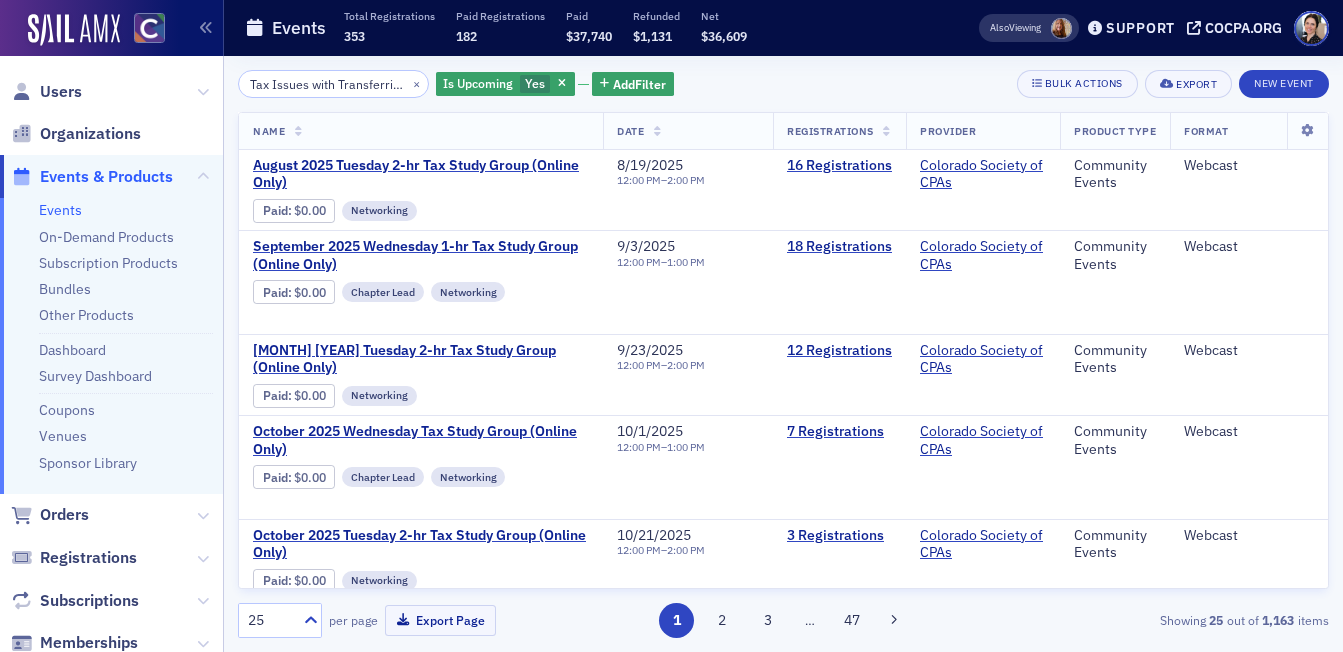 scroll, scrollTop: 0, scrollLeft: 0, axis: both 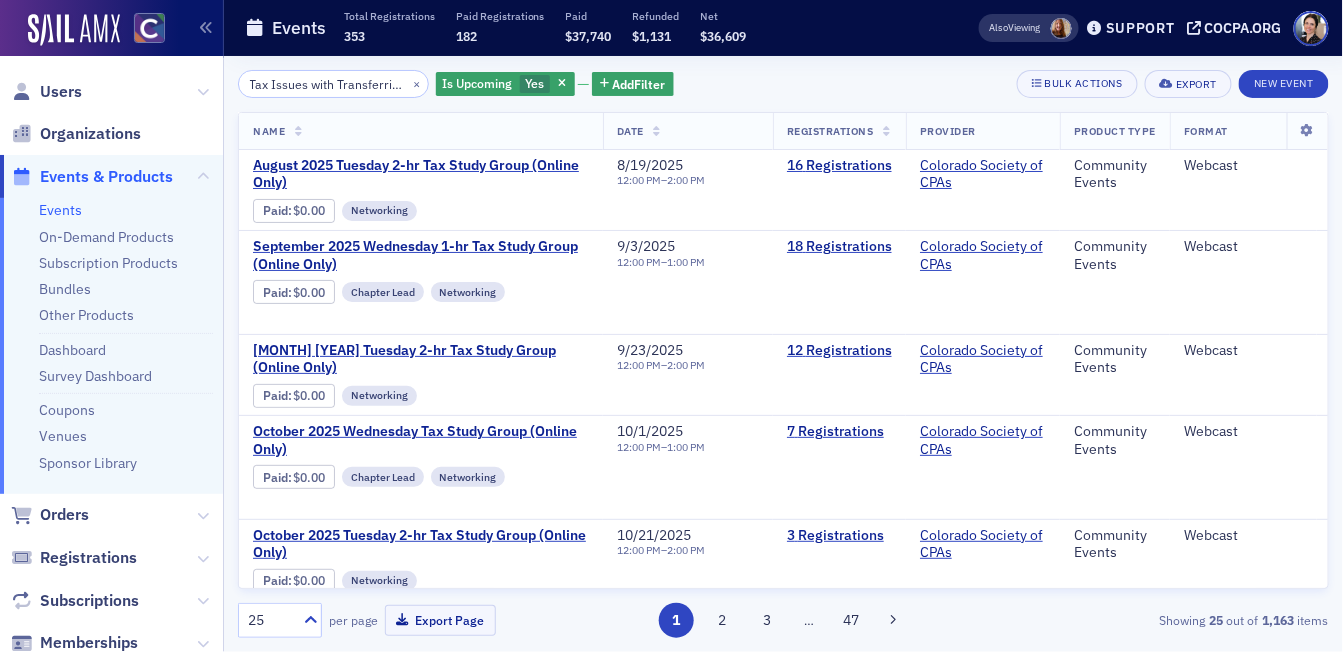click on "Events & Products" 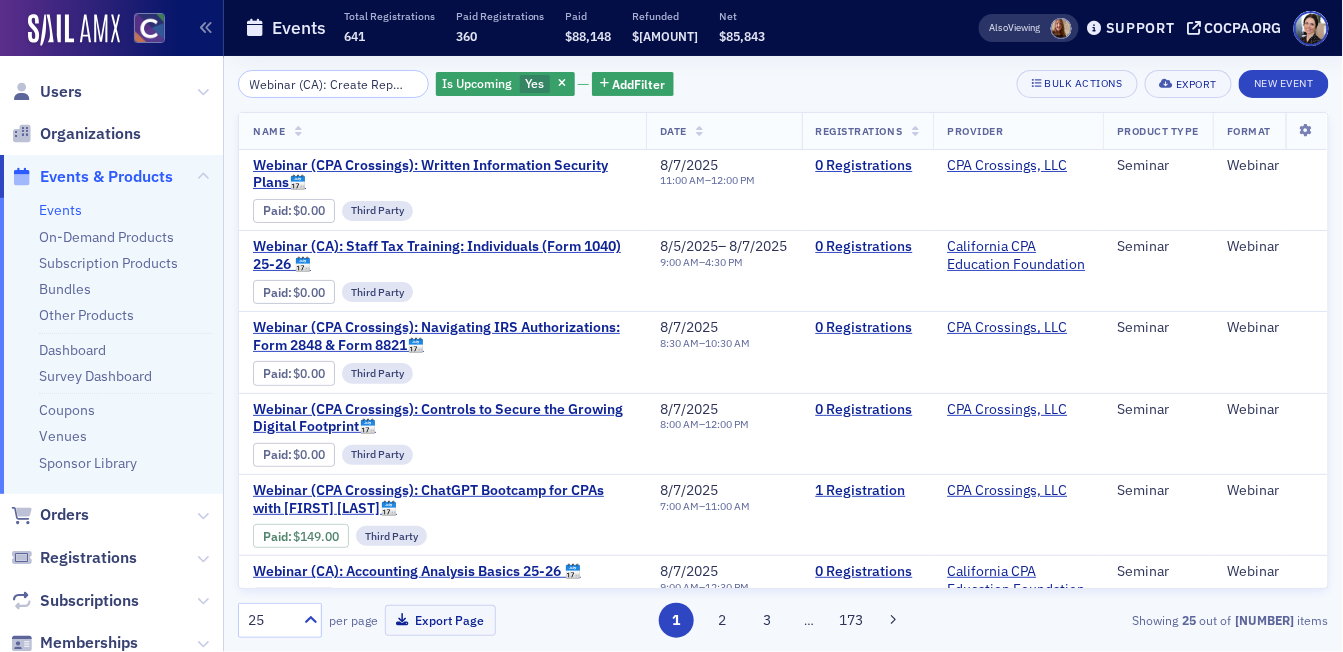 scroll, scrollTop: 0, scrollLeft: 307, axis: horizontal 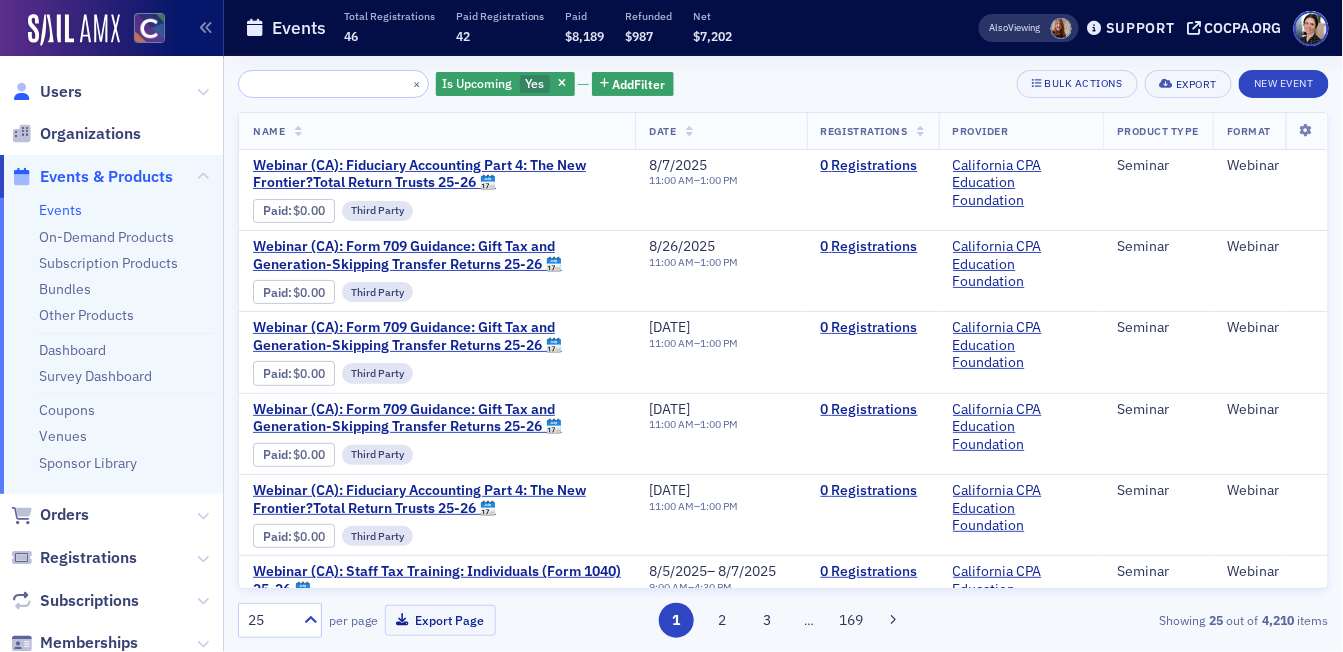 type on "Webinar (CA): Create Reports that Matter: Turn Information Into Action! 25-26" 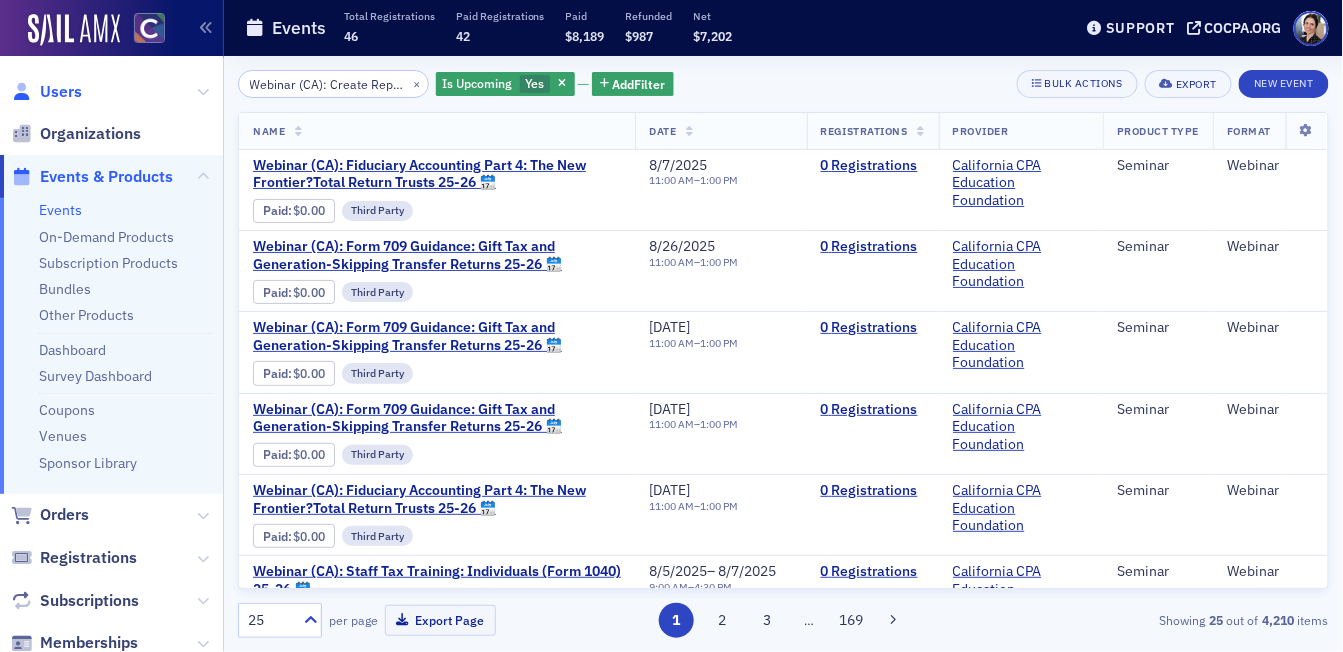 click on "Users" 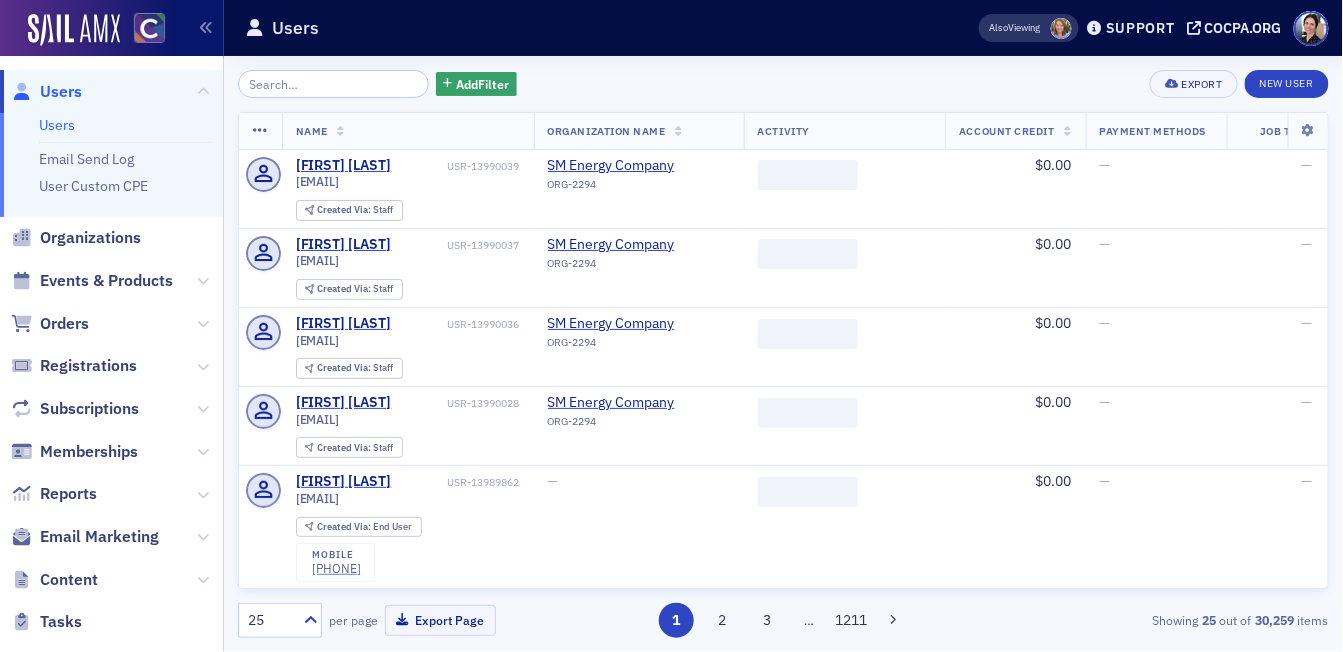 click 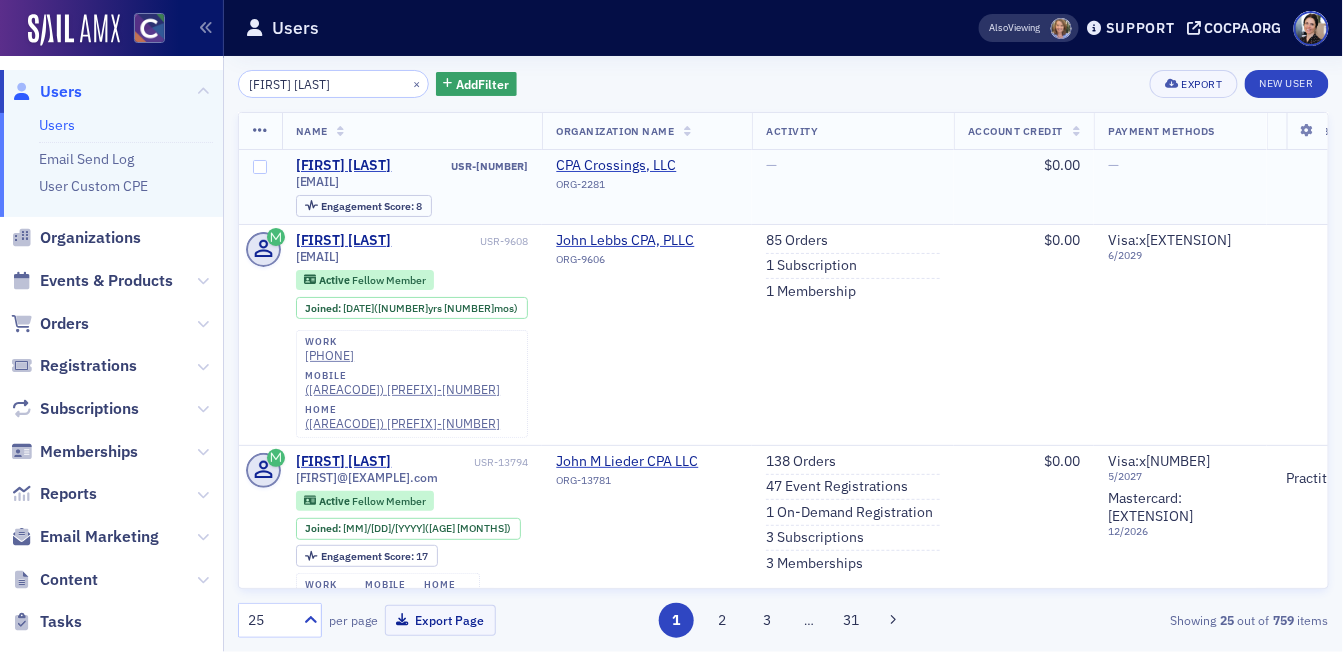 type on "[FIRST] [LAST]" 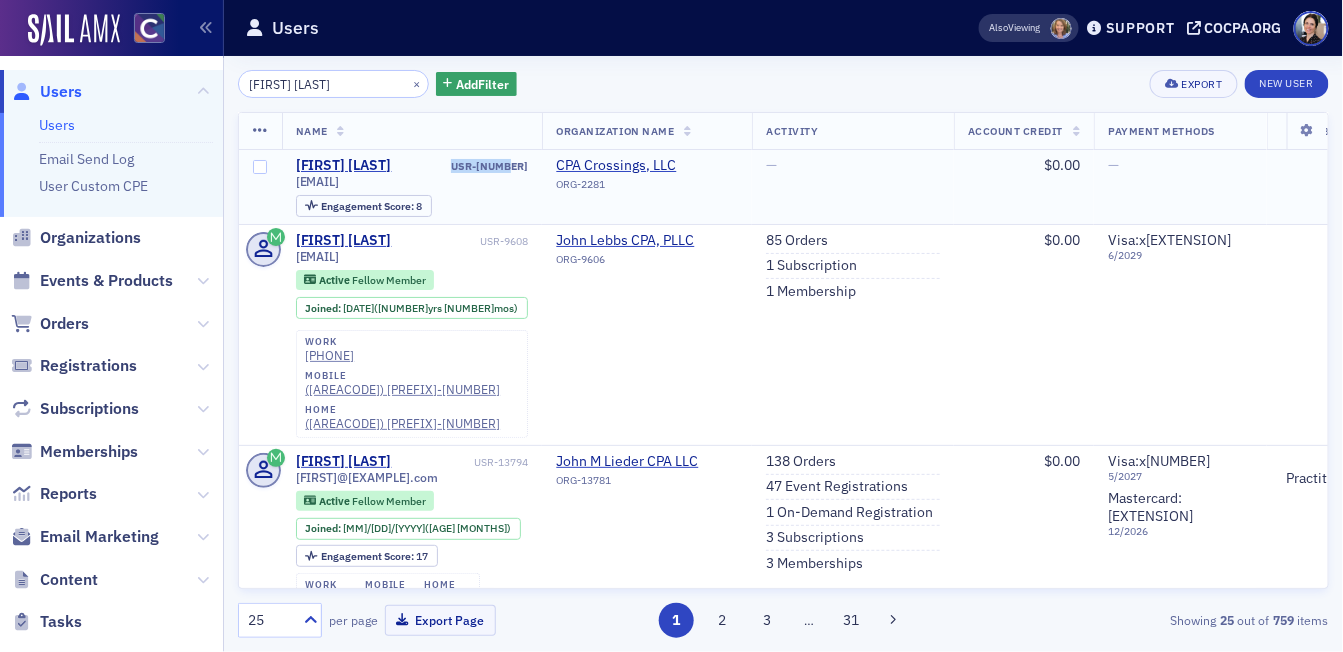 drag, startPoint x: 477, startPoint y: 168, endPoint x: 527, endPoint y: 166, distance: 50.039986 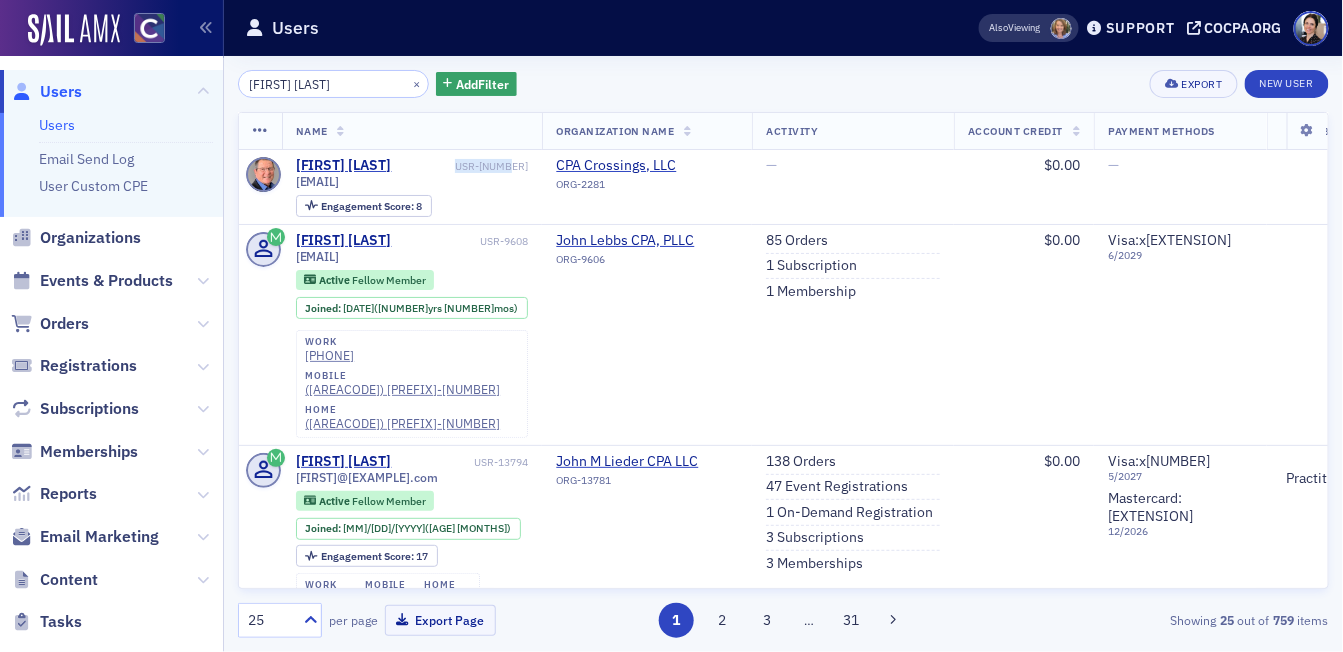 click on "Users" 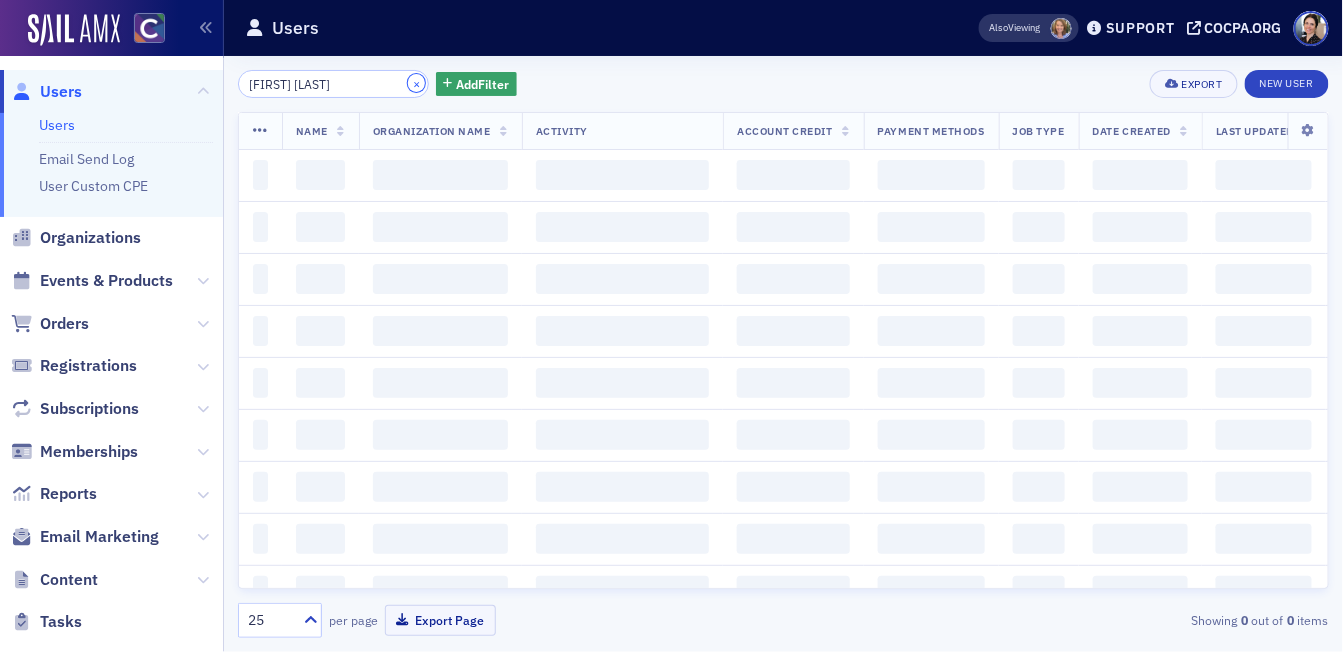 drag, startPoint x: 395, startPoint y: 84, endPoint x: 329, endPoint y: 82, distance: 66.0303 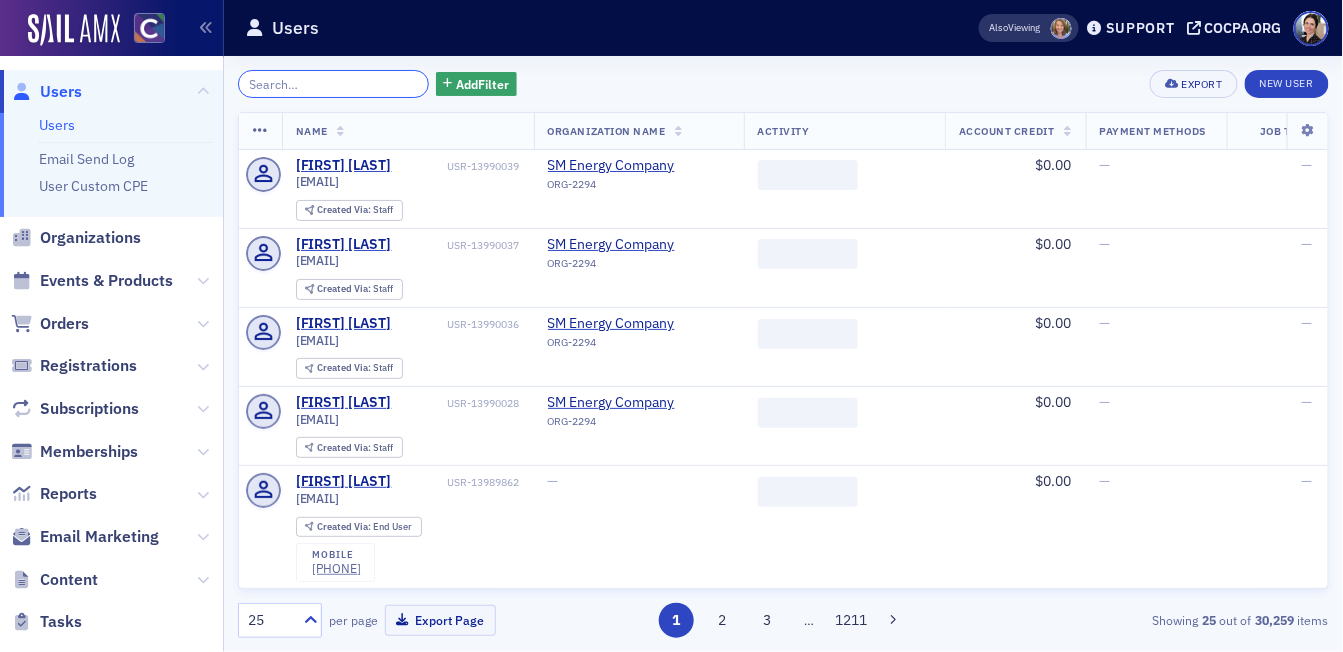 paste on "[FIRST] [LAST]" 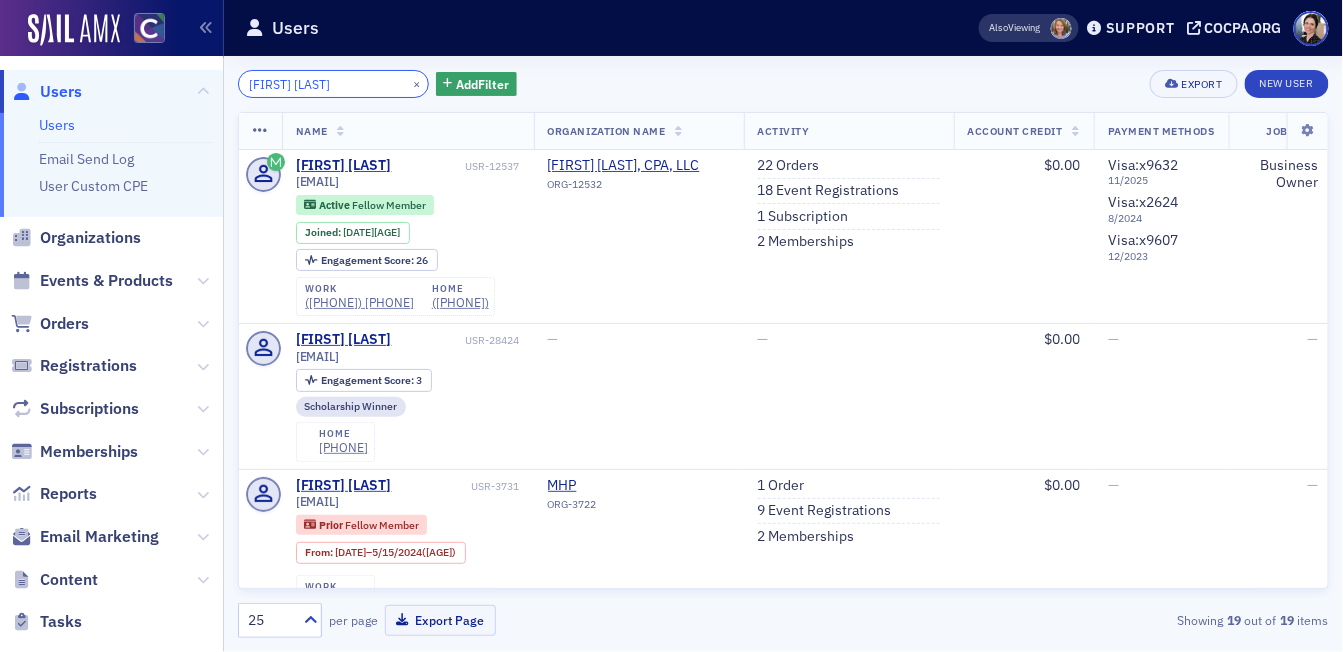 click on "[FIRST] [LAST]" 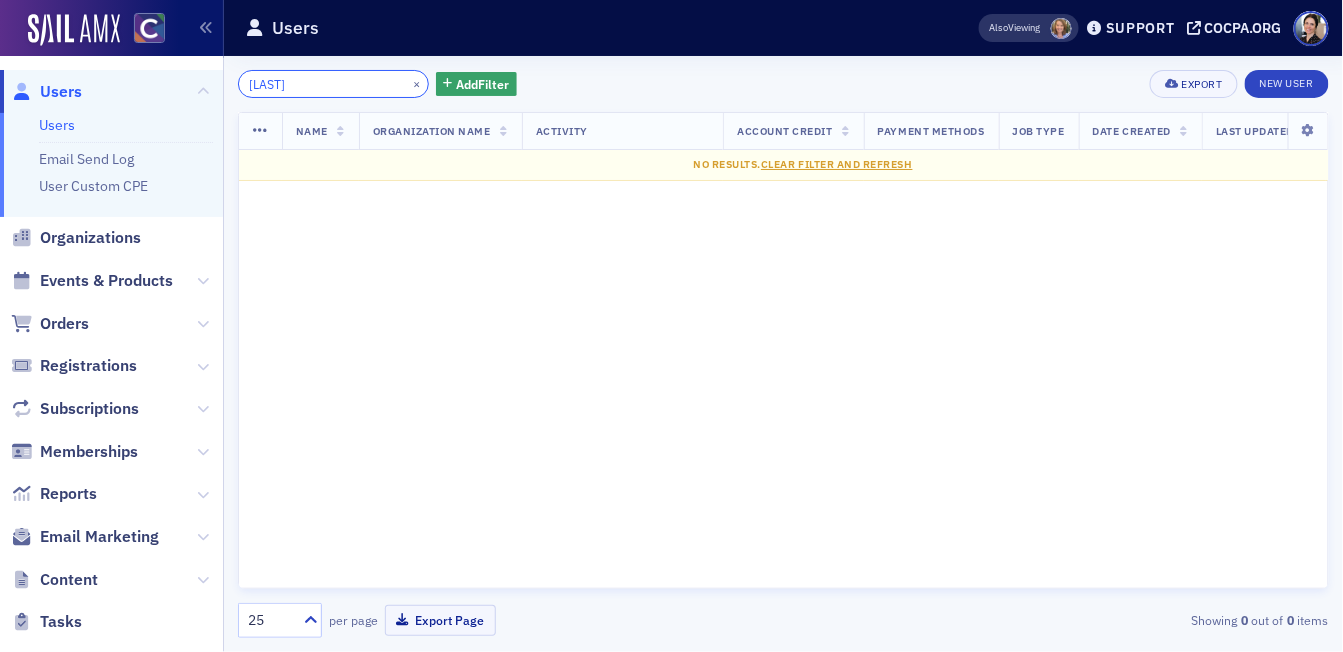 type on "[LAST]" 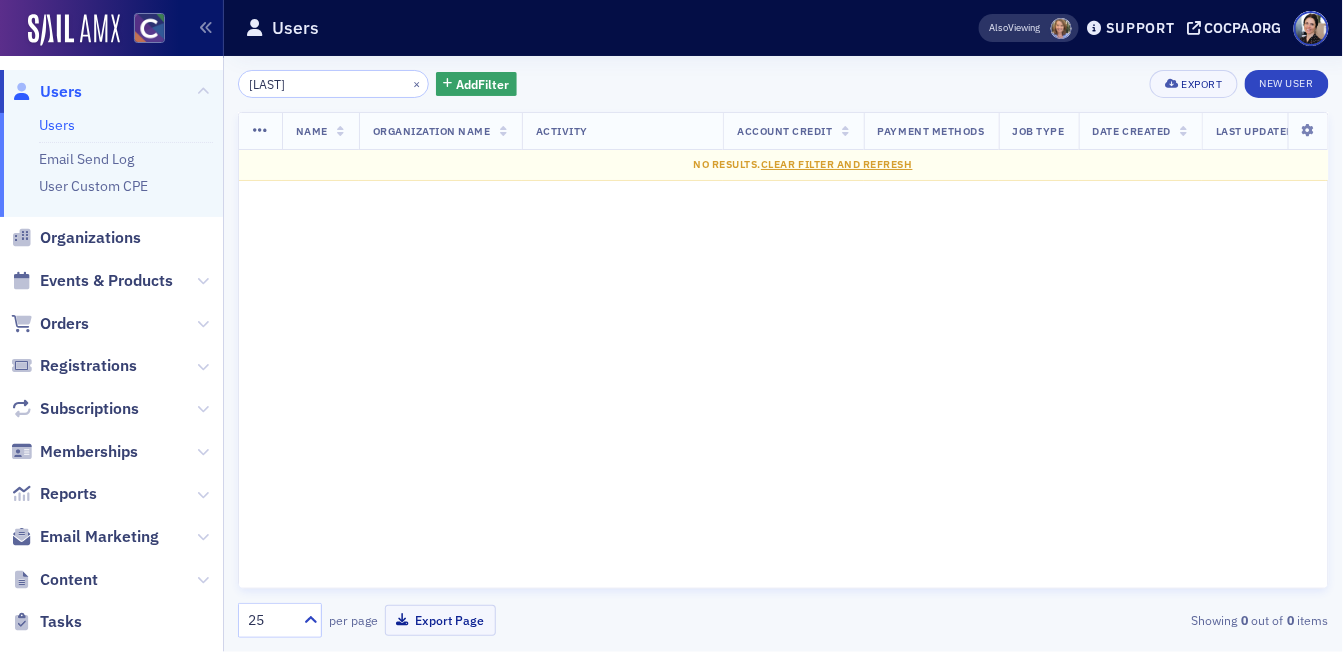 click on "Users" 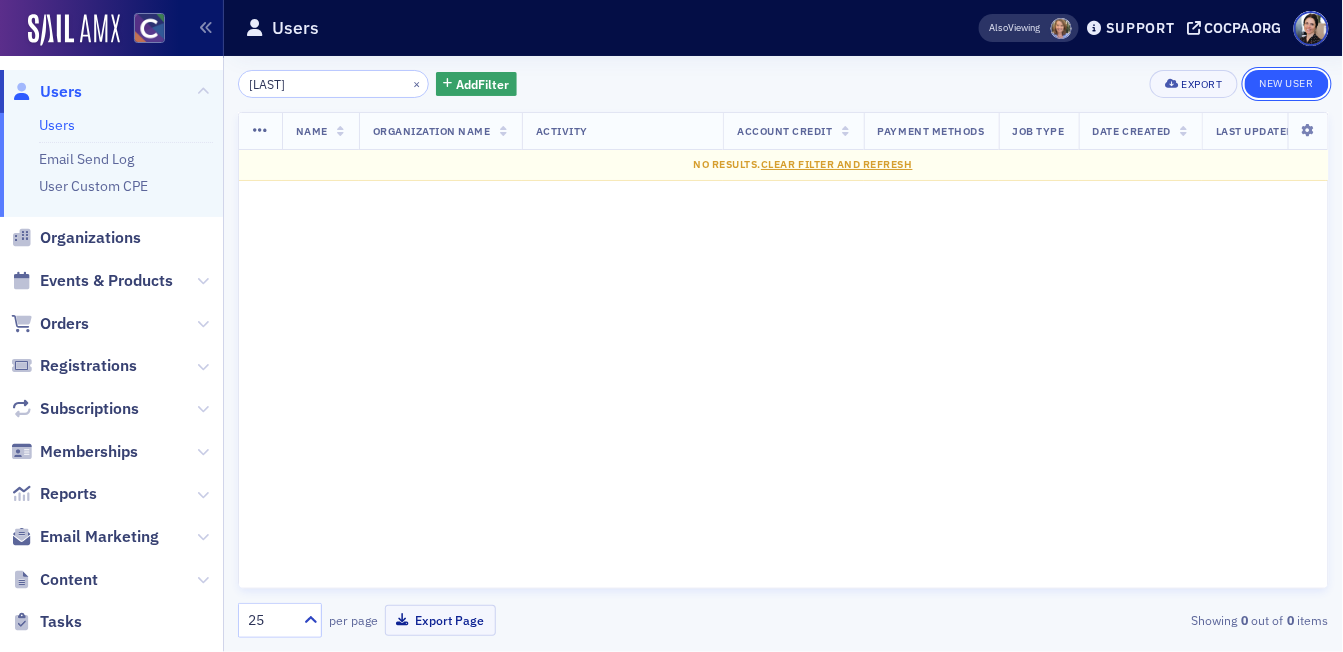 click on "New User" 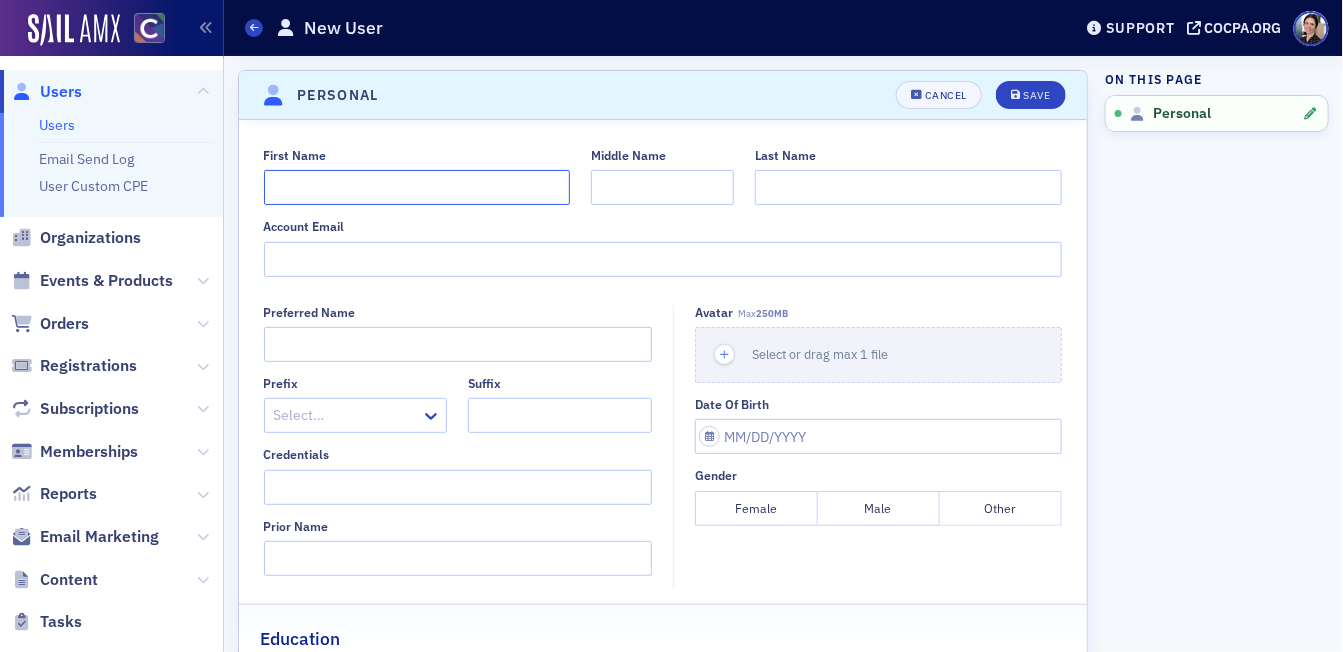paste on "[FIRST] [LAST]" 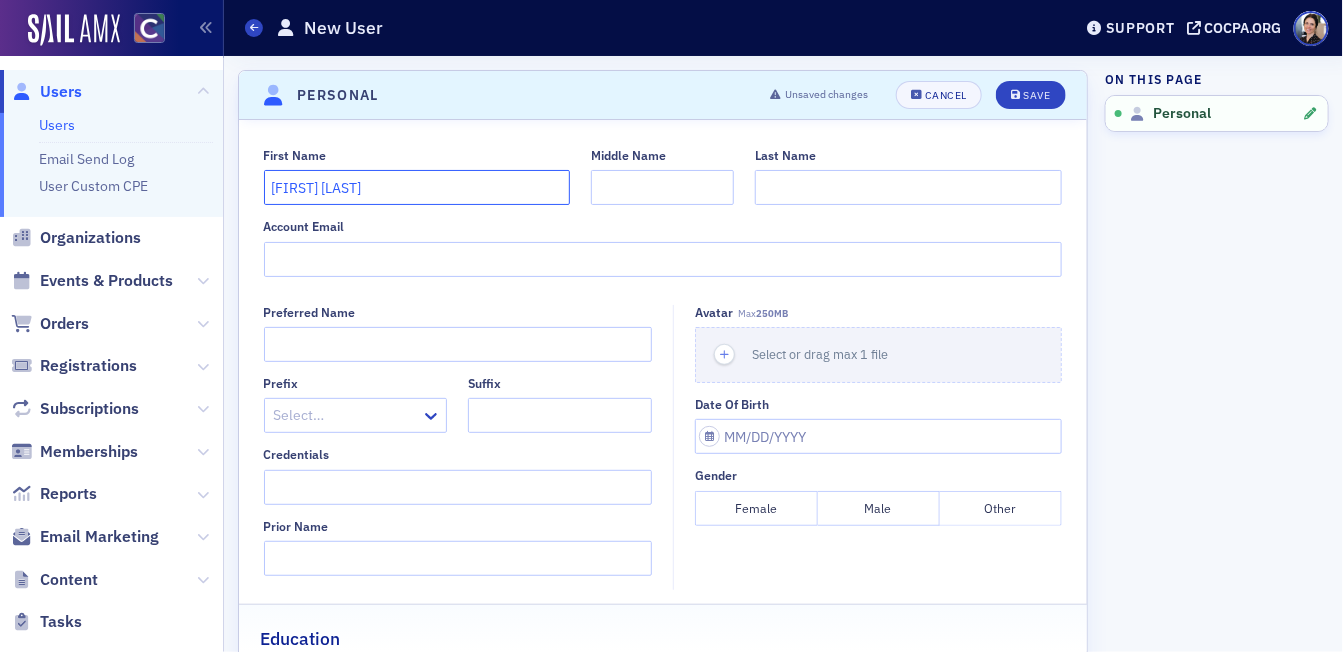 drag, startPoint x: 309, startPoint y: 188, endPoint x: 404, endPoint y: 191, distance: 95.047356 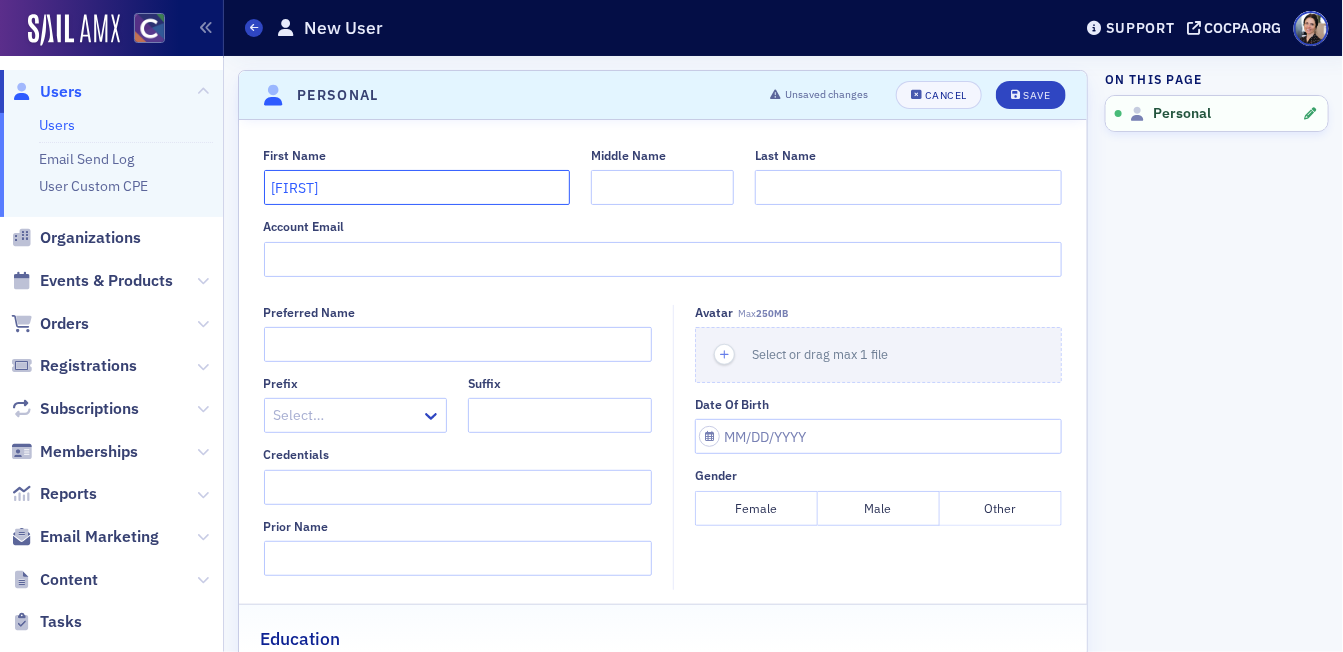 type on "[FIRST]" 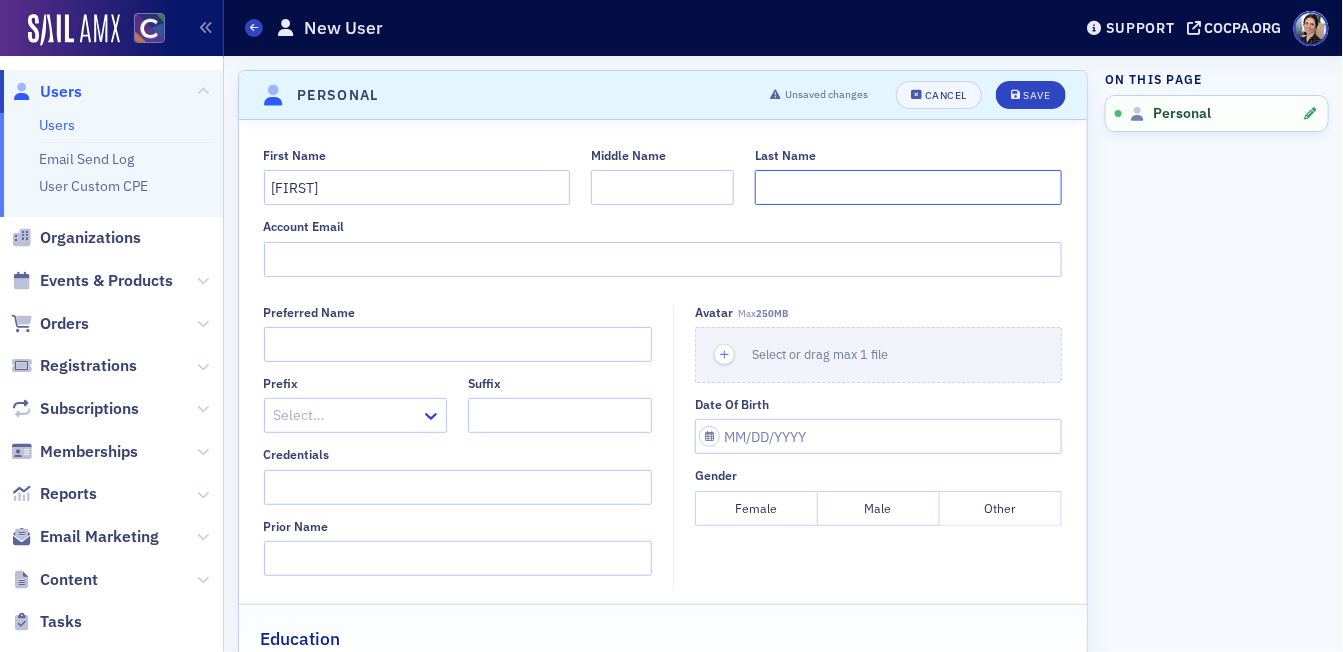 click on "Last Name" 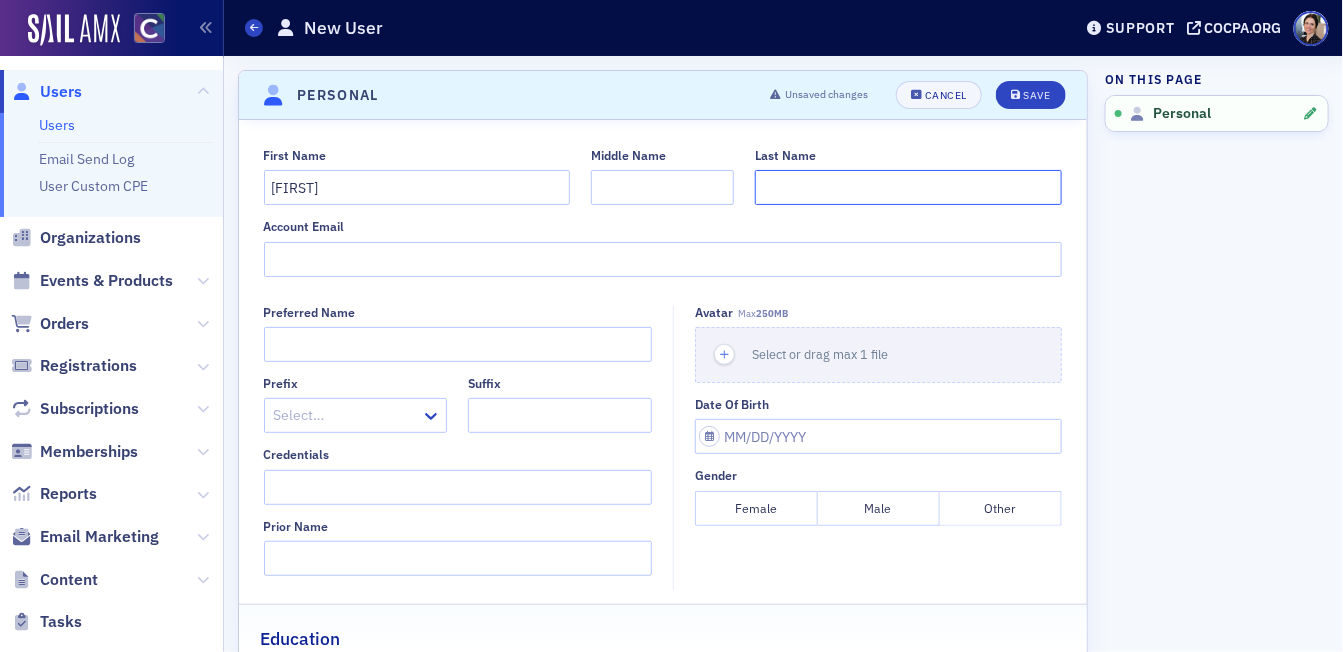 paste on "[LAST]" 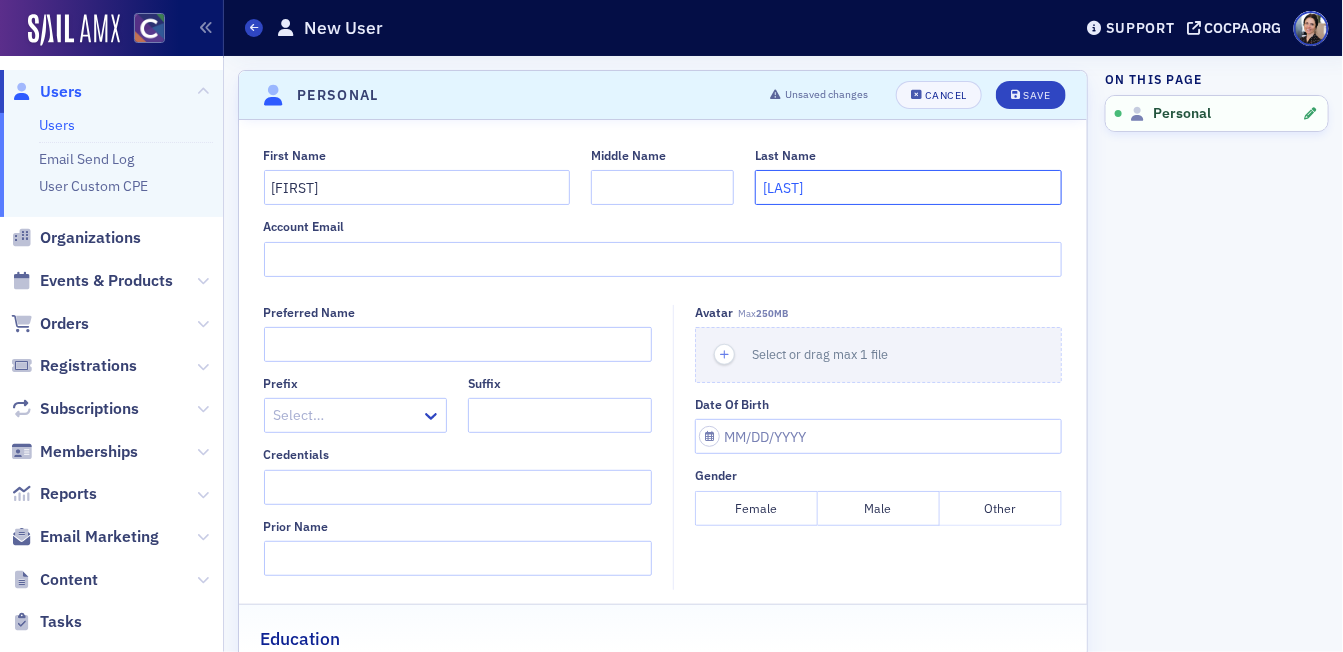 drag, startPoint x: 769, startPoint y: 189, endPoint x: 781, endPoint y: 196, distance: 13.892444 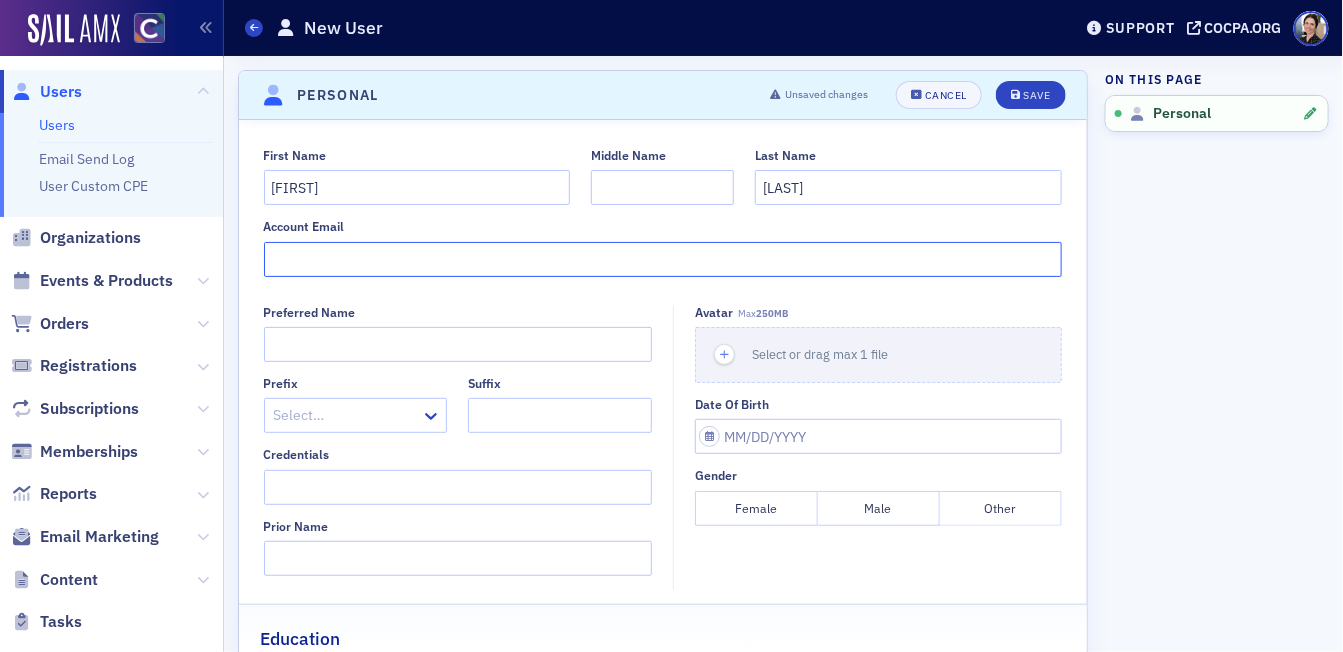 click on "Account Email" 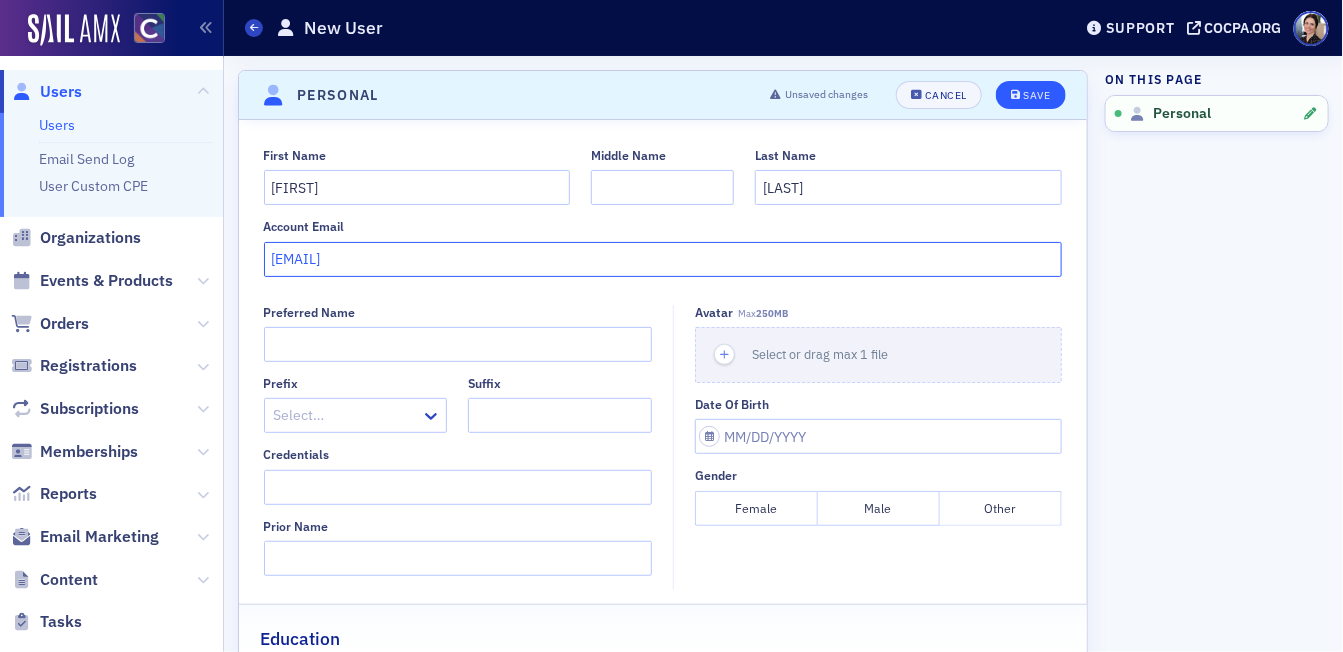 type on "[EMAIL]" 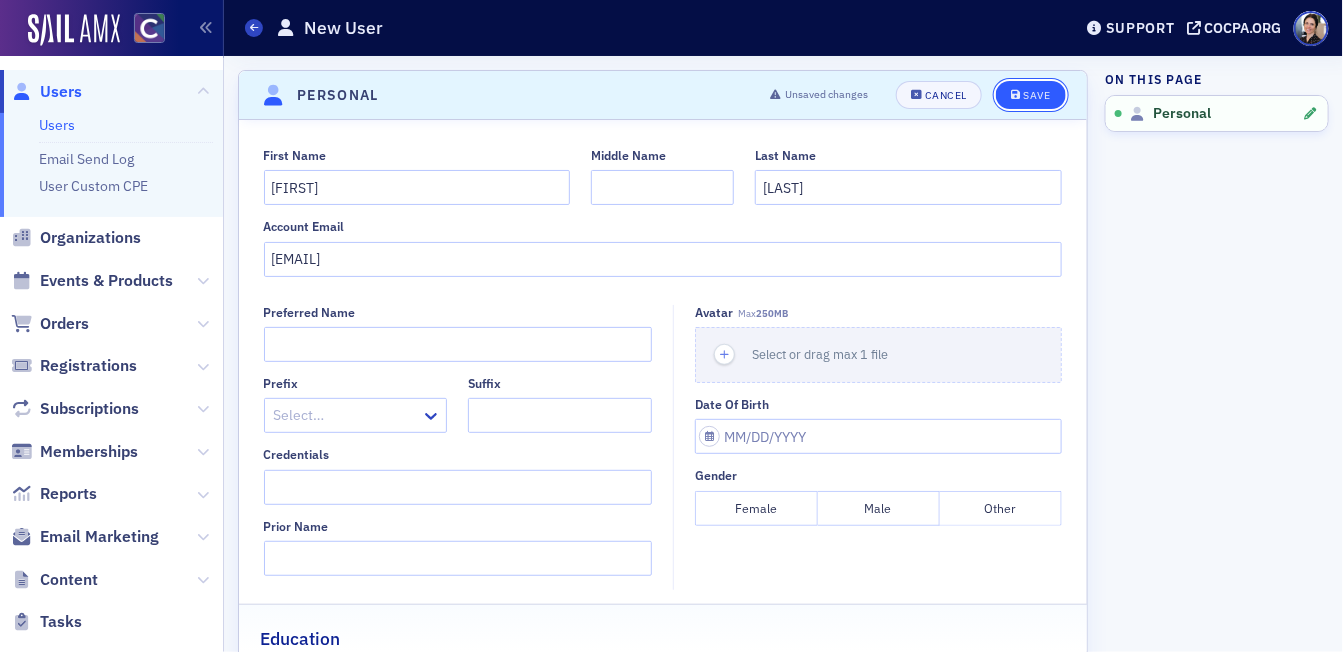 click on "Save" 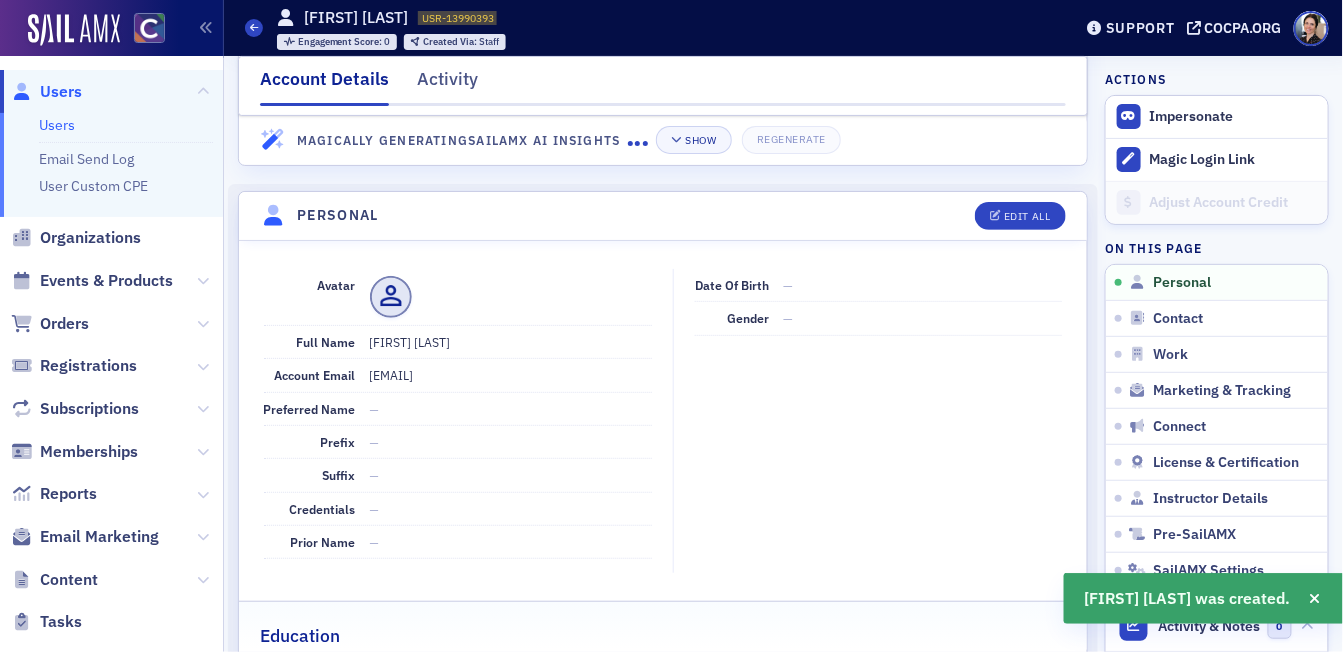 scroll, scrollTop: 0, scrollLeft: 0, axis: both 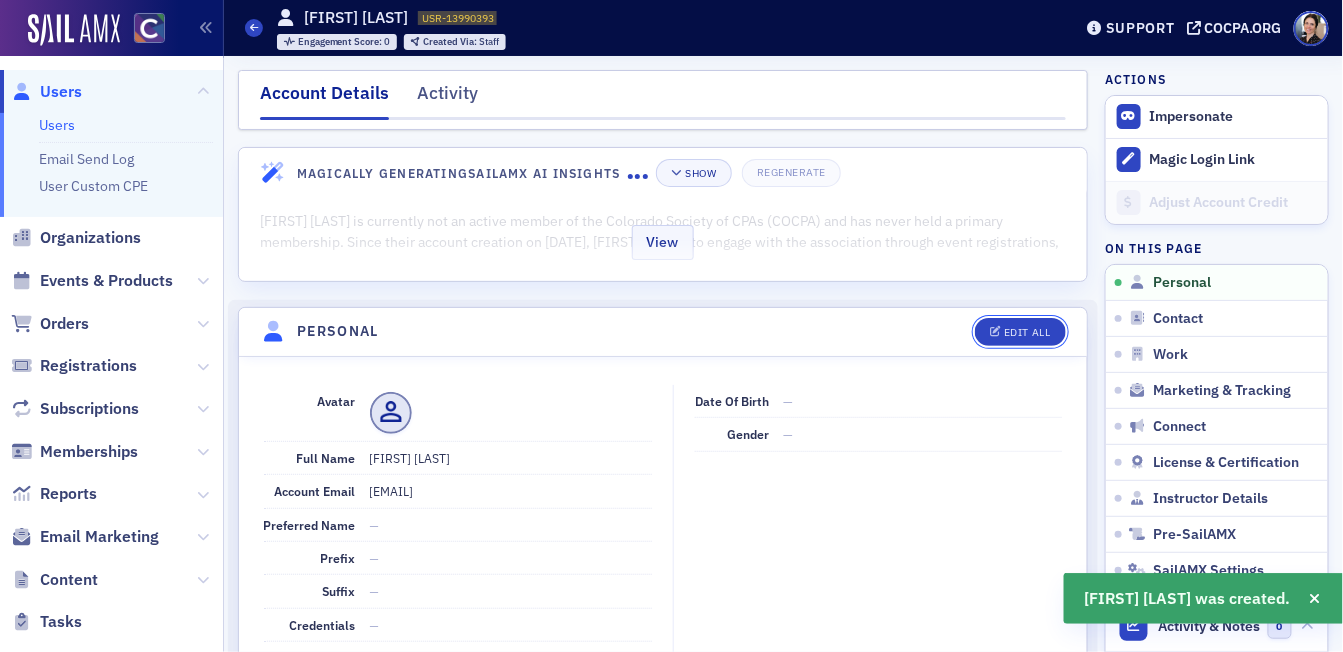 drag, startPoint x: 1041, startPoint y: 335, endPoint x: 728, endPoint y: 272, distance: 319.2773 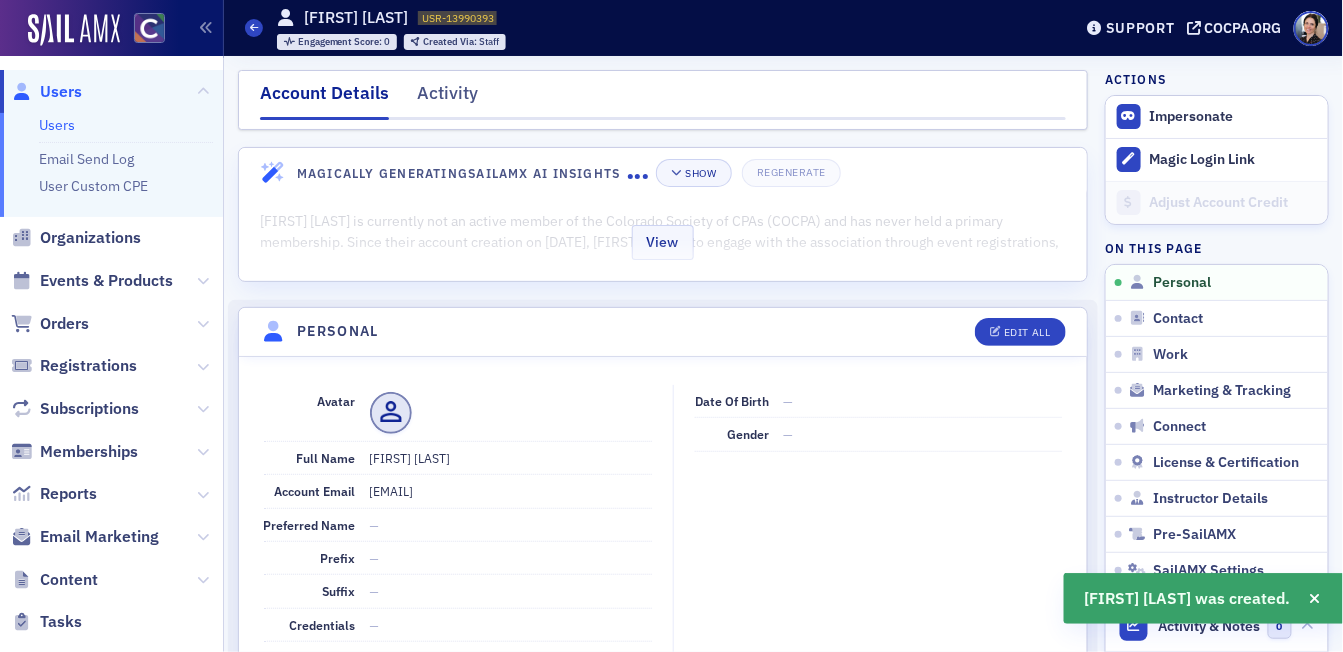 select on "US" 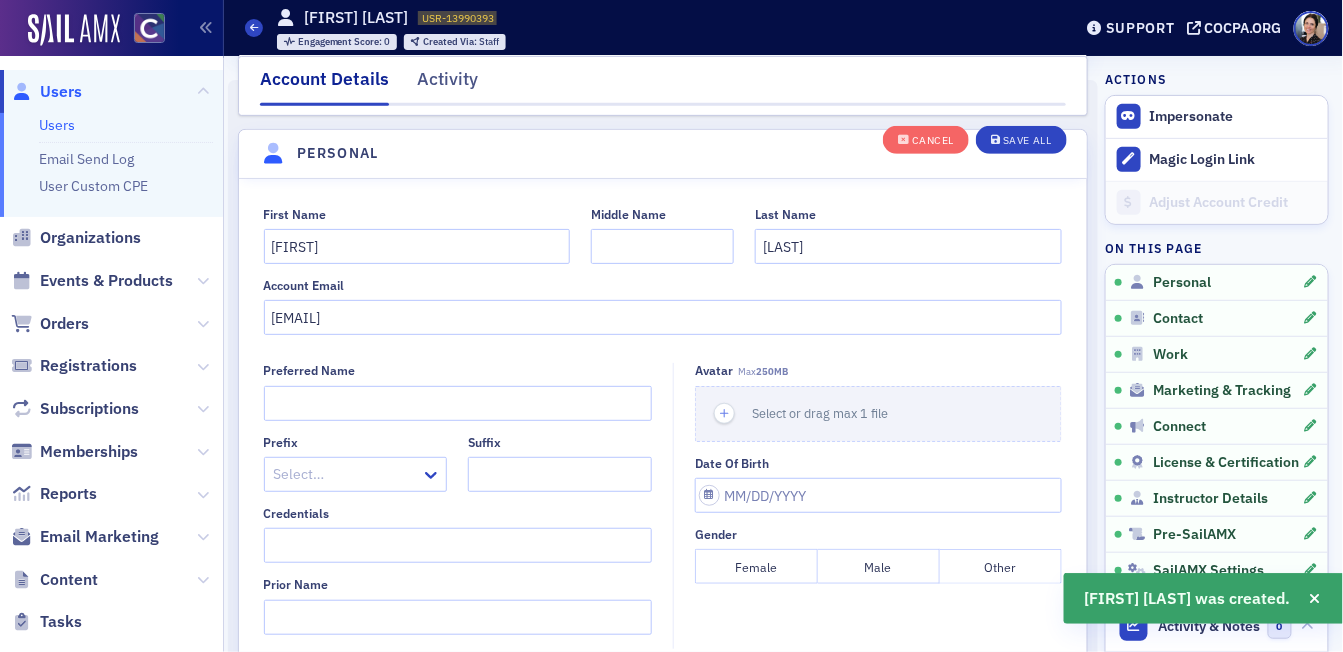 scroll, scrollTop: 232, scrollLeft: 0, axis: vertical 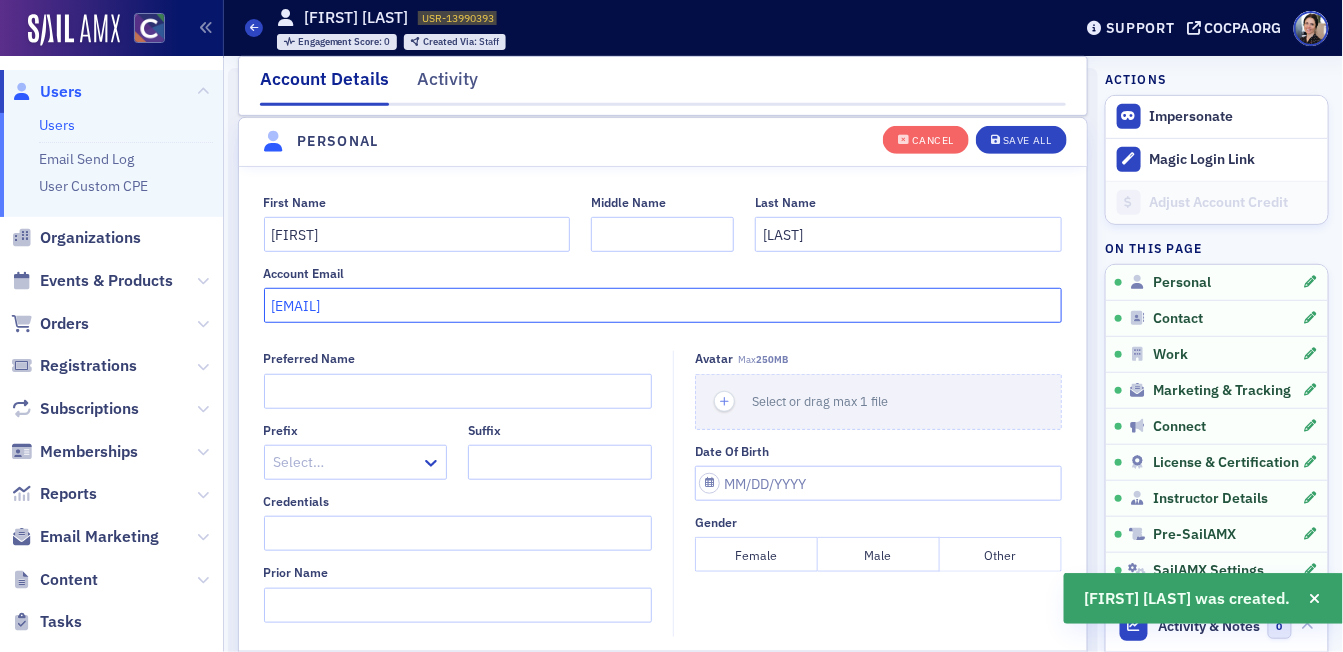 drag, startPoint x: 450, startPoint y: 311, endPoint x: 136, endPoint y: 291, distance: 314.6363 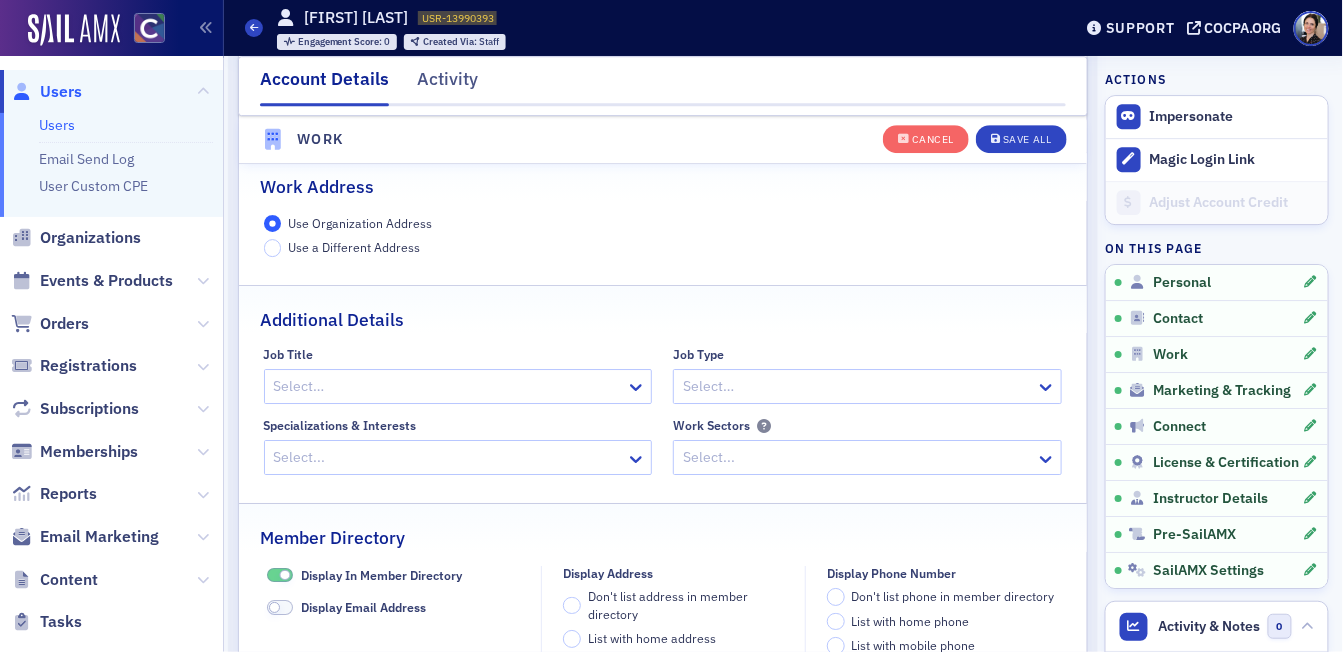 scroll, scrollTop: 1748, scrollLeft: 0, axis: vertical 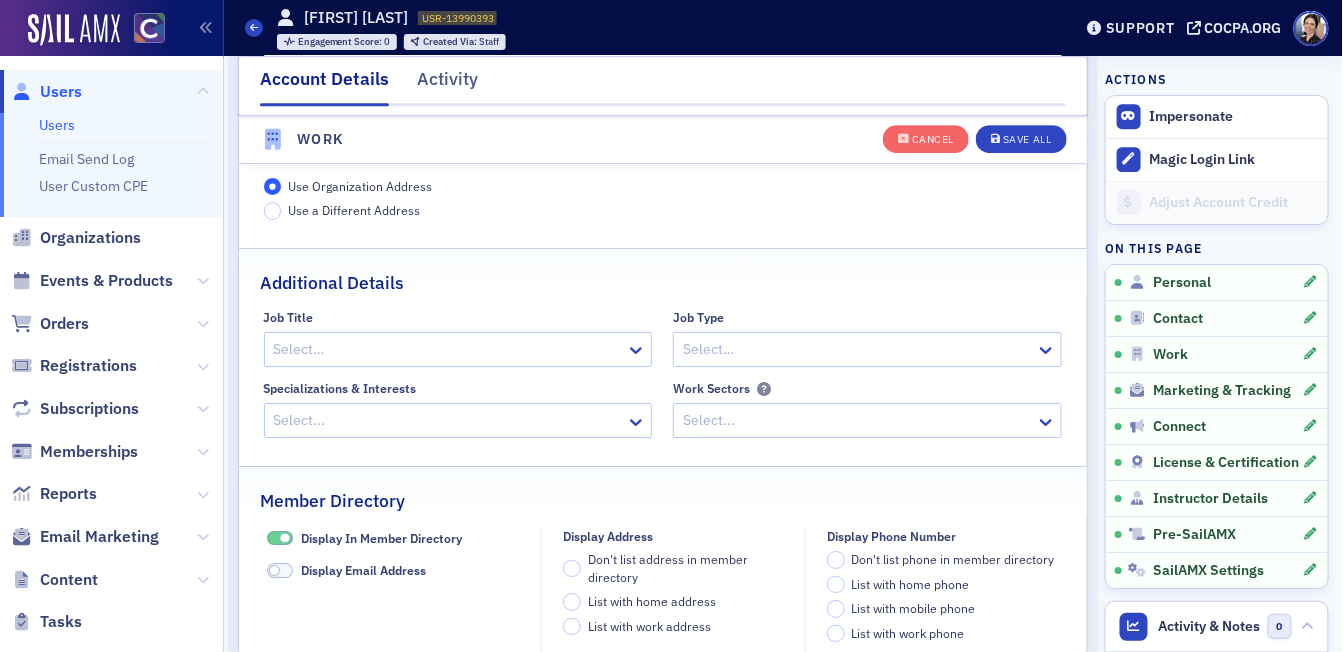 type 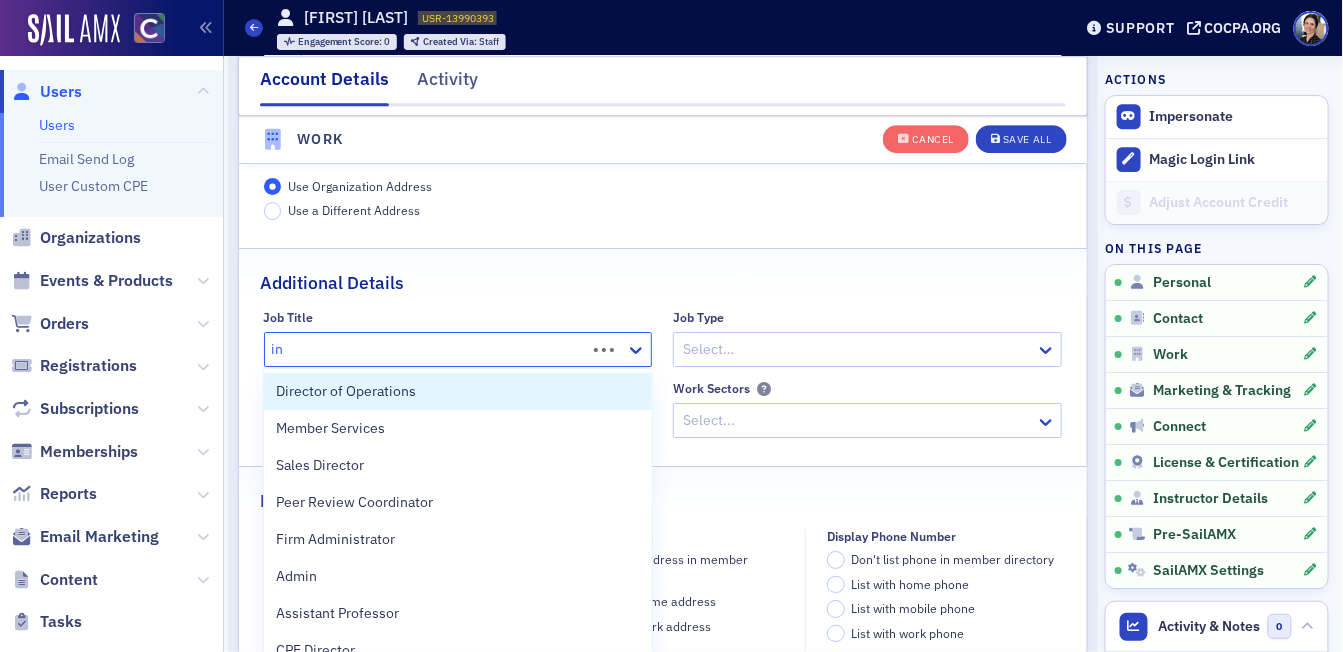 type on "ins" 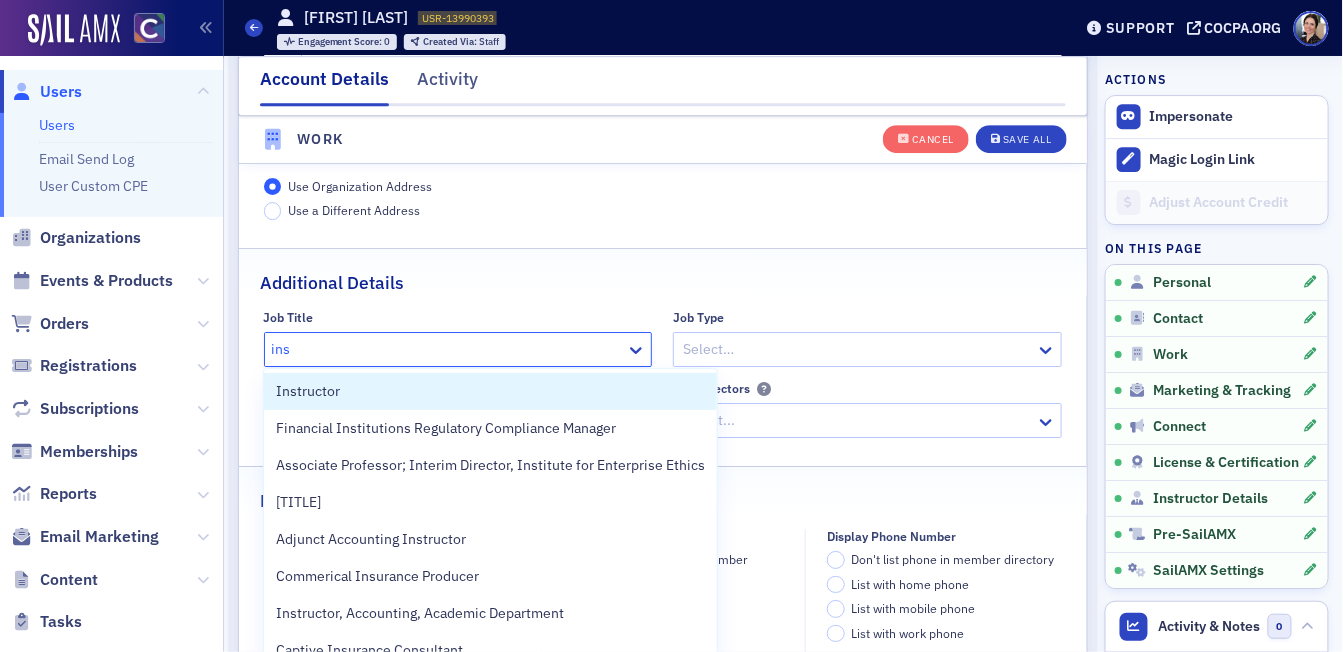 click on "Instructor" at bounding box center [308, 391] 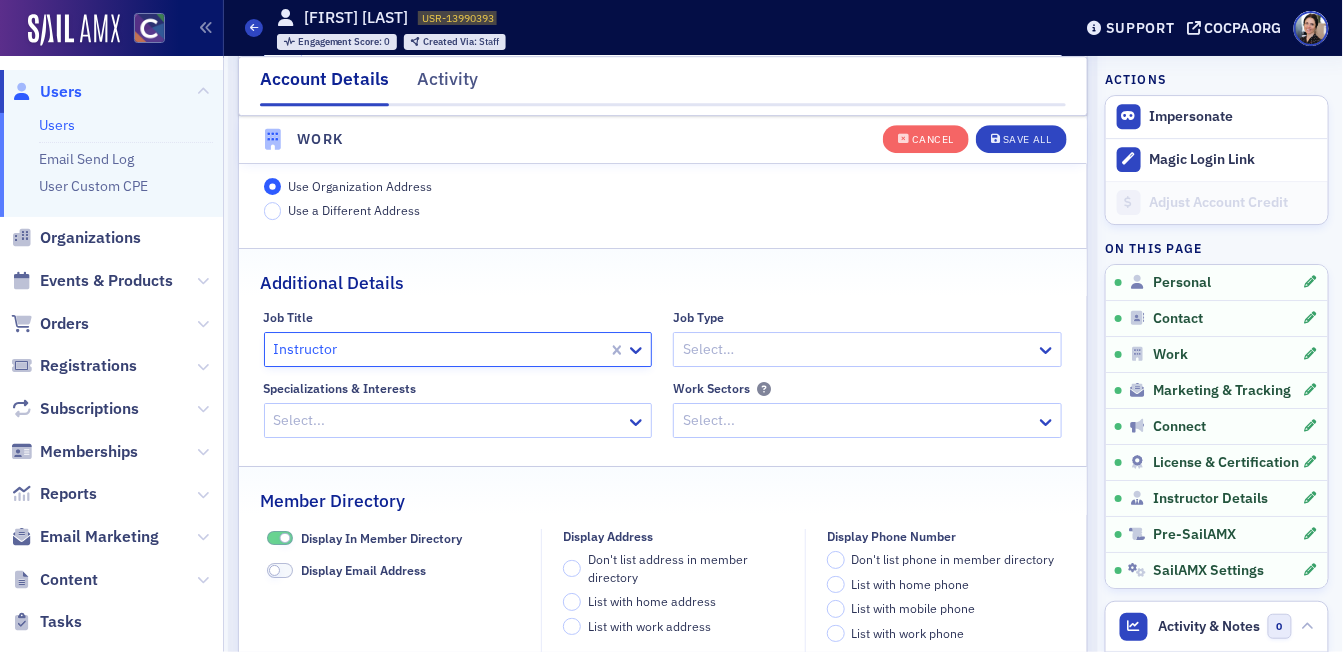 click 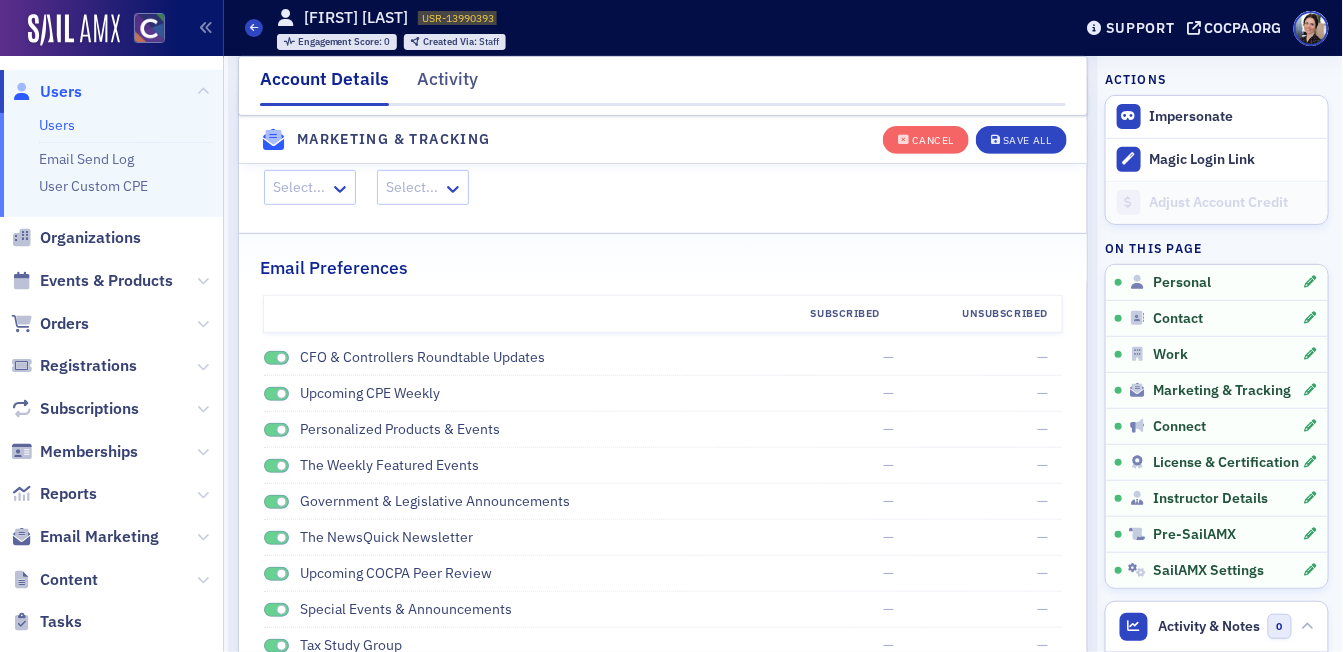 scroll, scrollTop: 2305, scrollLeft: 0, axis: vertical 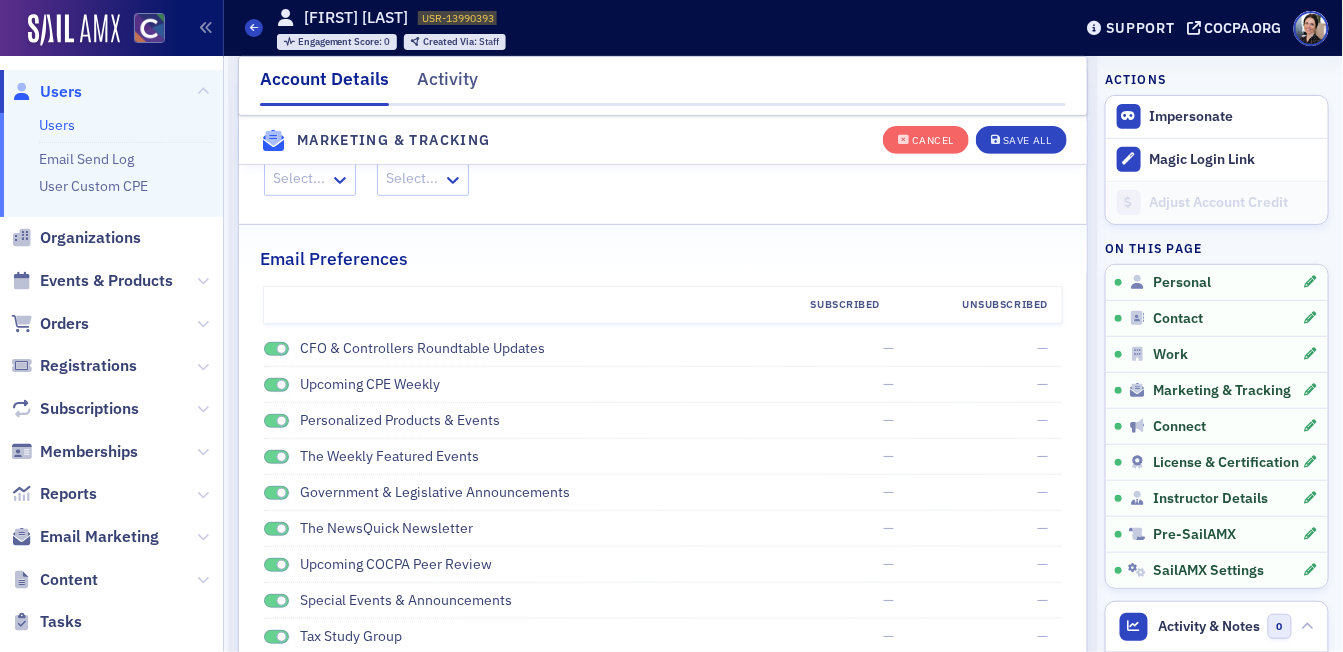 click 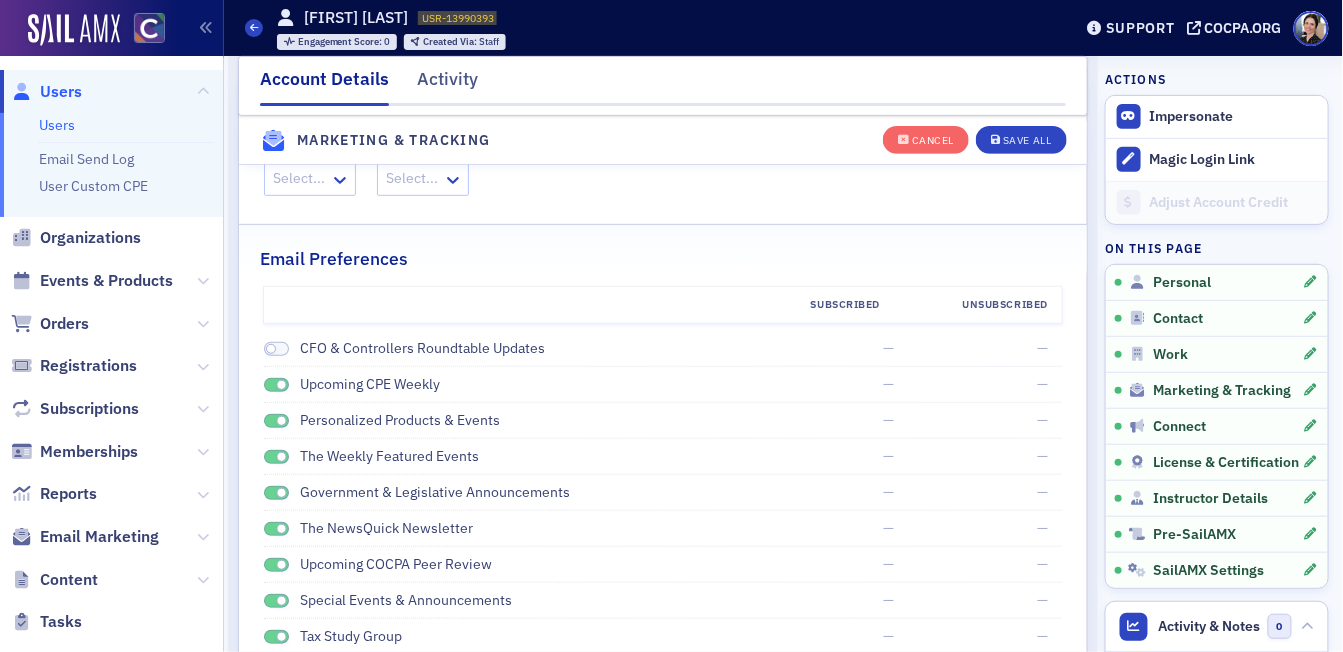 drag, startPoint x: 269, startPoint y: 382, endPoint x: 275, endPoint y: 417, distance: 35.510563 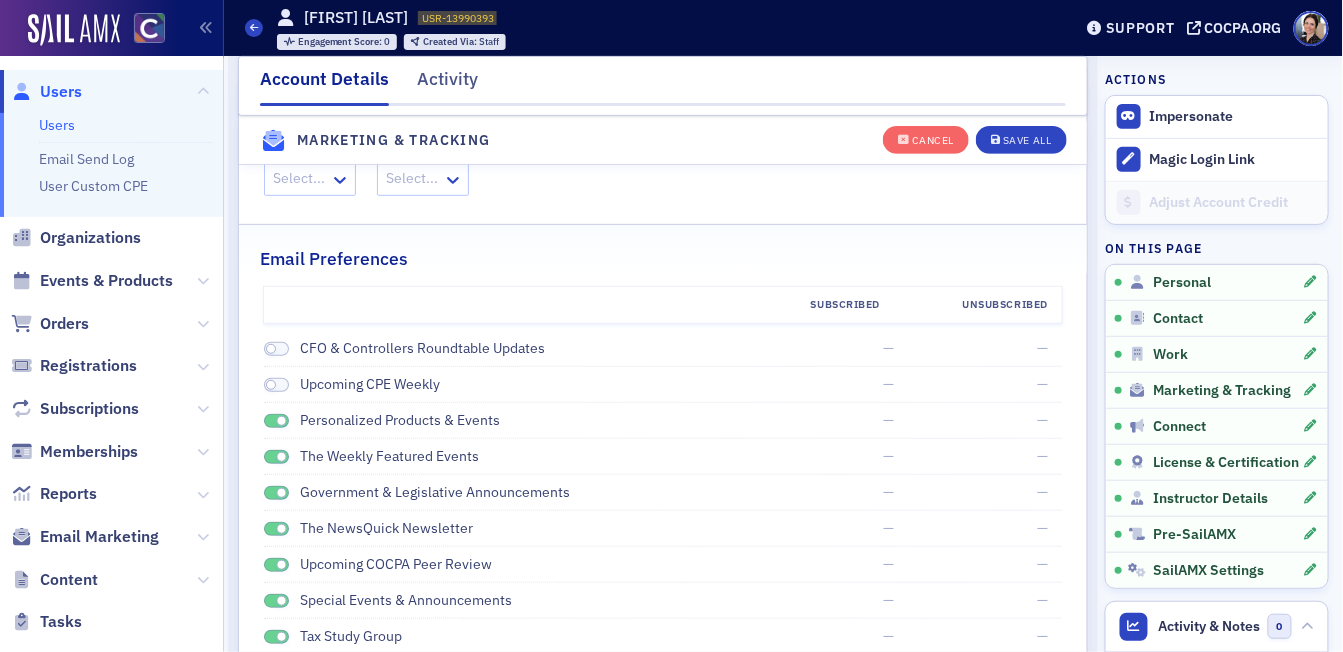 click 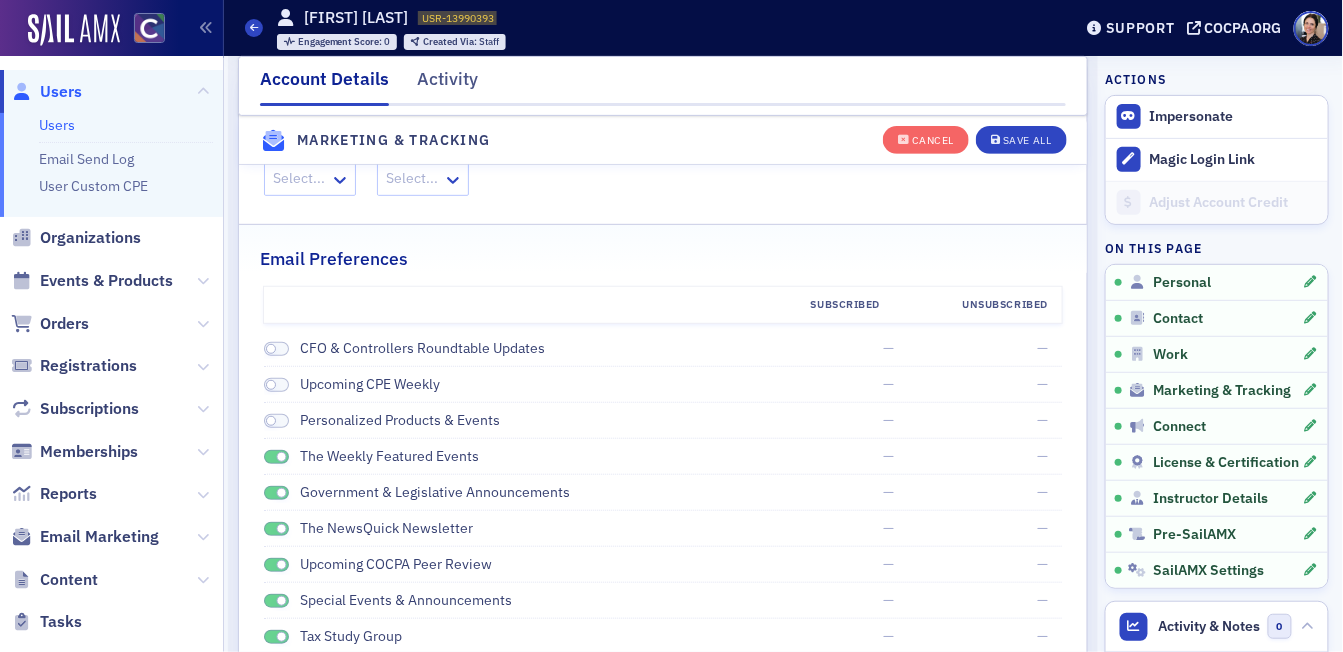 click 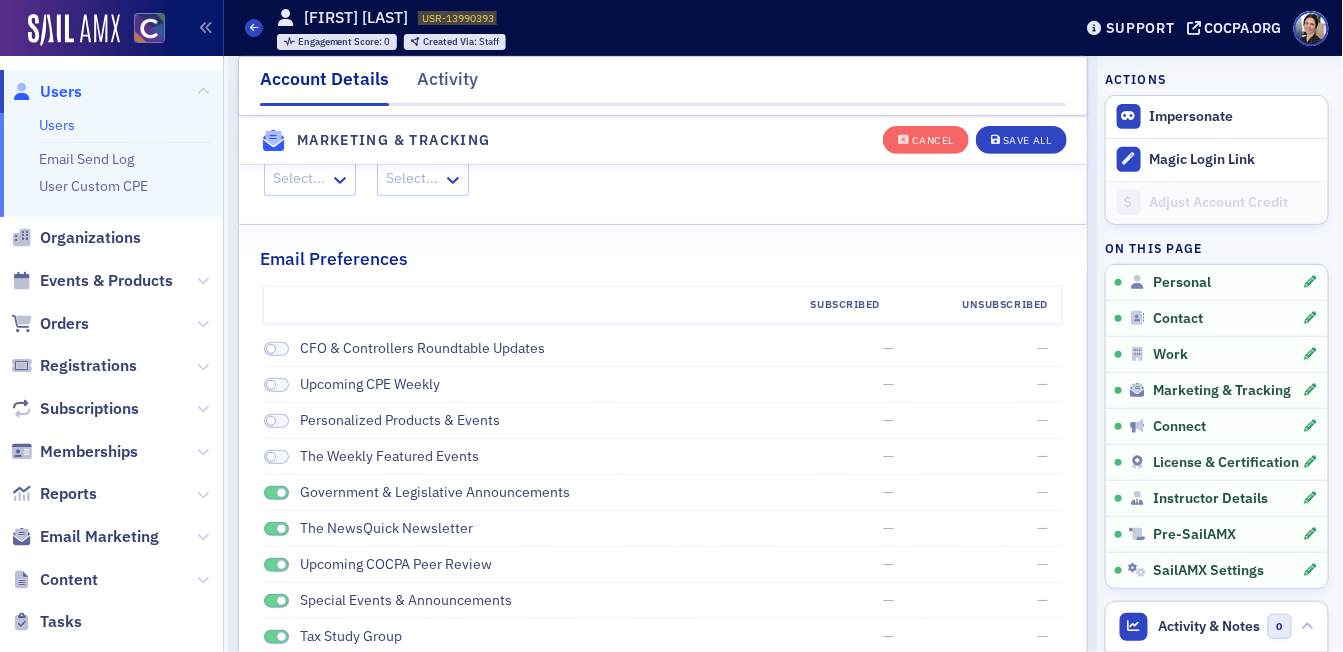 click 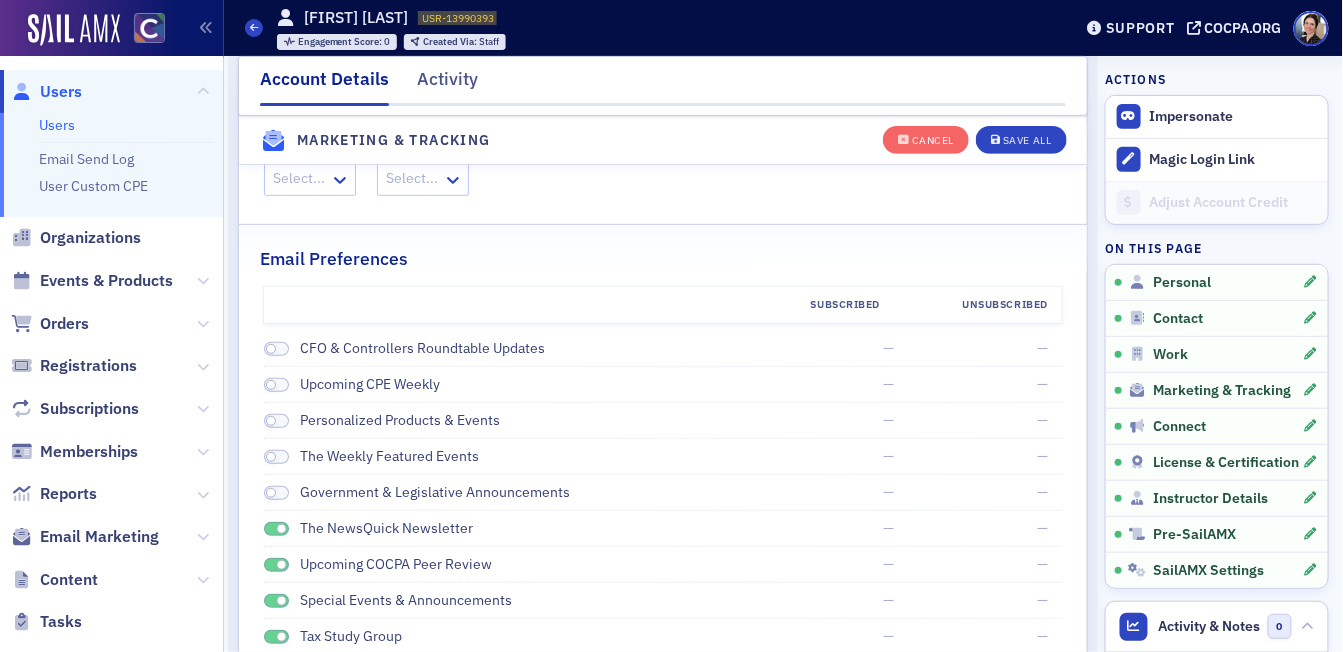 click 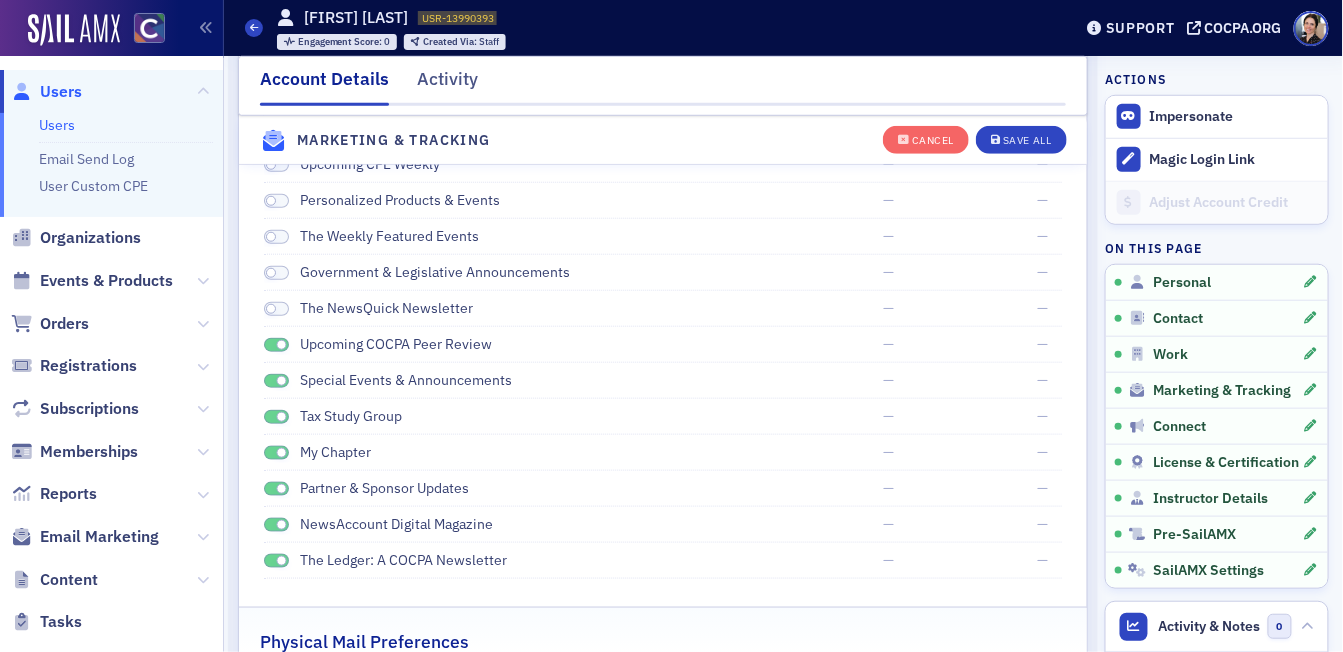 scroll, scrollTop: 2531, scrollLeft: 0, axis: vertical 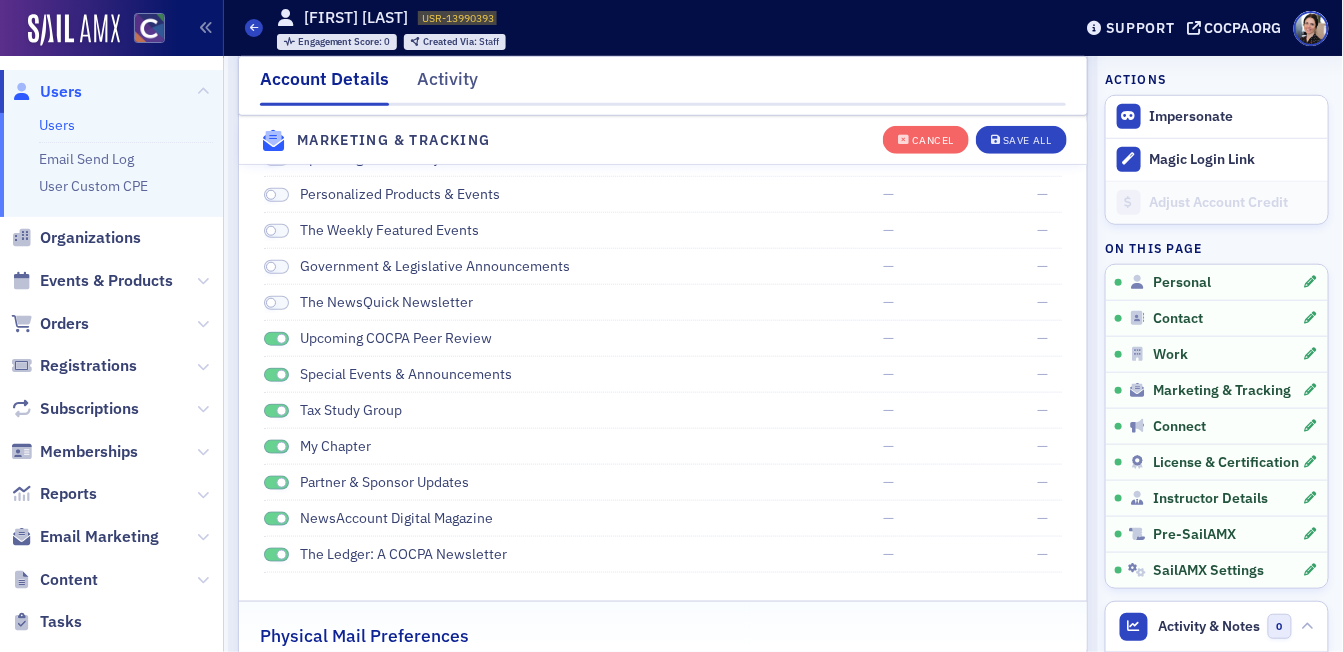 click 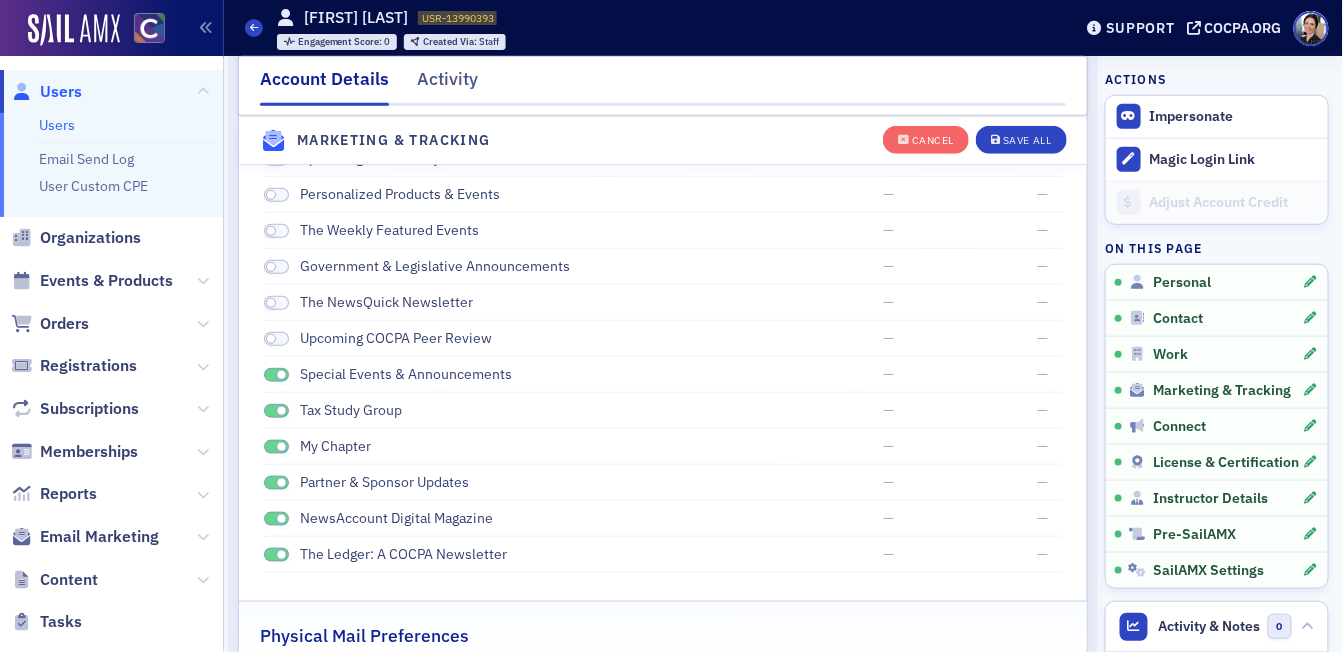 drag, startPoint x: 270, startPoint y: 367, endPoint x: 263, endPoint y: 390, distance: 24.04163 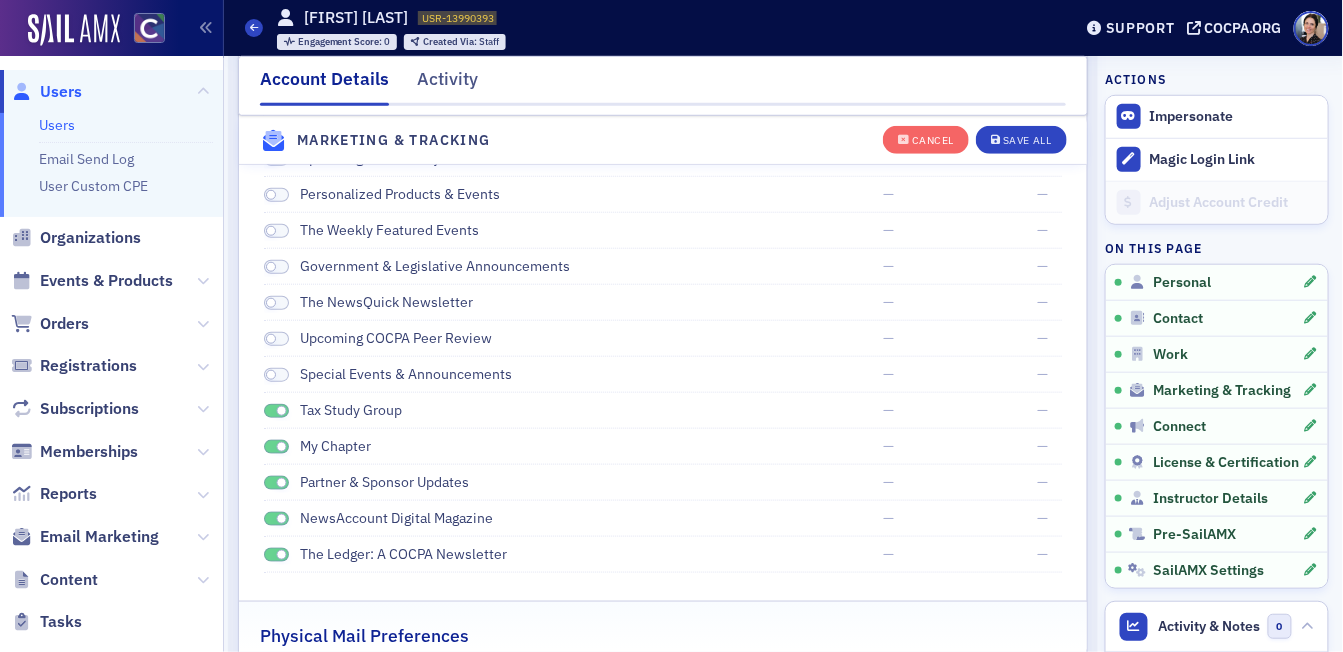 drag, startPoint x: 267, startPoint y: 405, endPoint x: 269, endPoint y: 429, distance: 24.083189 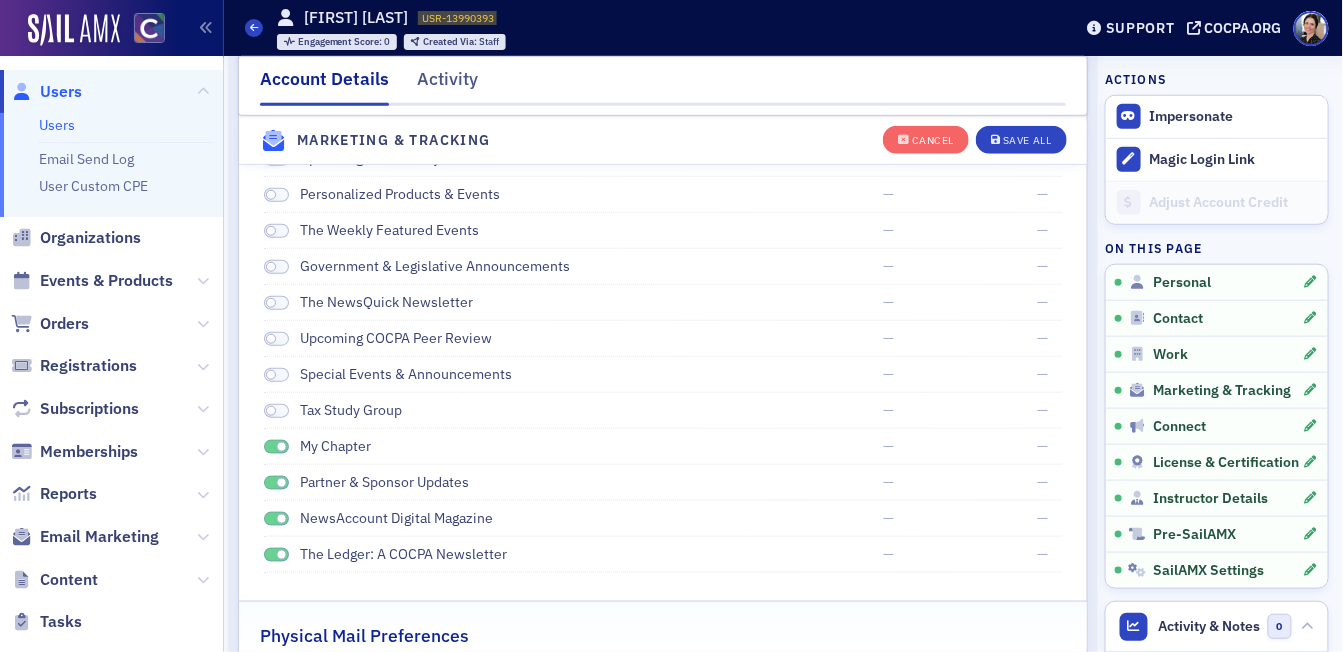 drag, startPoint x: 269, startPoint y: 443, endPoint x: 268, endPoint y: 454, distance: 11.045361 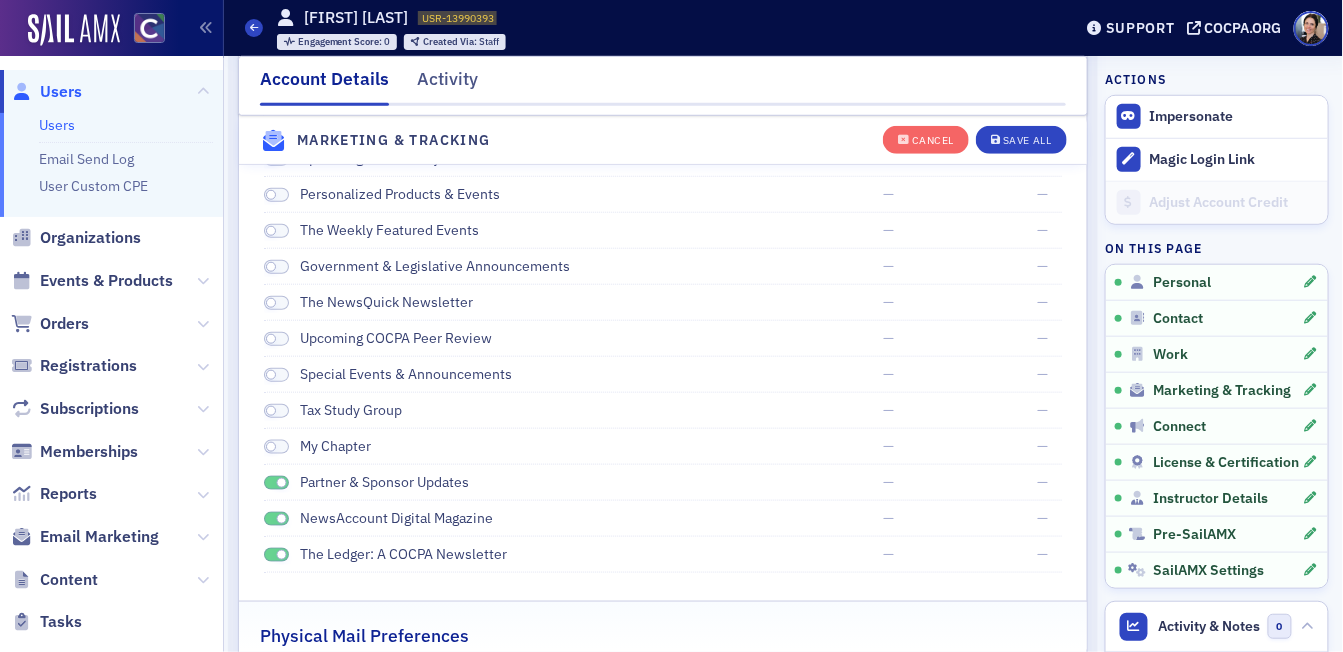 click 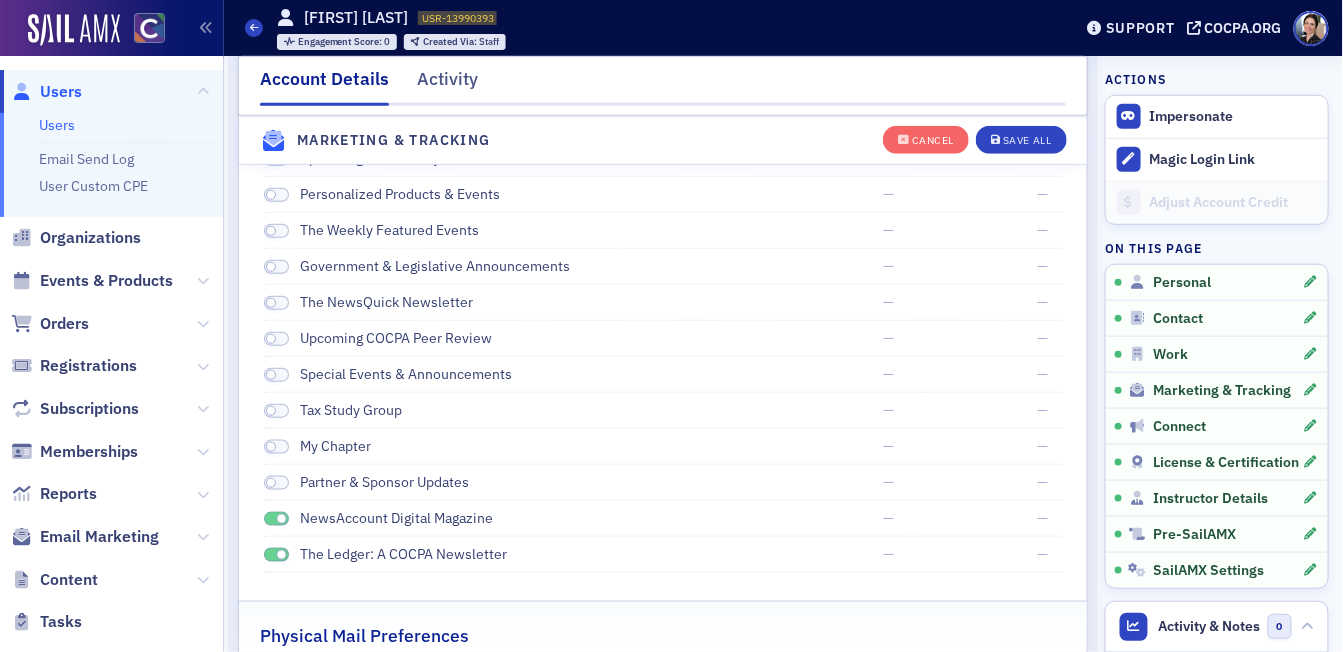 click 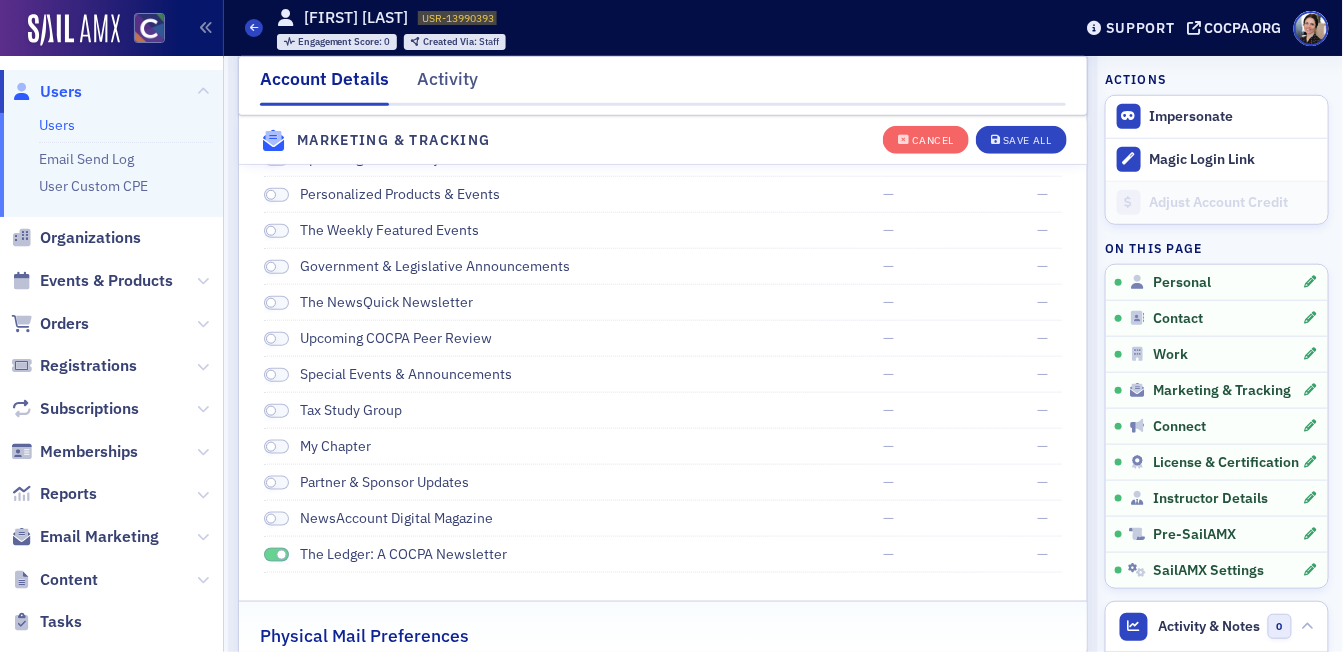 click 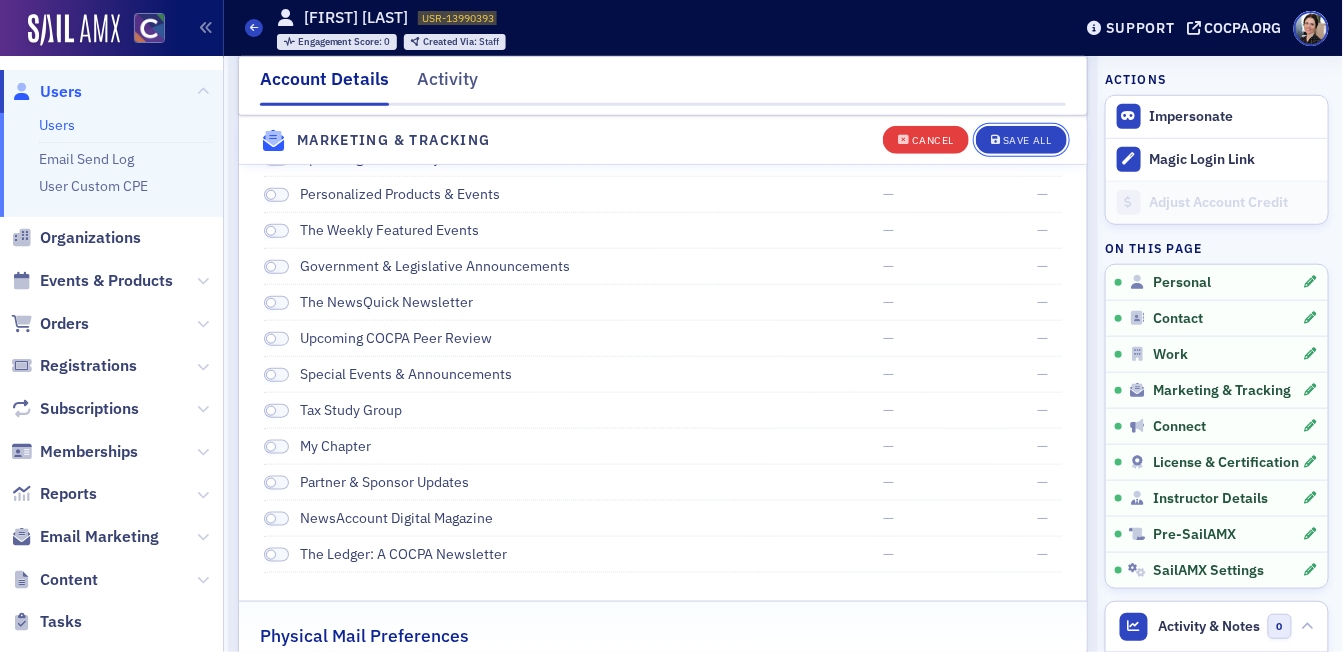 drag, startPoint x: 1026, startPoint y: 135, endPoint x: 885, endPoint y: 132, distance: 141.0319 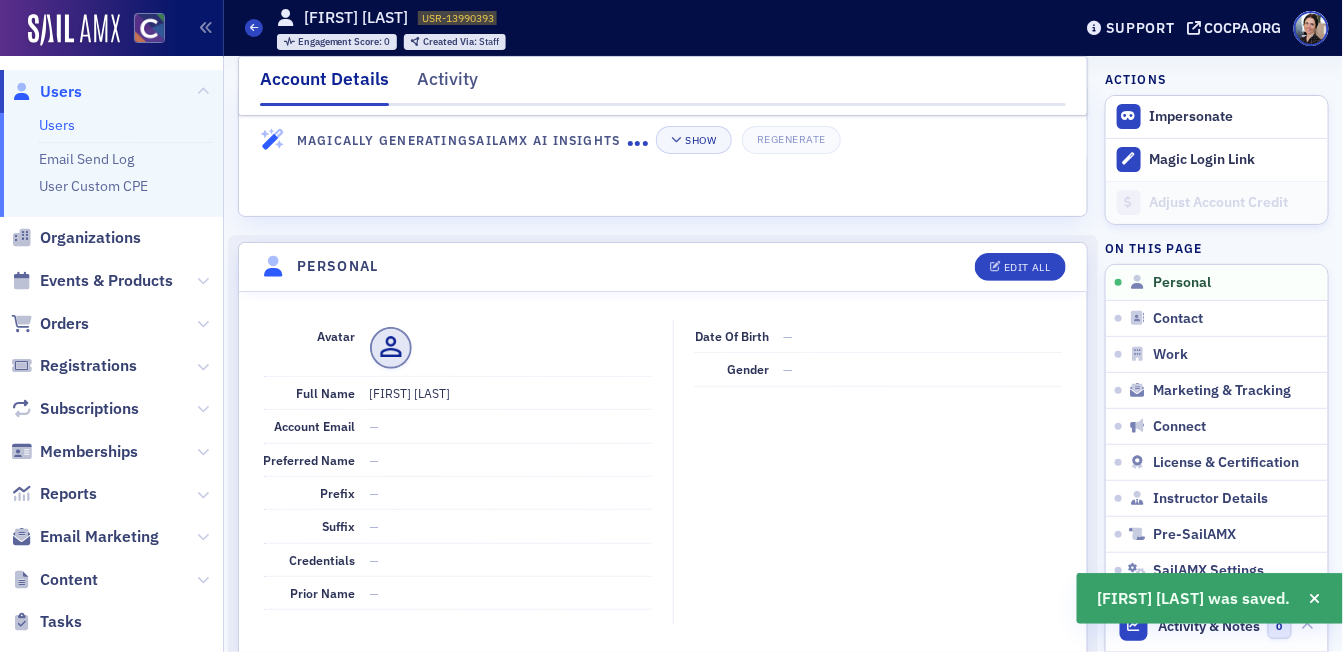scroll, scrollTop: 0, scrollLeft: 0, axis: both 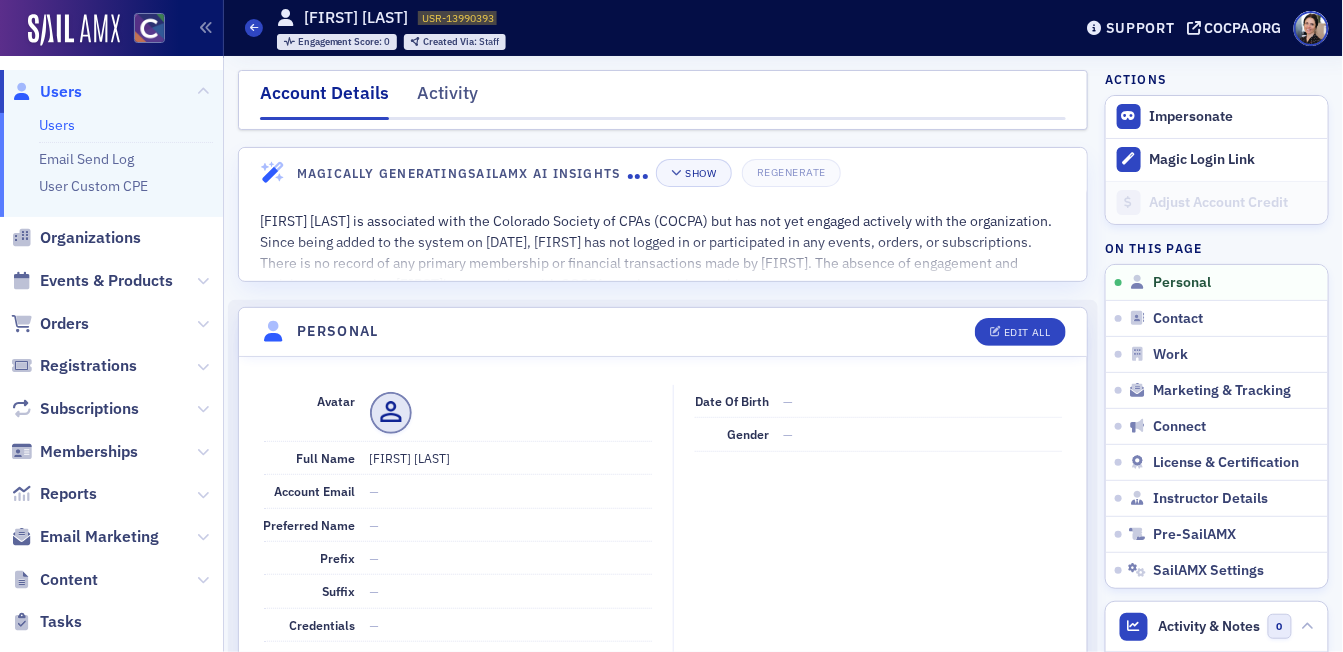click on "Users" 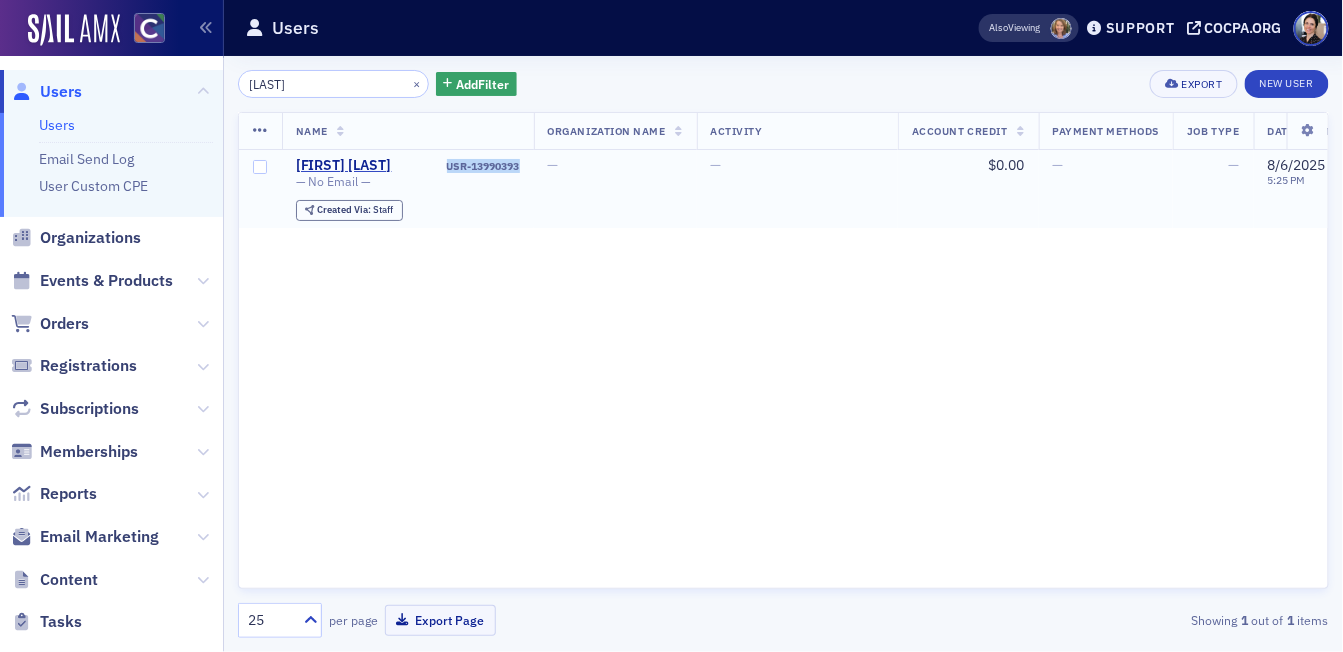 drag, startPoint x: 439, startPoint y: 167, endPoint x: 521, endPoint y: 167, distance: 82 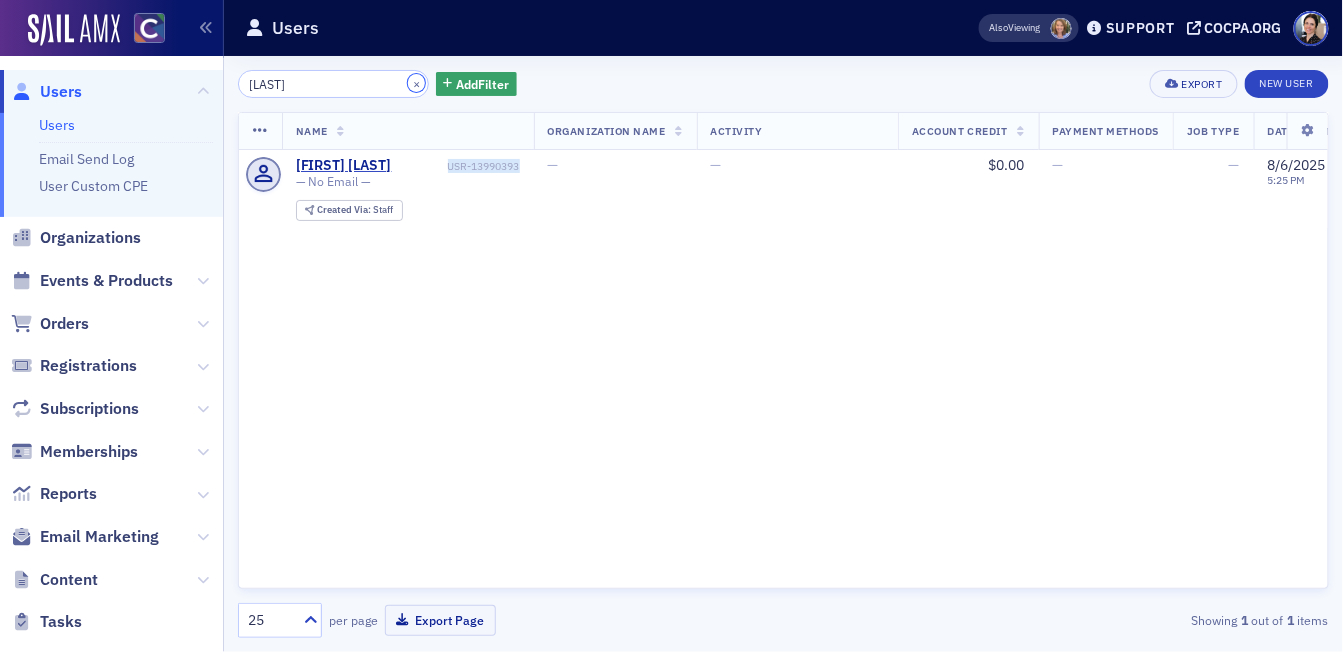 click on "×" 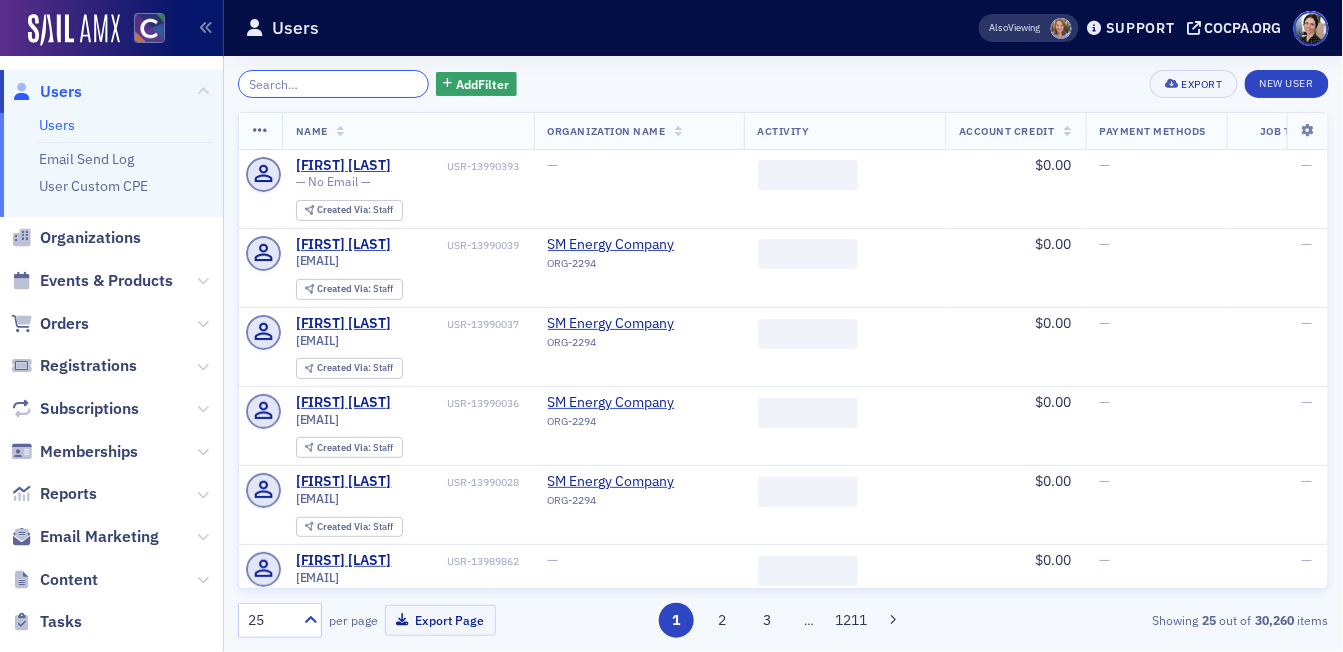 paste on "[FIRST] [LAST]" 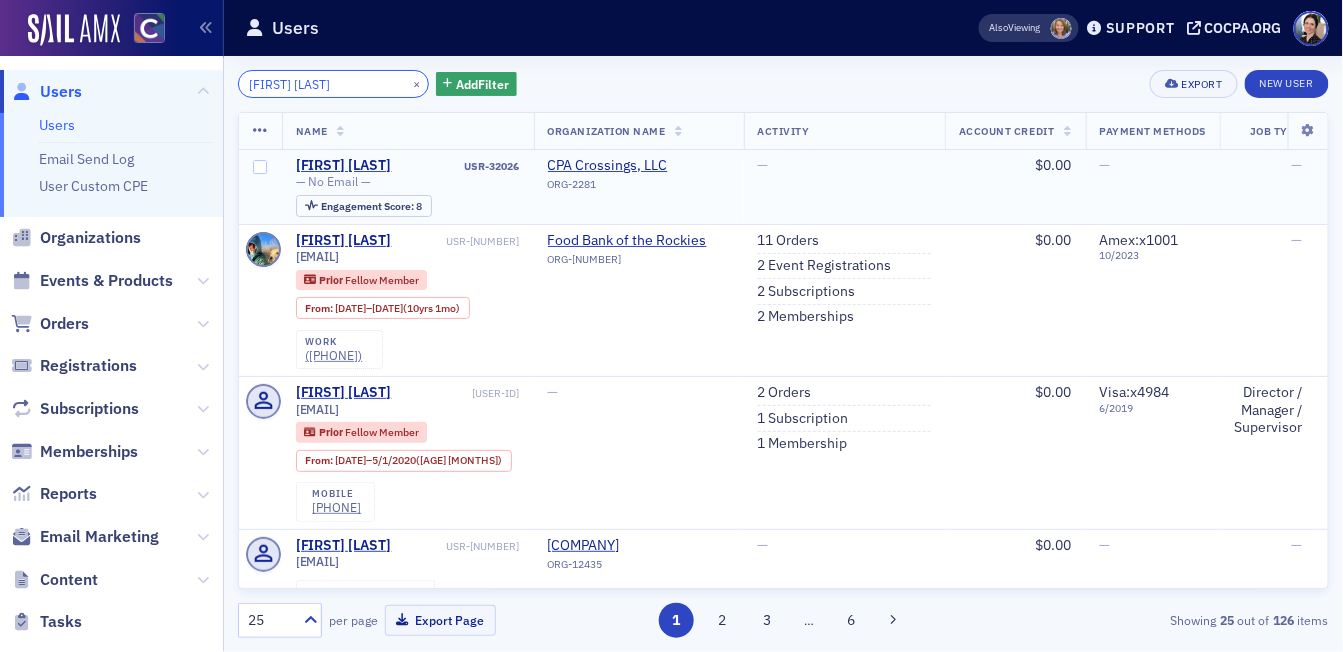 type on "[FIRST] [LAST]" 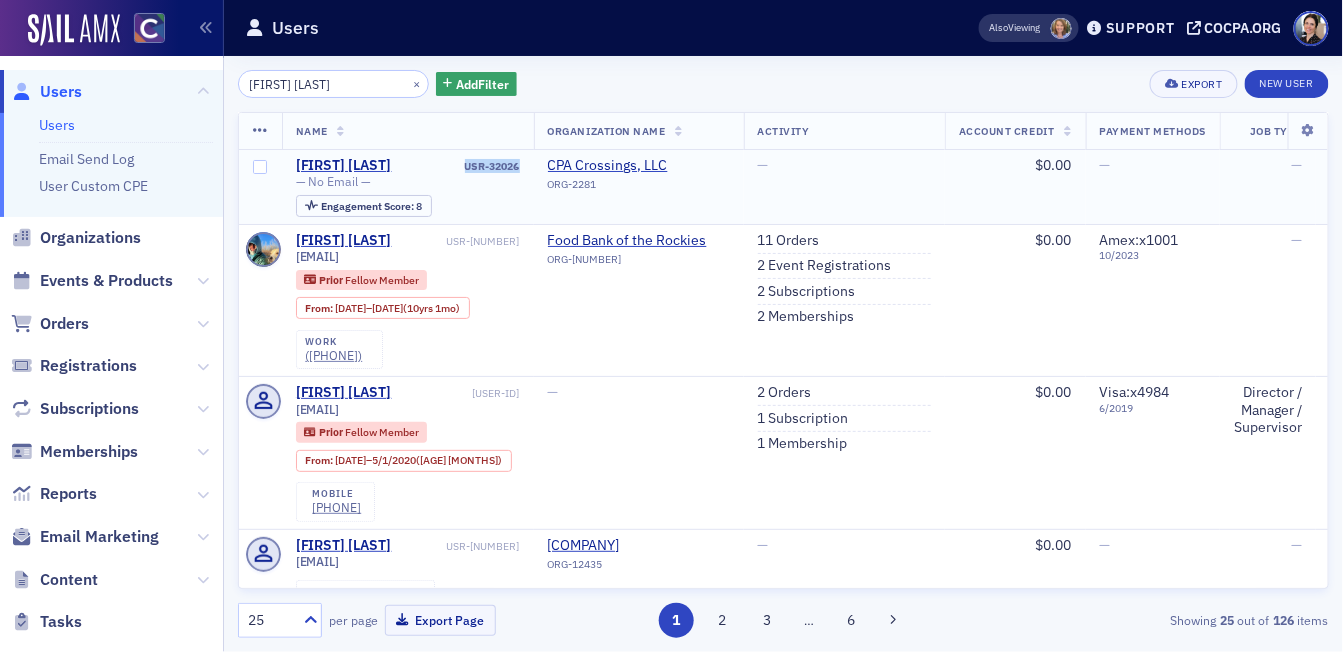 drag, startPoint x: 472, startPoint y: 165, endPoint x: 527, endPoint y: 167, distance: 55.03635 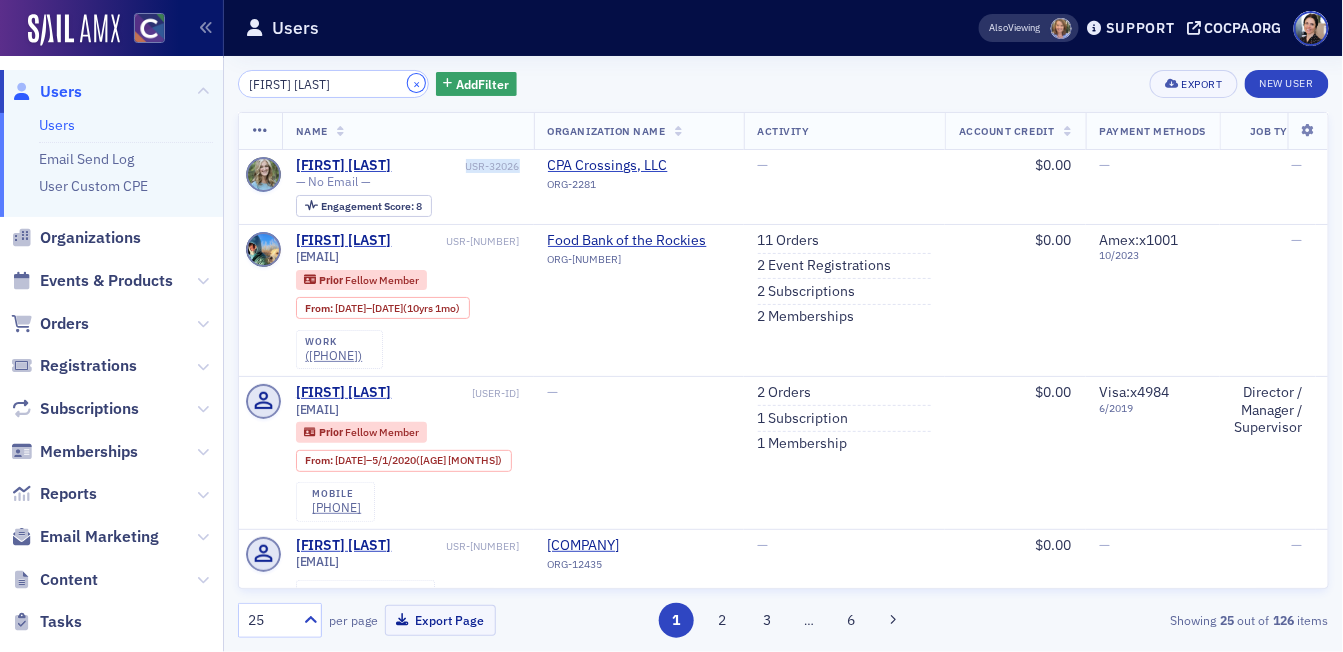 click on "×" 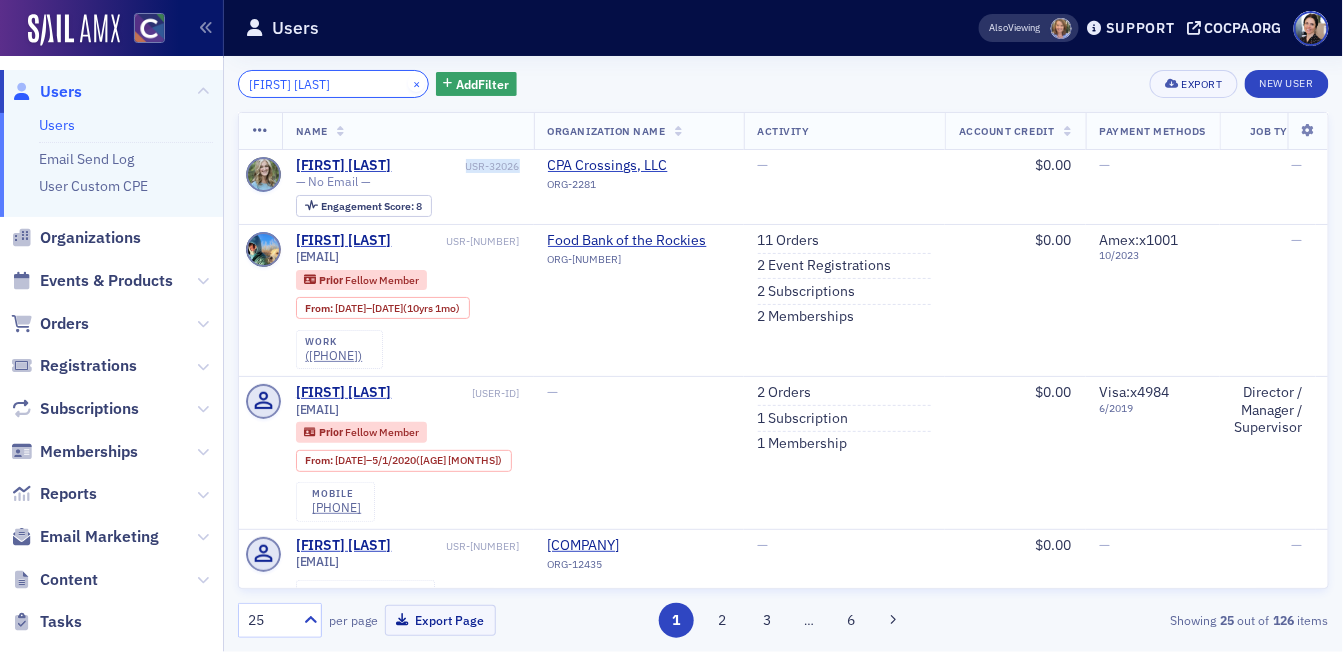 click on "[FIRST] [LAST]" 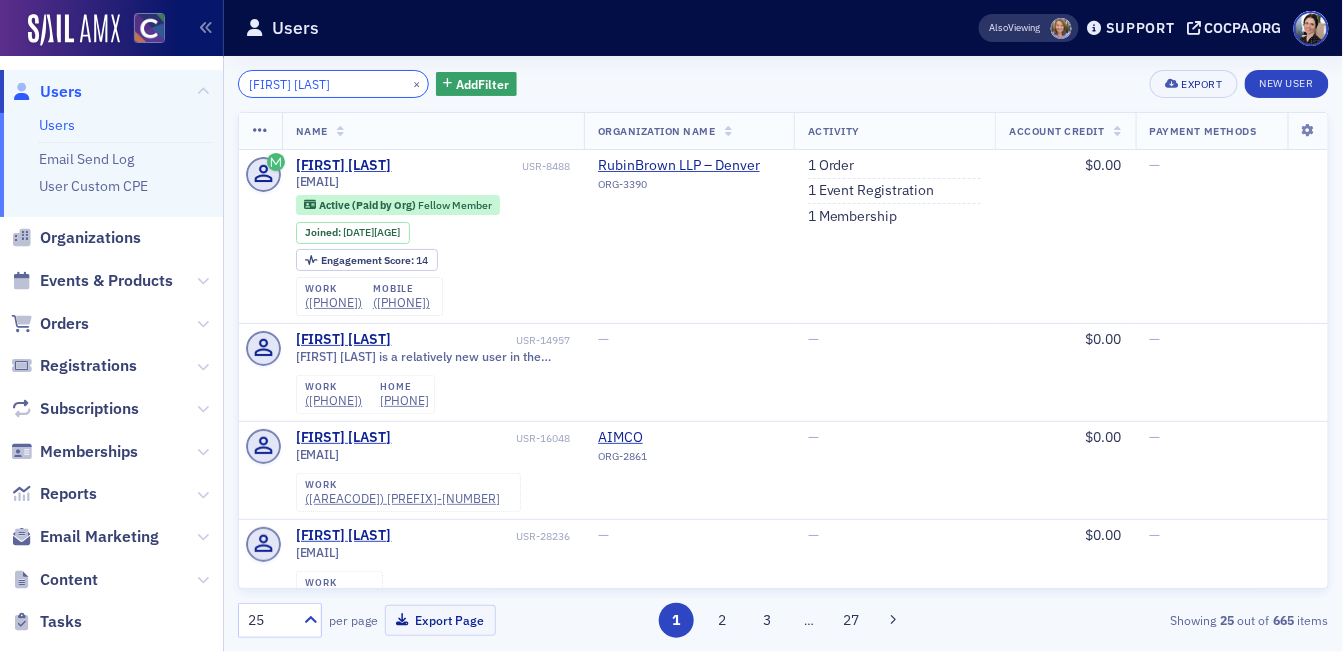 drag, startPoint x: 274, startPoint y: 84, endPoint x: 210, endPoint y: 72, distance: 65.11528 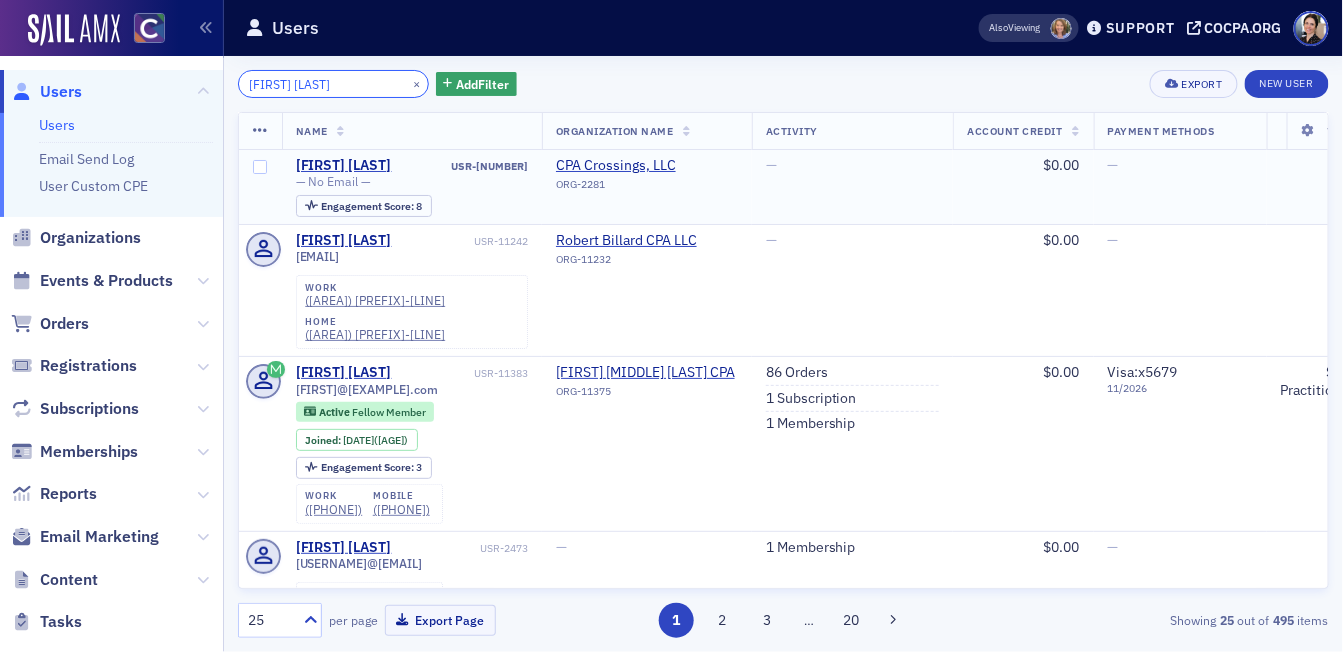 type on "[FIRST] [LAST]" 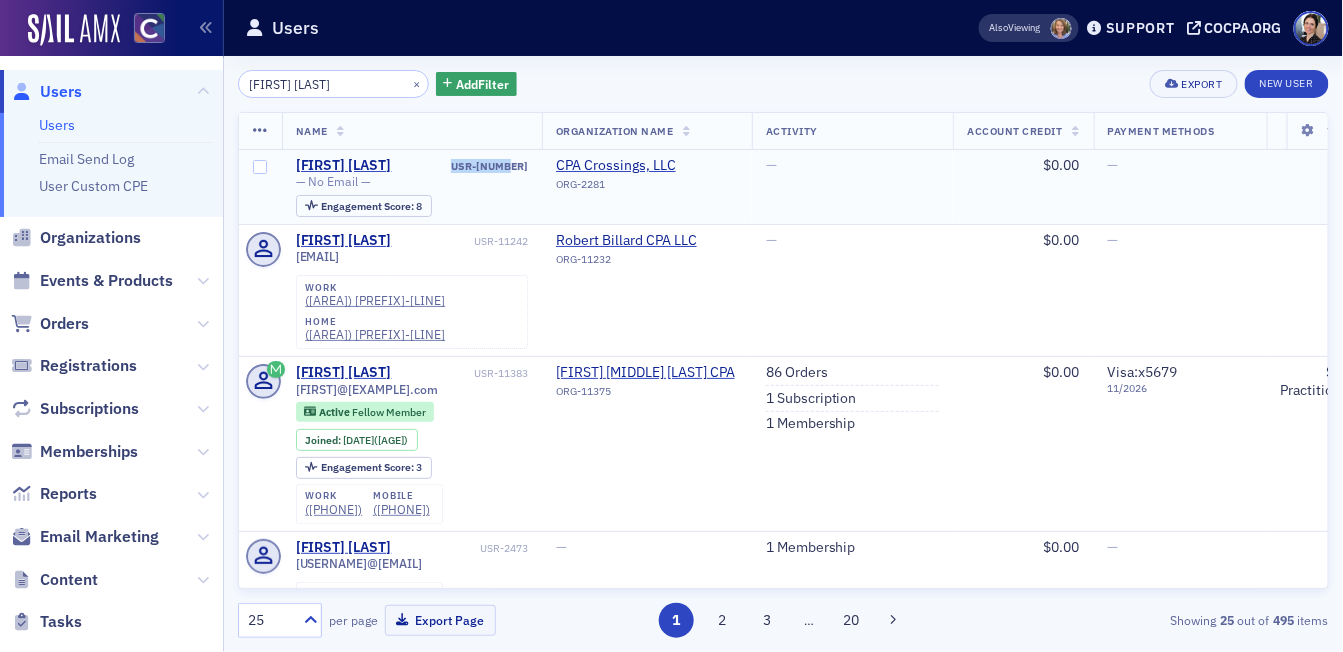drag, startPoint x: 470, startPoint y: 167, endPoint x: 532, endPoint y: 167, distance: 62 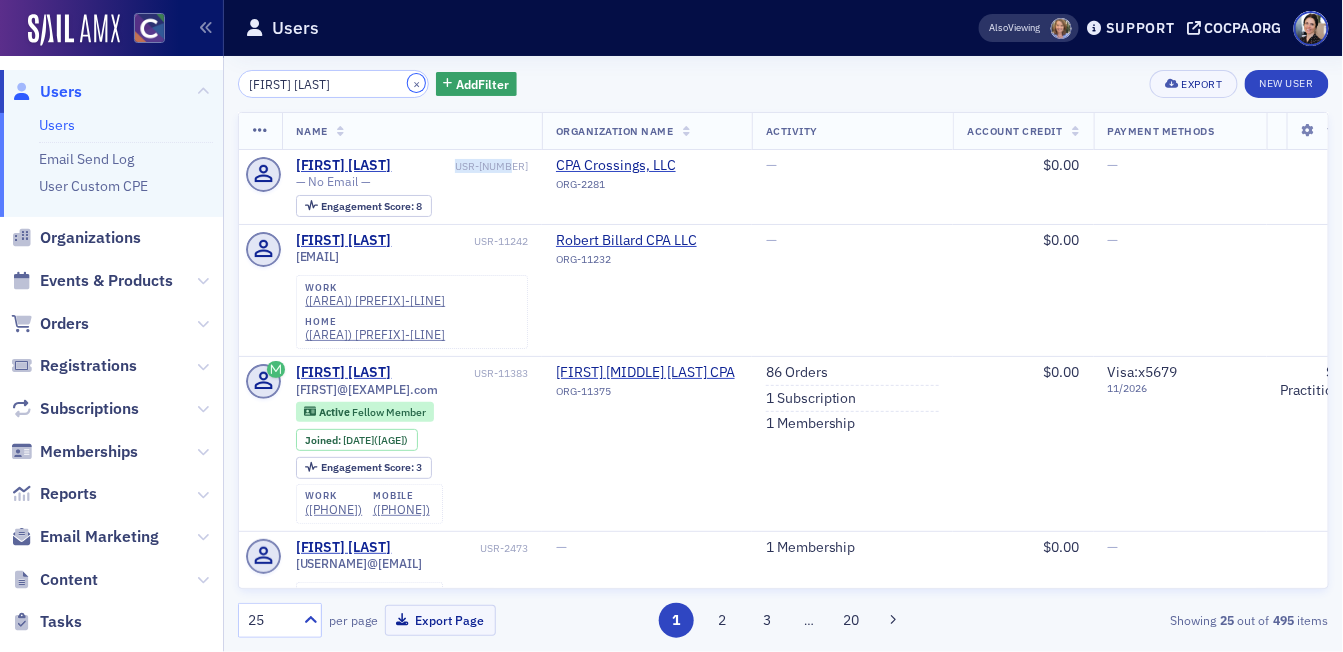 click on "×" 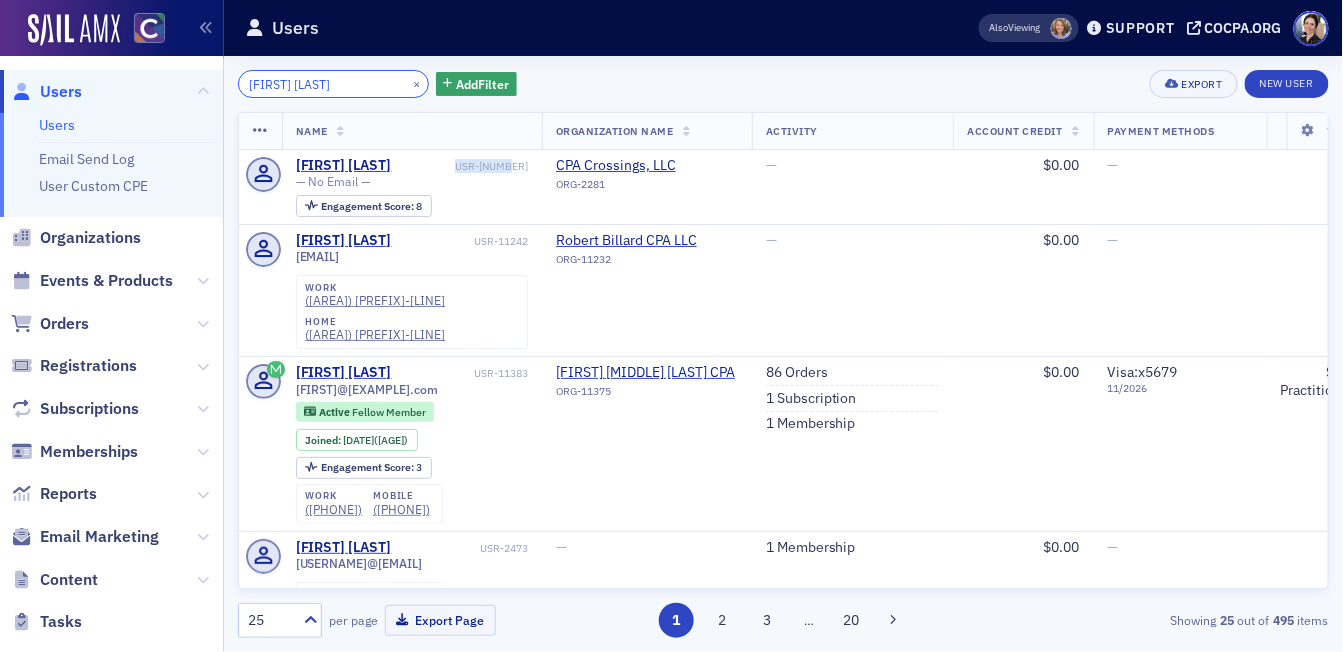 click on "[FIRST] [LAST]" 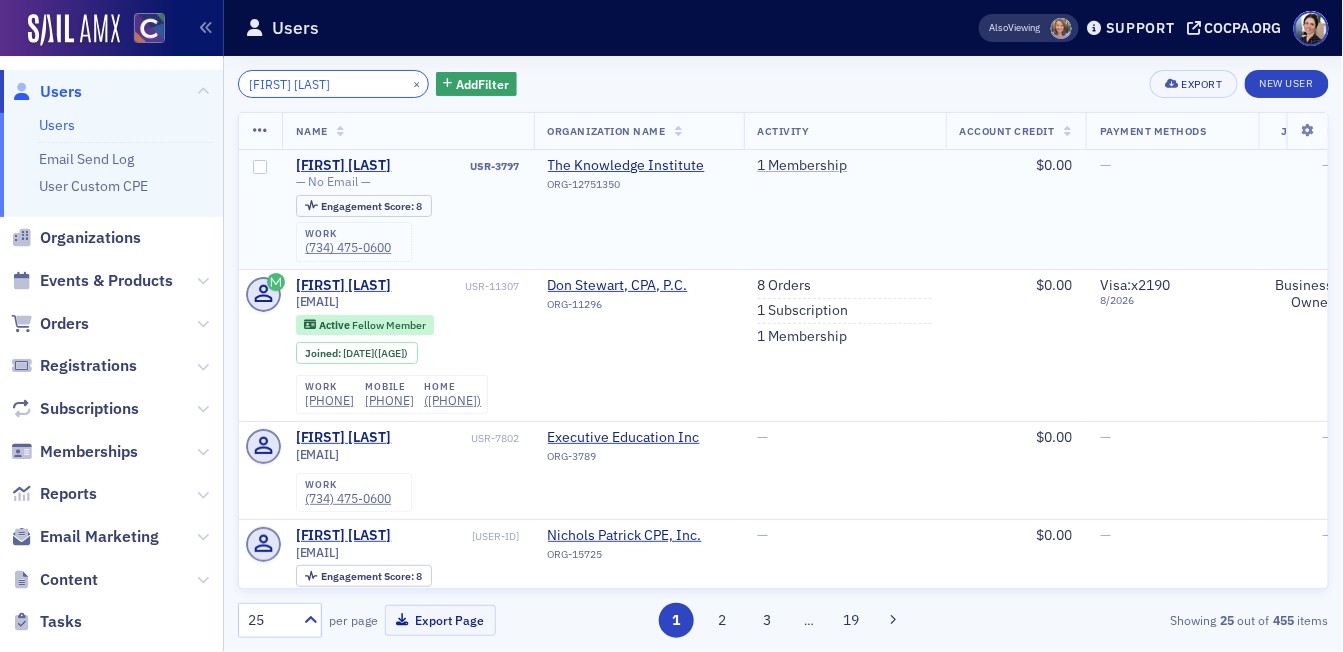 type on "[FIRST] [LAST]" 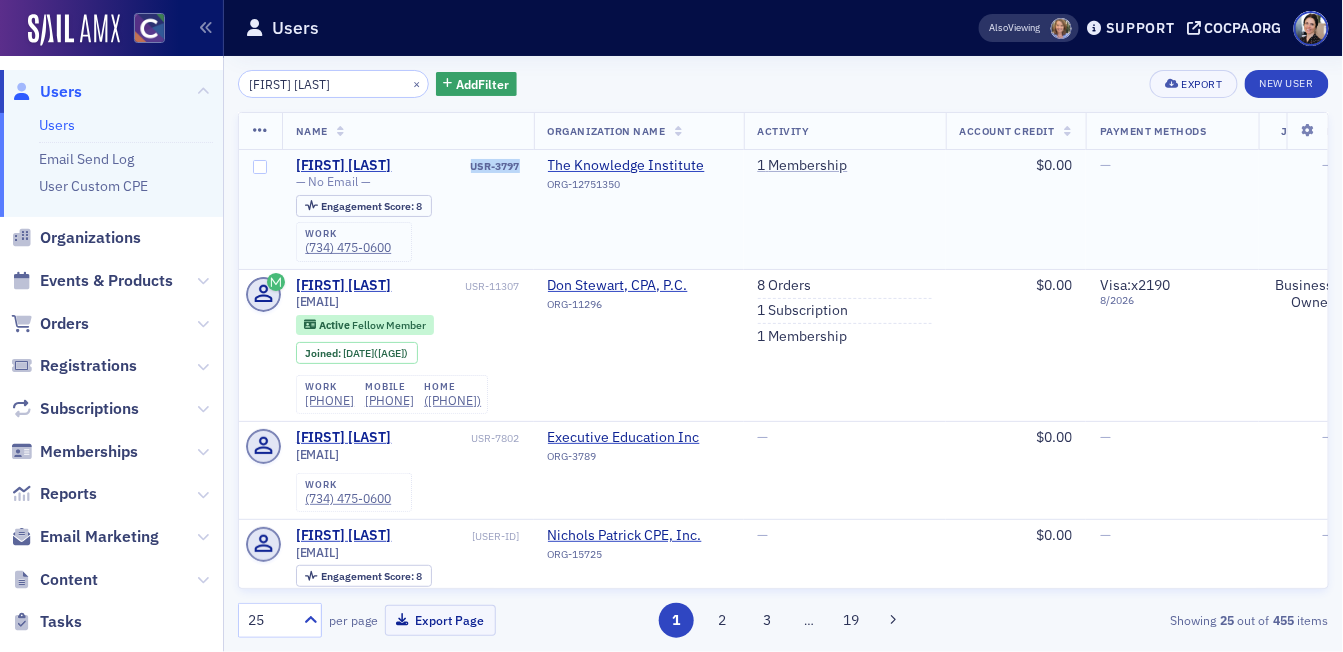drag, startPoint x: 483, startPoint y: 167, endPoint x: 517, endPoint y: 168, distance: 34.0147 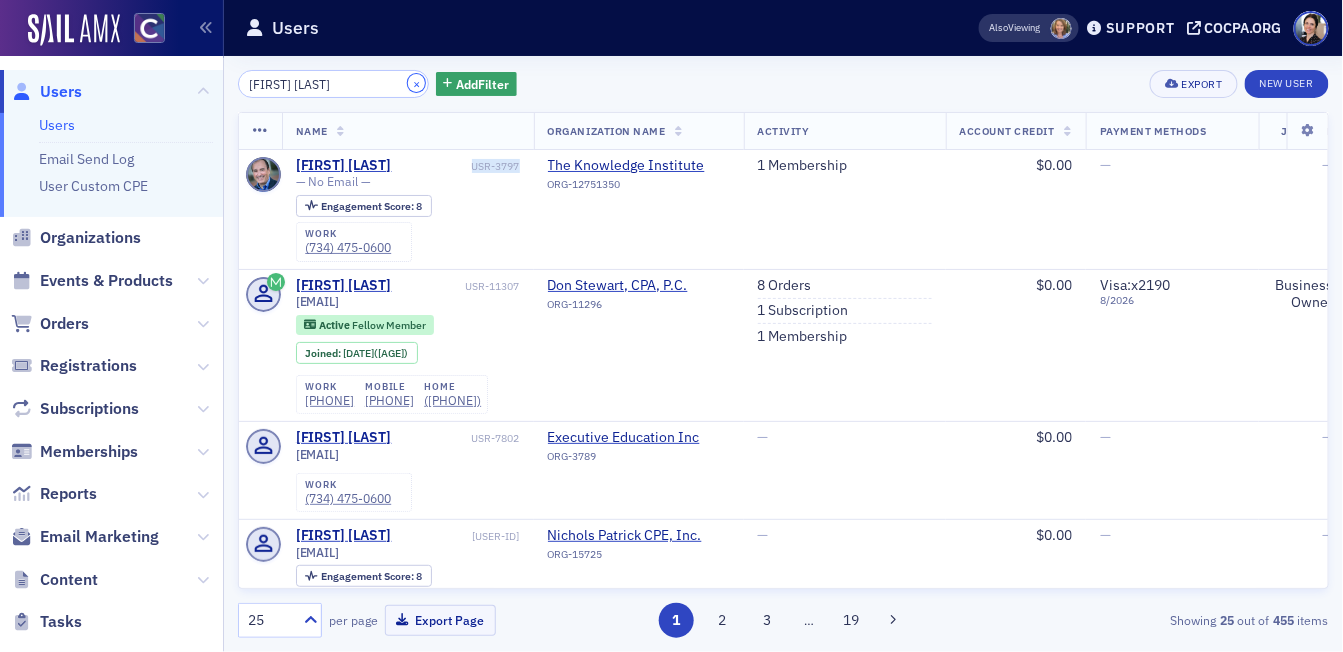 click on "×" 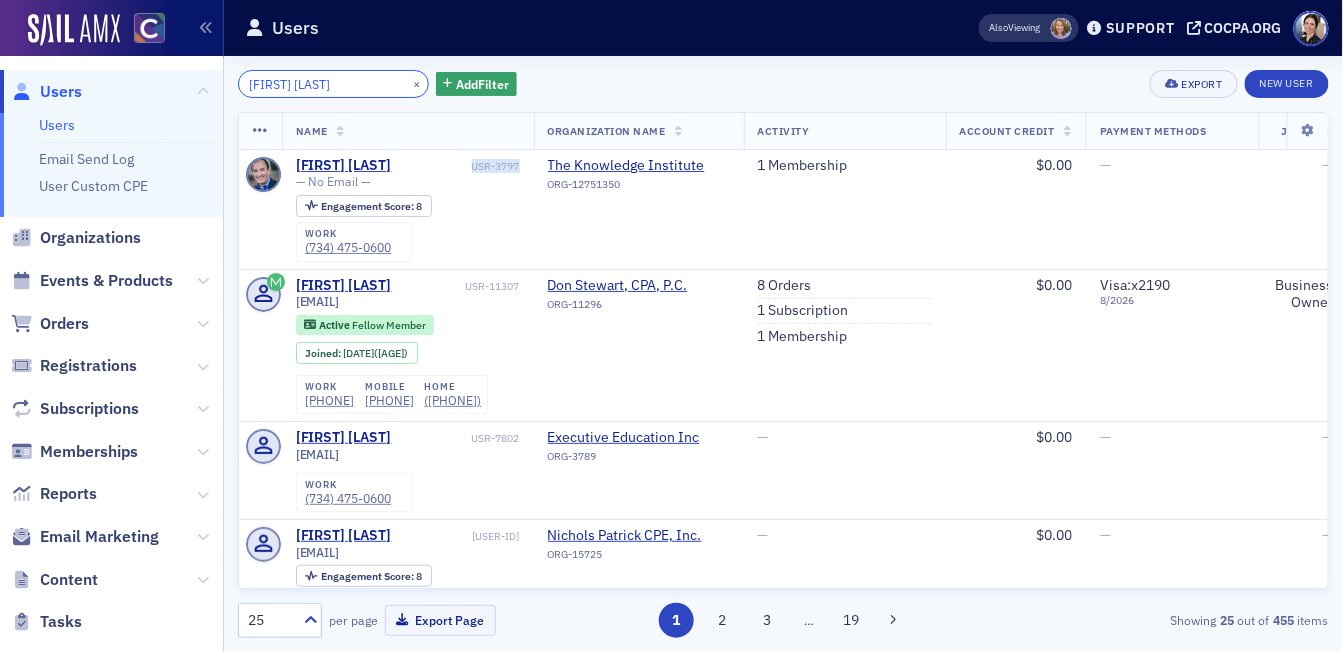 drag, startPoint x: 392, startPoint y: 80, endPoint x: 369, endPoint y: 82, distance: 23.086792 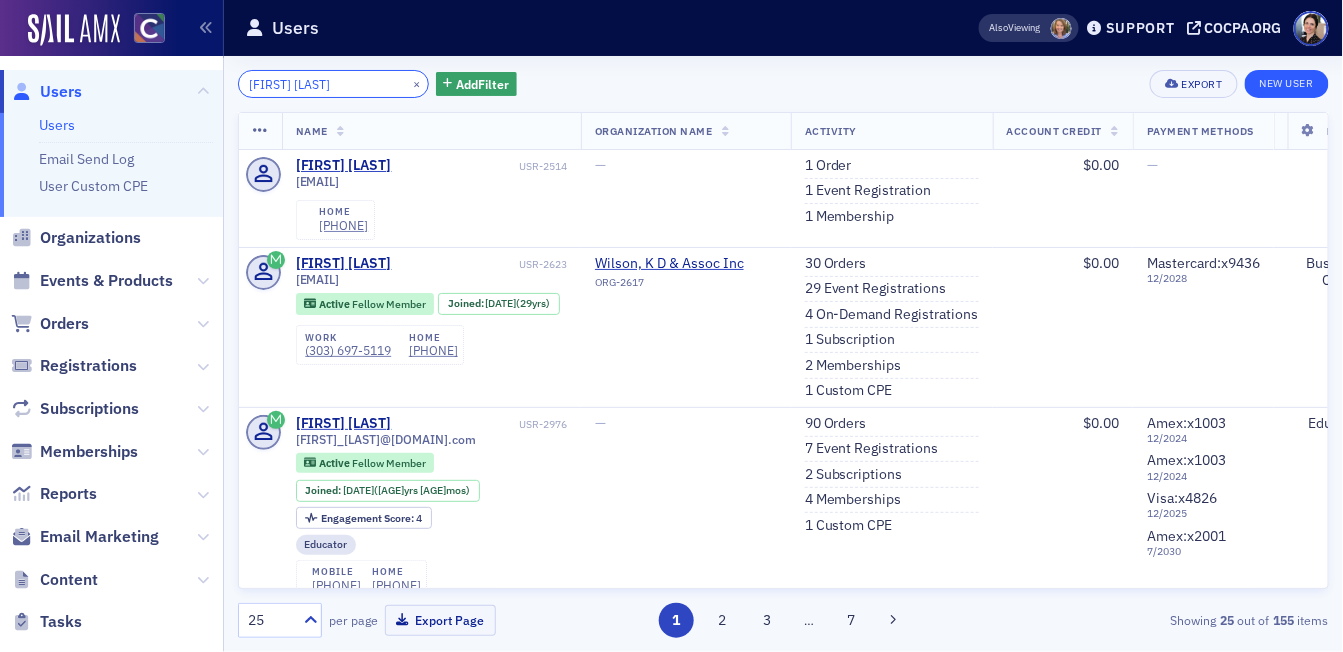 type on "[FIRST] [LAST]" 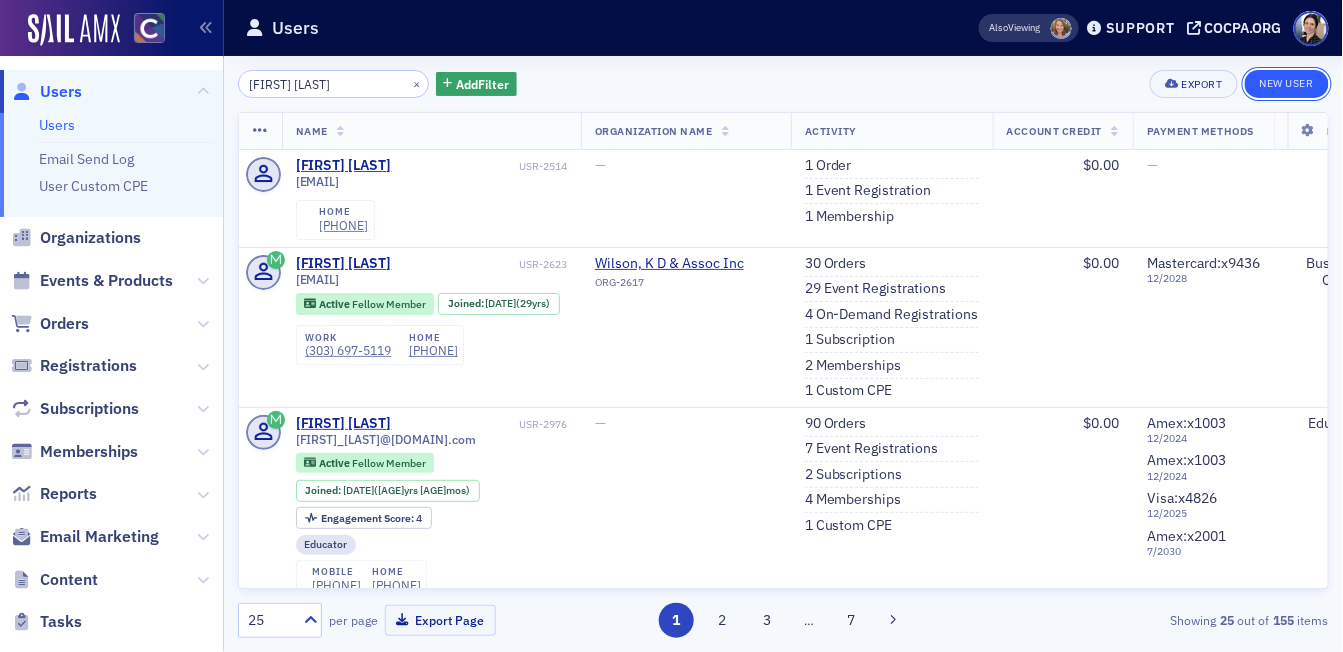 click on "New User" 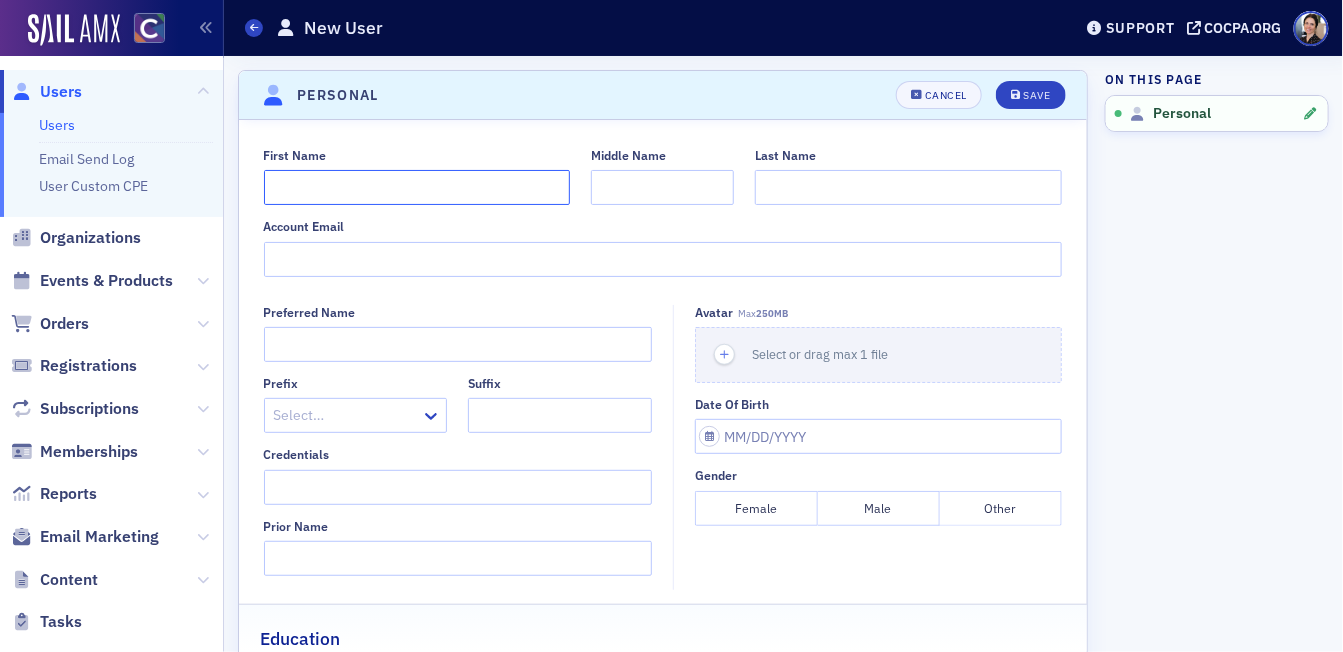 click on "First Name" 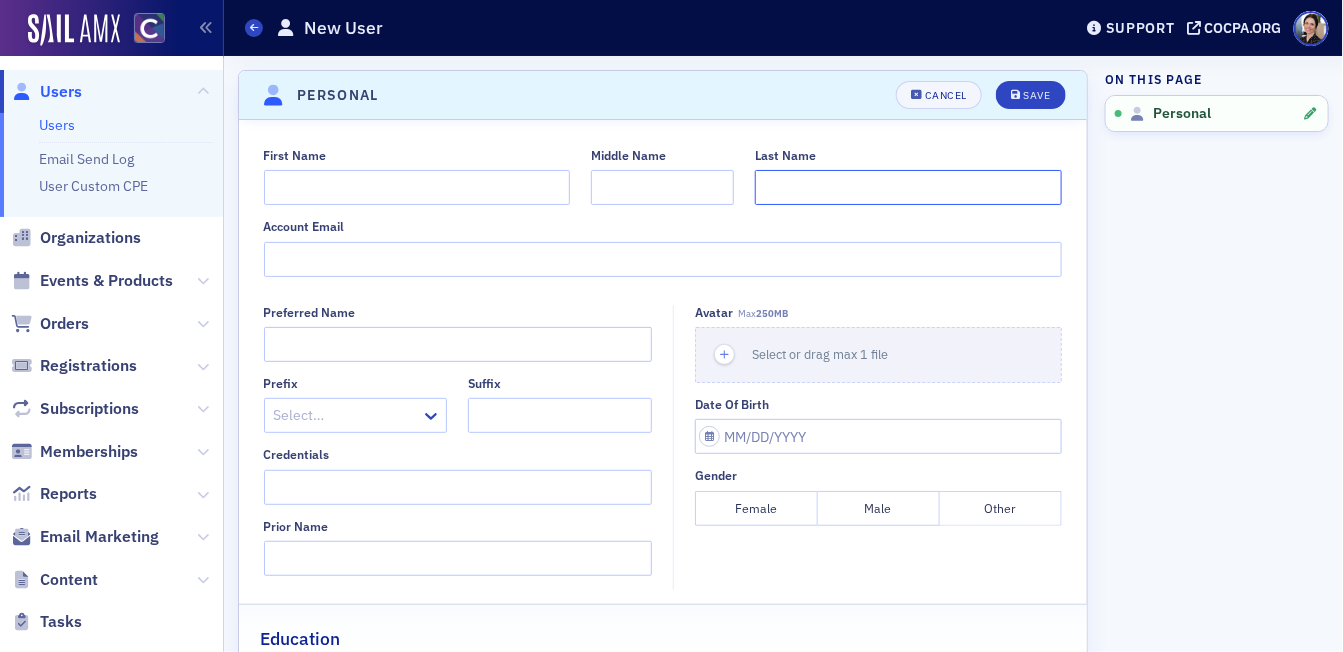 click on "Last Name" 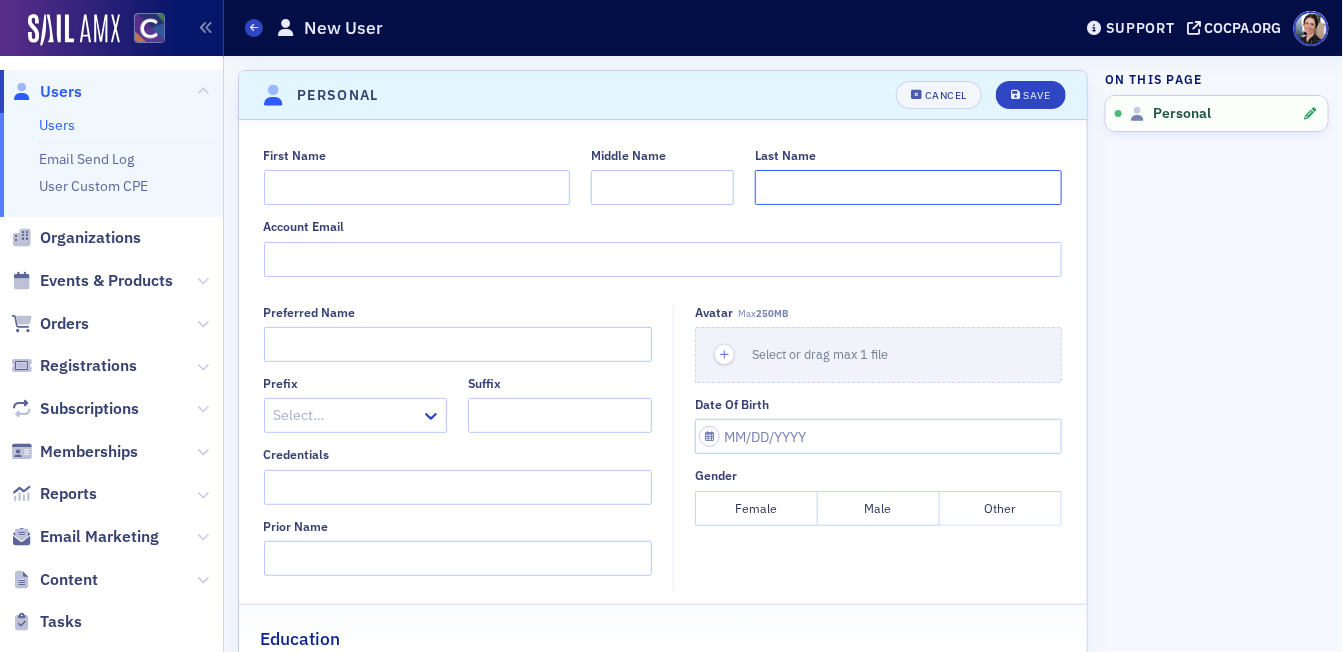 paste on "[FIRST] [LAST]" 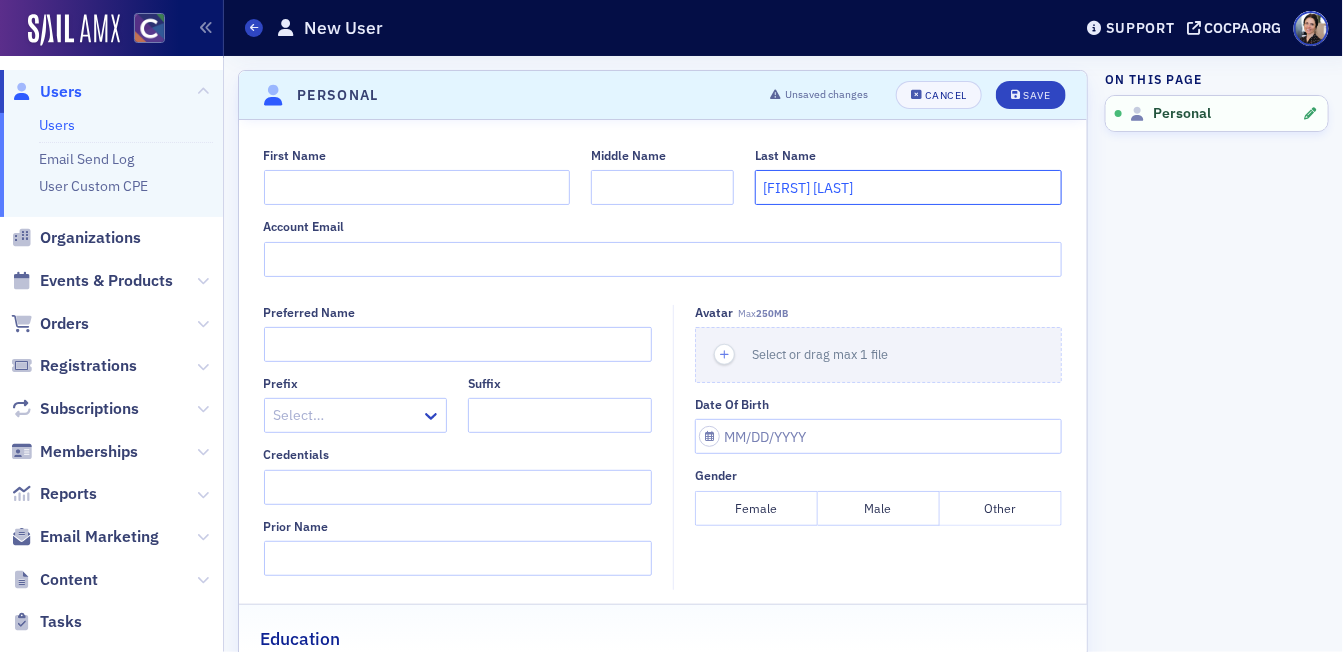 drag, startPoint x: 805, startPoint y: 190, endPoint x: 757, endPoint y: 187, distance: 48.09366 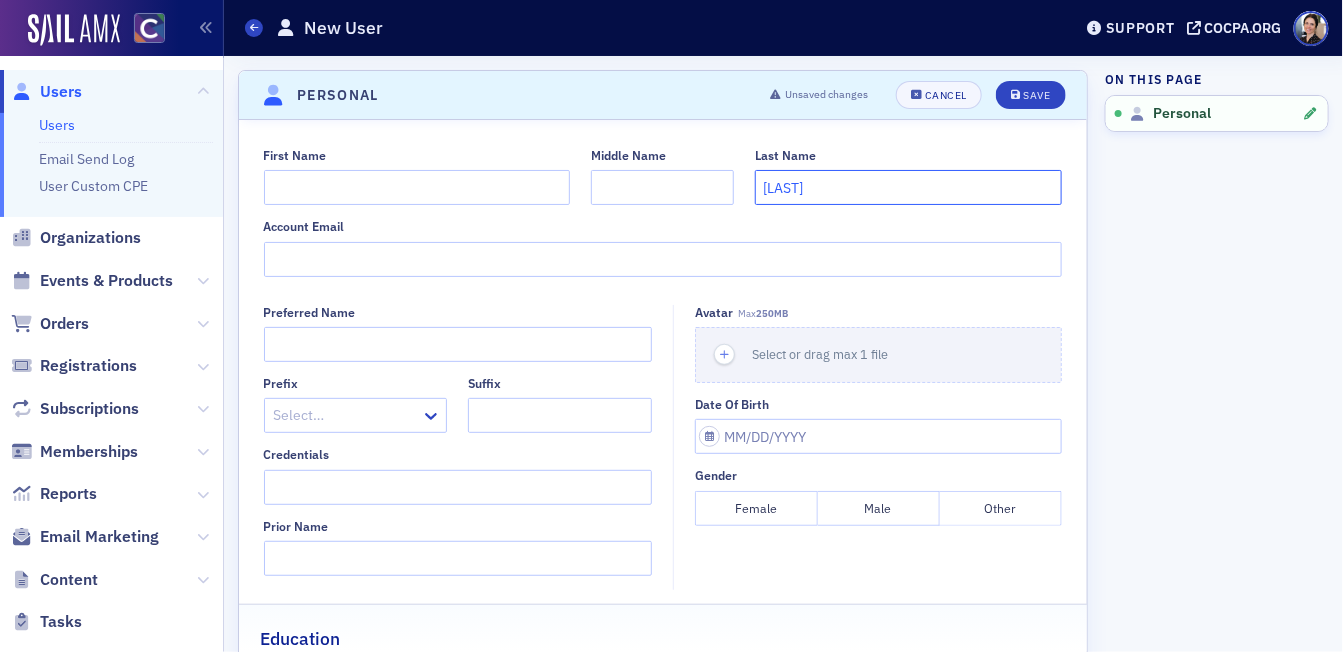 type on "[LAST]" 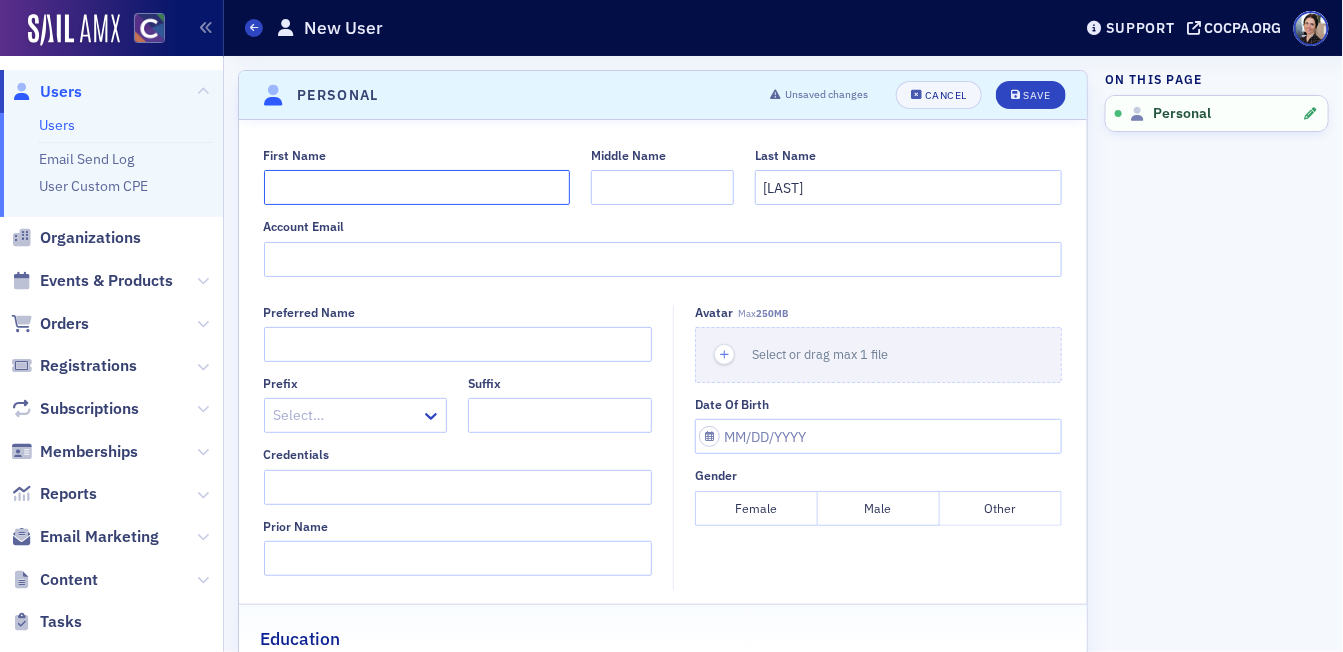 click on "First Name" 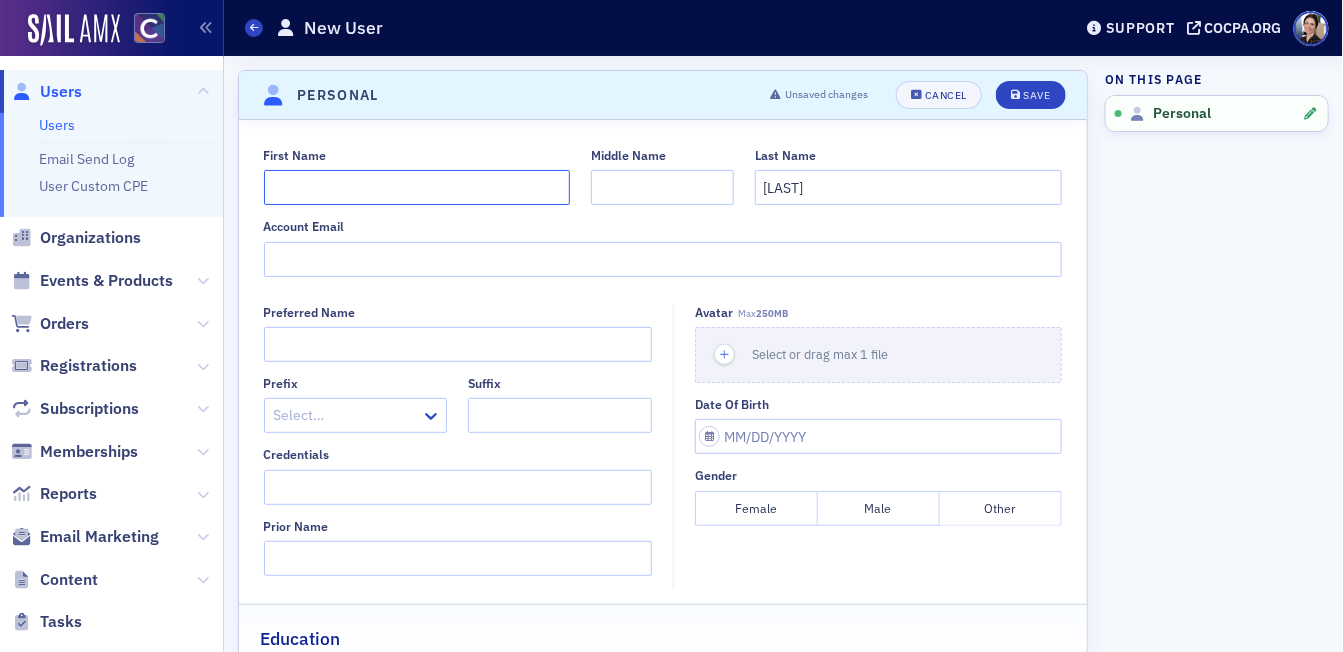 paste on "[FIRST]" 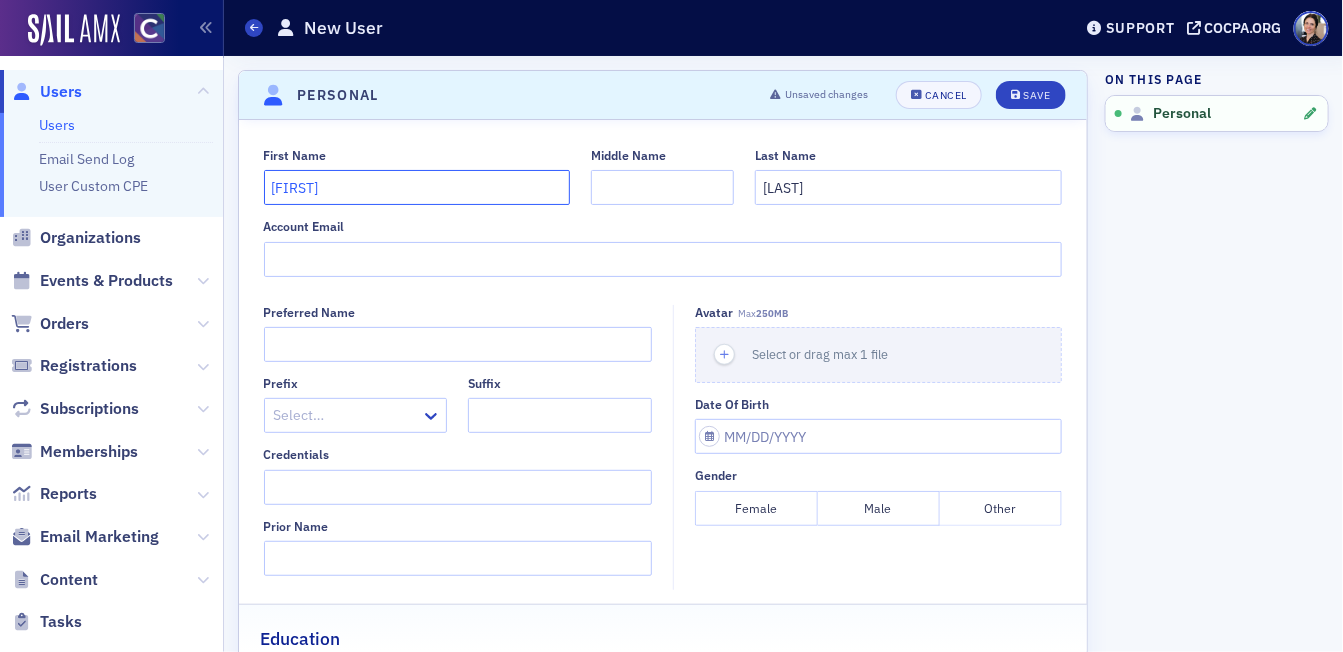 drag, startPoint x: 274, startPoint y: 188, endPoint x: 243, endPoint y: 184, distance: 31.257 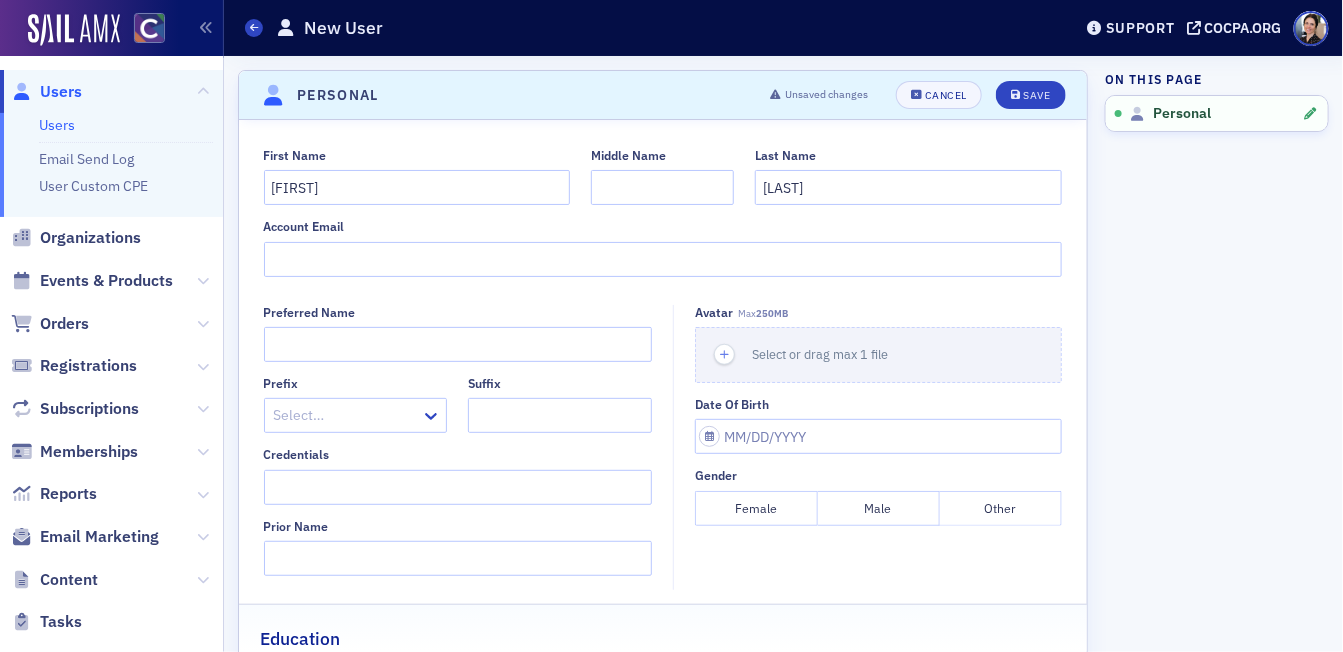 click on "Male" 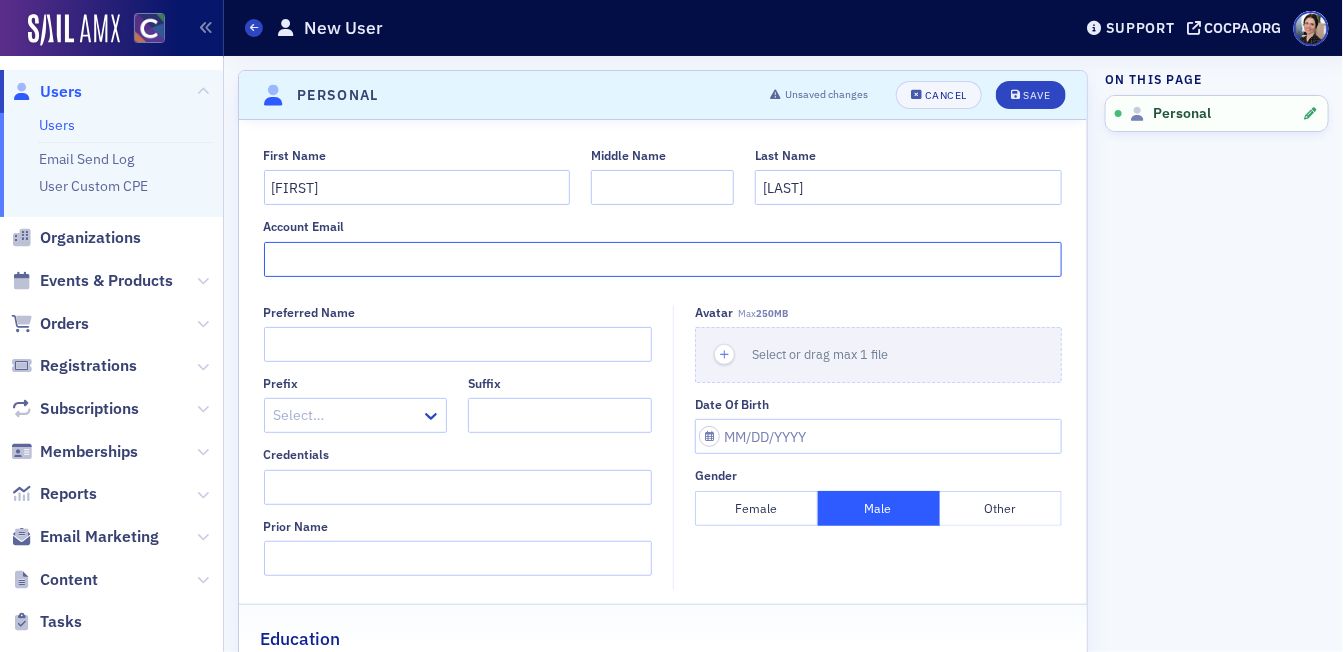 click on "Account Email" 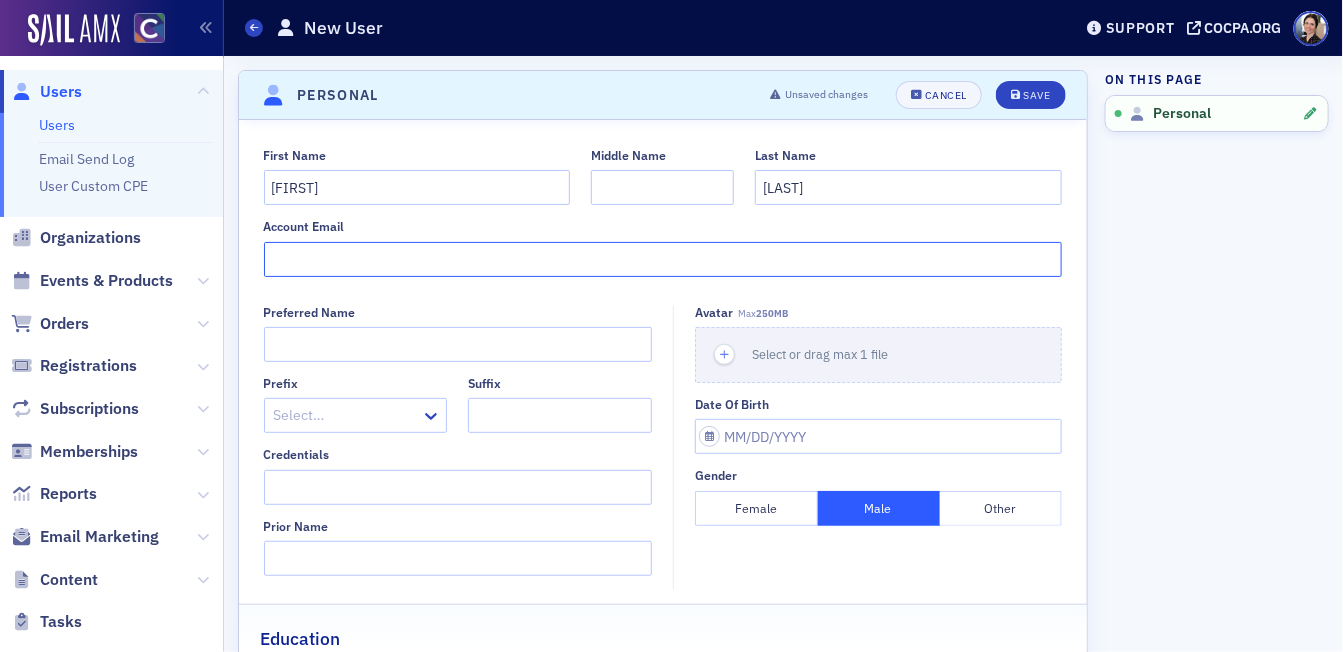 paste on "[FIRST]" 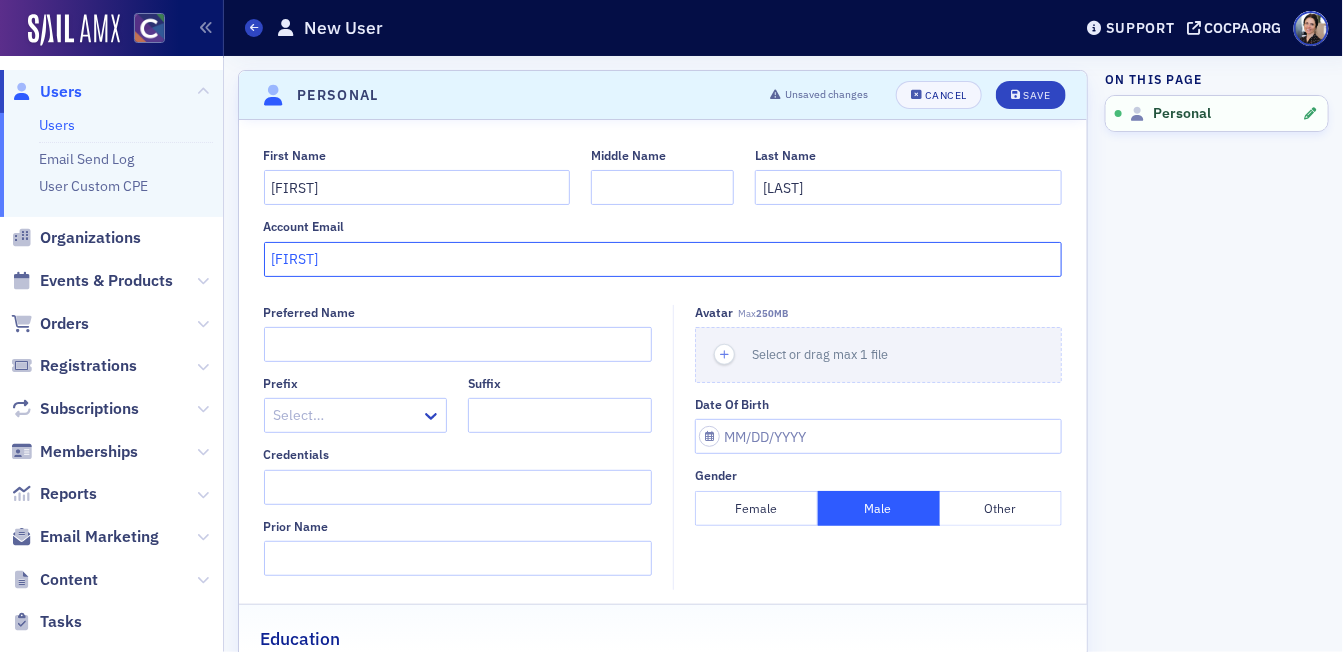 drag, startPoint x: 317, startPoint y: 260, endPoint x: 253, endPoint y: 257, distance: 64.070274 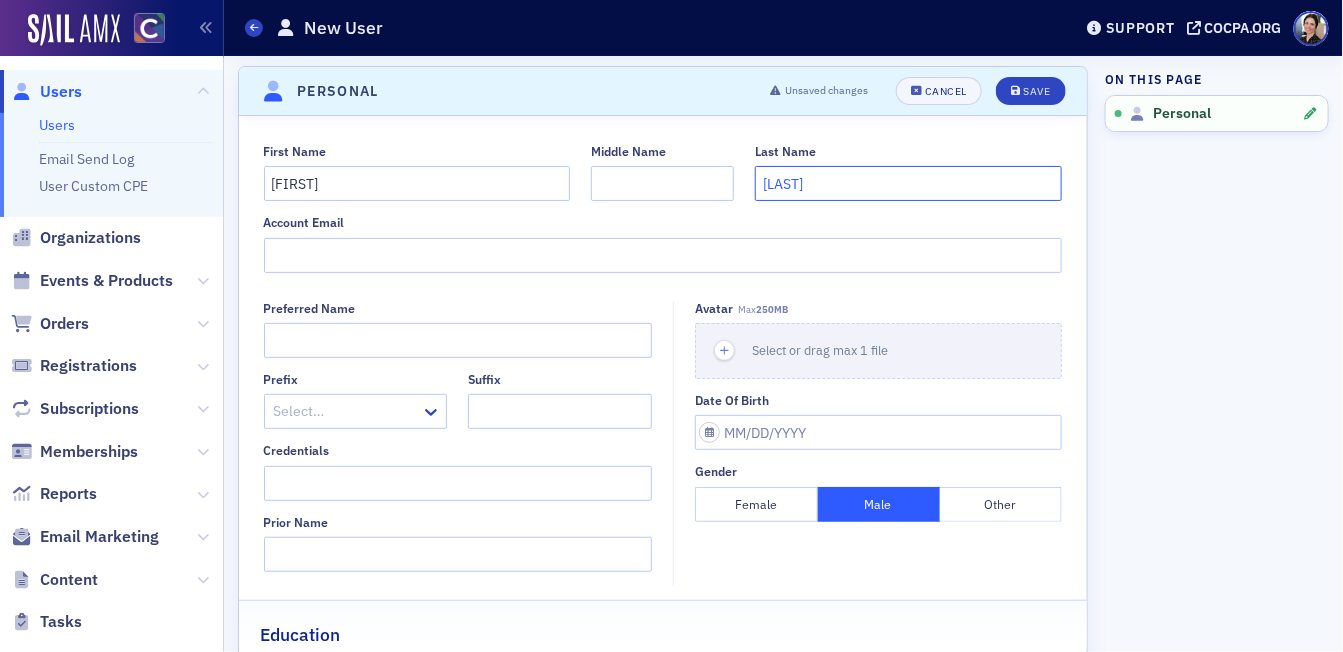 drag, startPoint x: 831, startPoint y: 180, endPoint x: 741, endPoint y: 174, distance: 90.199776 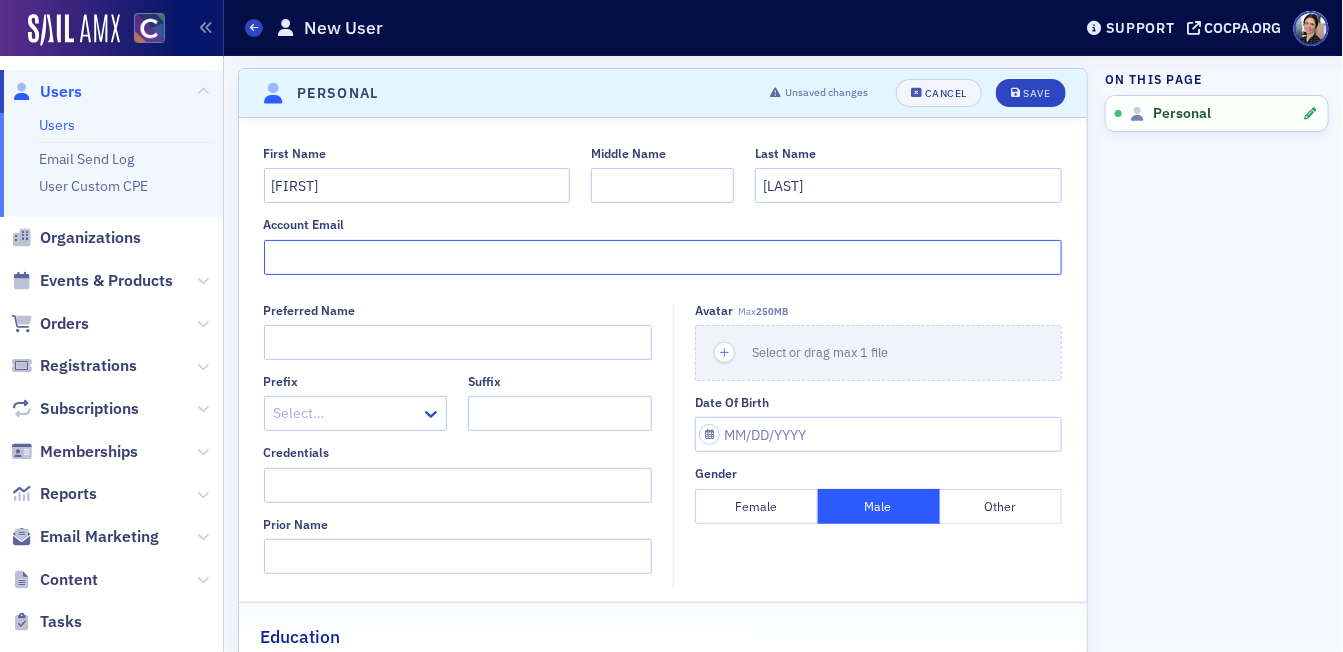 click on "Account Email" 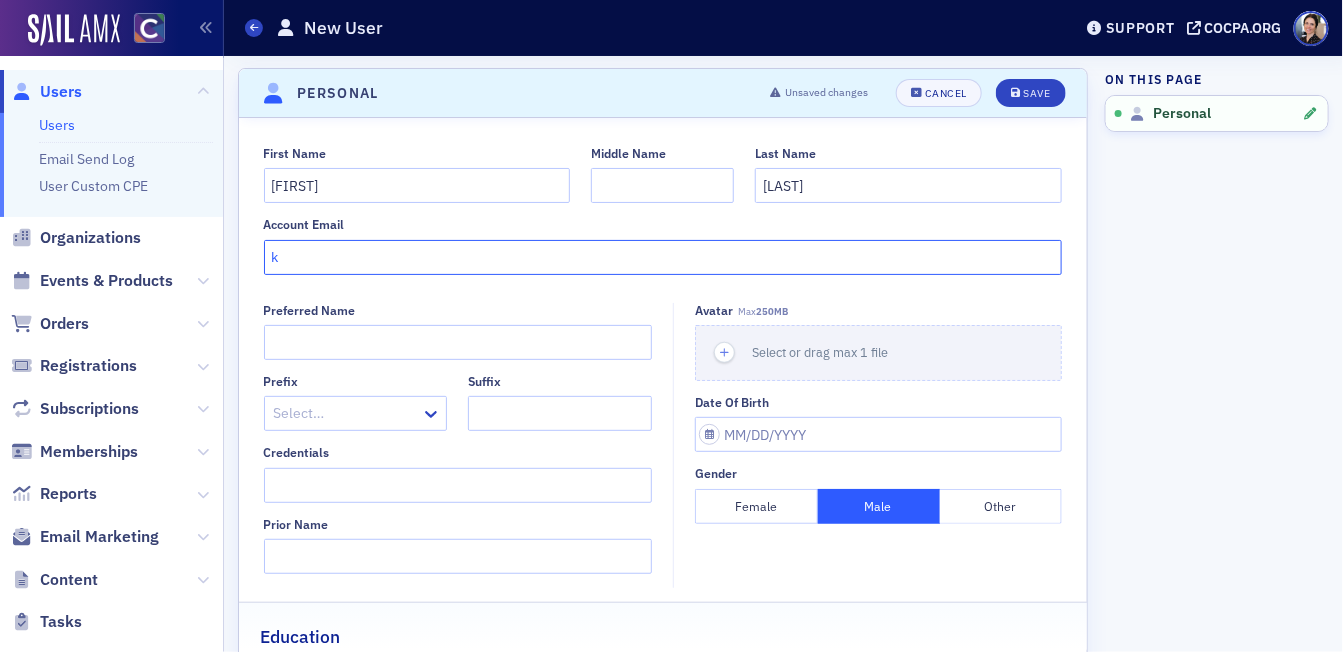 paste on "[LAST]" 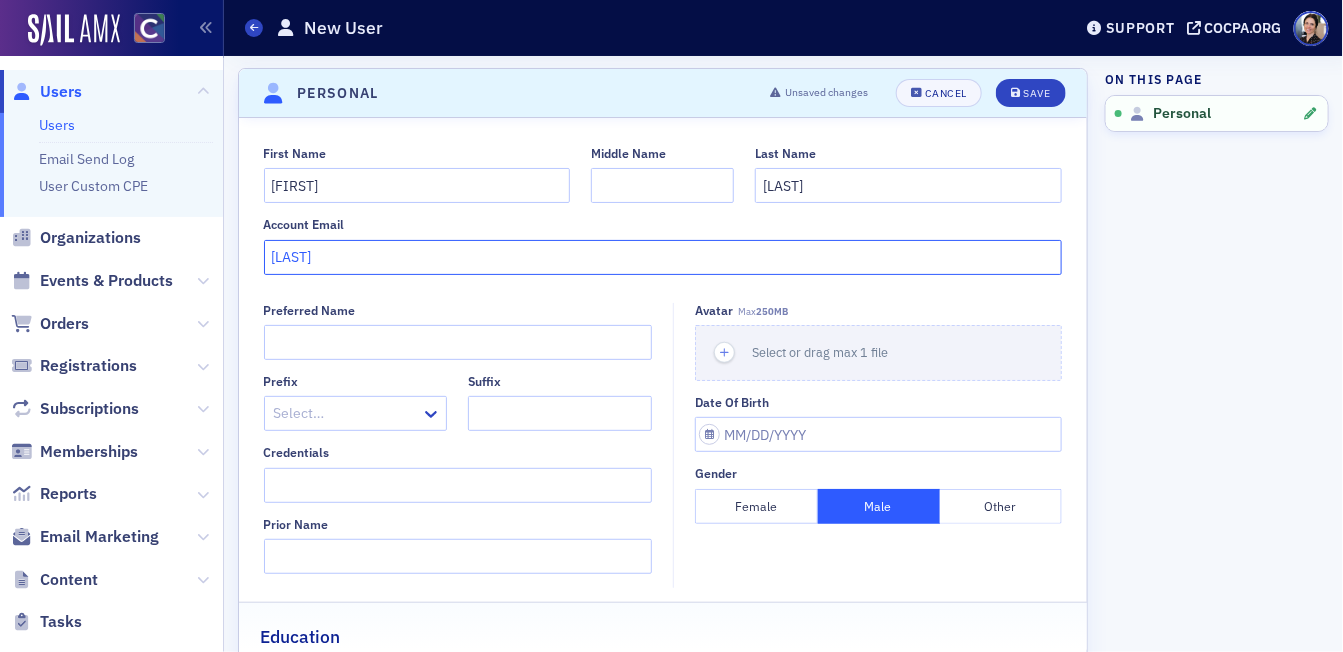 click on "[LAST]" 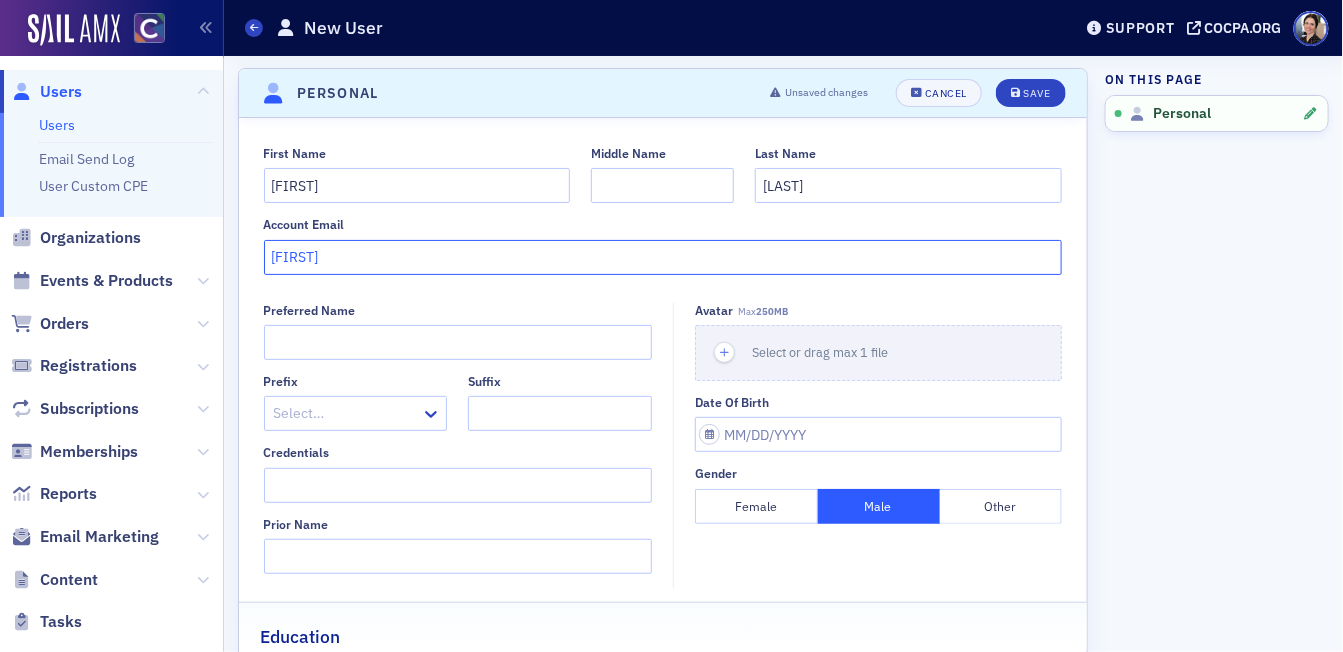 click on "[FIRST]" 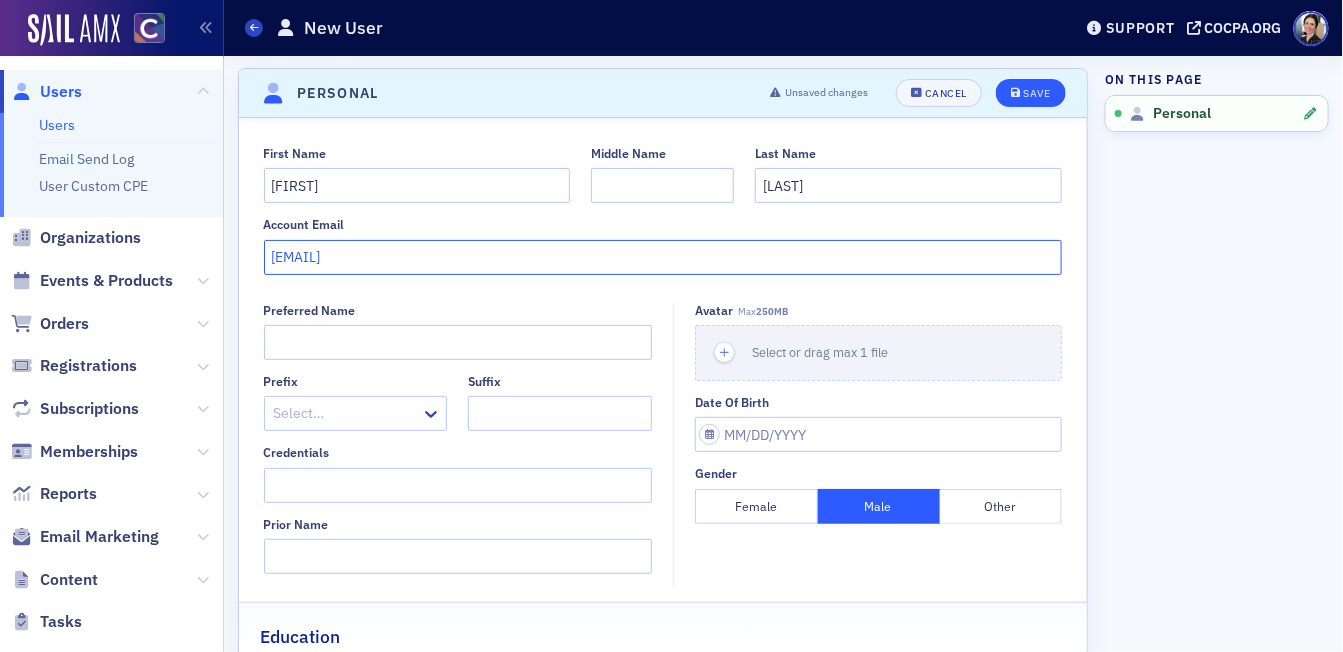 type on "[EMAIL]" 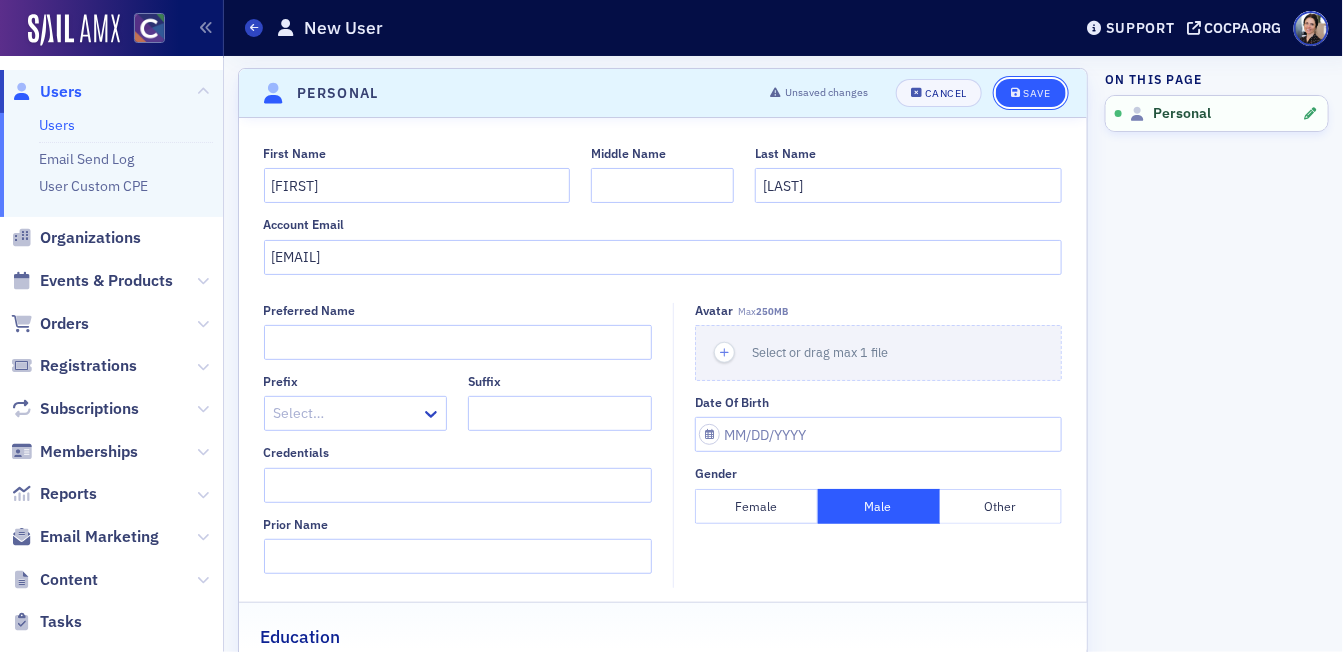 drag, startPoint x: 1049, startPoint y: 93, endPoint x: 1003, endPoint y: 102, distance: 46.872166 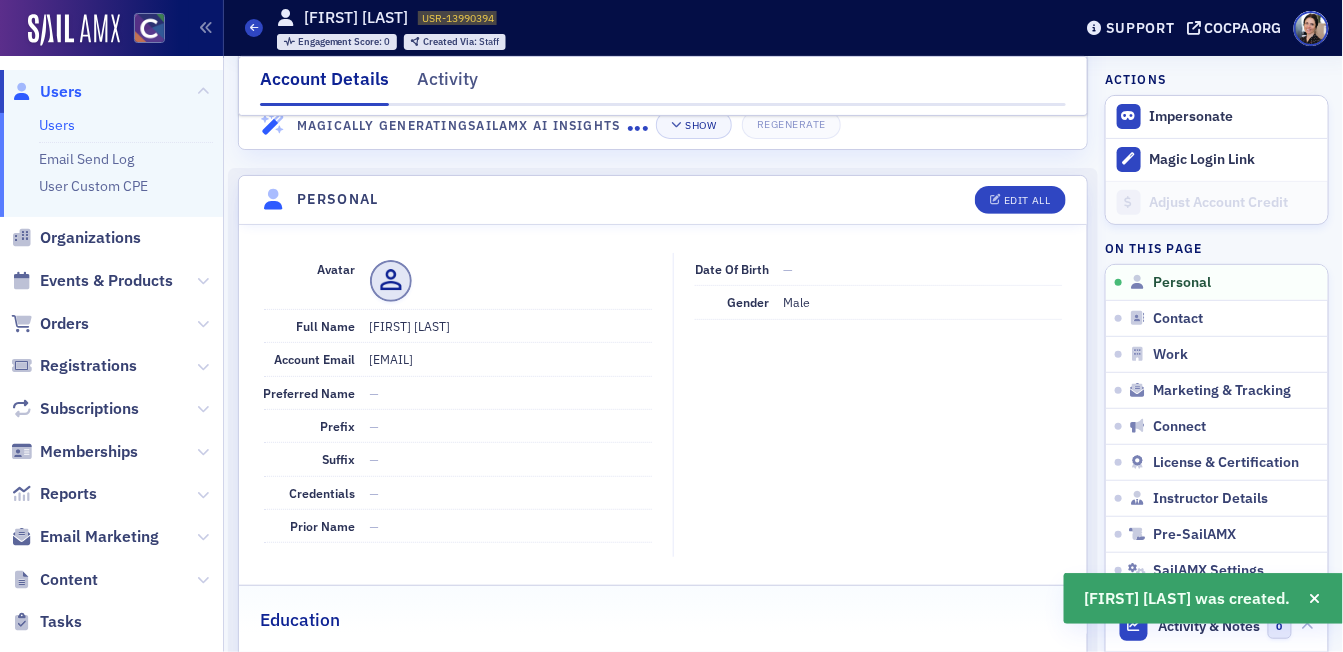 scroll, scrollTop: 240, scrollLeft: 0, axis: vertical 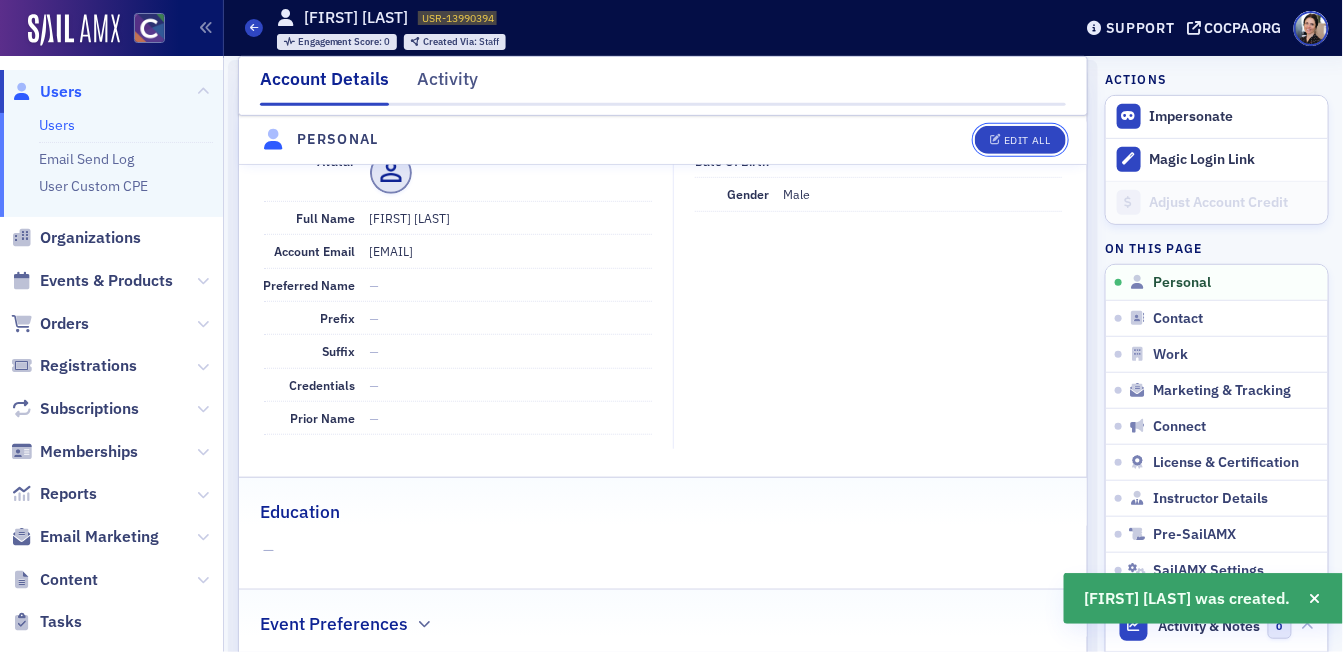 drag, startPoint x: 1017, startPoint y: 140, endPoint x: 897, endPoint y: 161, distance: 121.82365 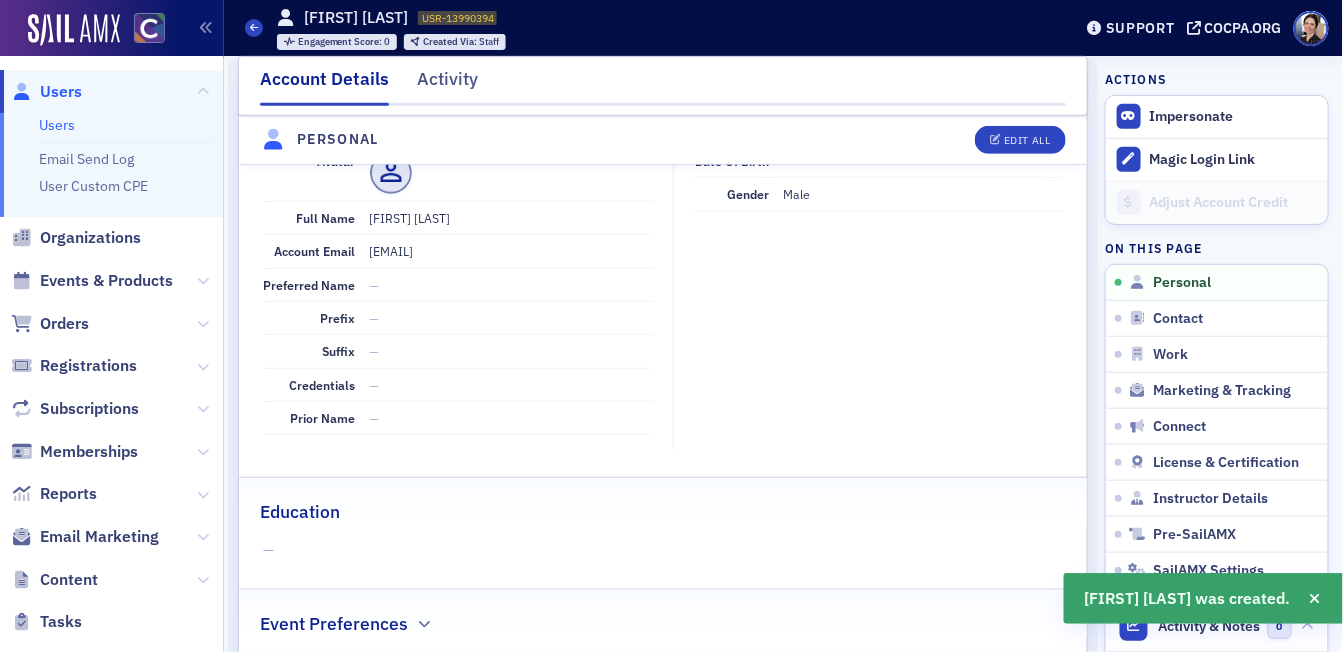 select on "US" 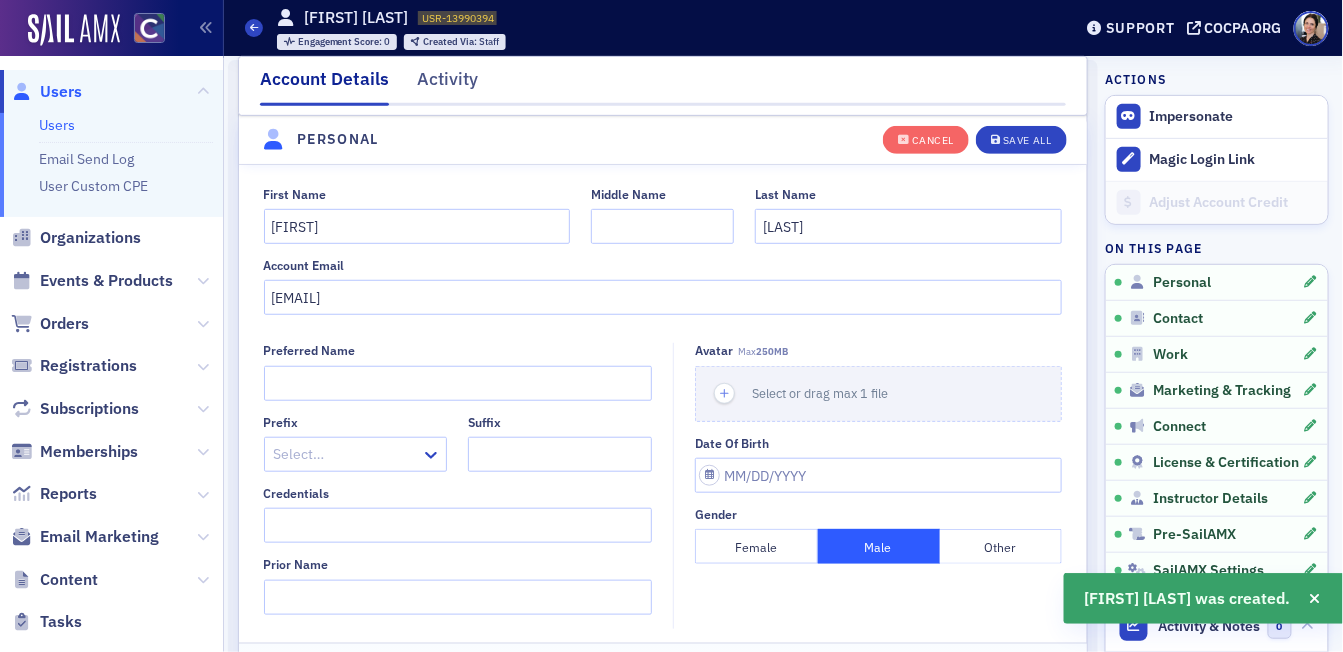 scroll, scrollTop: 232, scrollLeft: 0, axis: vertical 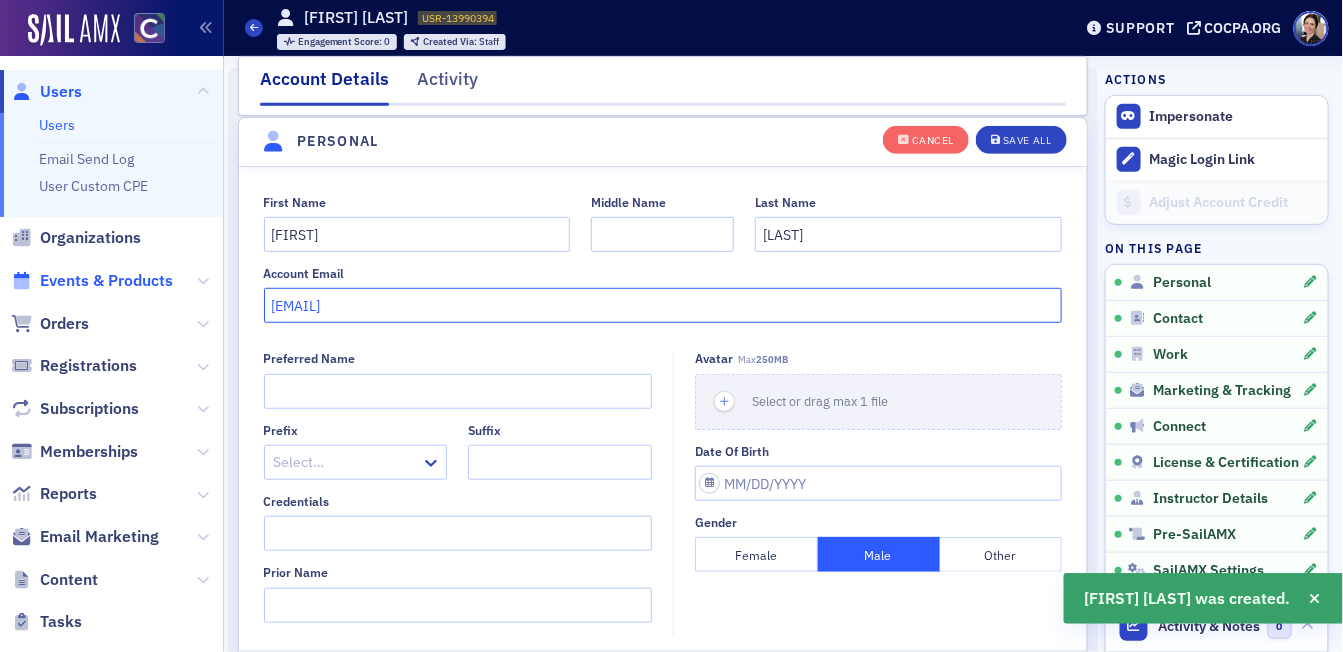 drag, startPoint x: 466, startPoint y: 309, endPoint x: 71, endPoint y: 278, distance: 396.2146 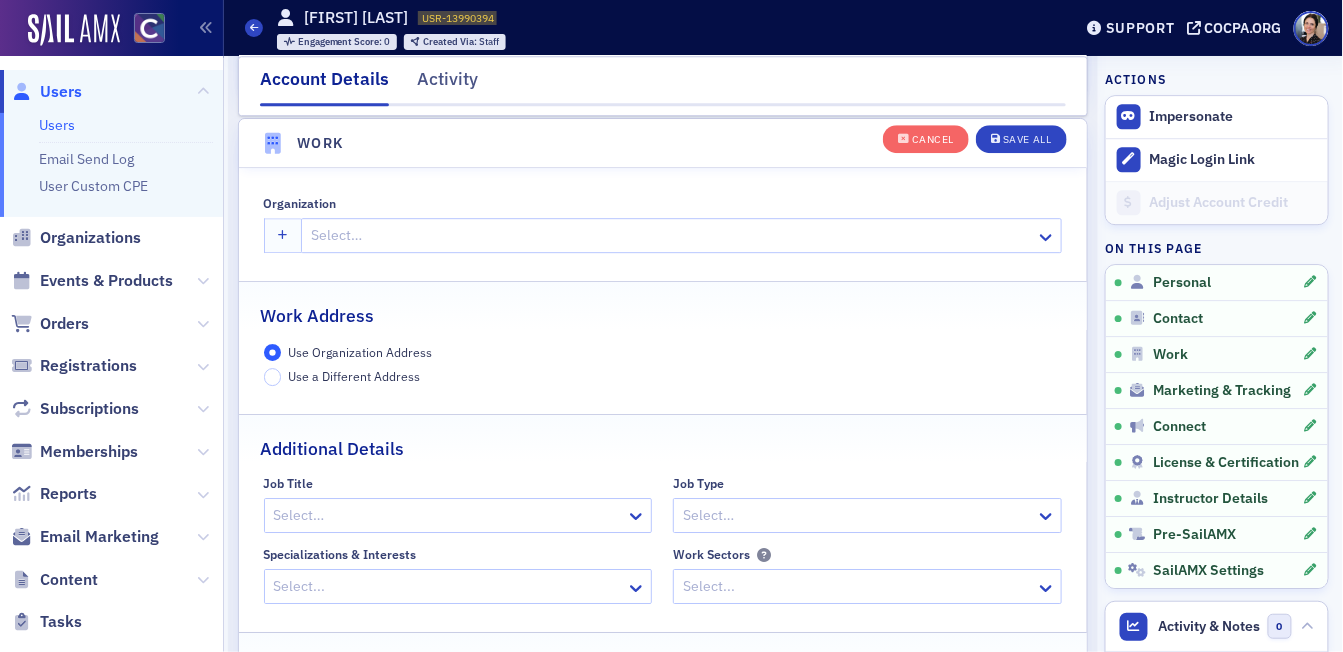 scroll, scrollTop: 1634, scrollLeft: 0, axis: vertical 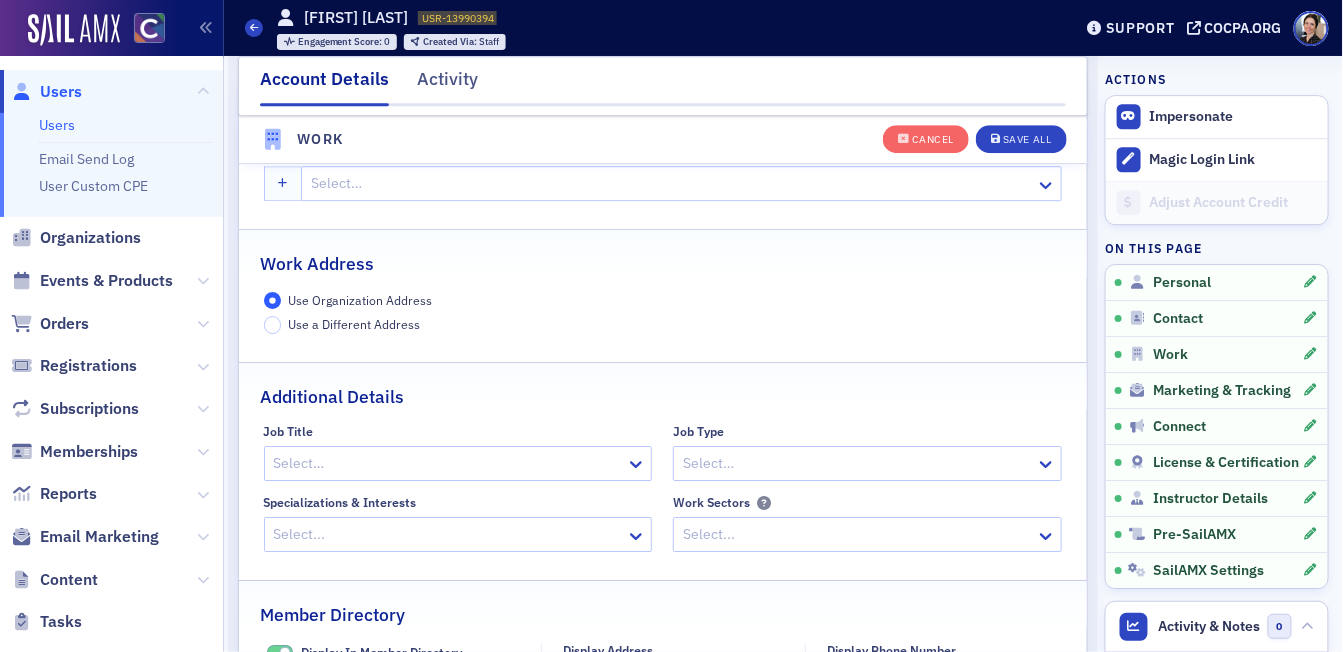 type 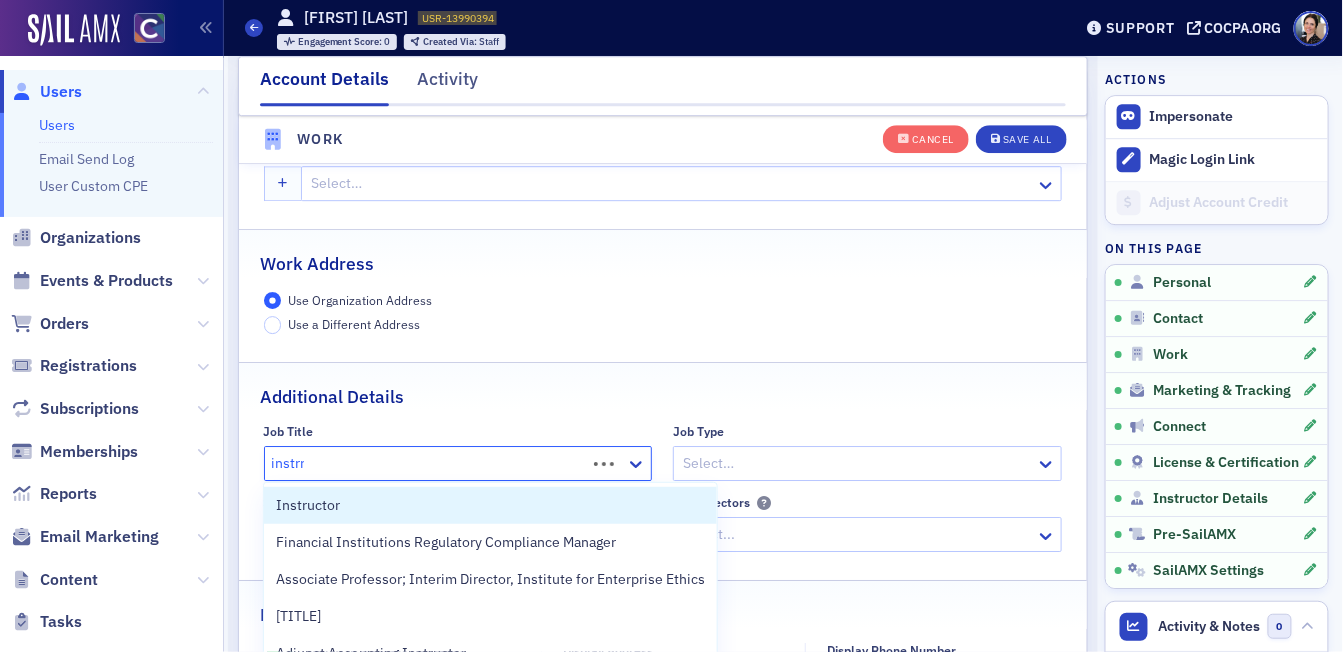 type on "instrru" 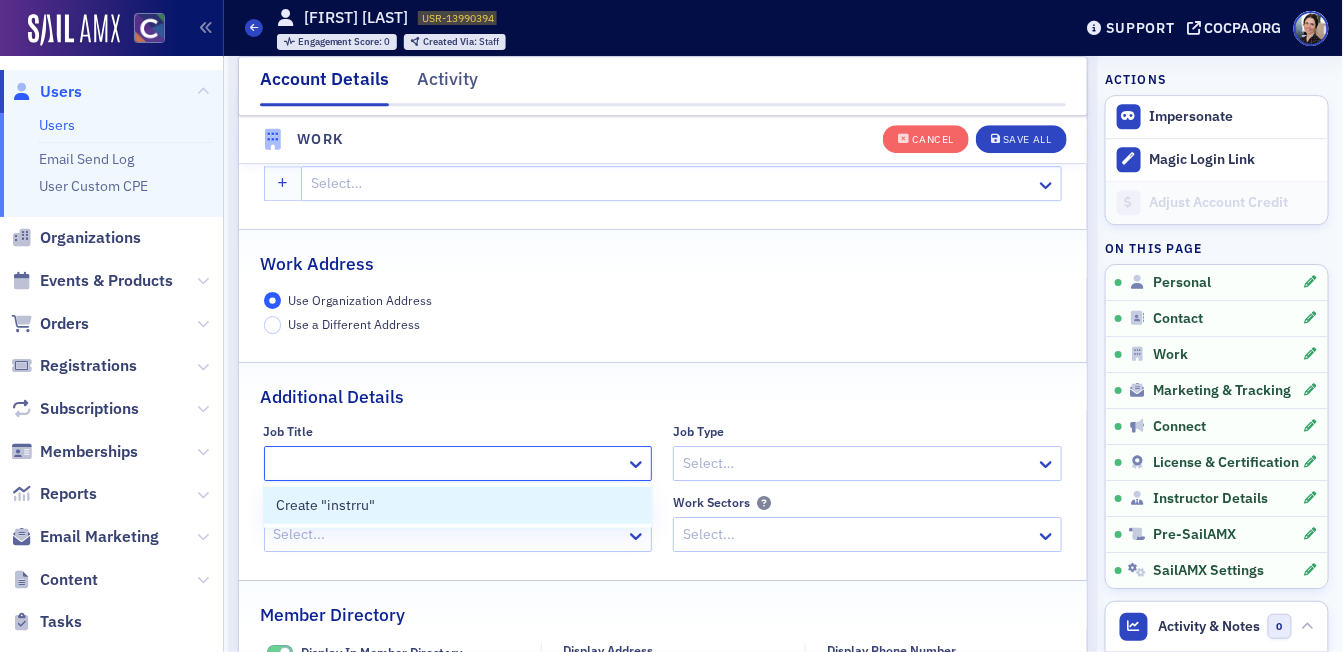 click 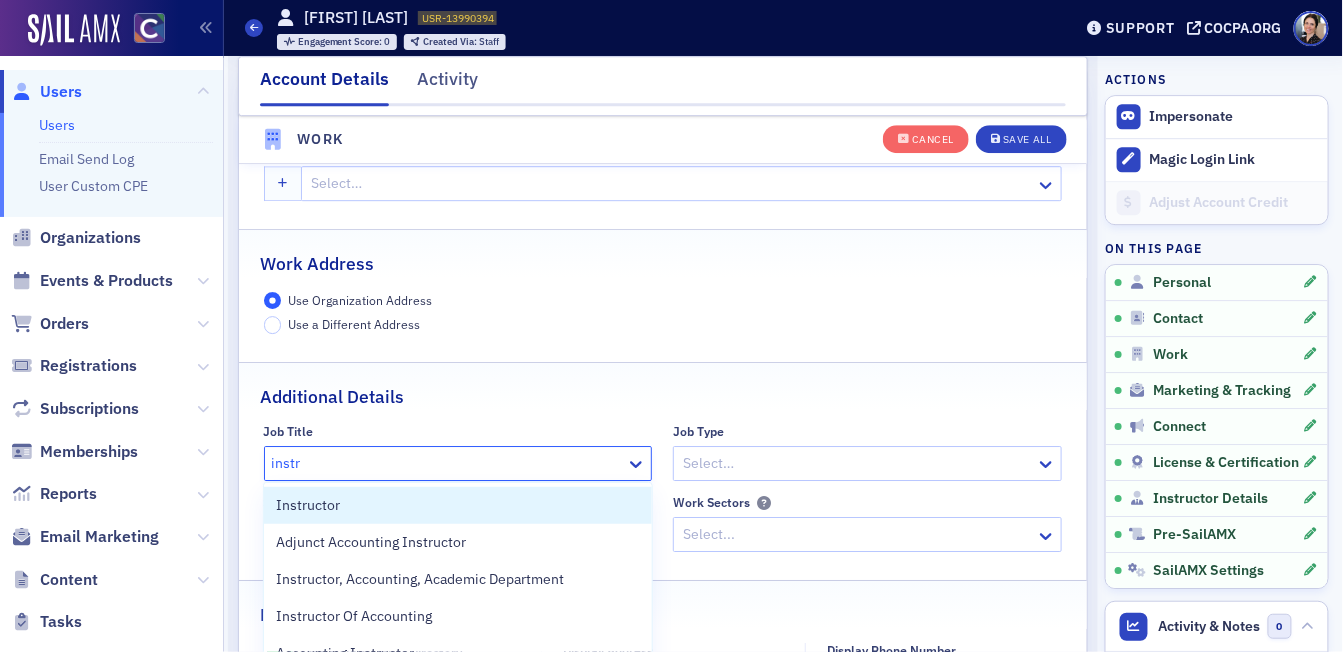 type on "instru" 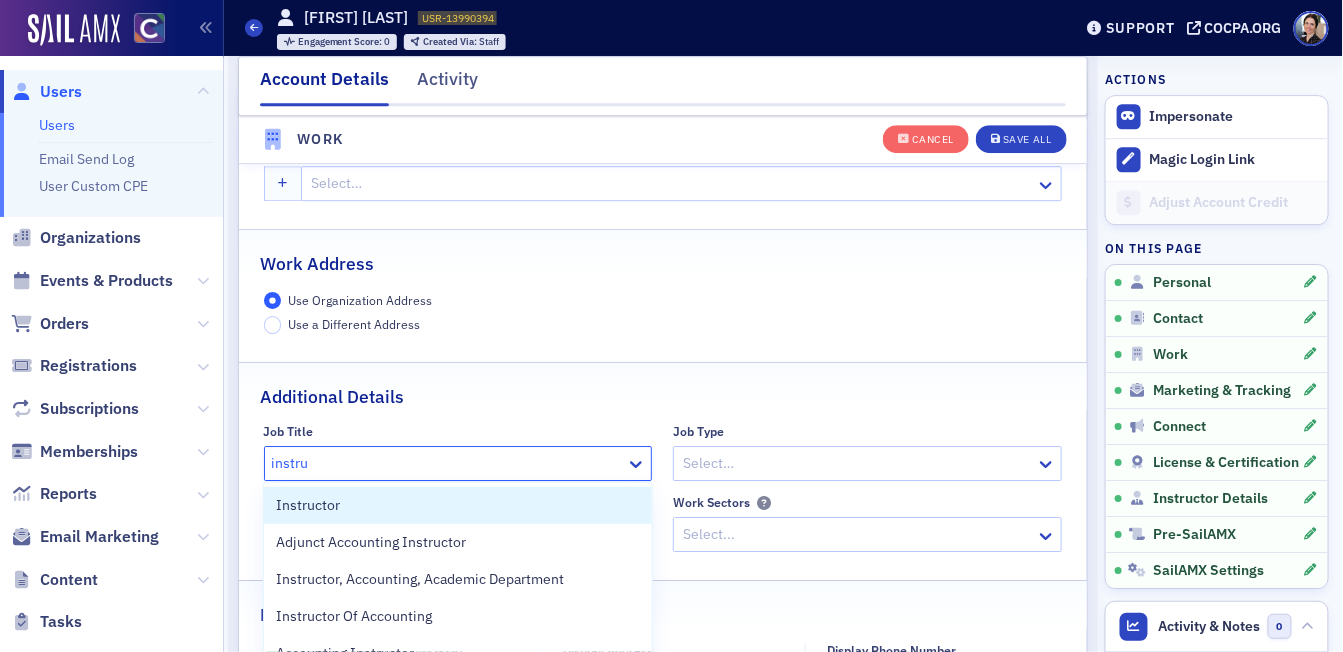 click on "Instructor" at bounding box center [308, 505] 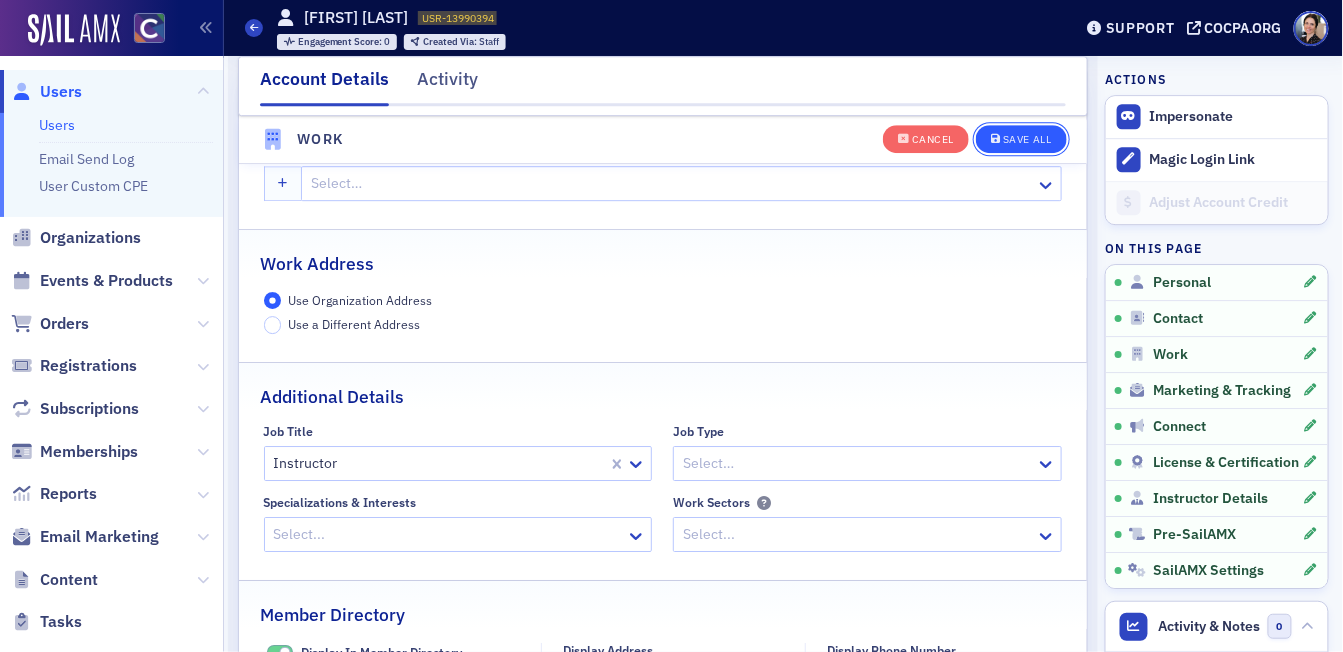 click on "Save All" 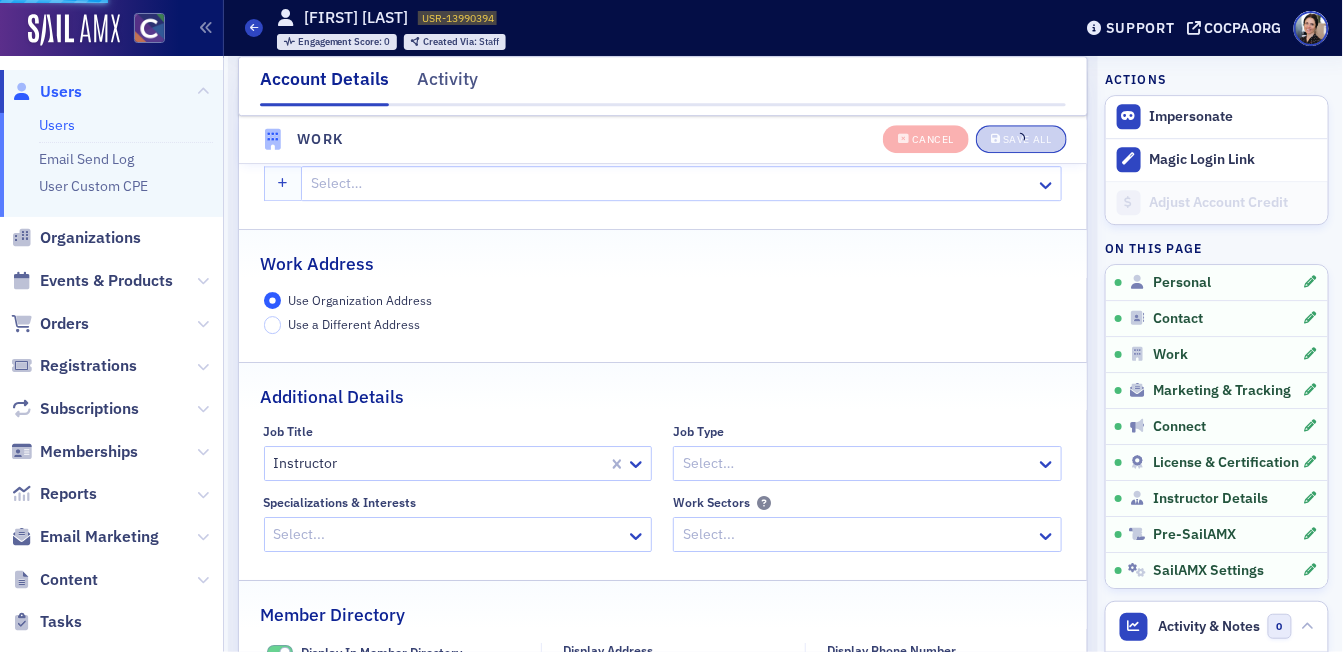 scroll, scrollTop: 1195, scrollLeft: 0, axis: vertical 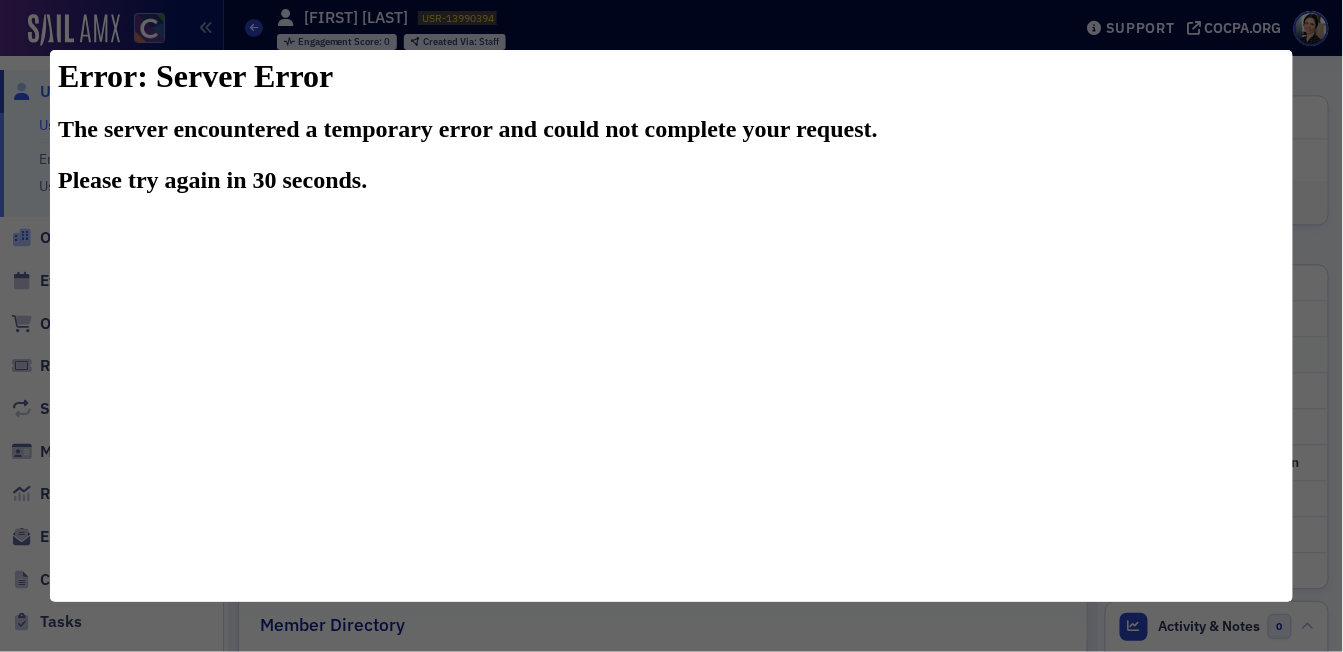 click at bounding box center [671, 326] 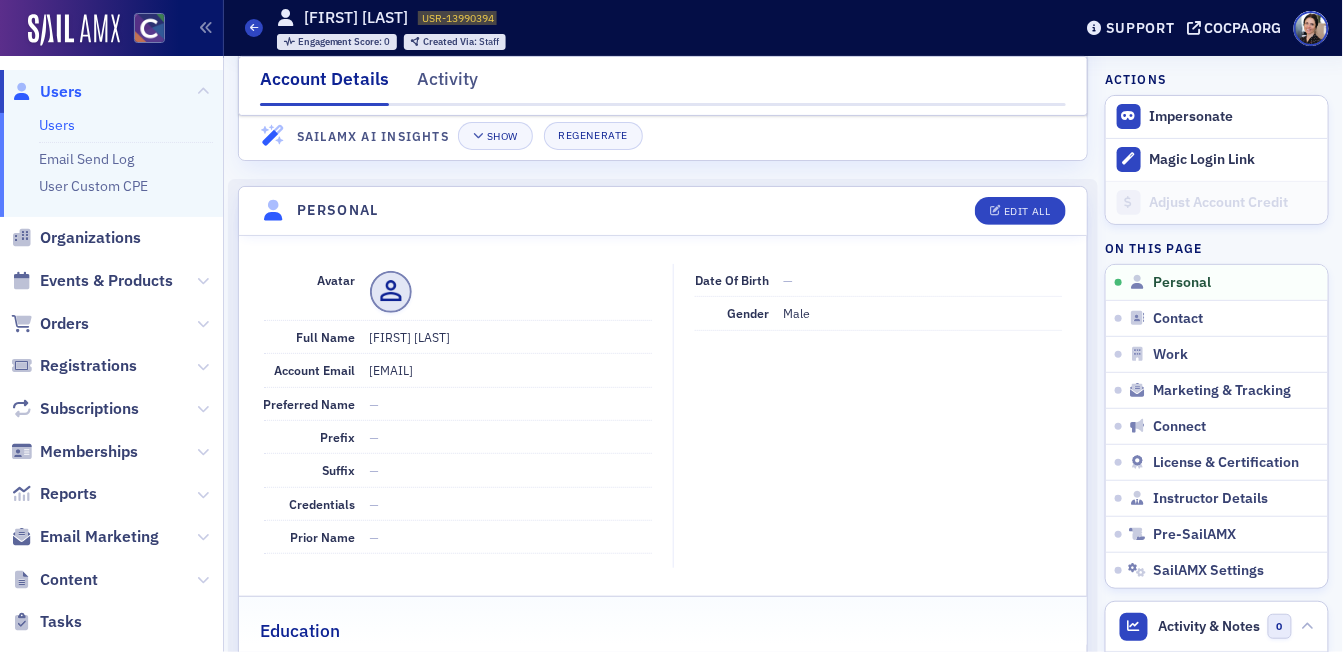 scroll, scrollTop: 0, scrollLeft: 0, axis: both 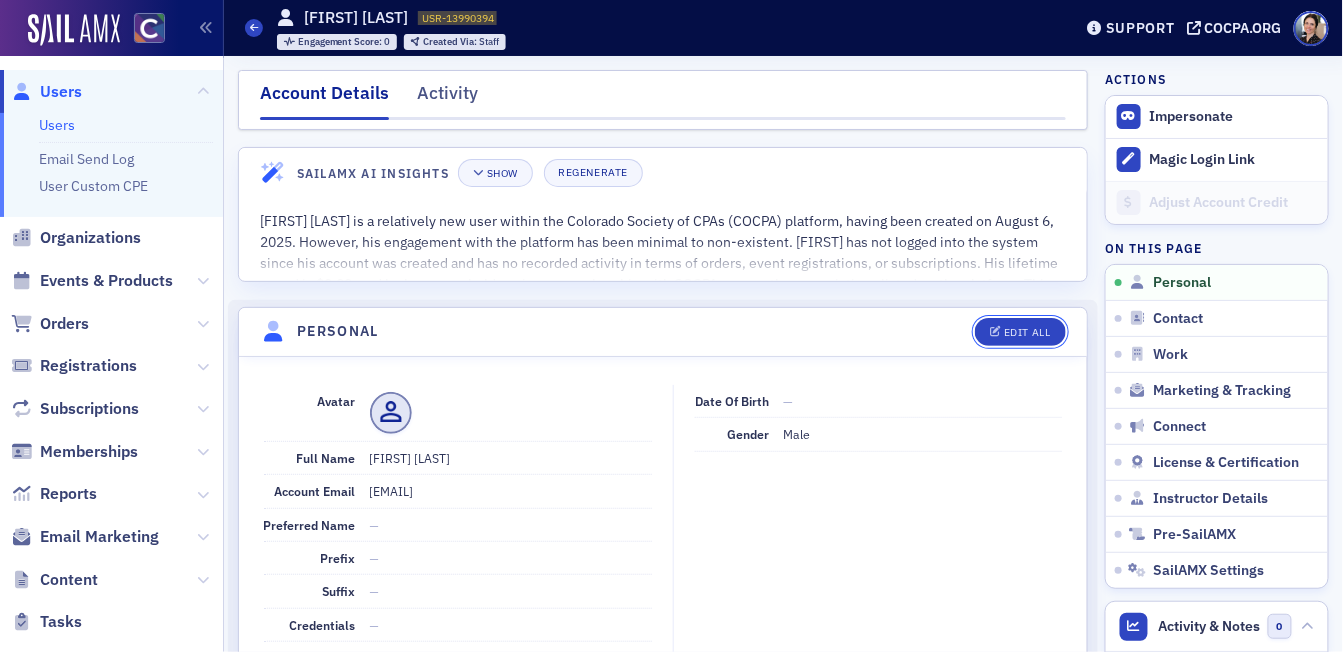 drag, startPoint x: 1018, startPoint y: 329, endPoint x: 848, endPoint y: 354, distance: 171.8284 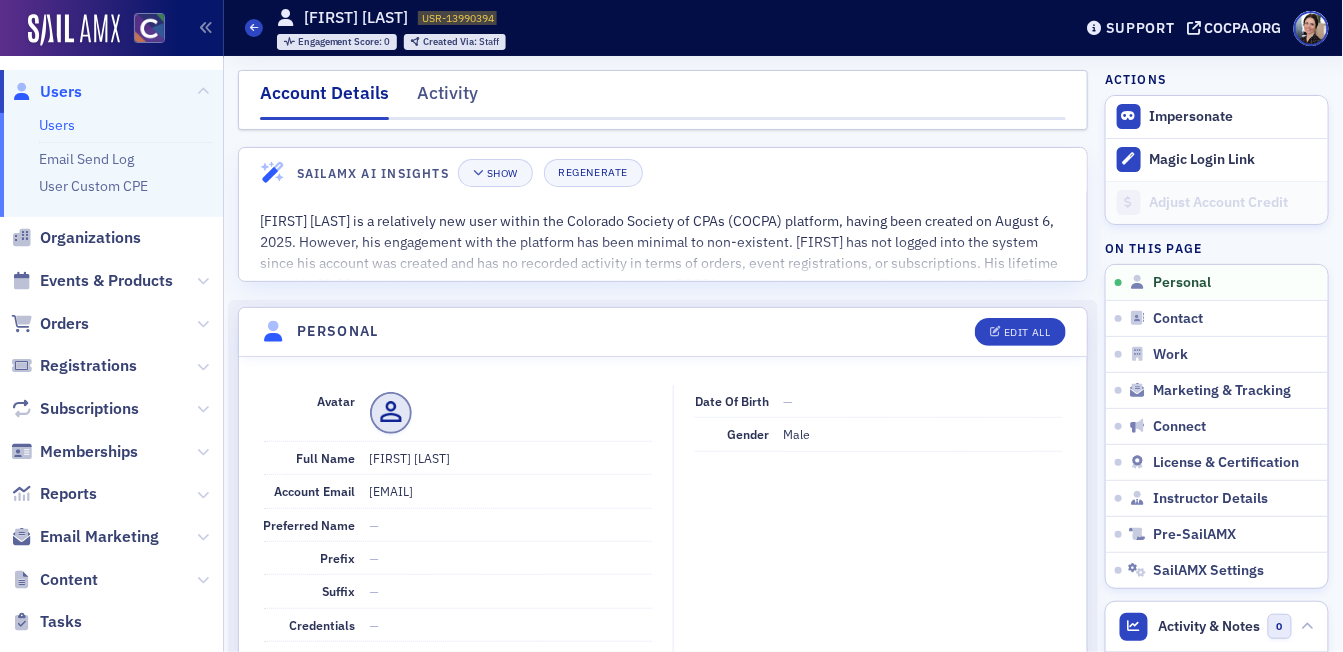 select on "US" 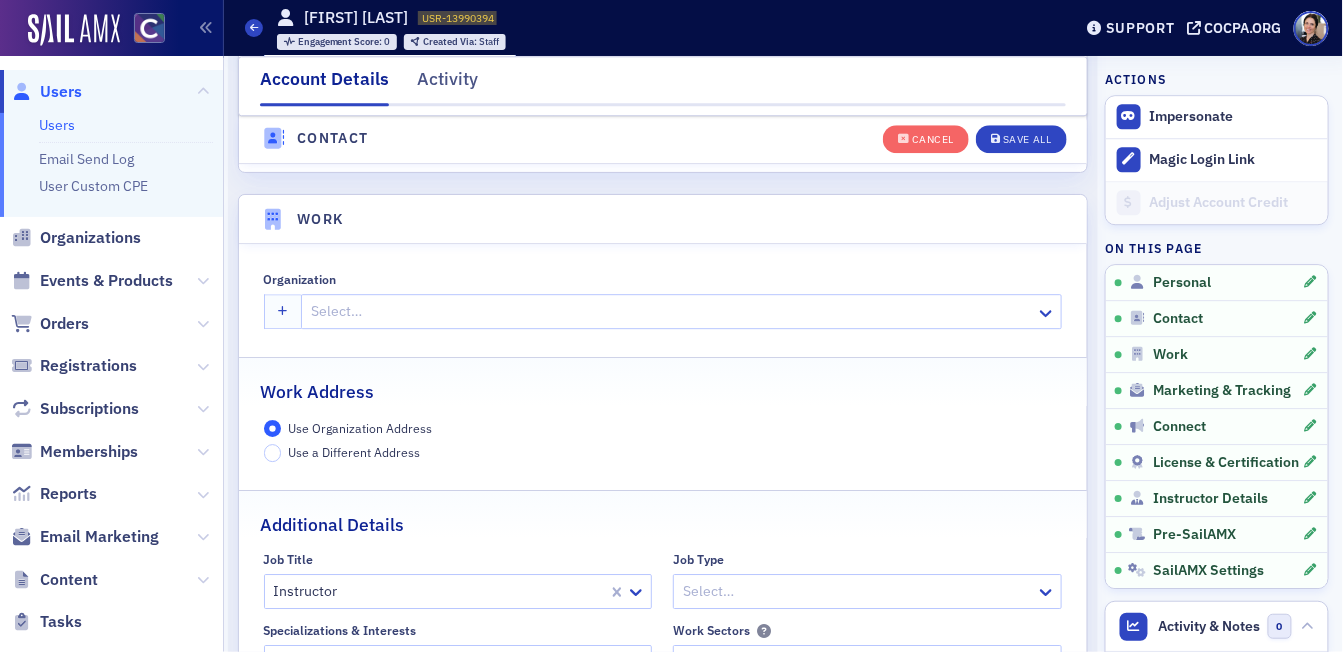 scroll, scrollTop: 1509, scrollLeft: 0, axis: vertical 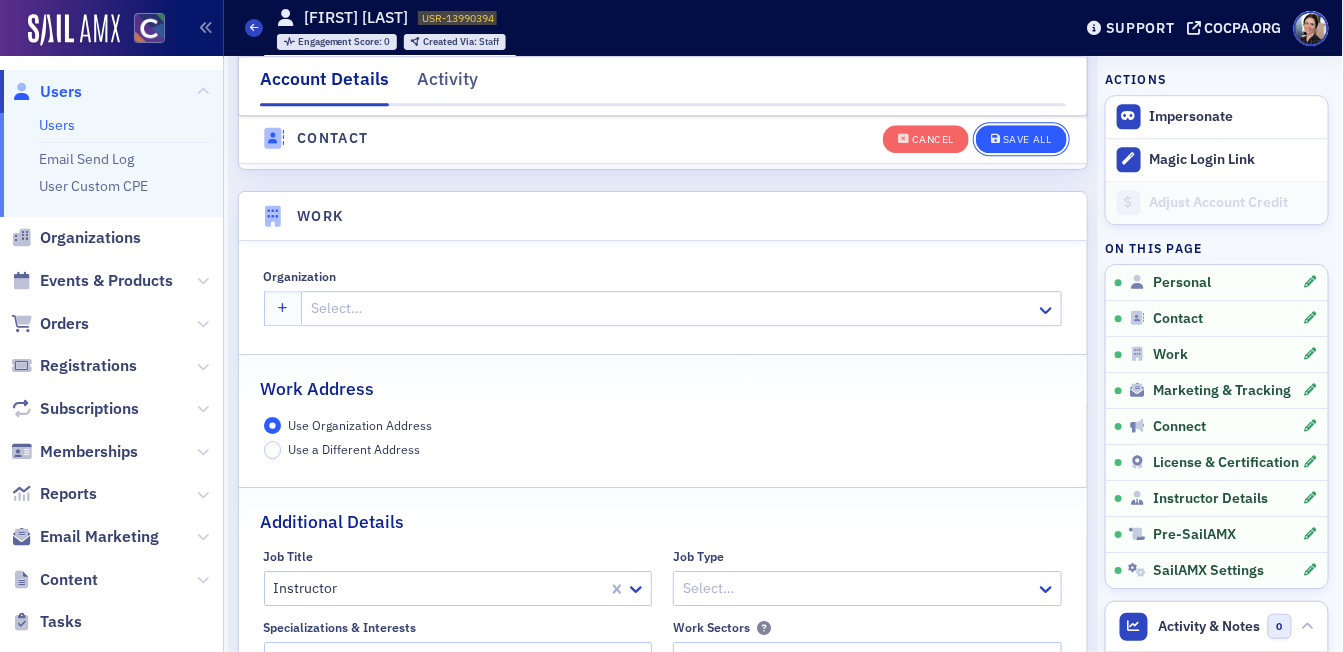 click on "Save All" 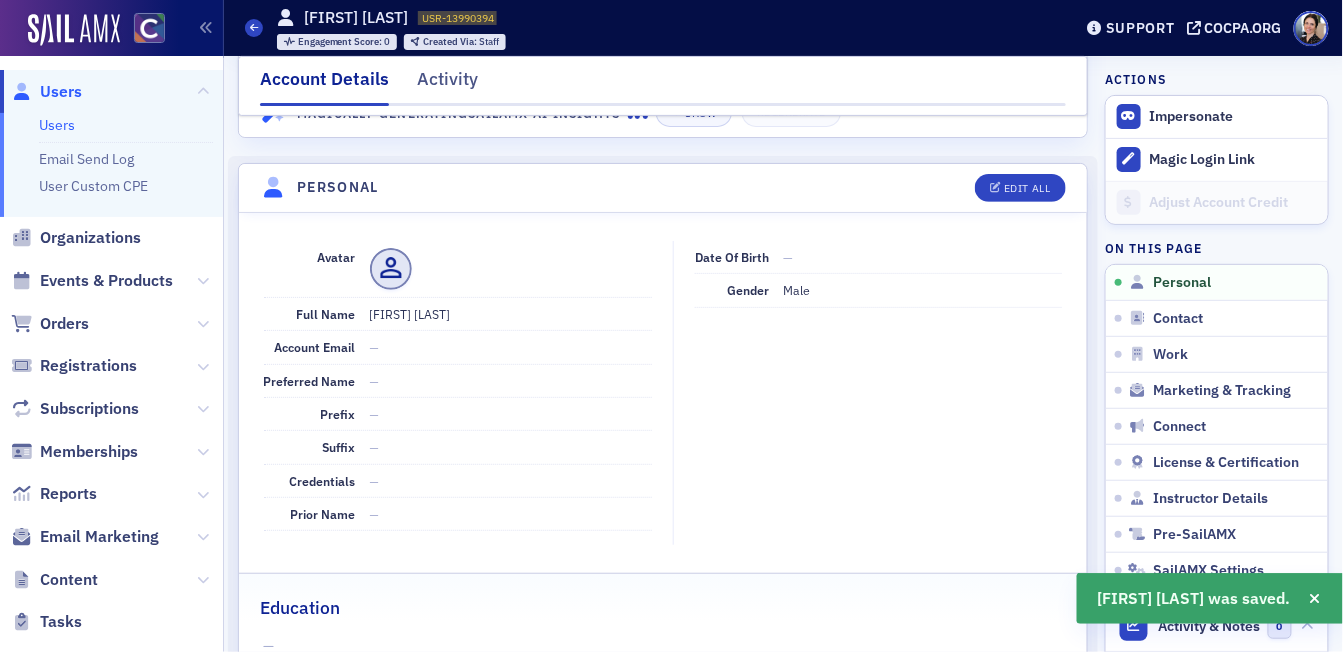 scroll, scrollTop: 0, scrollLeft: 0, axis: both 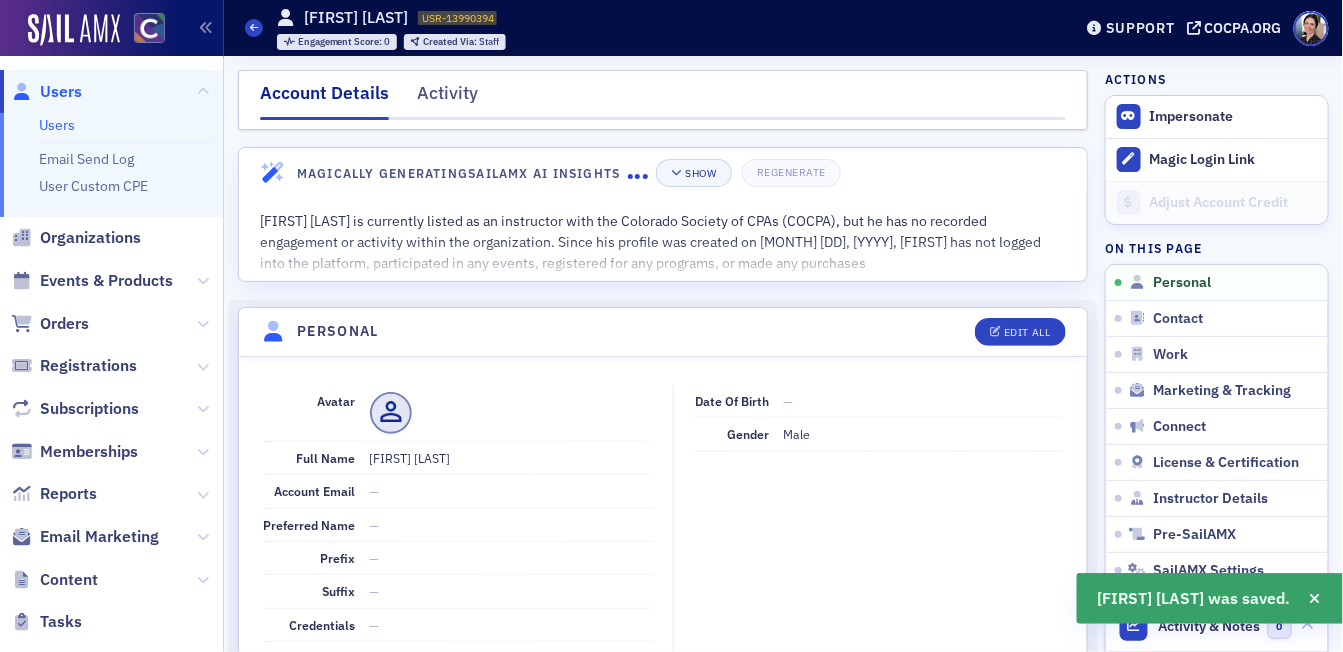 click on "Users" 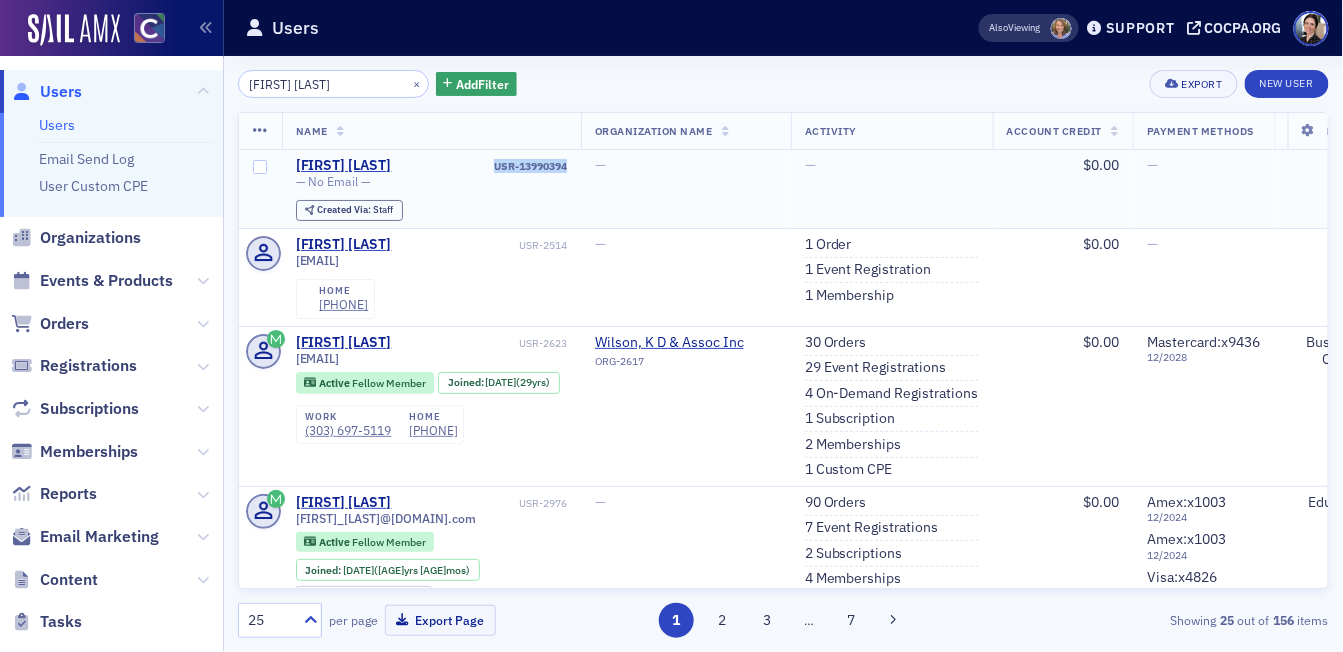 drag, startPoint x: 457, startPoint y: 167, endPoint x: 539, endPoint y: 168, distance: 82.006096 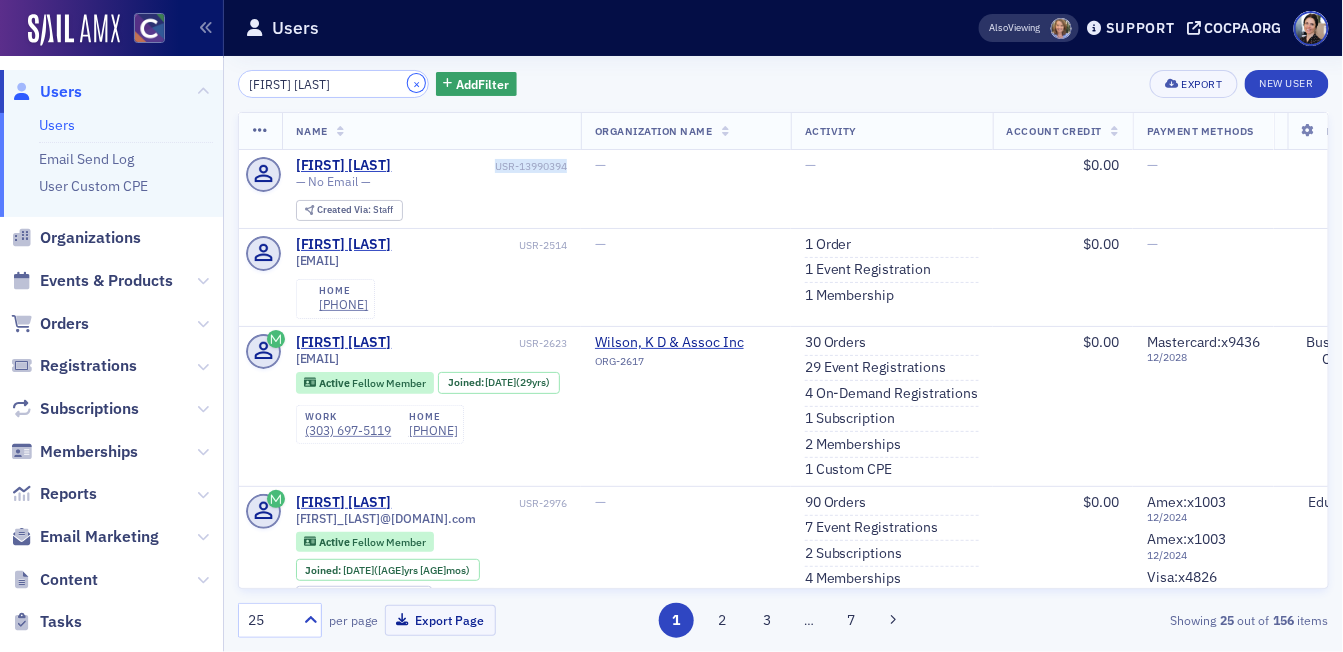 click on "×" 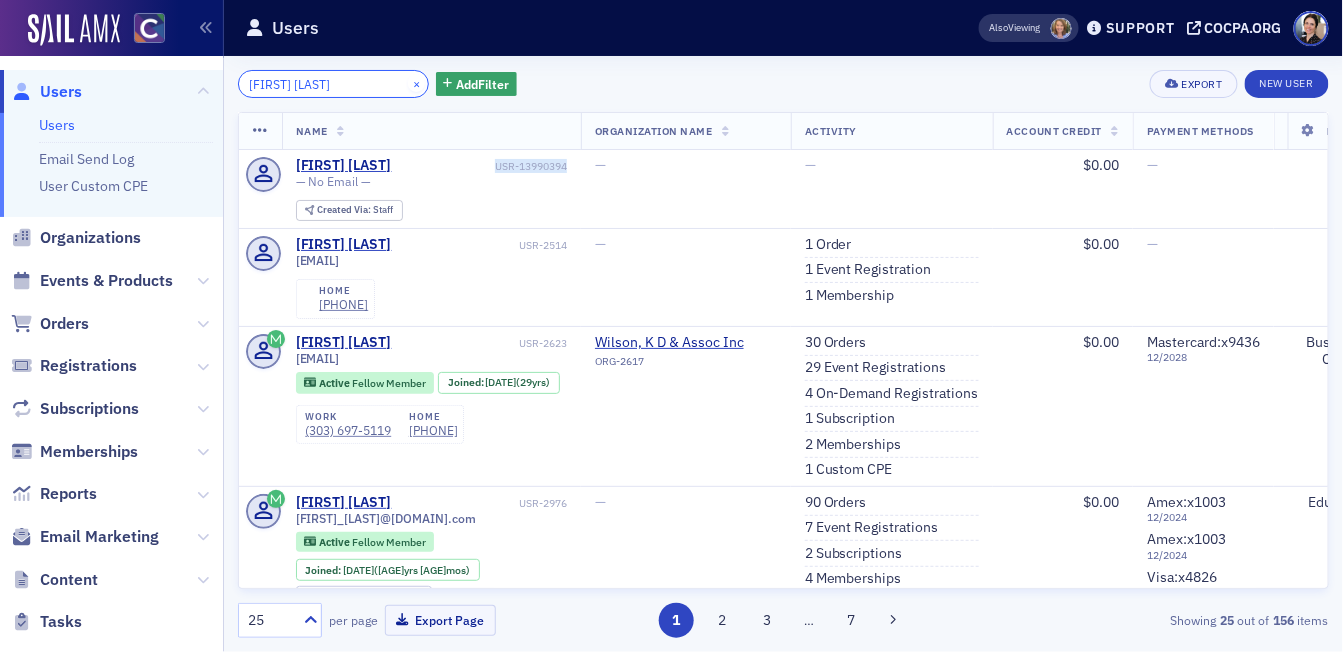 click on "[FIRST] [LAST]" 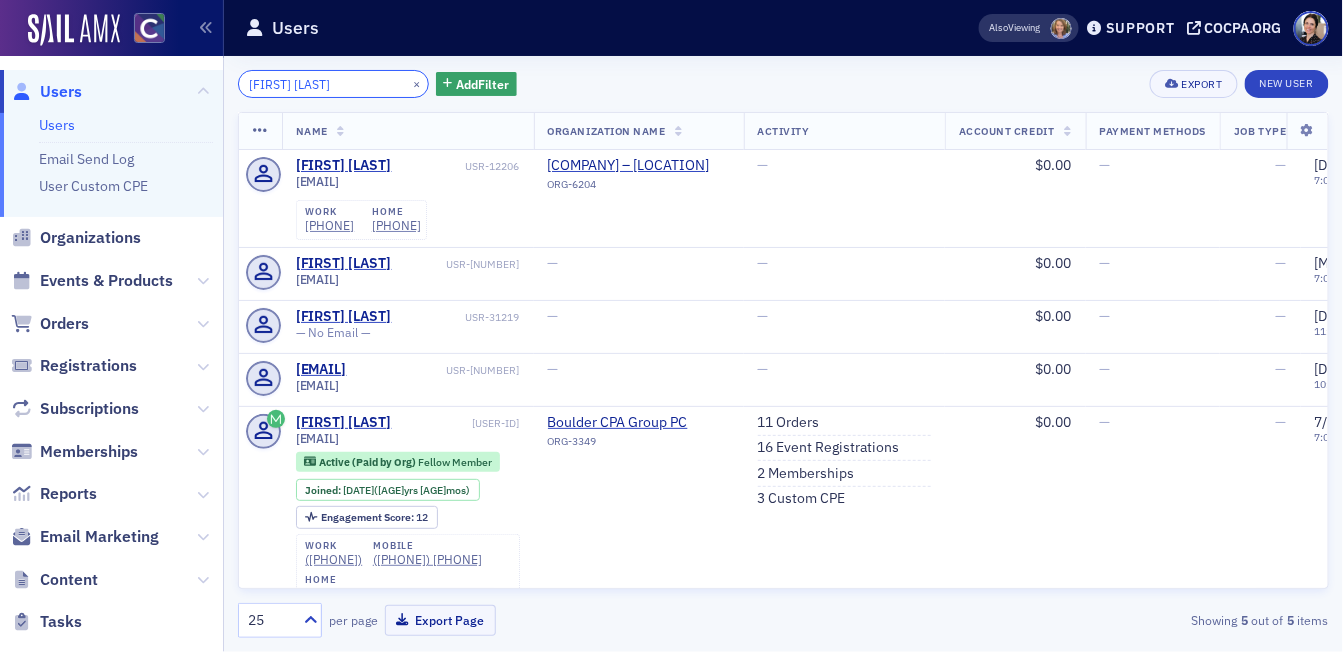 drag, startPoint x: 259, startPoint y: 83, endPoint x: 190, endPoint y: 73, distance: 69.72087 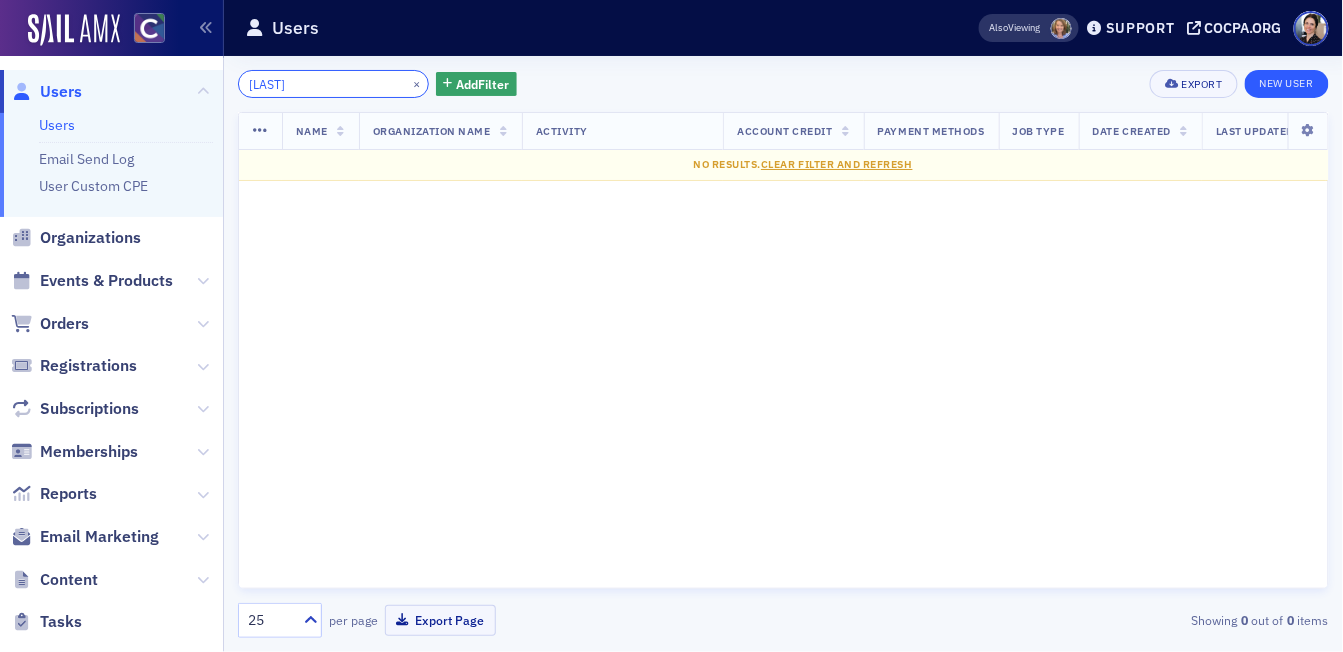 type on "[LAST]" 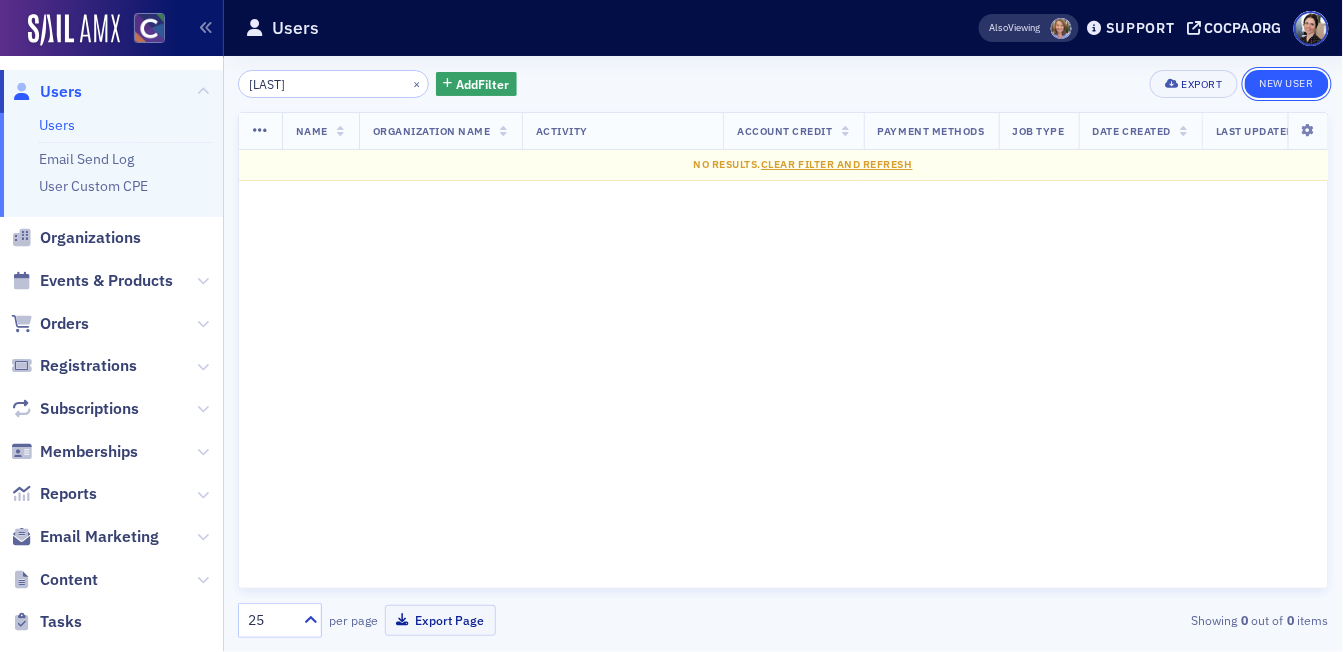 click on "New User" 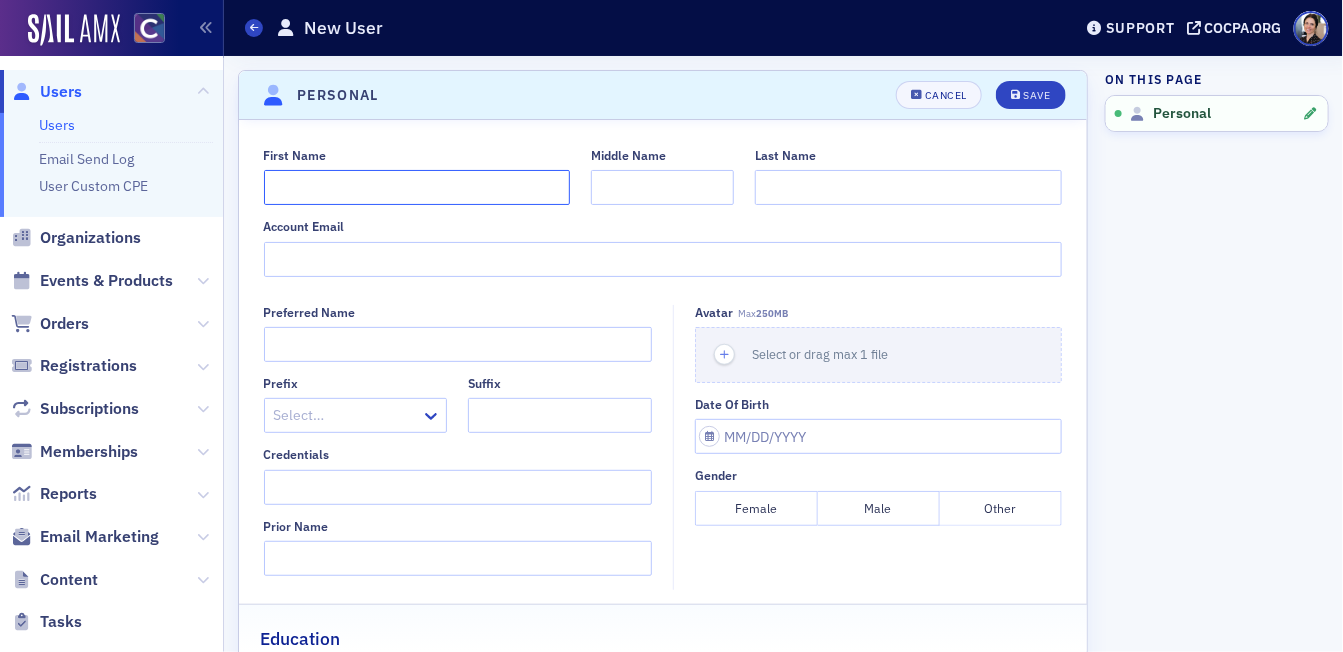 click on "First Name" 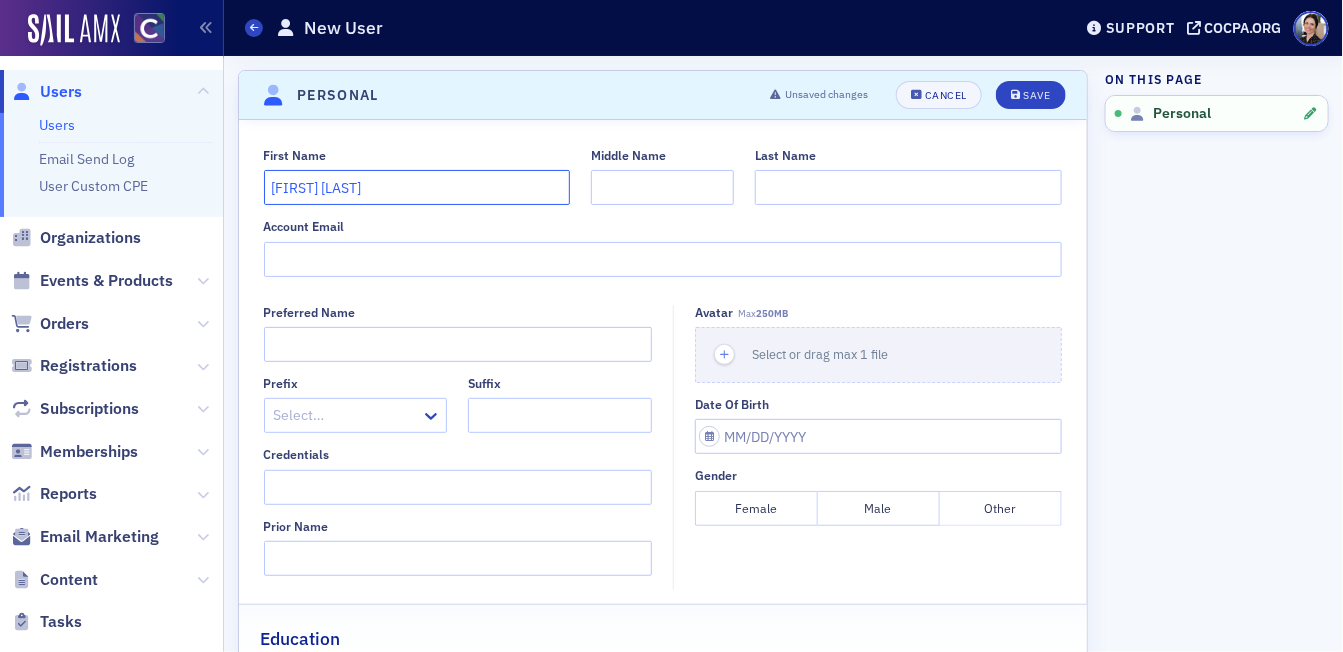 drag, startPoint x: 296, startPoint y: 187, endPoint x: 399, endPoint y: 191, distance: 103.077644 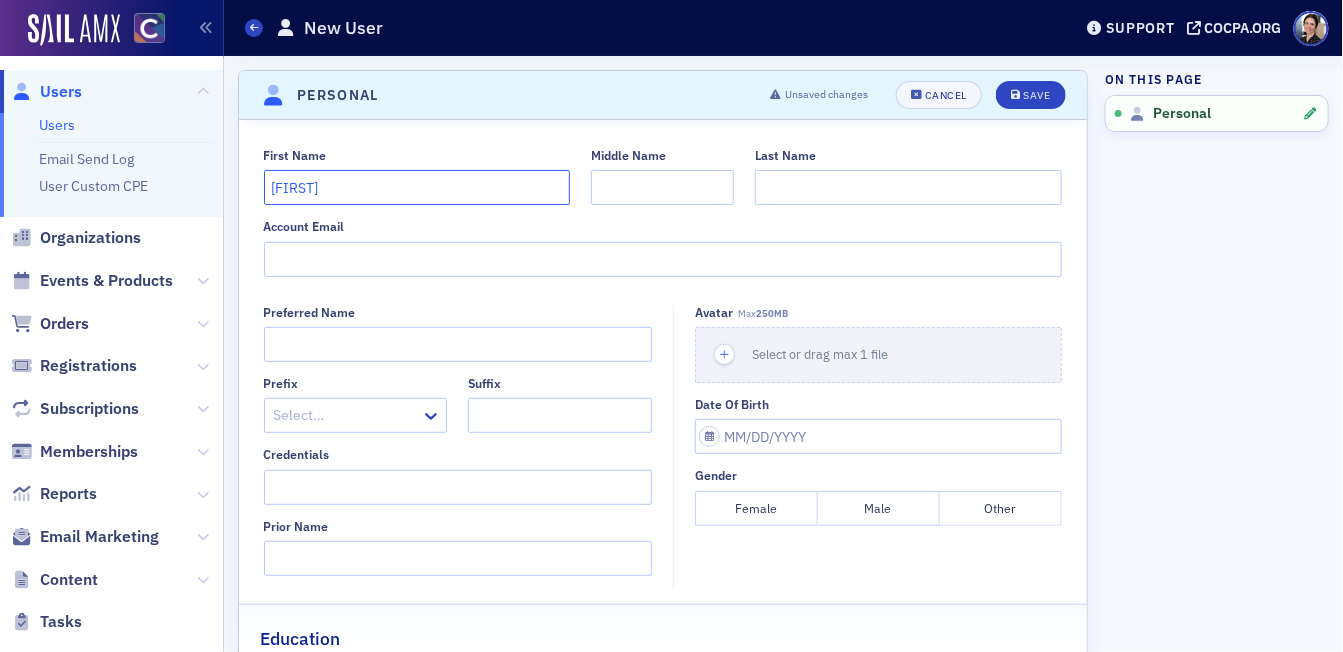 type on "[FIRST]" 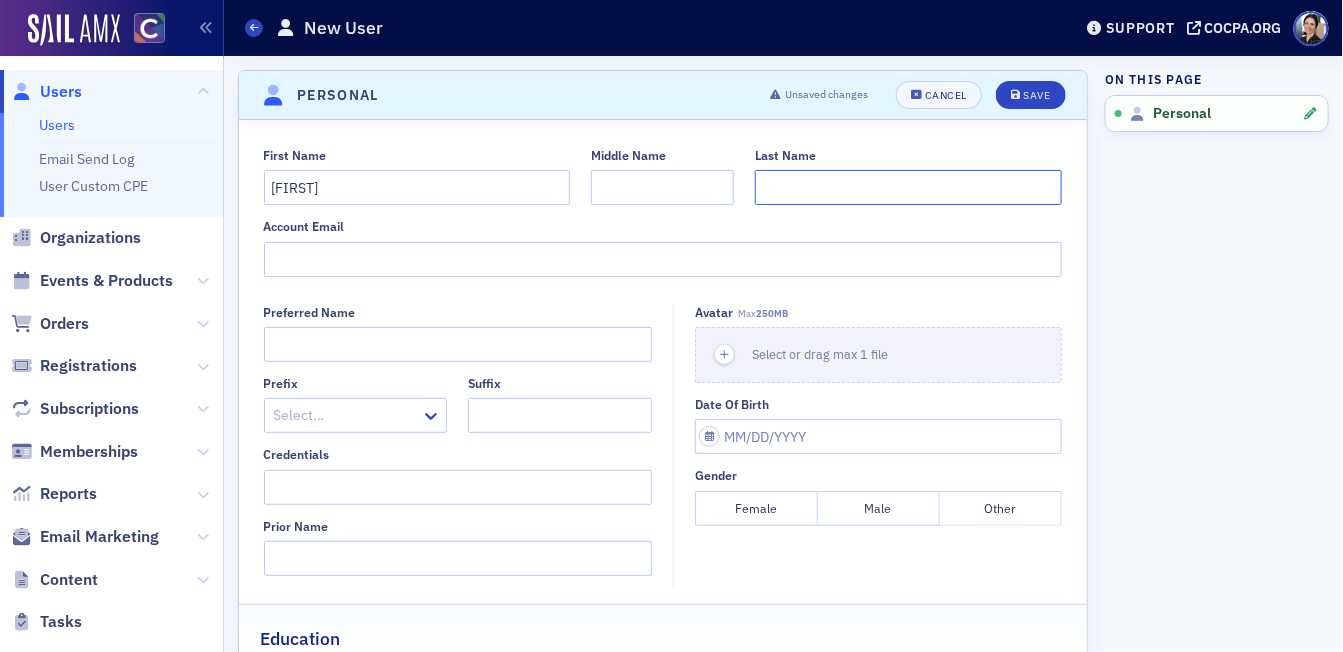 paste on "[LAST]" 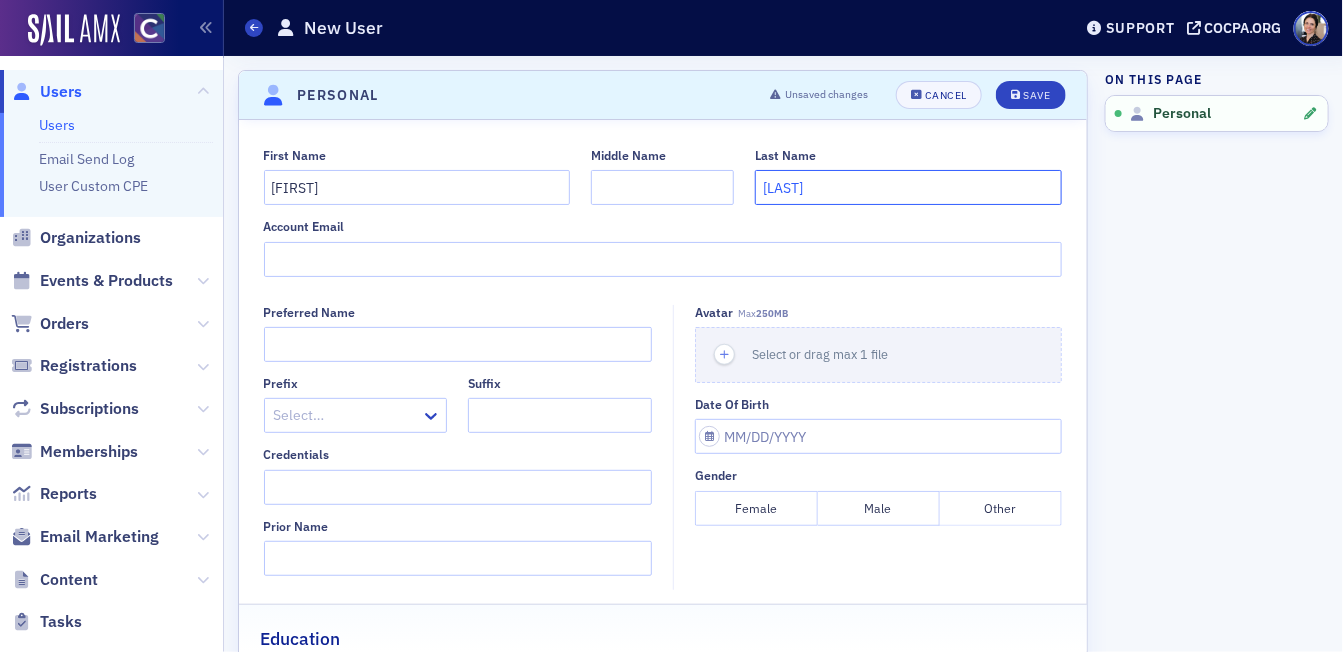 drag, startPoint x: 764, startPoint y: 188, endPoint x: 779, endPoint y: 191, distance: 15.297058 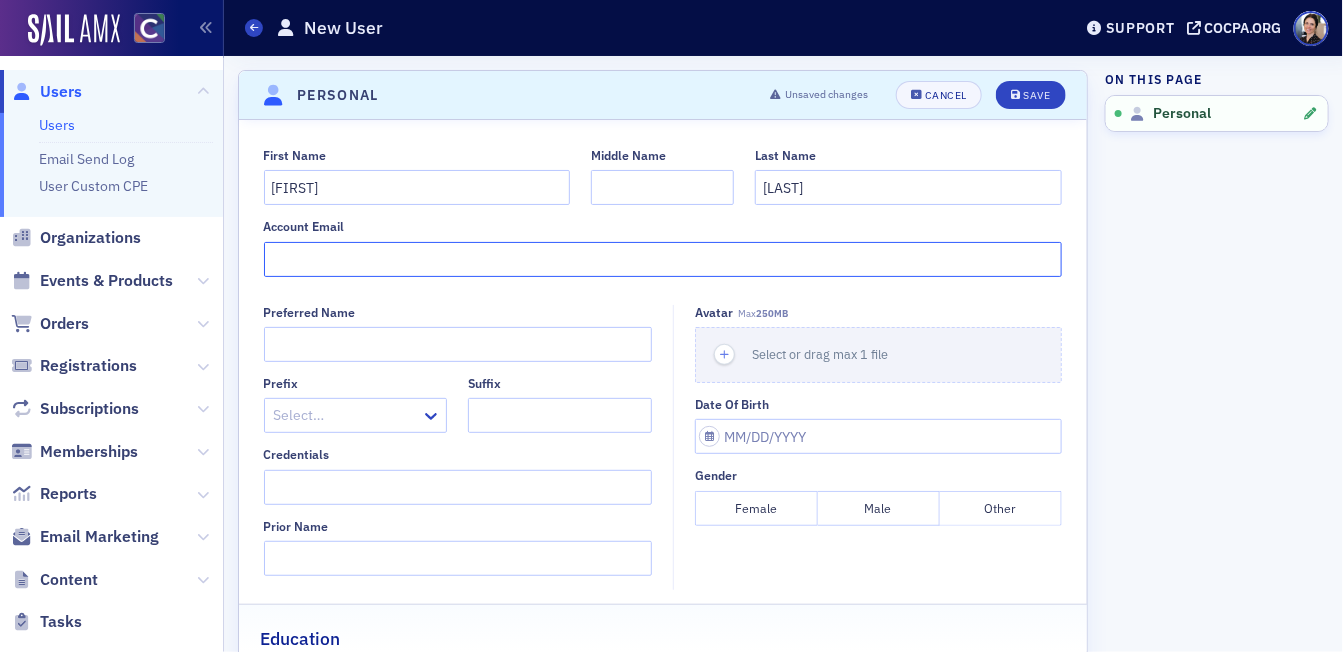 paste on "[LAST]" 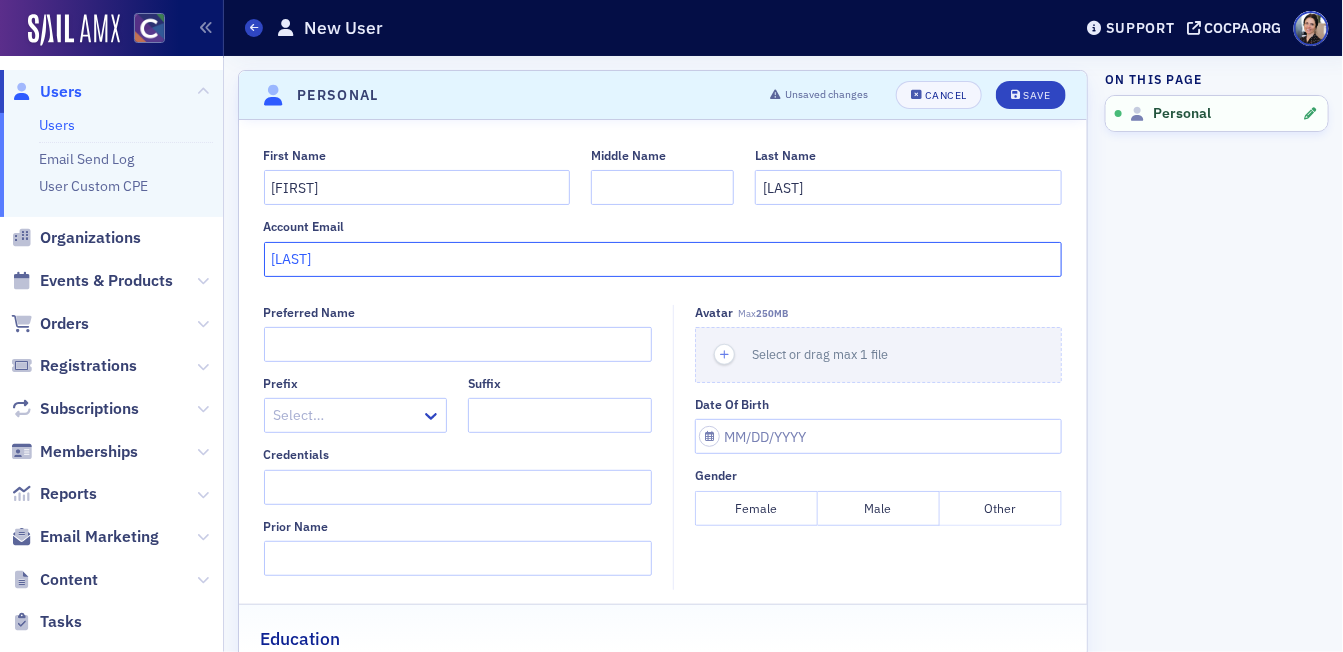drag, startPoint x: 264, startPoint y: 259, endPoint x: 274, endPoint y: 261, distance: 10.198039 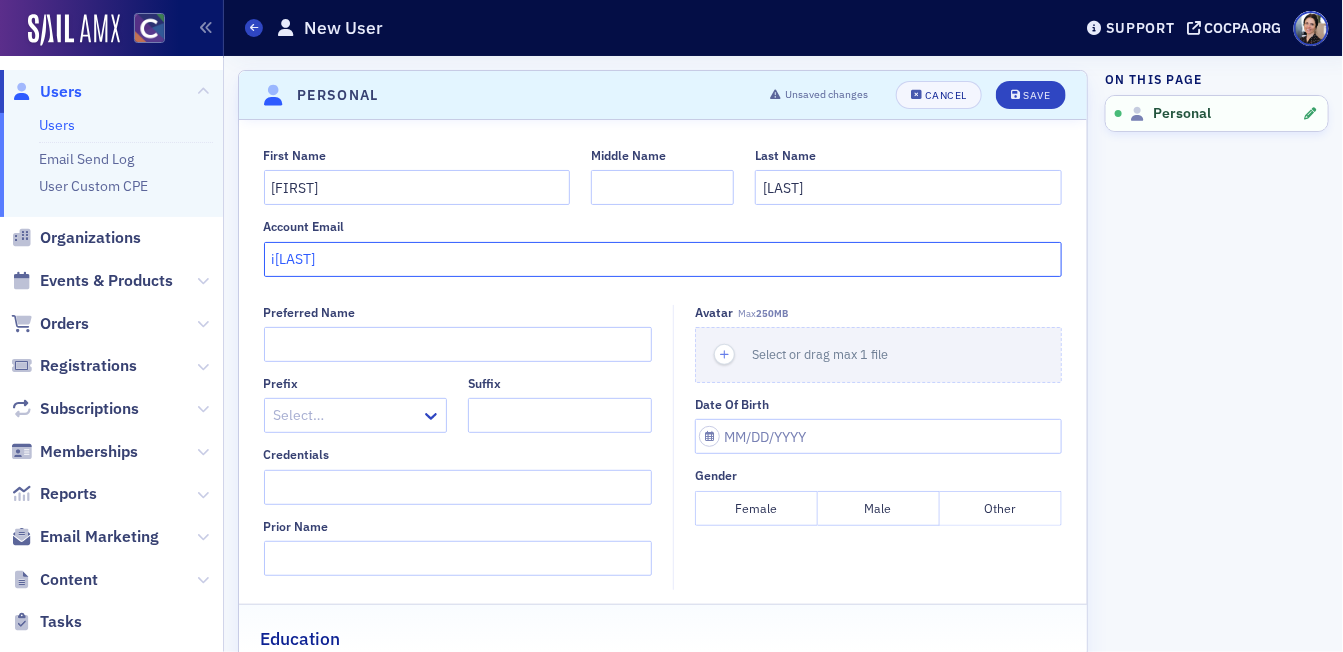 click on "i[LAST]" 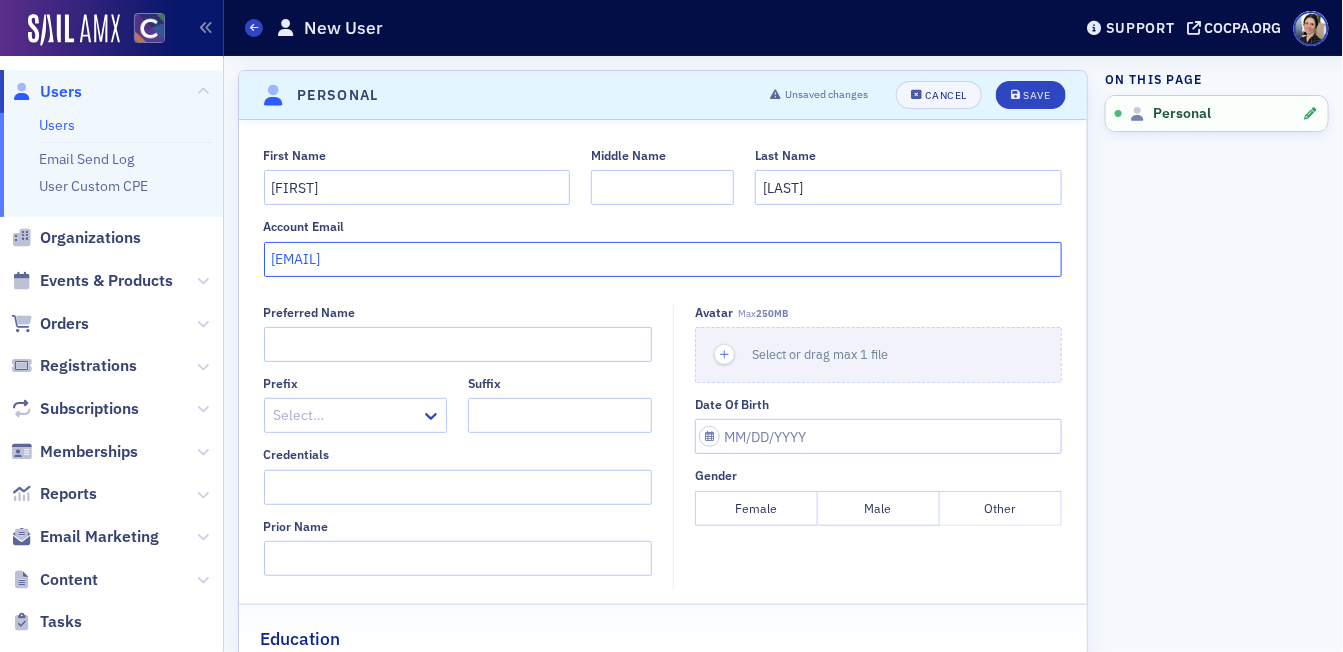 type on "[EMAIL]" 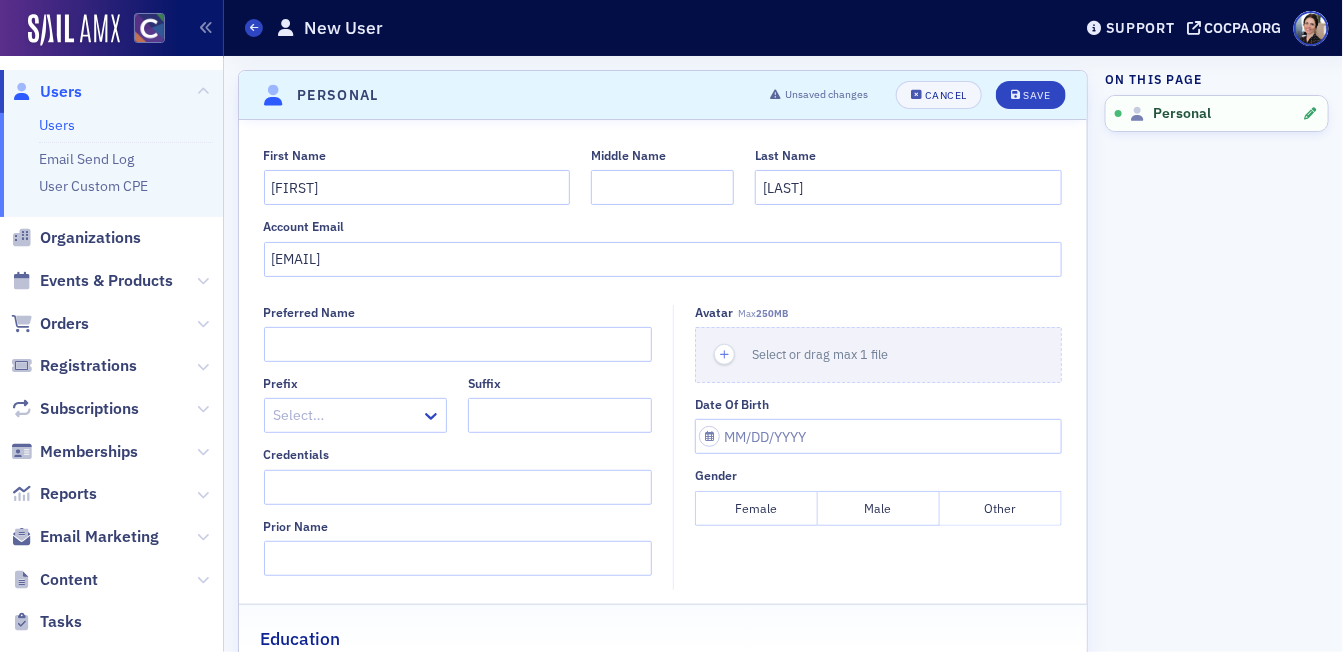 click on "Male" 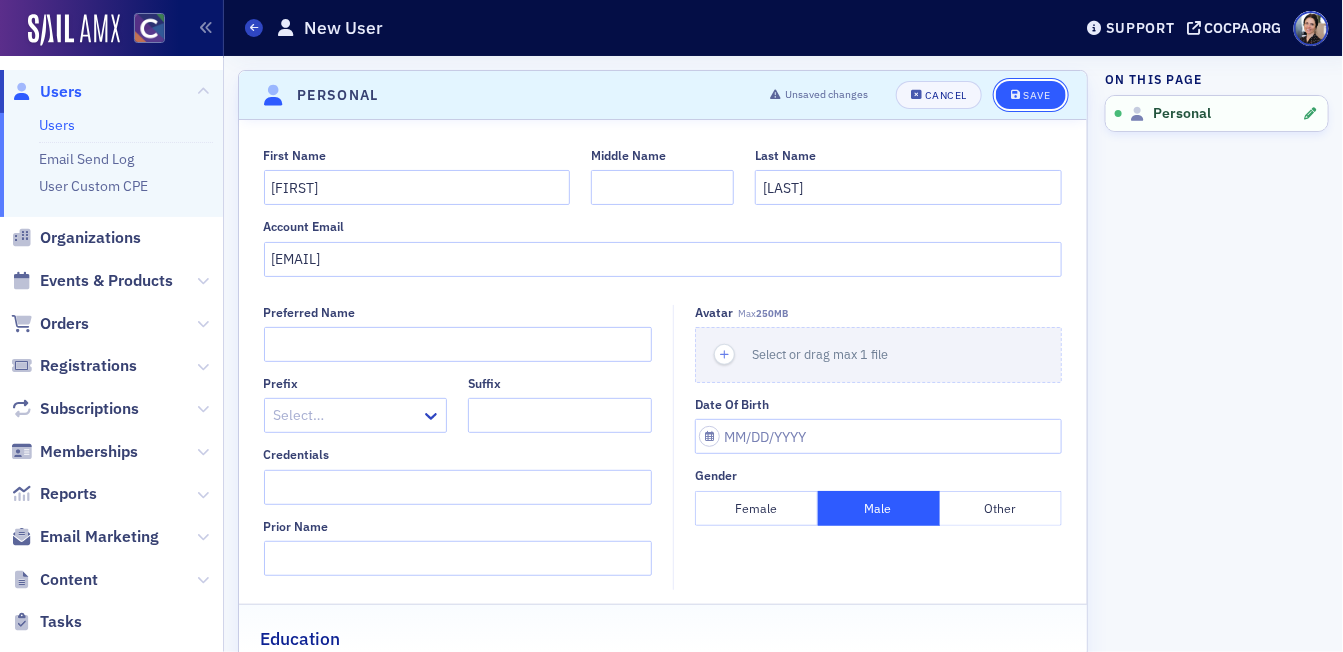 drag, startPoint x: 1030, startPoint y: 91, endPoint x: 1016, endPoint y: 99, distance: 16.124516 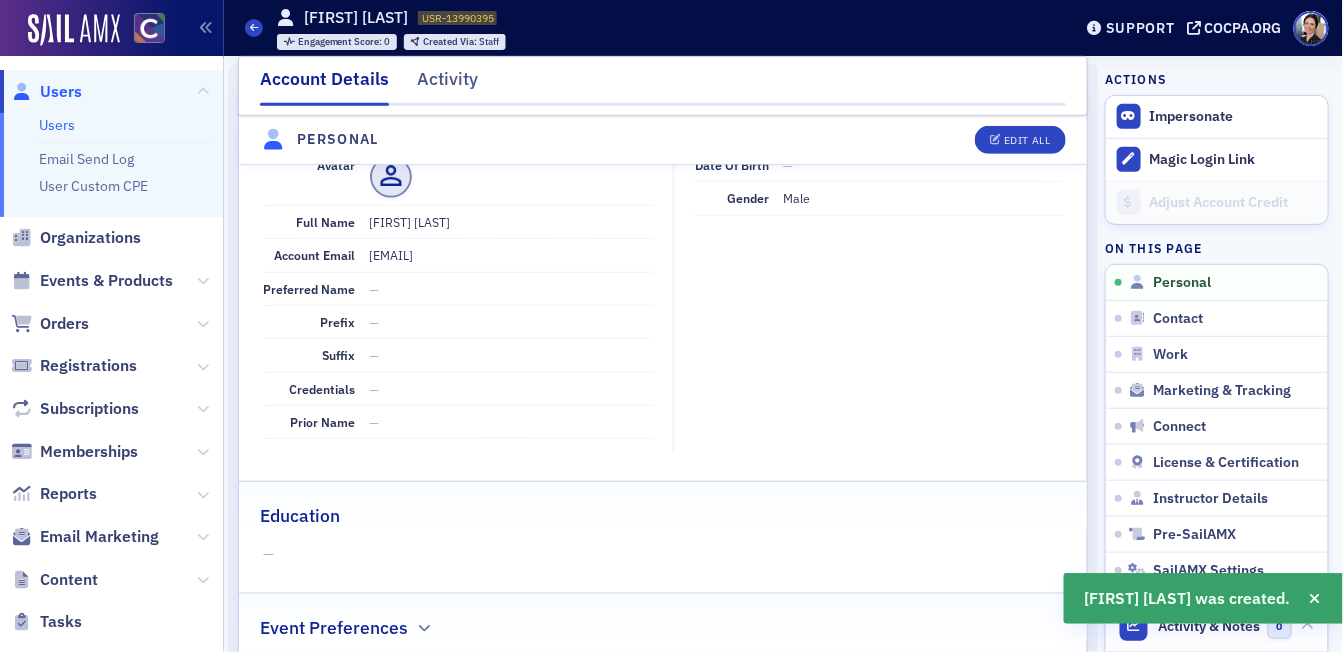 scroll, scrollTop: 240, scrollLeft: 0, axis: vertical 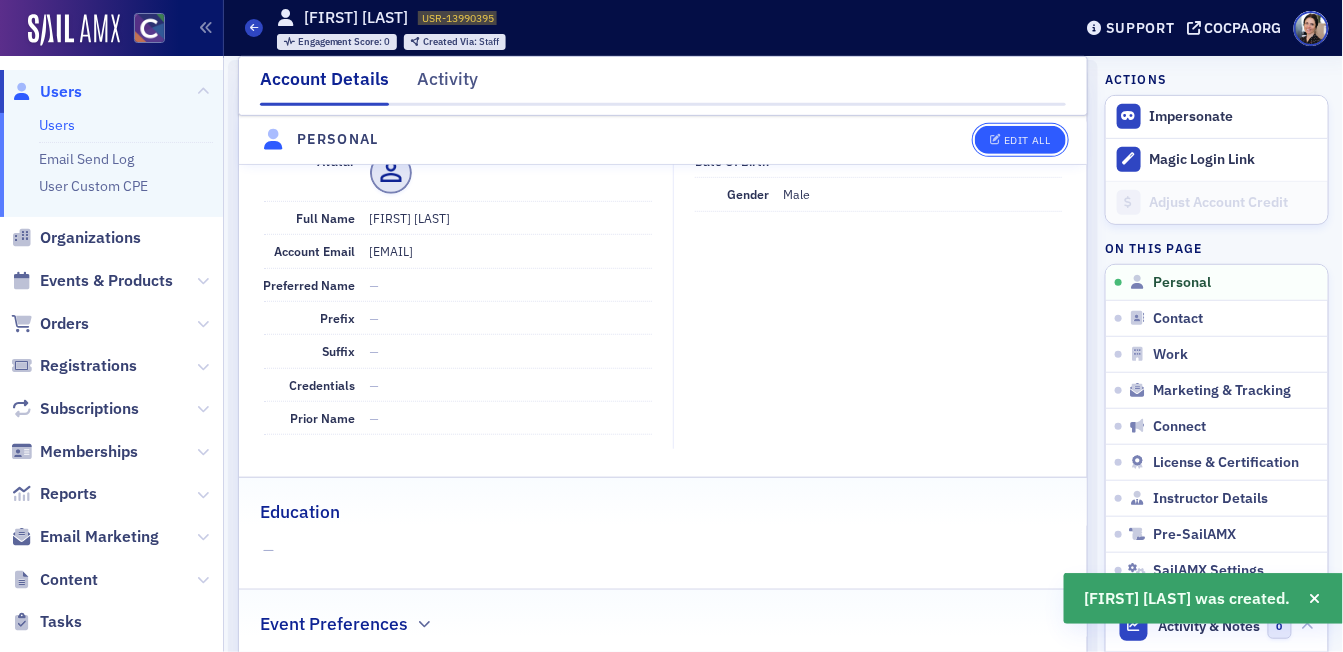 click on "Edit All" 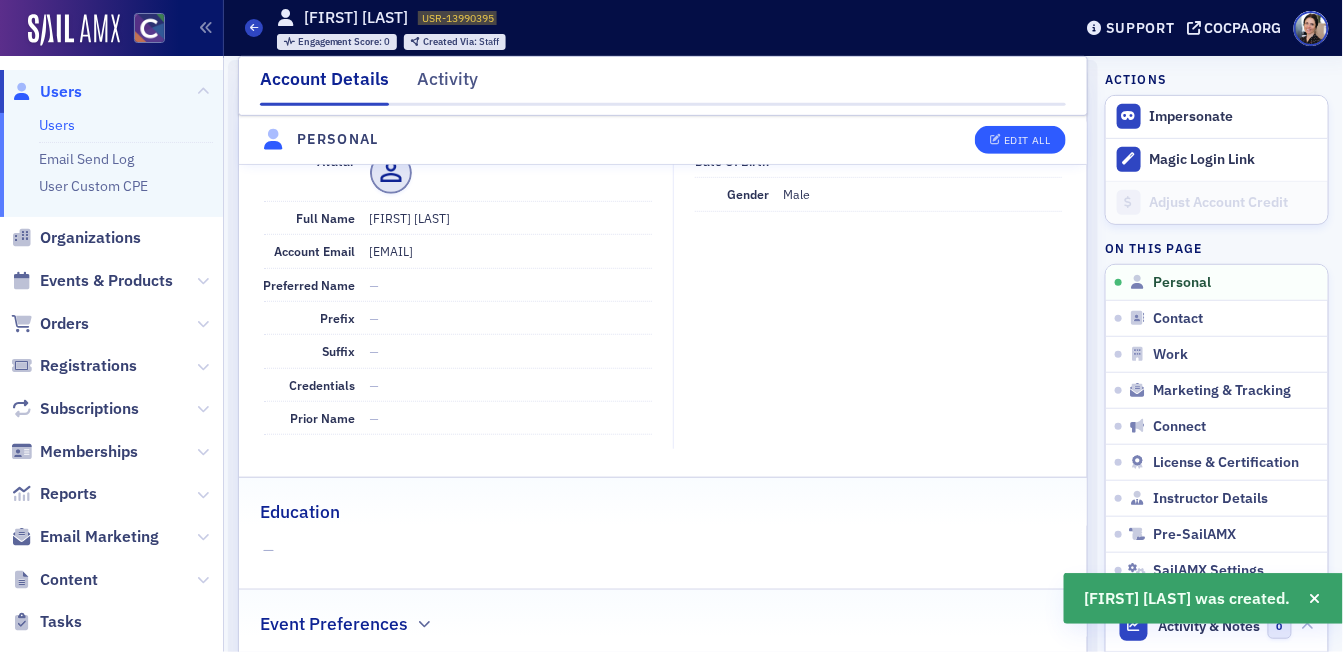 select on "US" 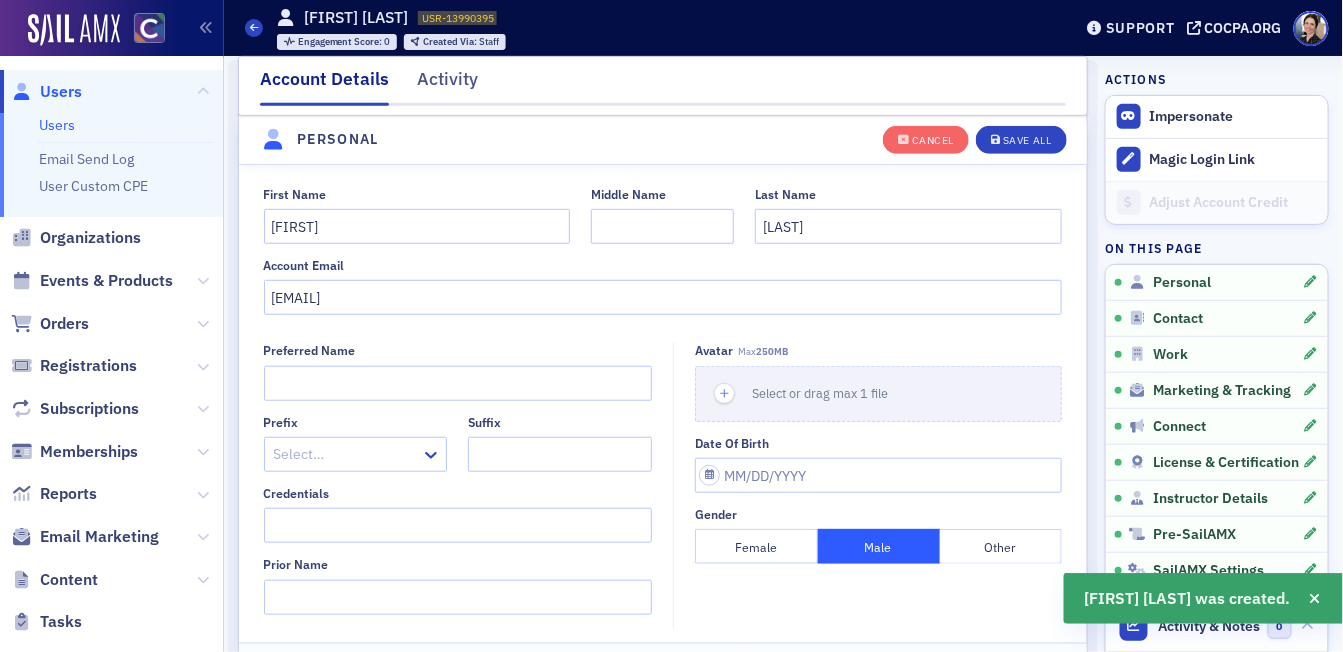 scroll, scrollTop: 232, scrollLeft: 0, axis: vertical 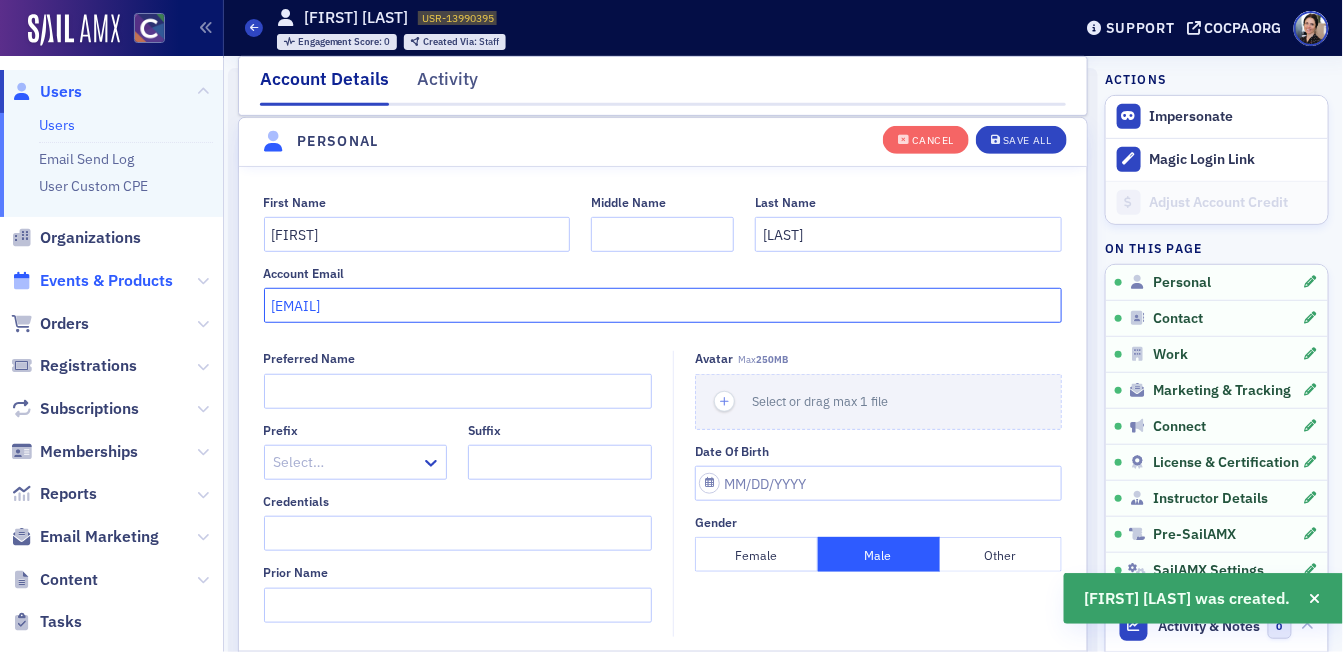 drag, startPoint x: 463, startPoint y: 304, endPoint x: 114, endPoint y: 283, distance: 349.63123 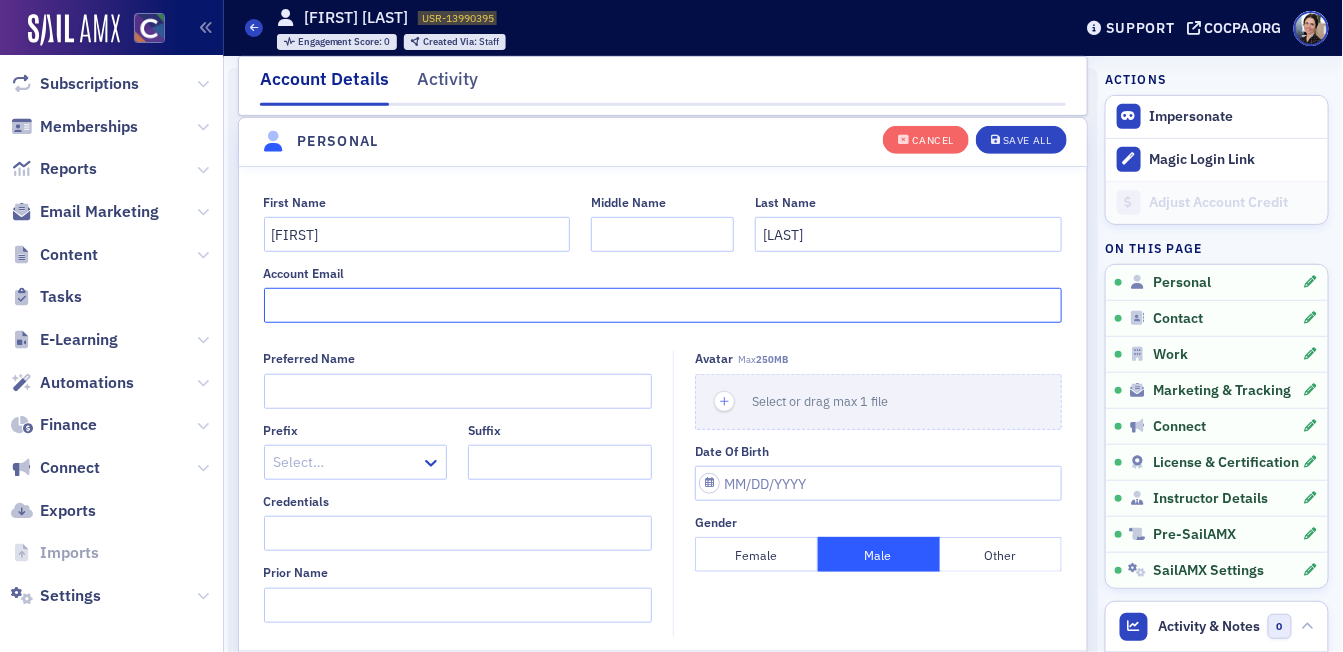 scroll, scrollTop: 330, scrollLeft: 0, axis: vertical 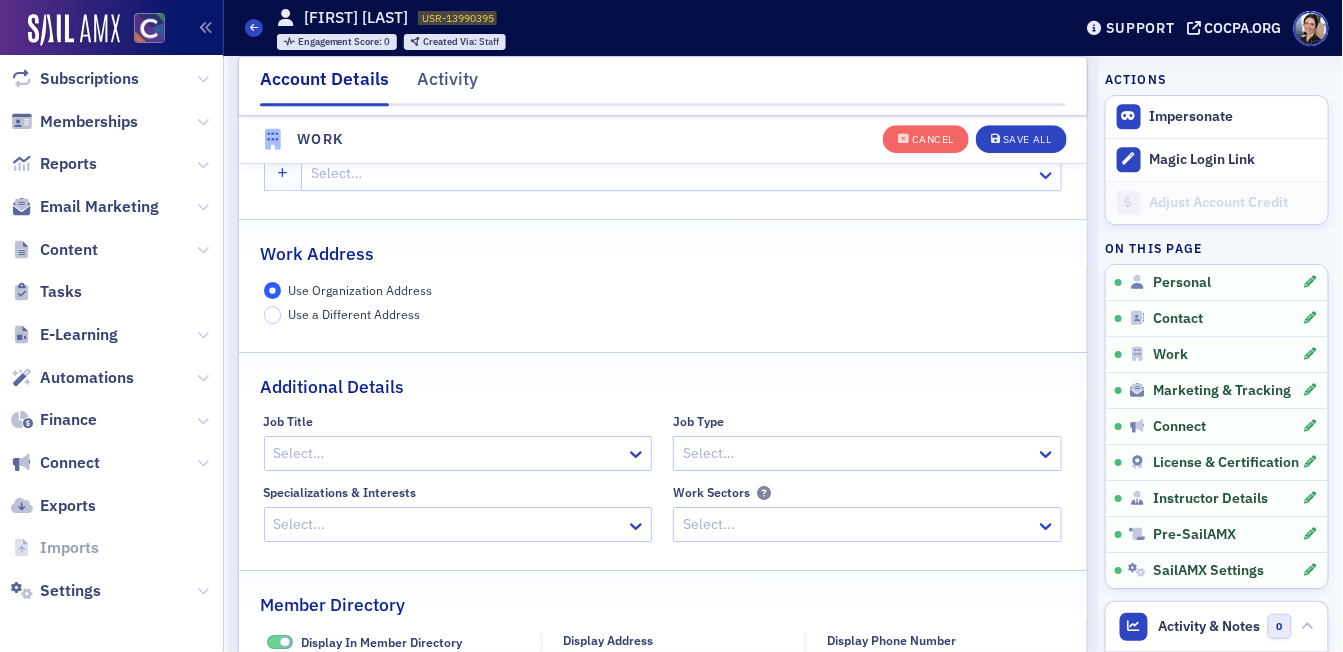 type 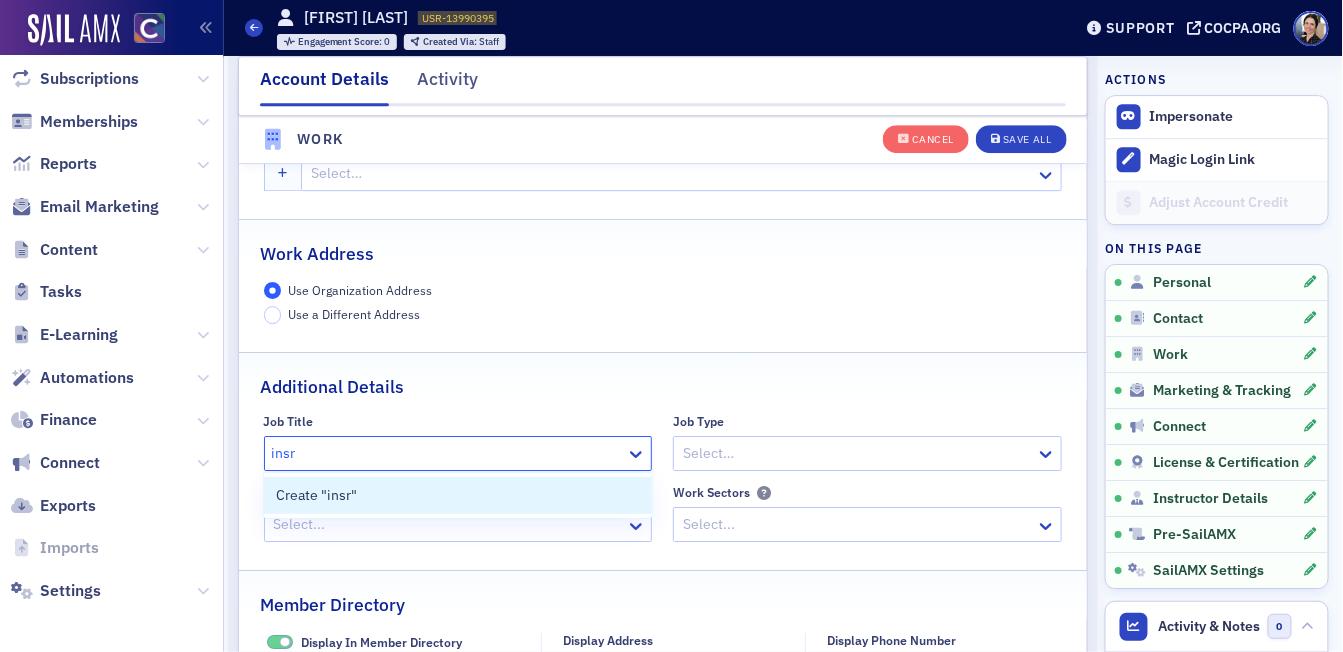 type on "ins" 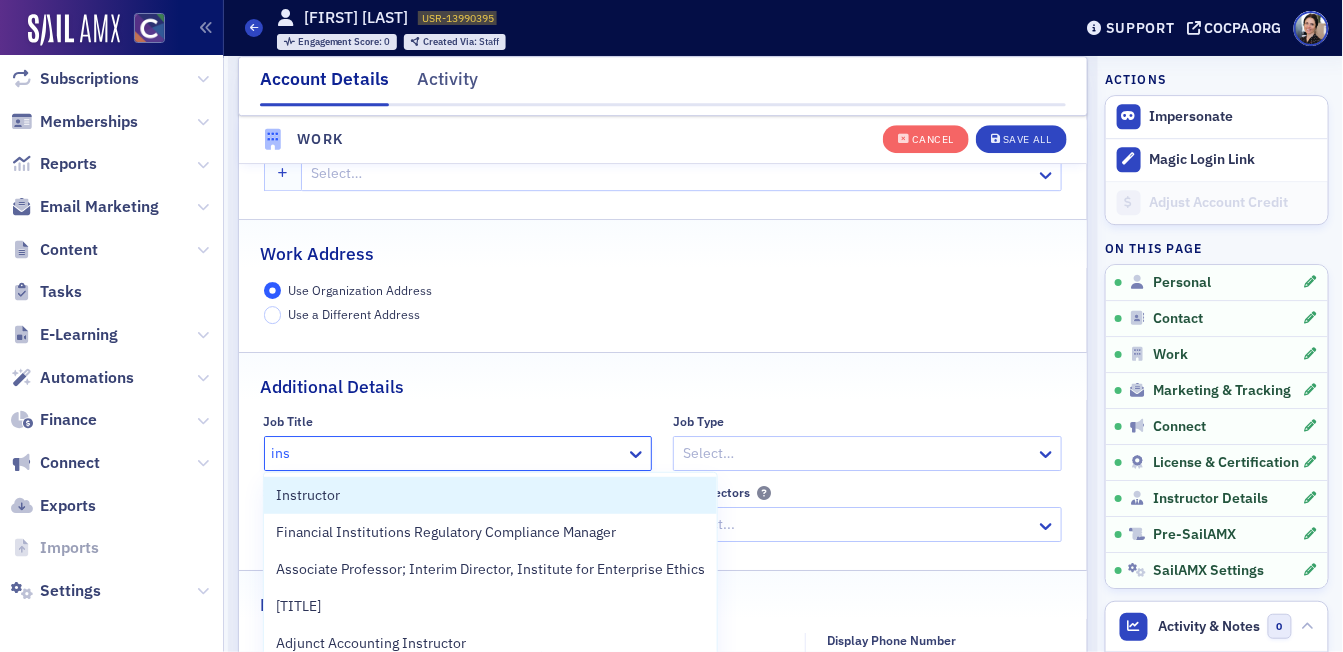 click on "Instructor" at bounding box center (490, 495) 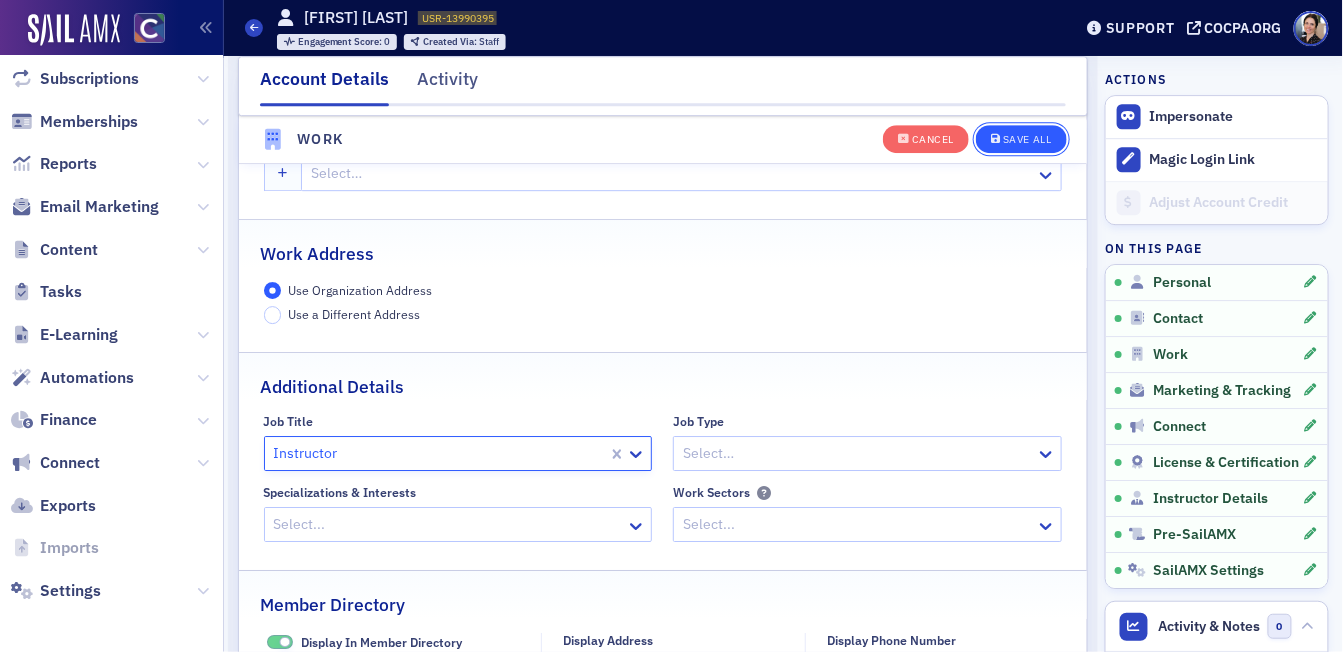 click on "Save All" 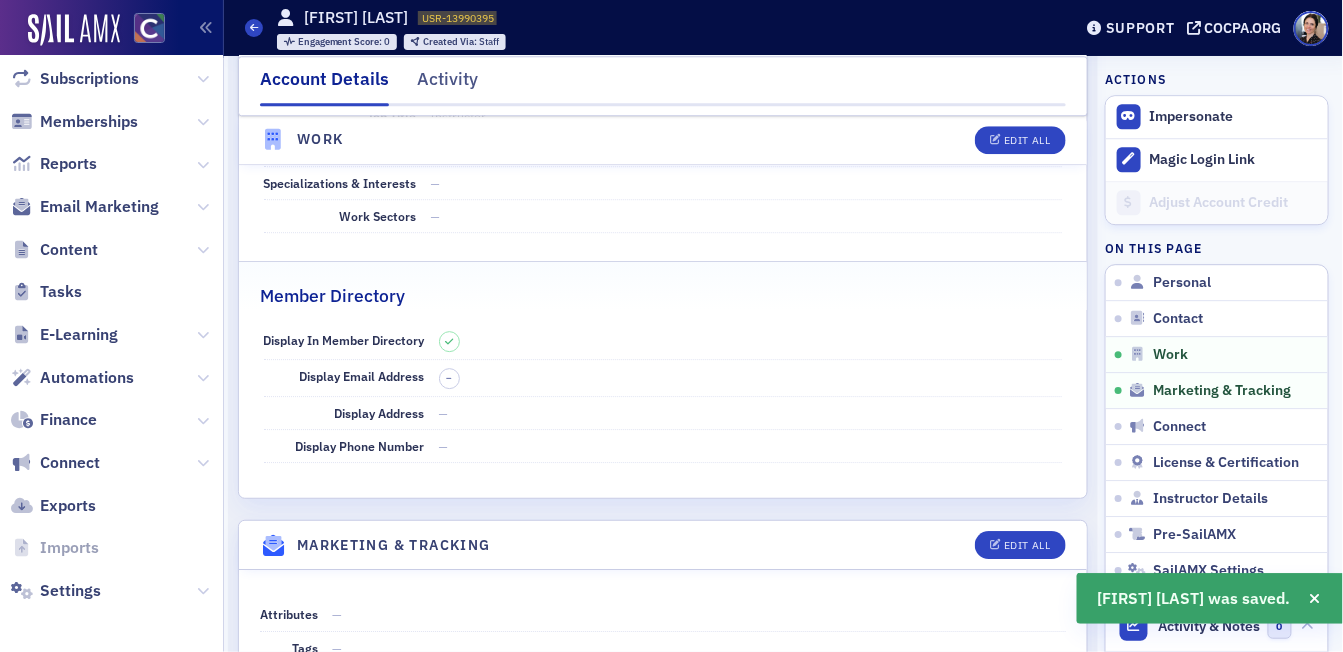 scroll, scrollTop: 1511, scrollLeft: 0, axis: vertical 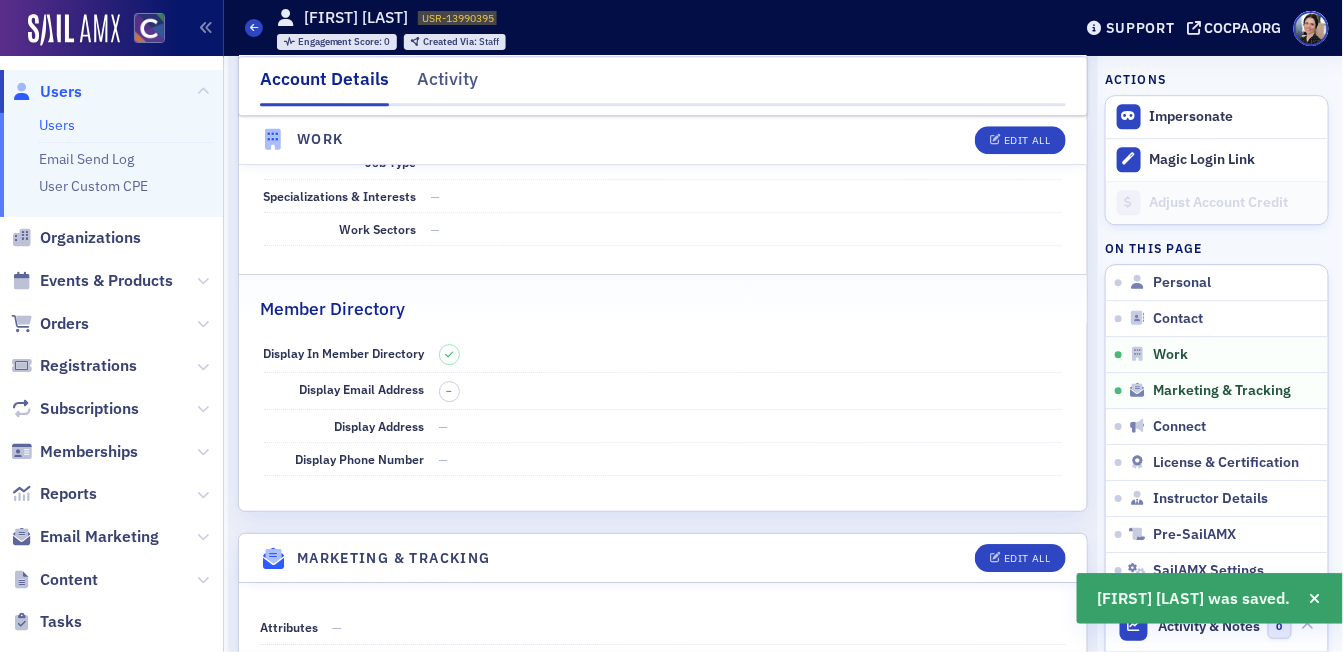 click on "Users" 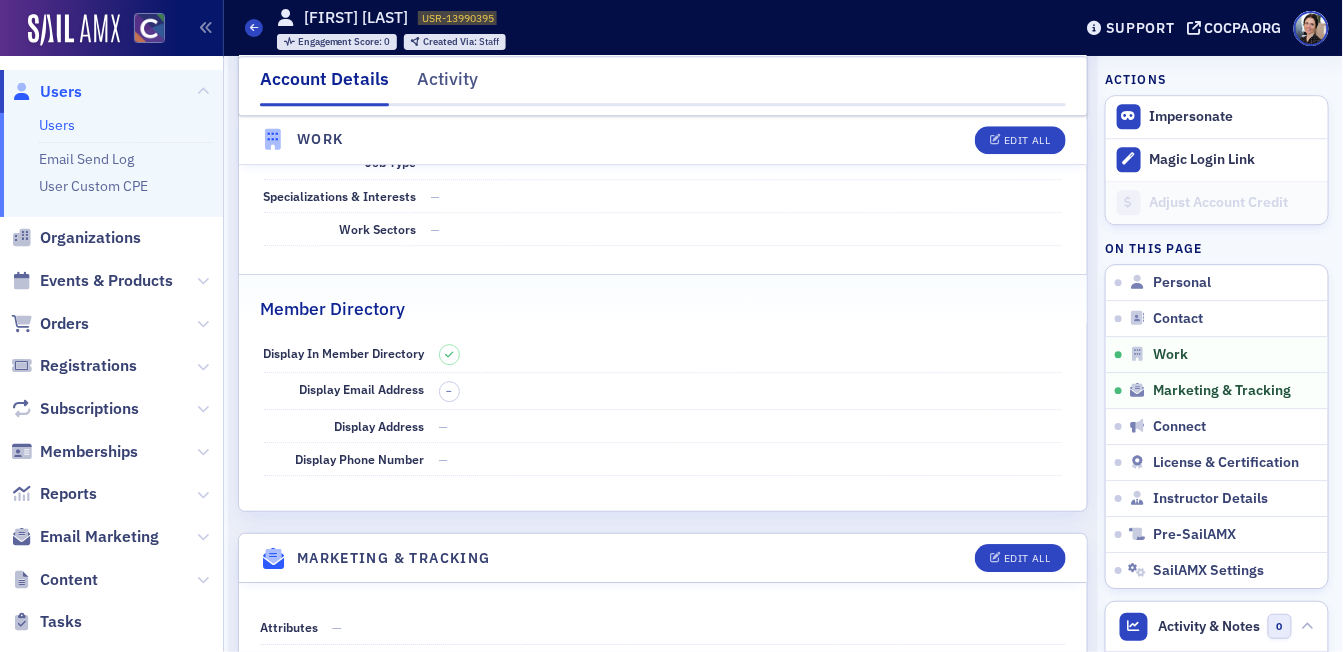 click on "Users" 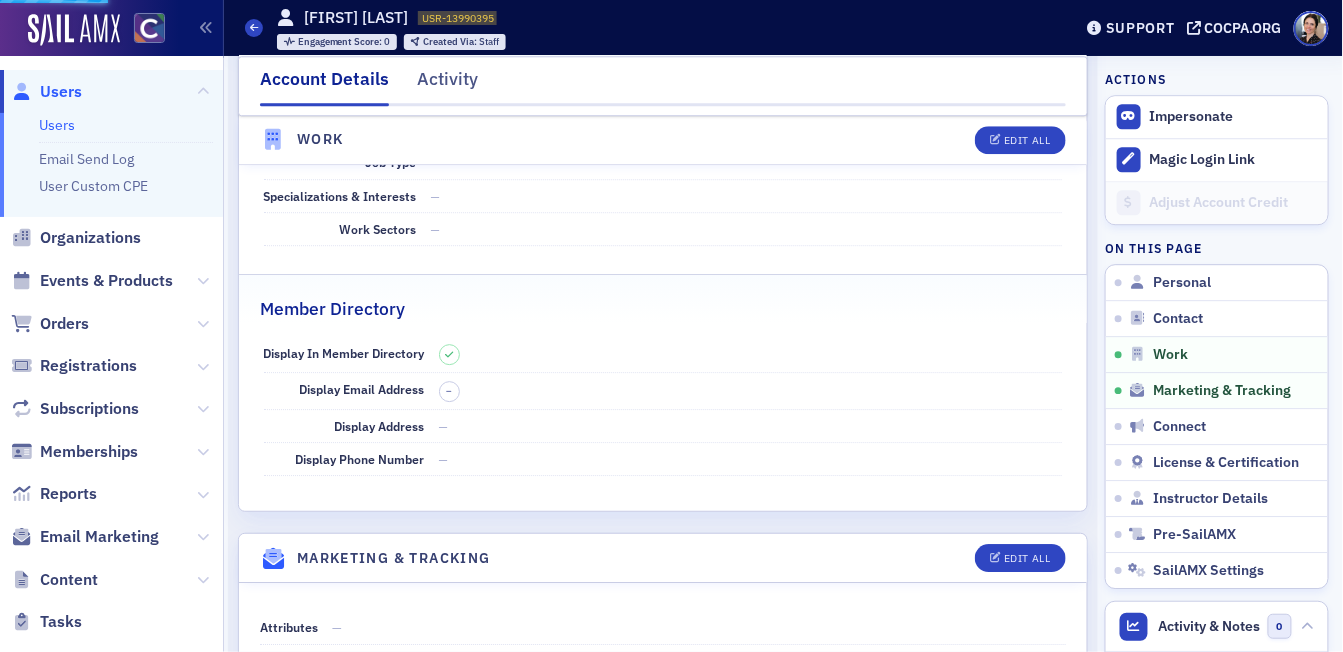 scroll, scrollTop: 0, scrollLeft: 0, axis: both 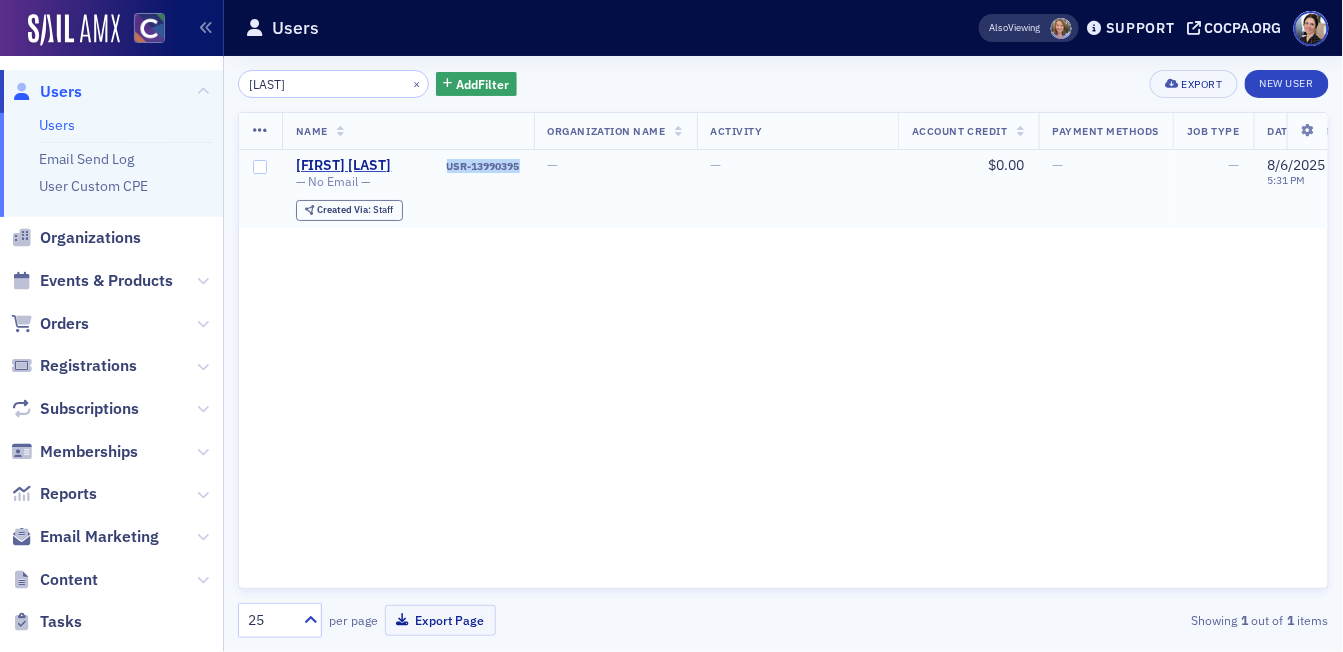 drag, startPoint x: 442, startPoint y: 166, endPoint x: 519, endPoint y: 168, distance: 77.02597 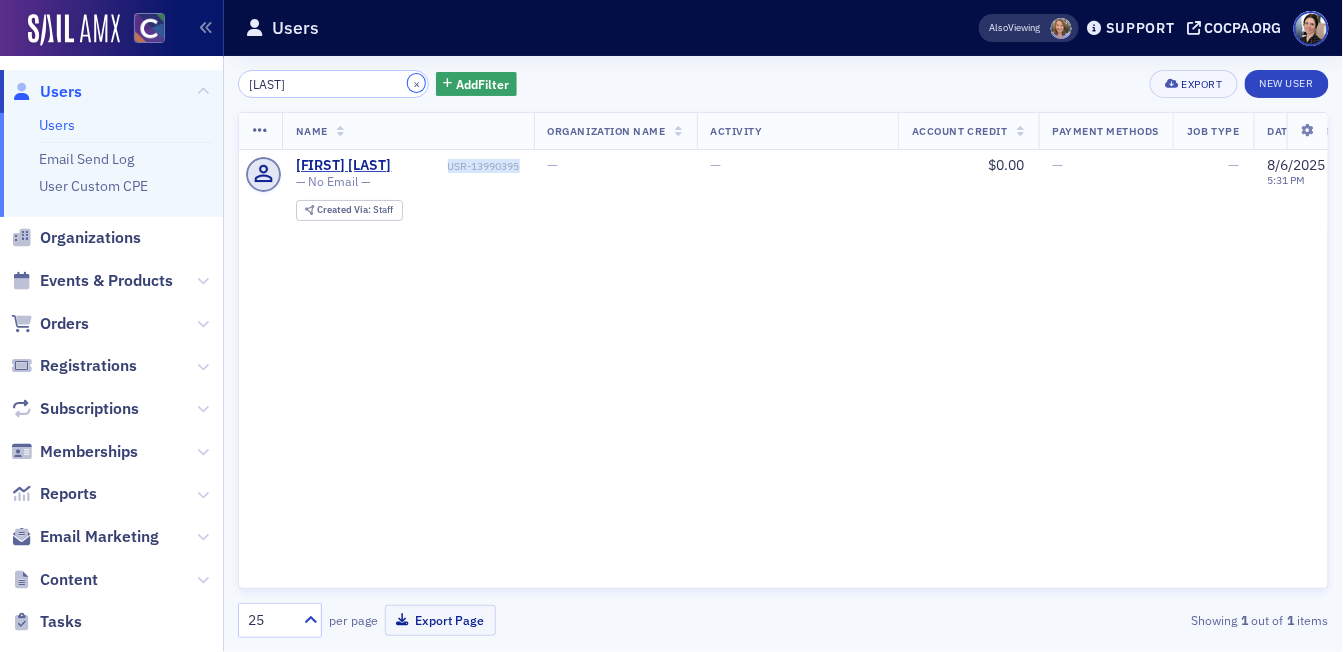 drag, startPoint x: 395, startPoint y: 85, endPoint x: 365, endPoint y: 88, distance: 30.149628 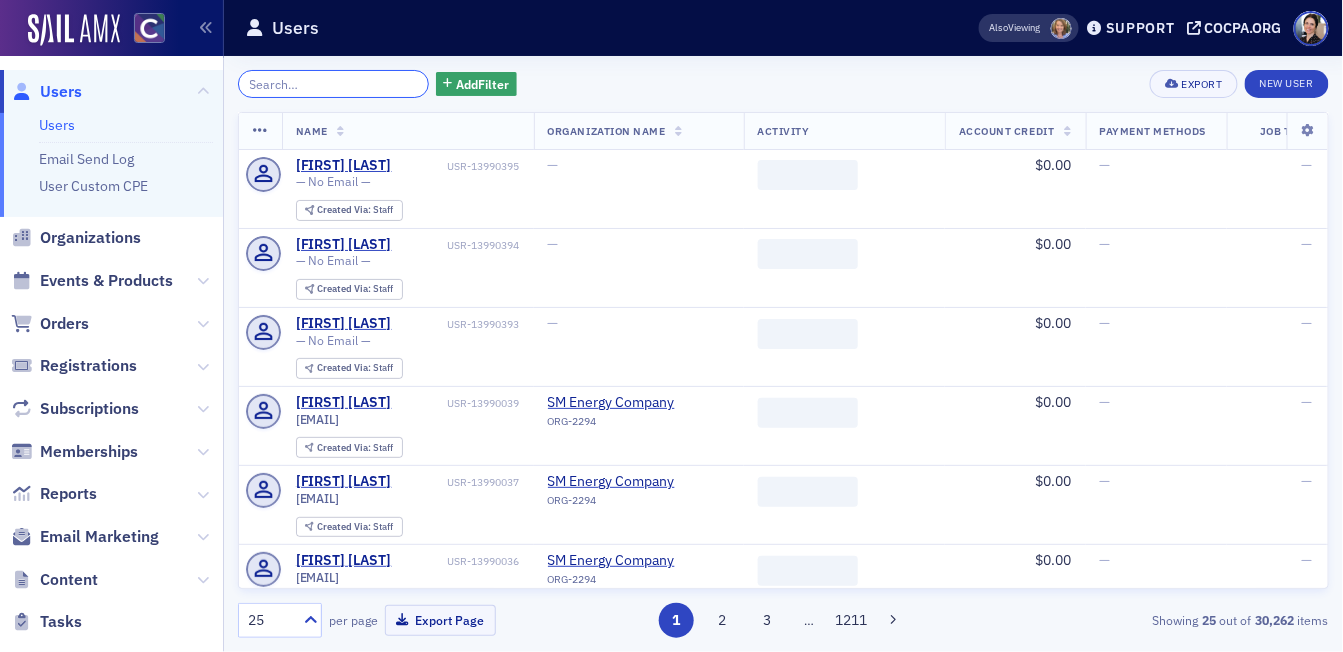 paste on "[FIRST] [MIDDLE] [LAST]" 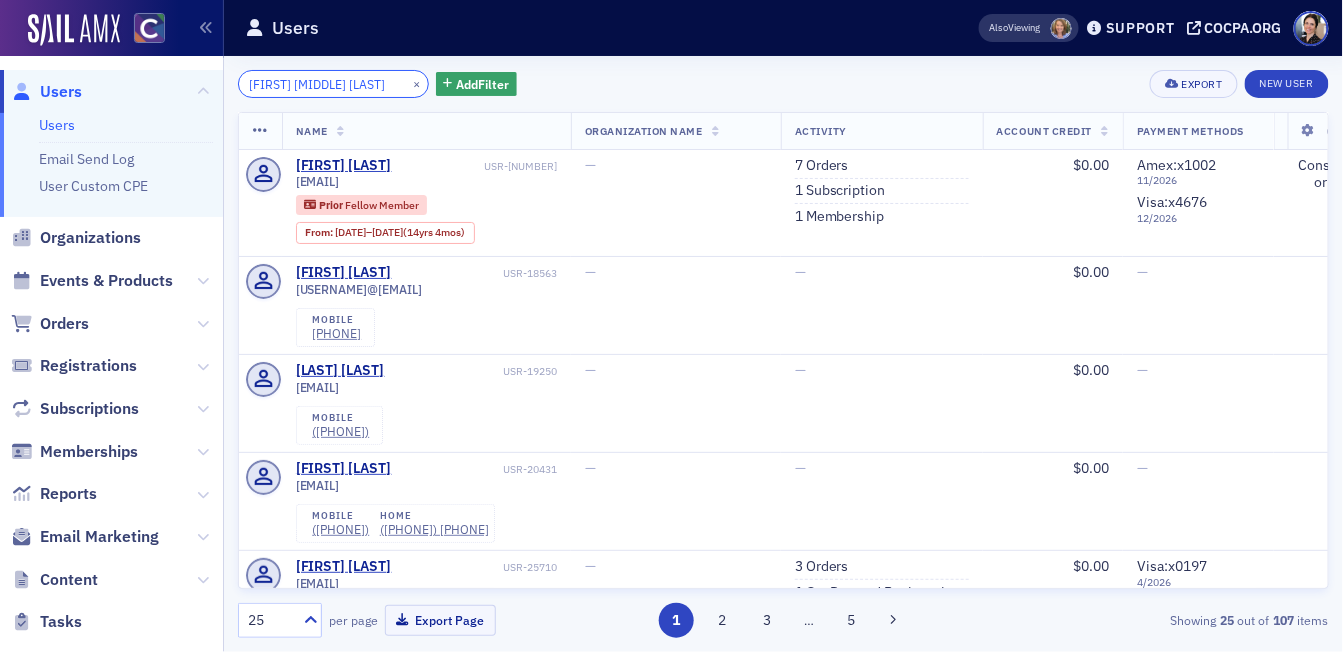 drag, startPoint x: 339, startPoint y: 81, endPoint x: 296, endPoint y: 82, distance: 43.011627 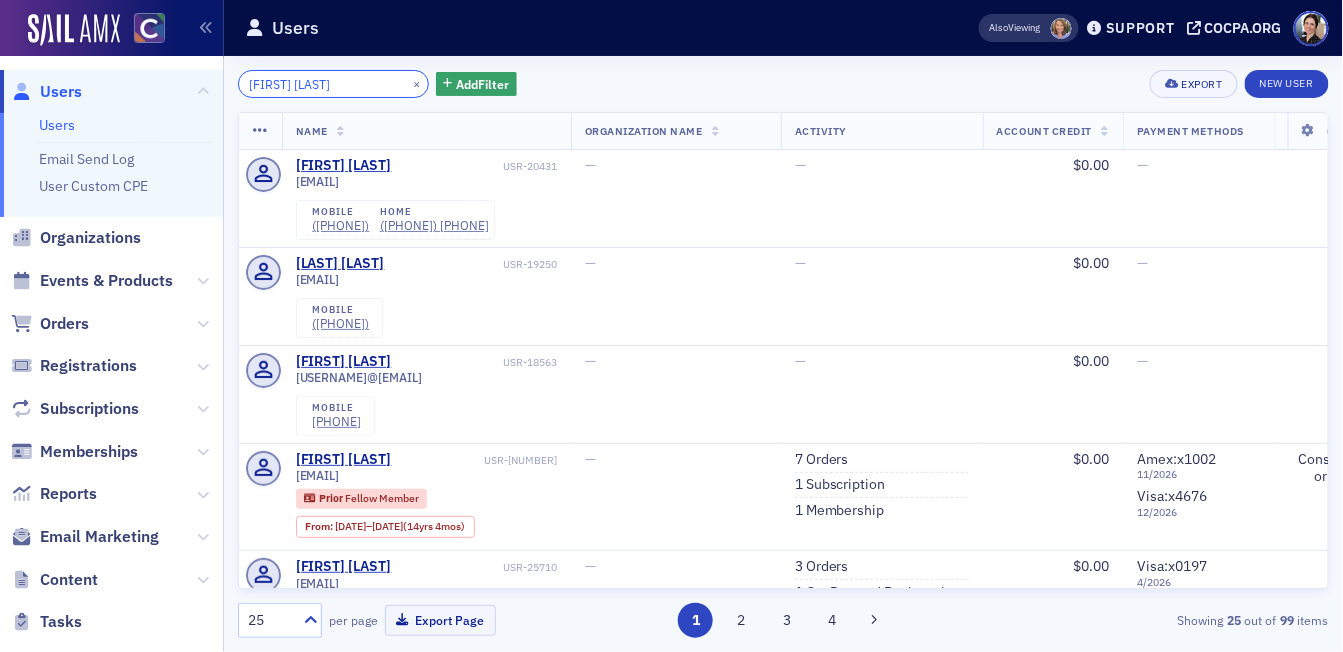 drag, startPoint x: 302, startPoint y: 84, endPoint x: 267, endPoint y: 83, distance: 35.014282 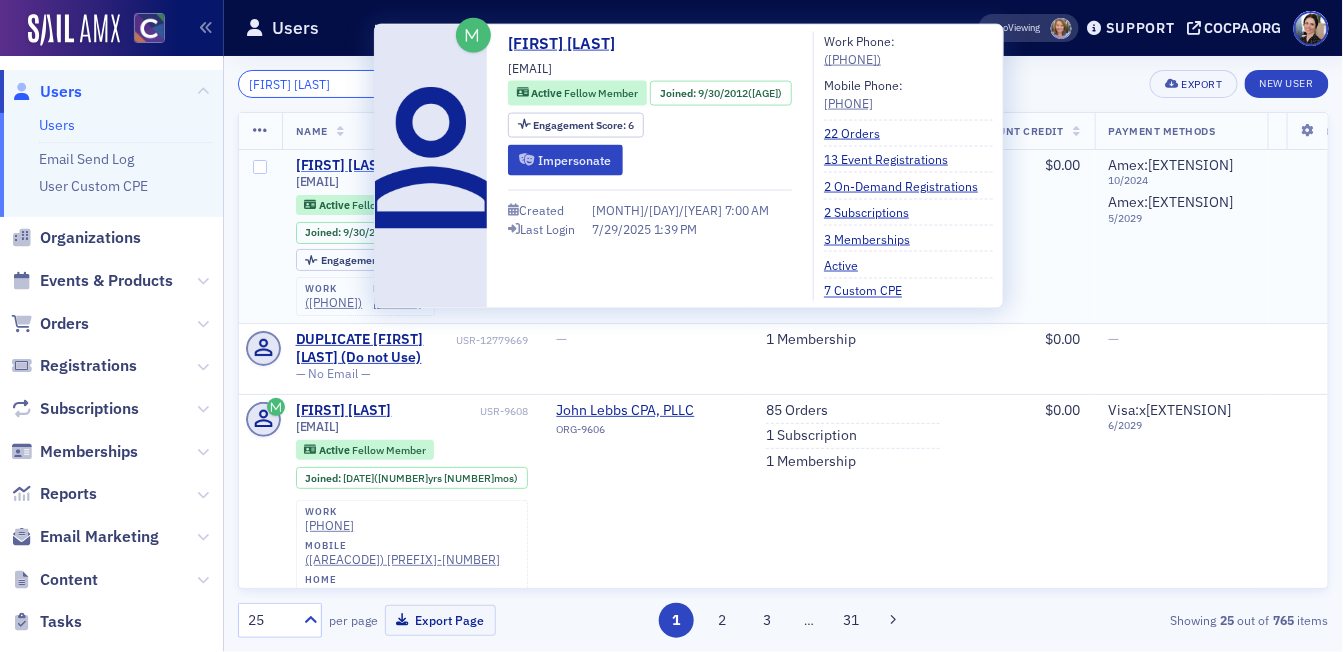 type on "[FIRST] [LAST]" 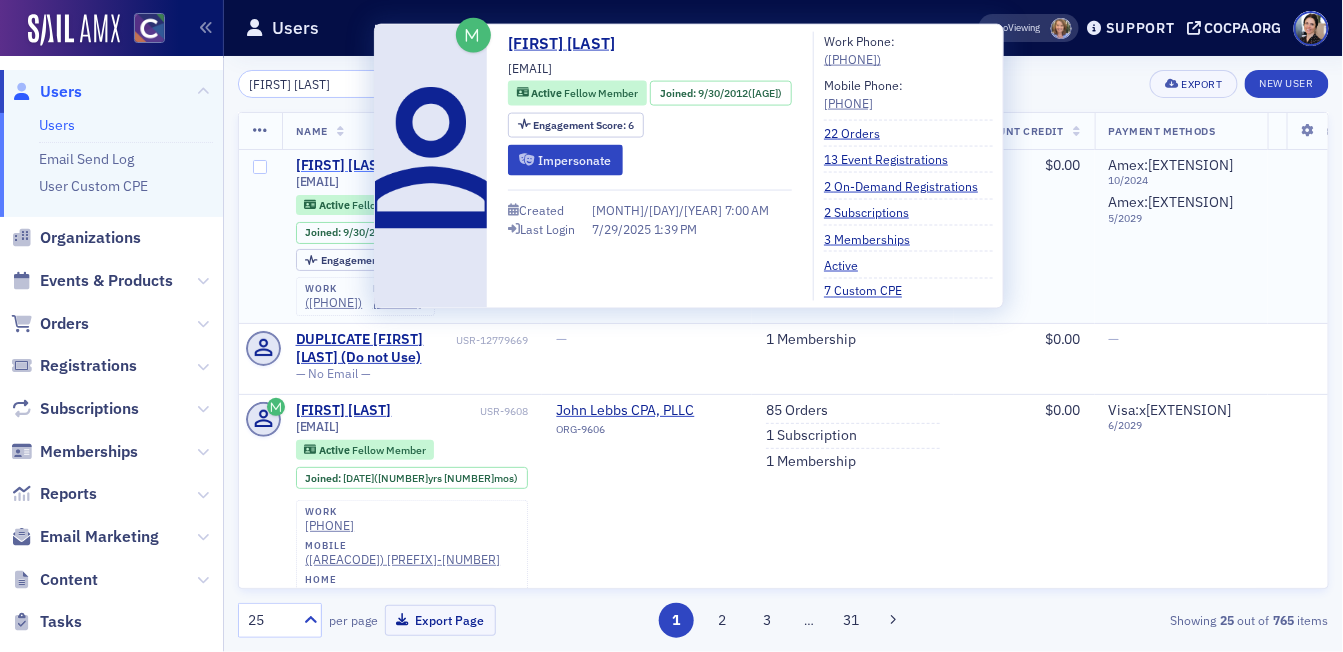 click on "[FIRST] [LAST]" 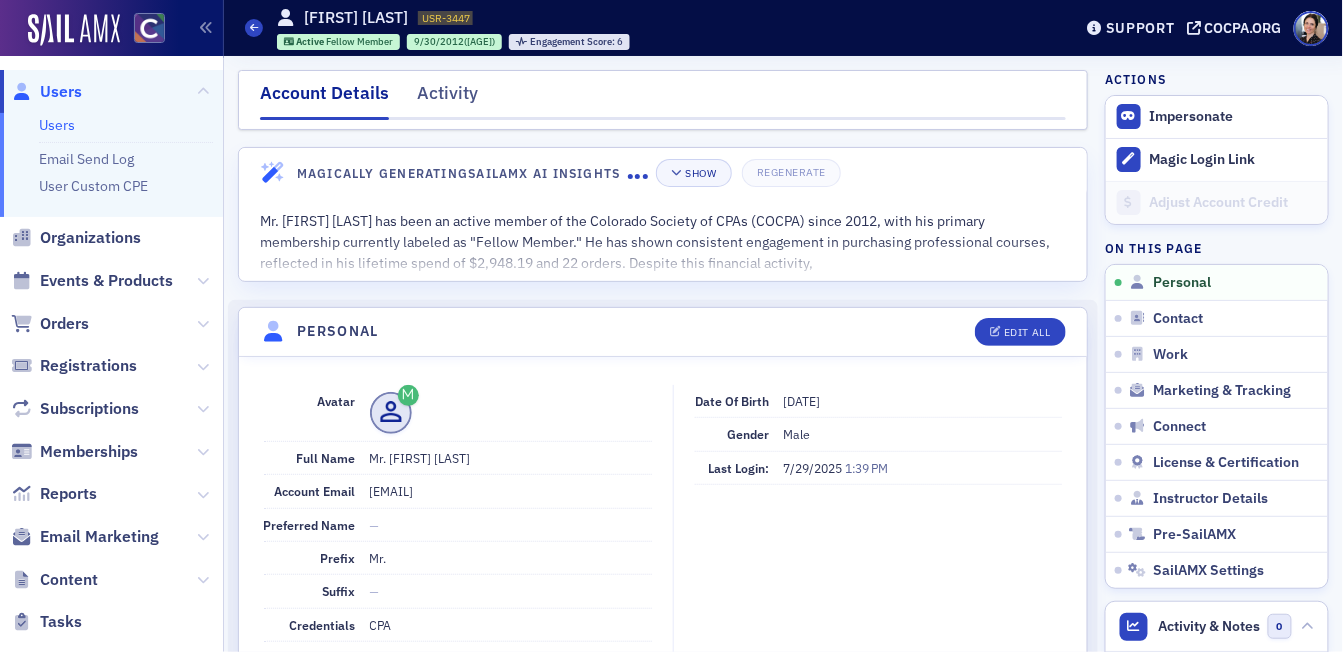 click on "Users" 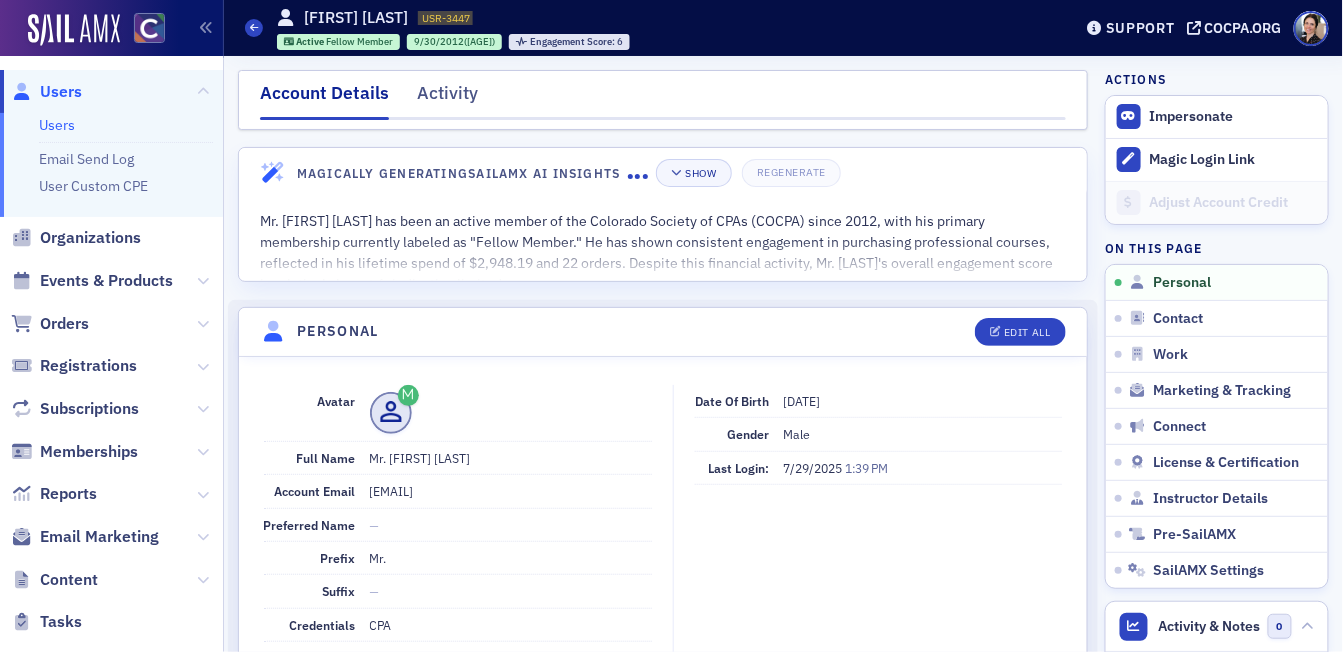 click on "Users" 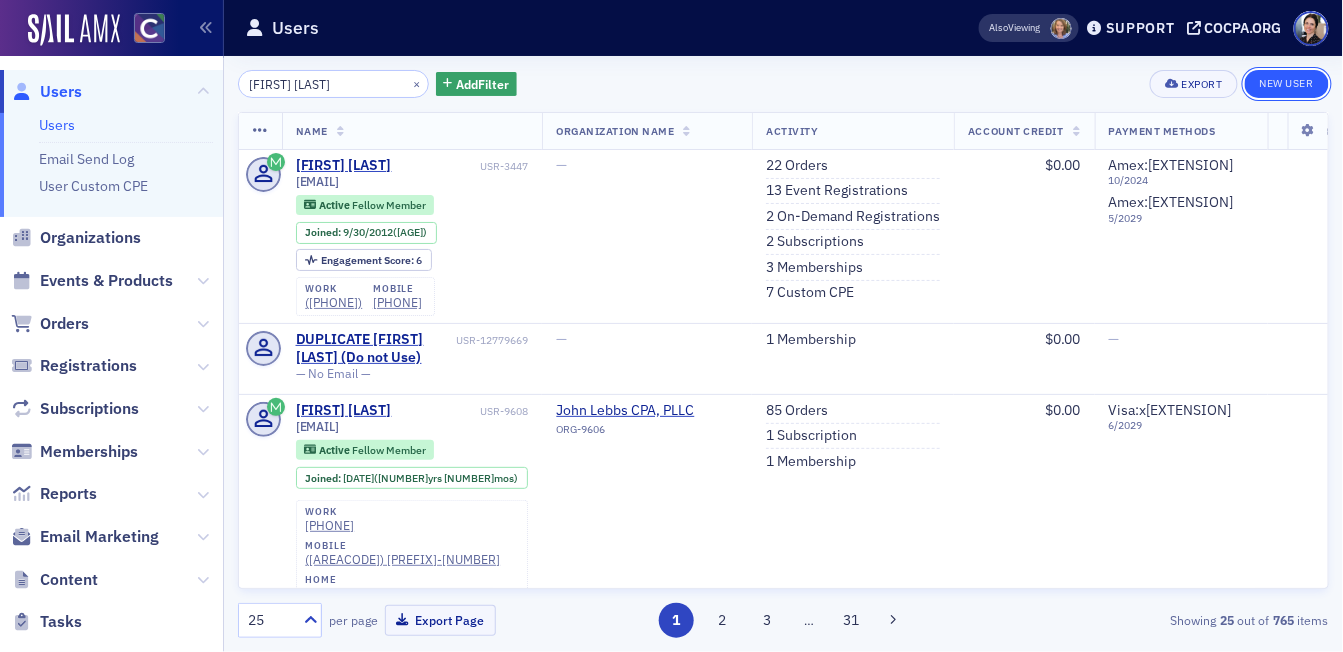 click on "New User" 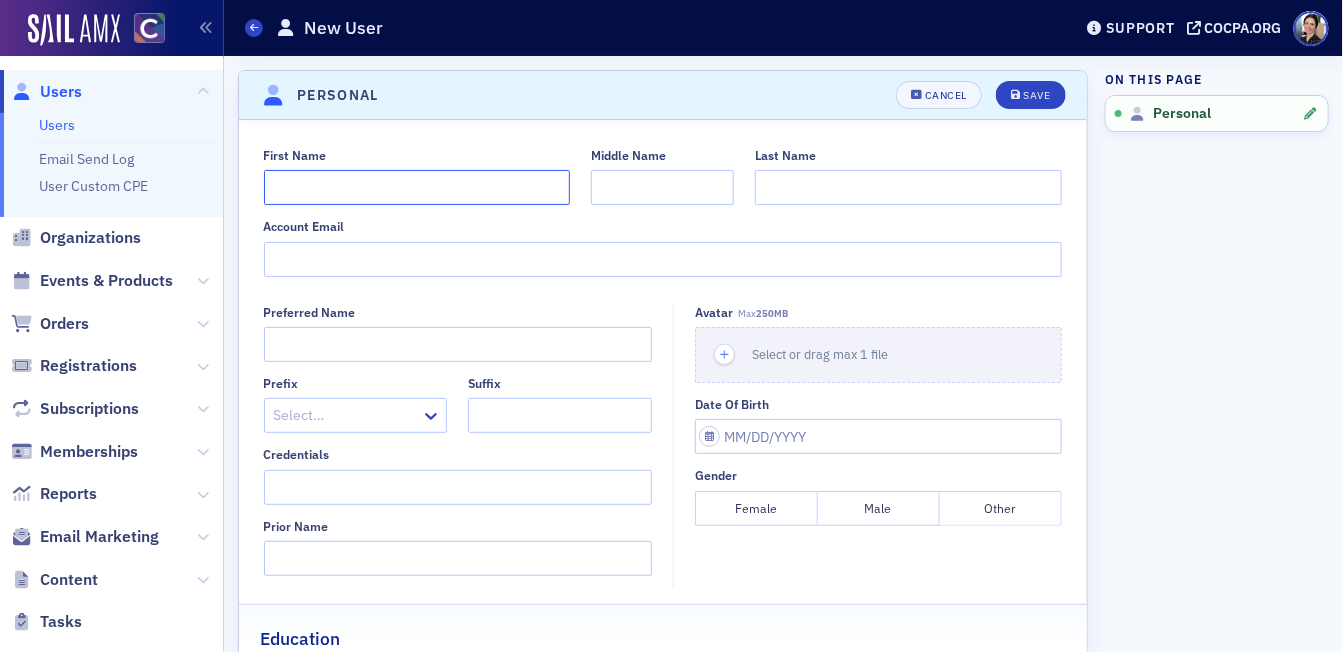 click on "First Name" 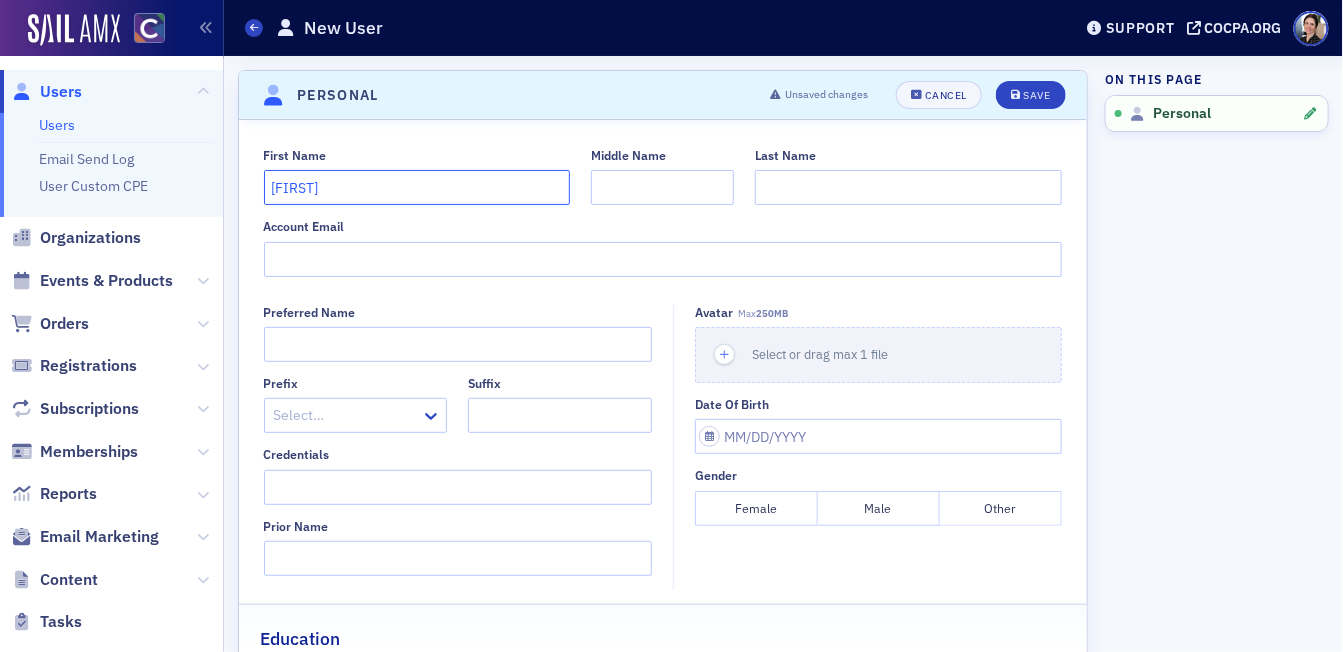 type on "[FIRST]" 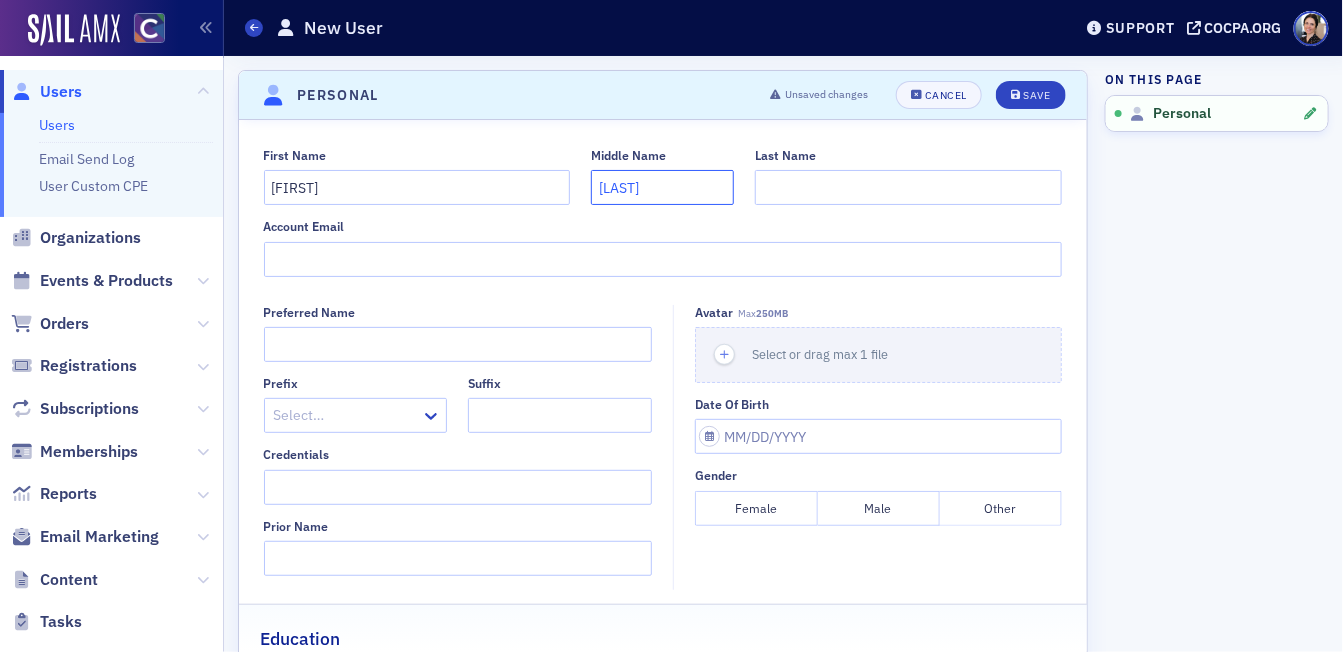 type on "[LAST]" 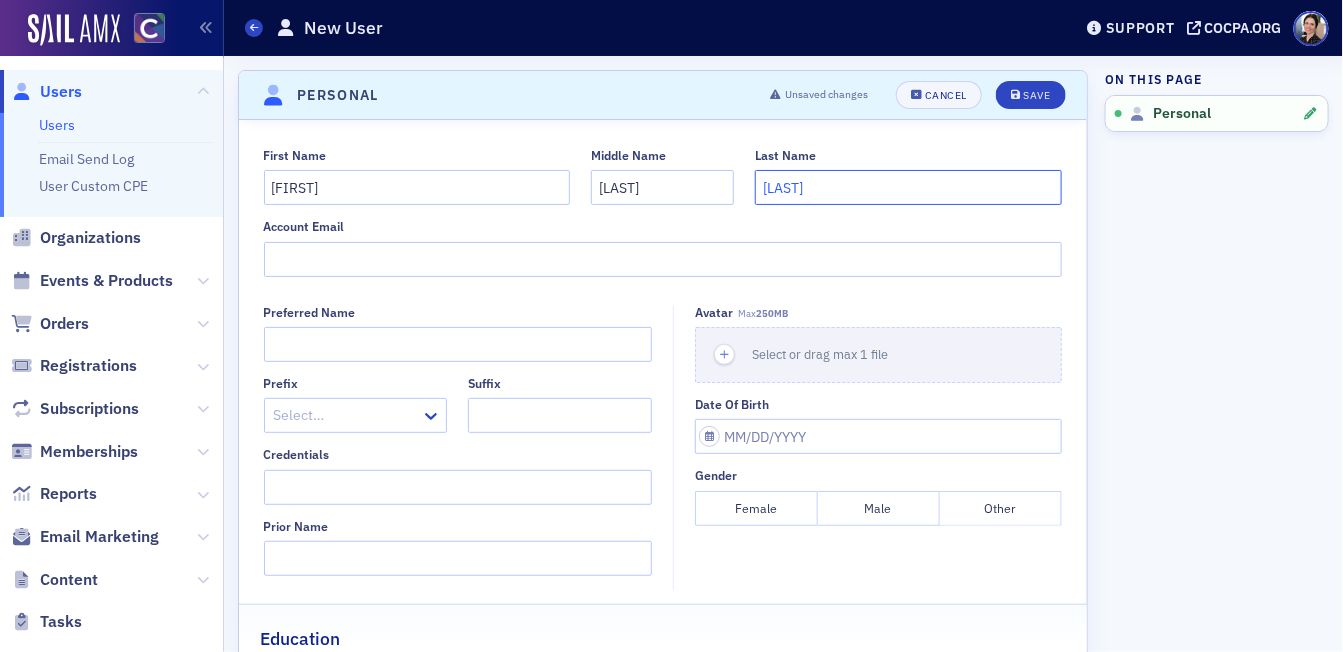 type on "[LAST]" 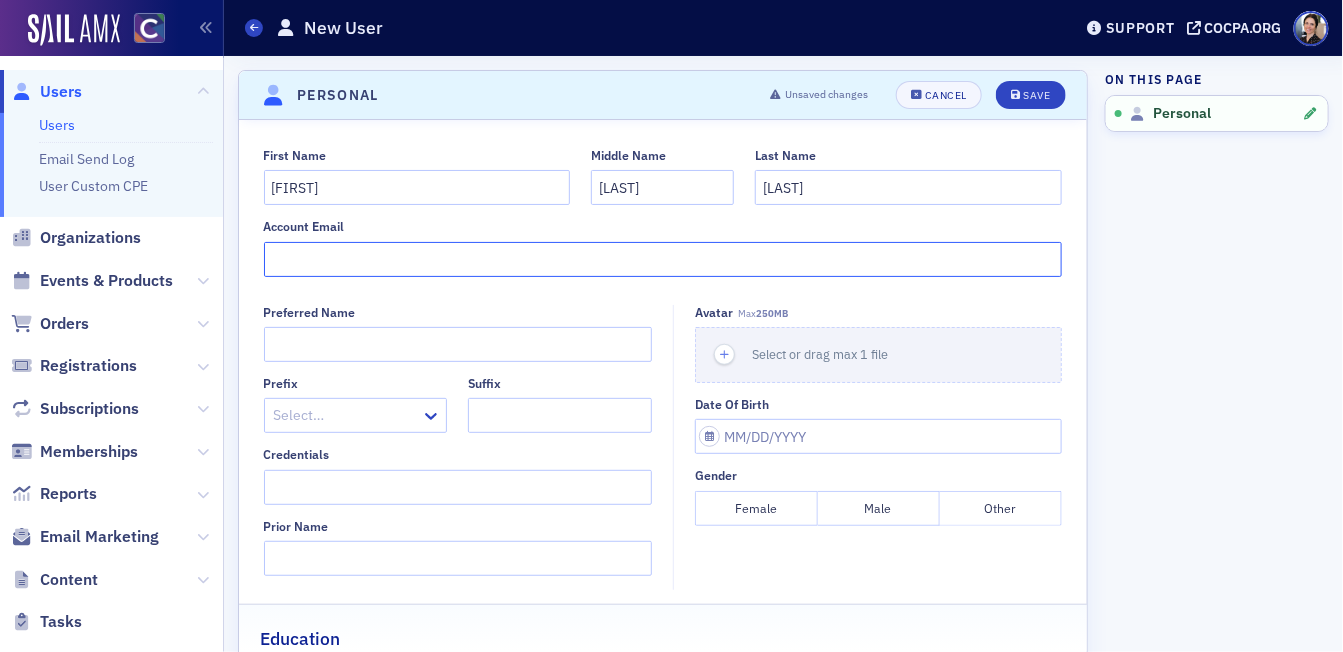 click on "Account Email" 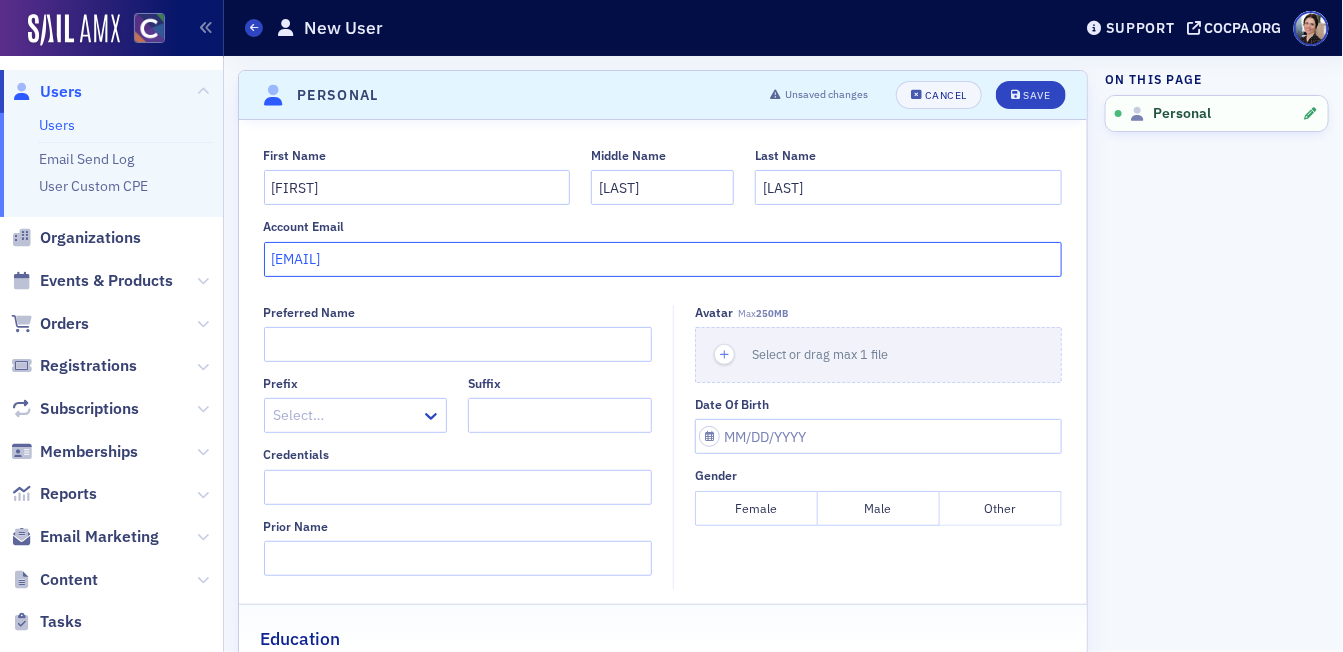 type on "[EMAIL]" 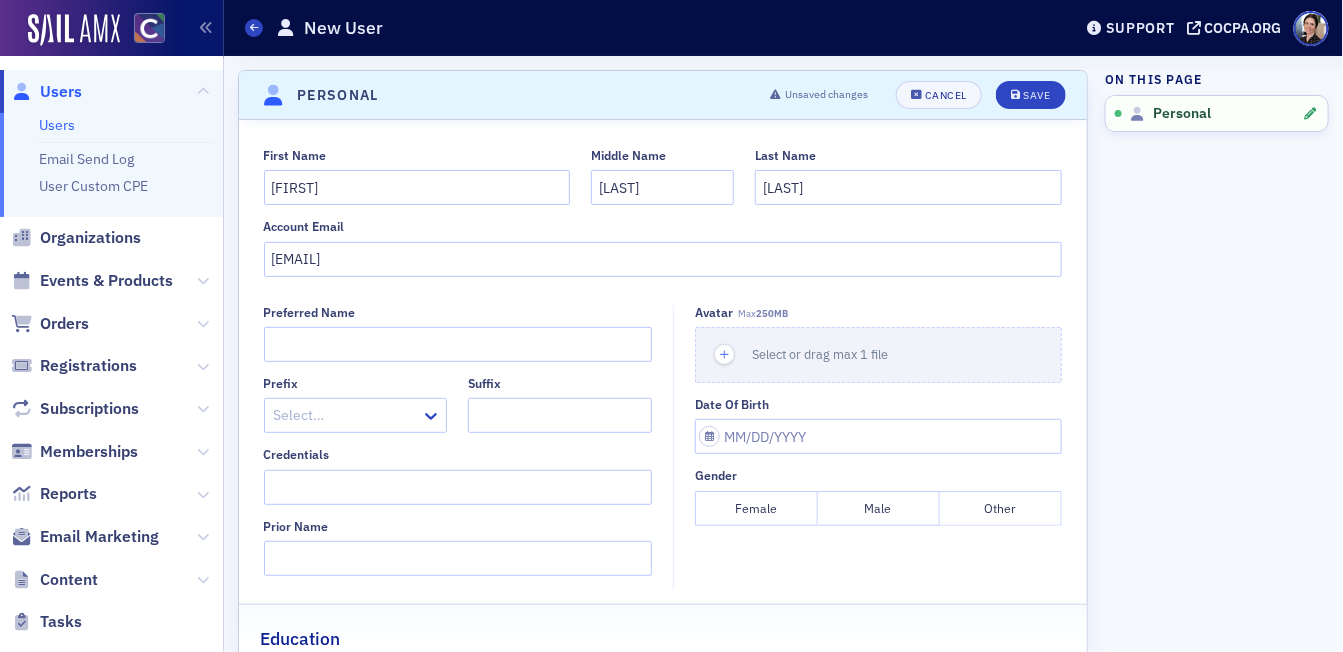 drag, startPoint x: 900, startPoint y: 504, endPoint x: 772, endPoint y: 451, distance: 138.5388 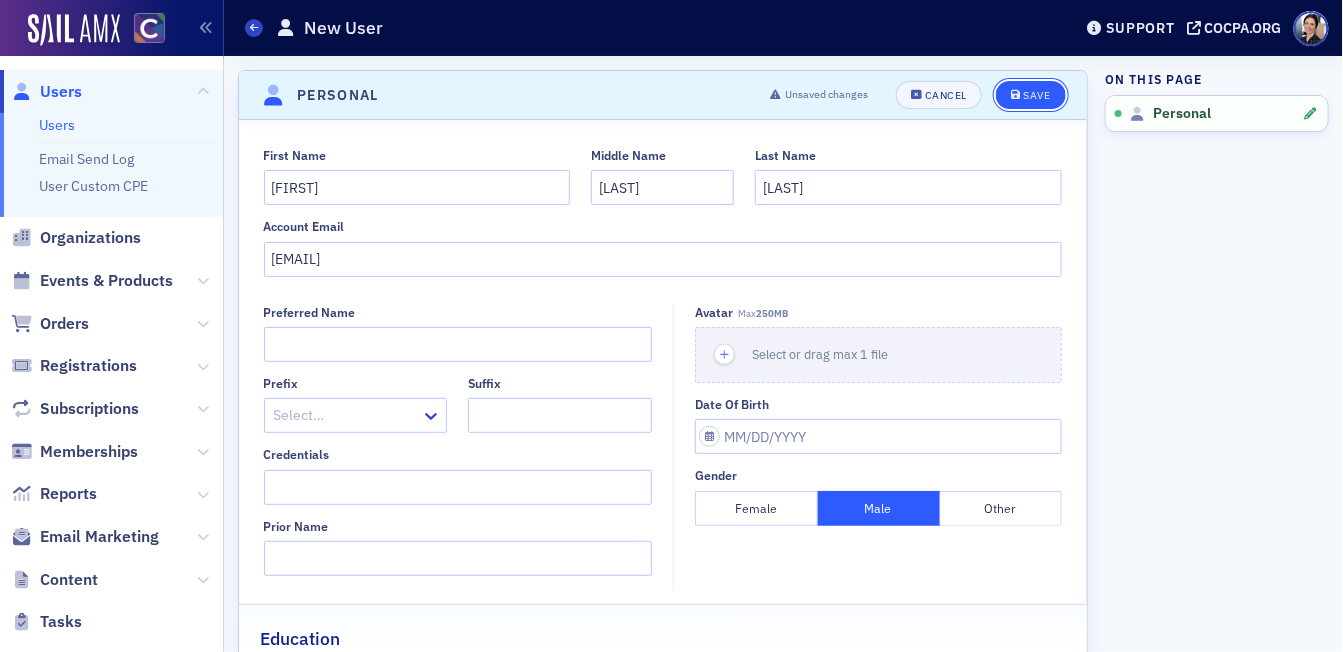click on "Save" 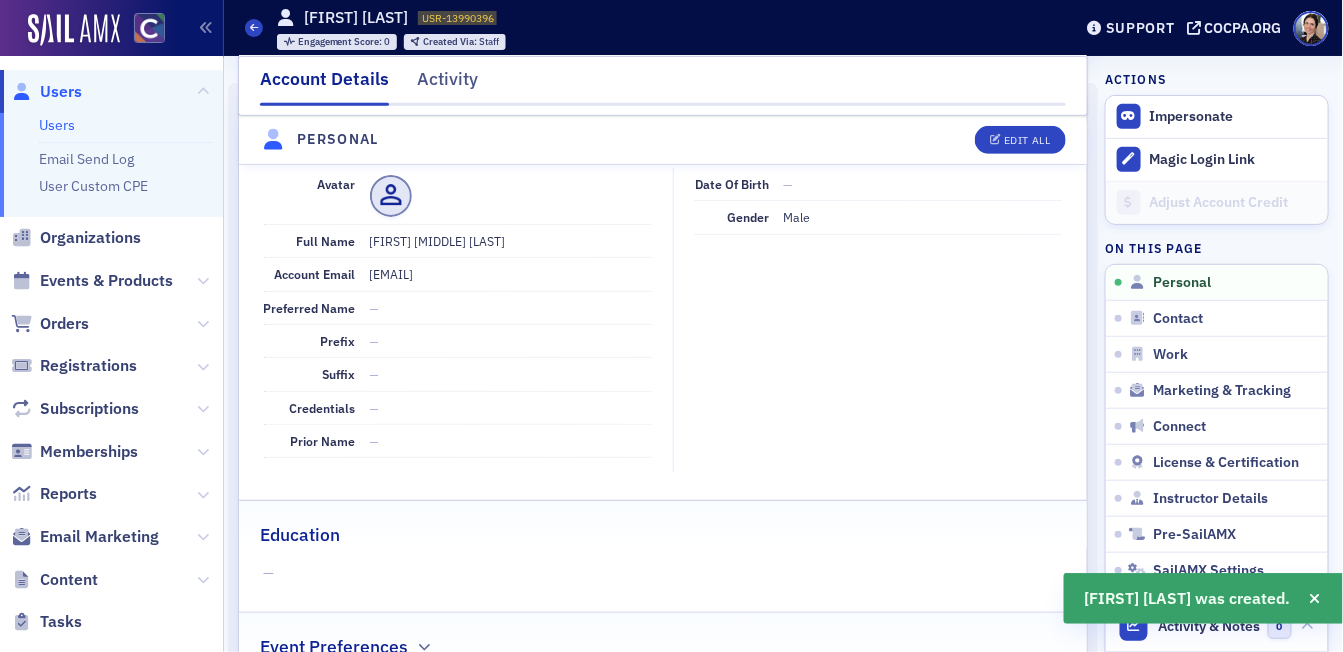 scroll, scrollTop: 240, scrollLeft: 0, axis: vertical 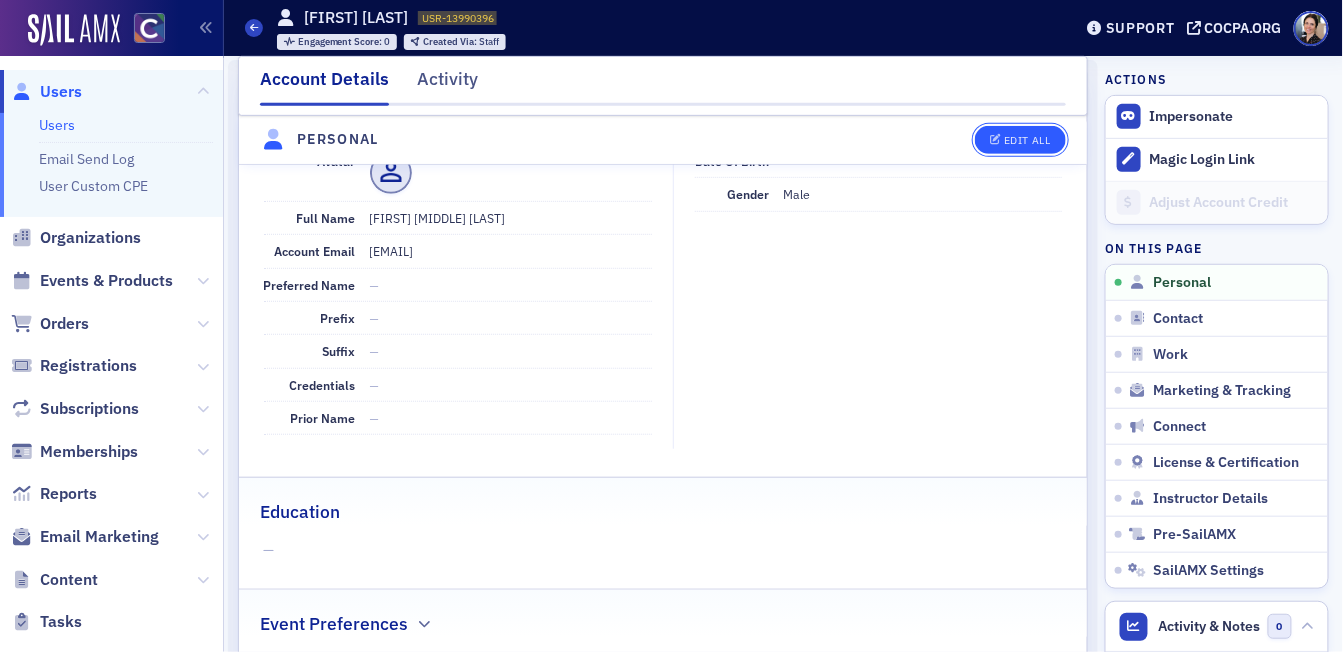click on "Edit All" 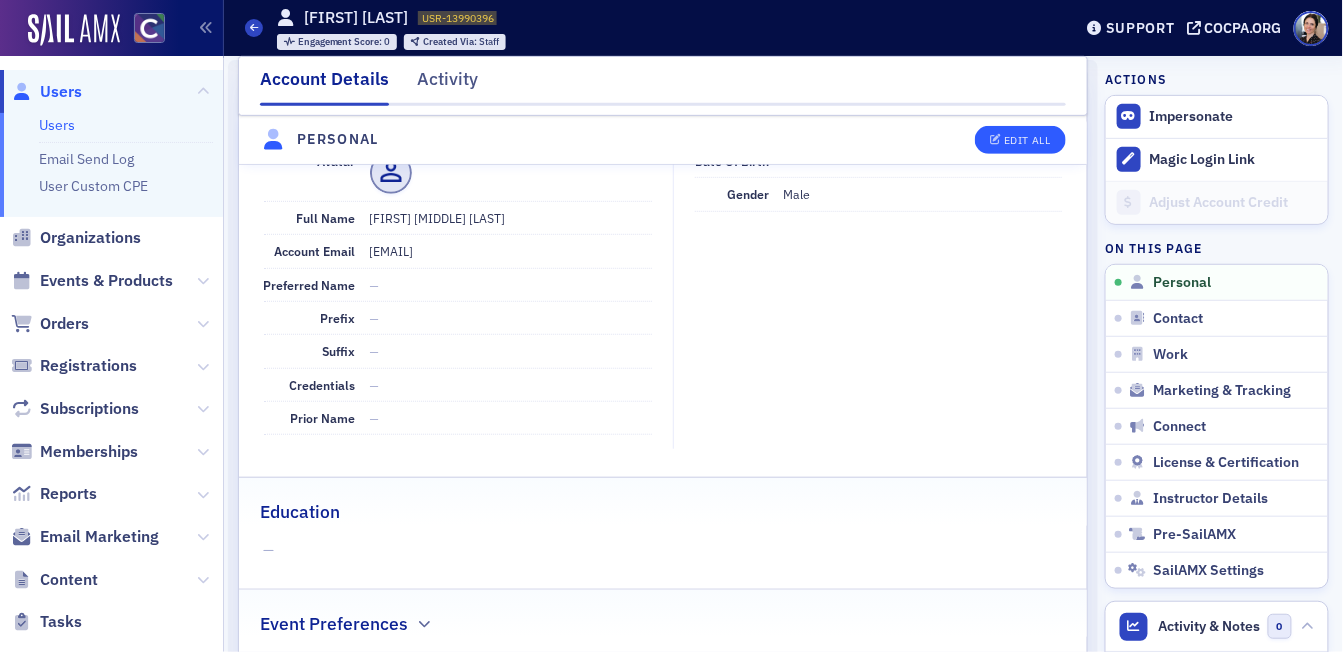 select on "US" 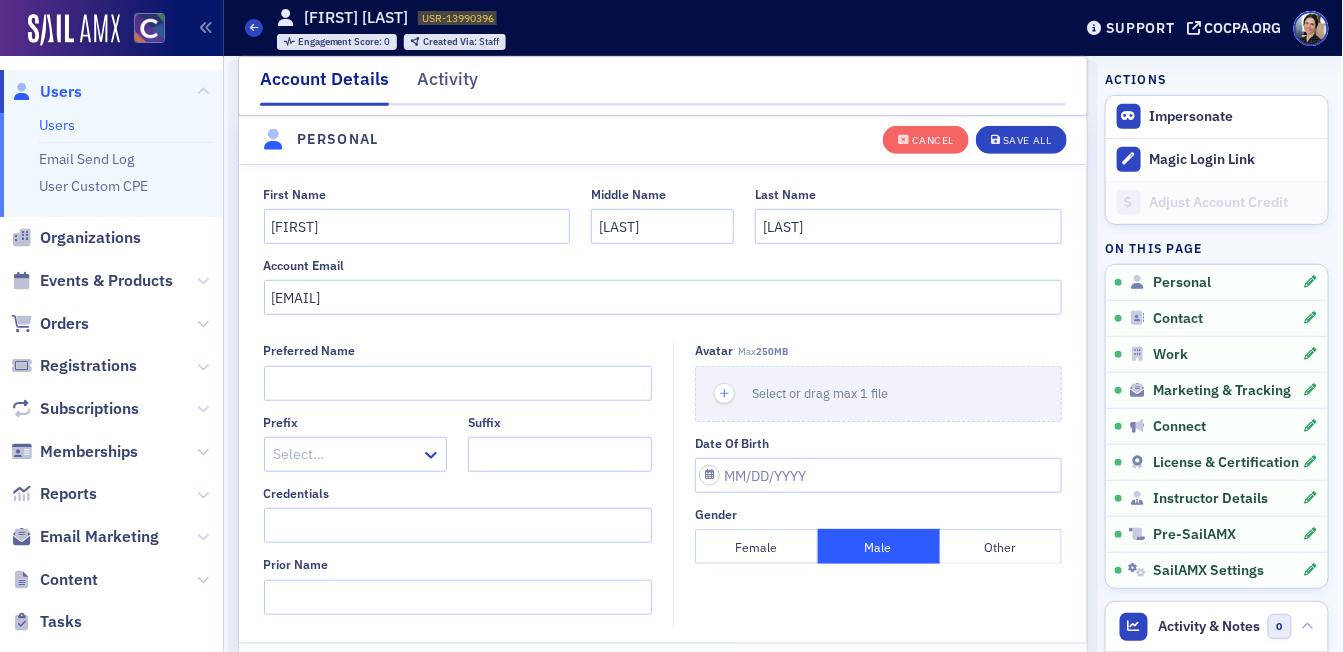 scroll, scrollTop: 232, scrollLeft: 0, axis: vertical 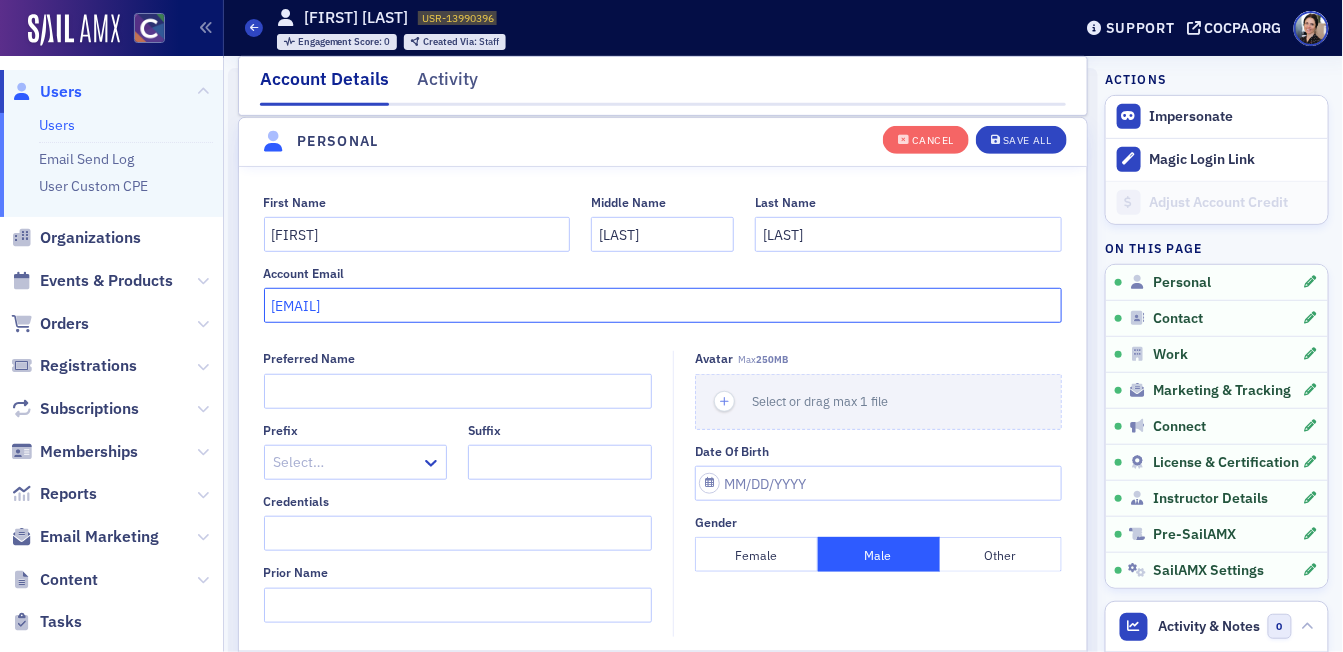 drag, startPoint x: 389, startPoint y: 300, endPoint x: 43, endPoint y: 260, distance: 348.30447 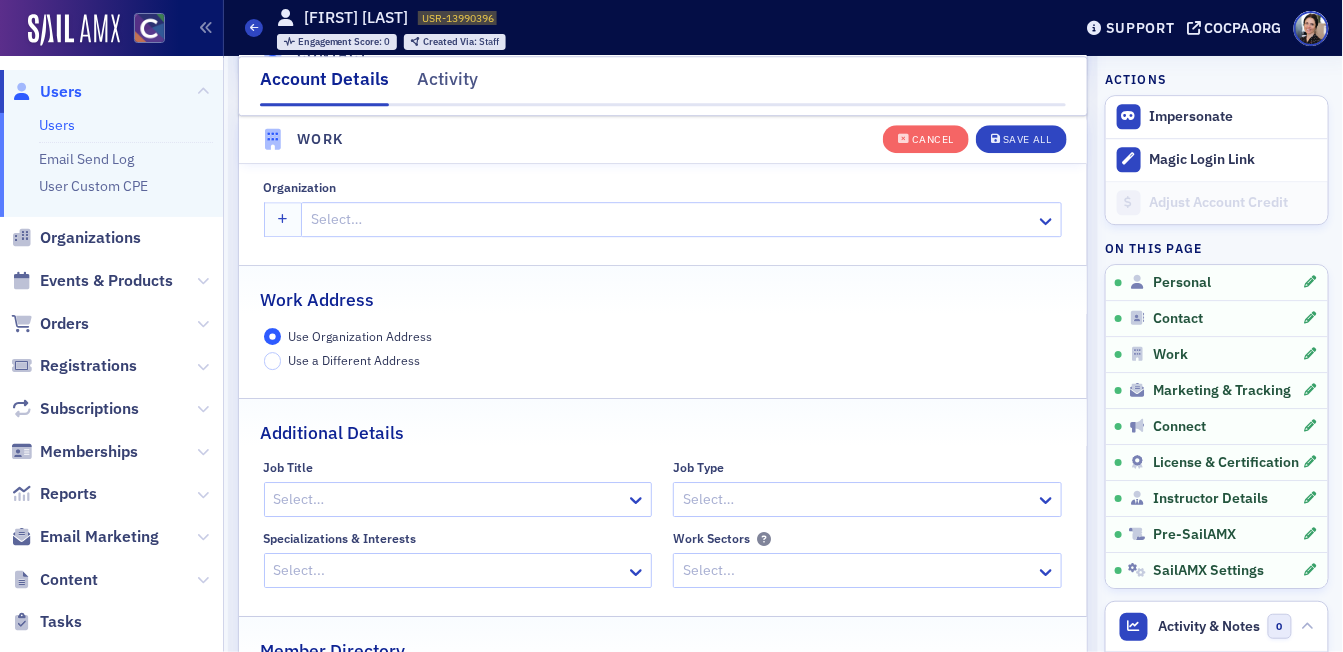 scroll, scrollTop: 1610, scrollLeft: 0, axis: vertical 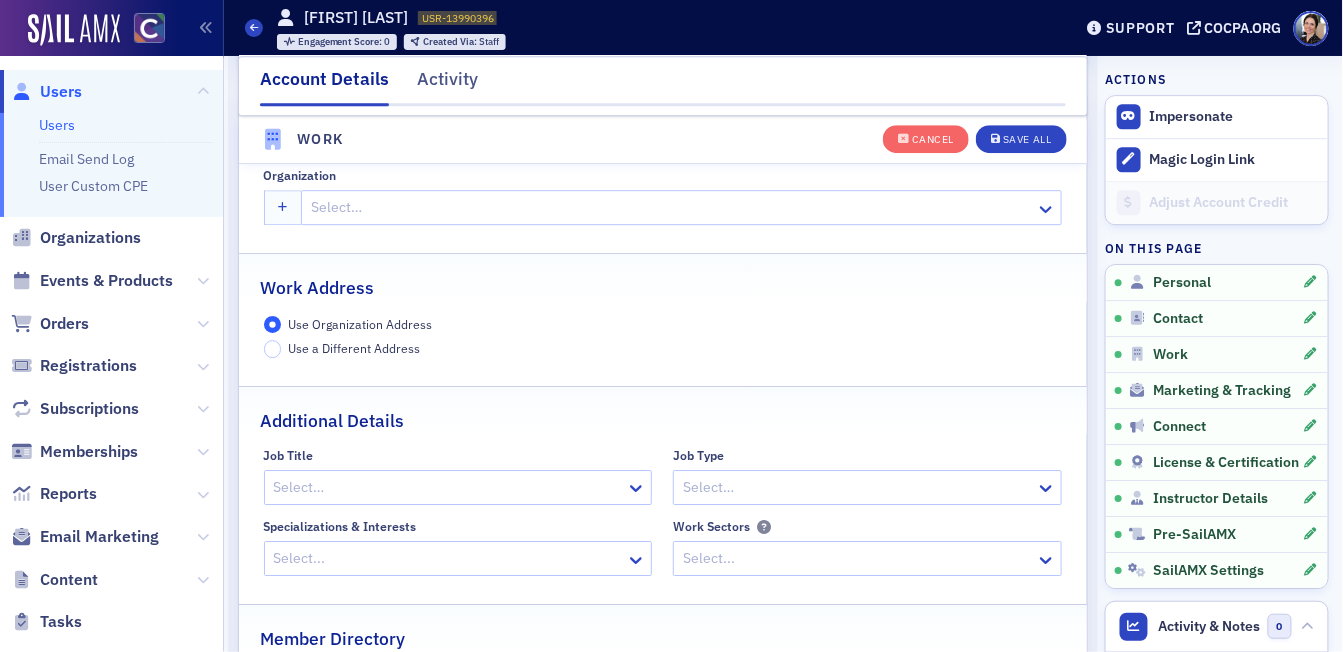 type 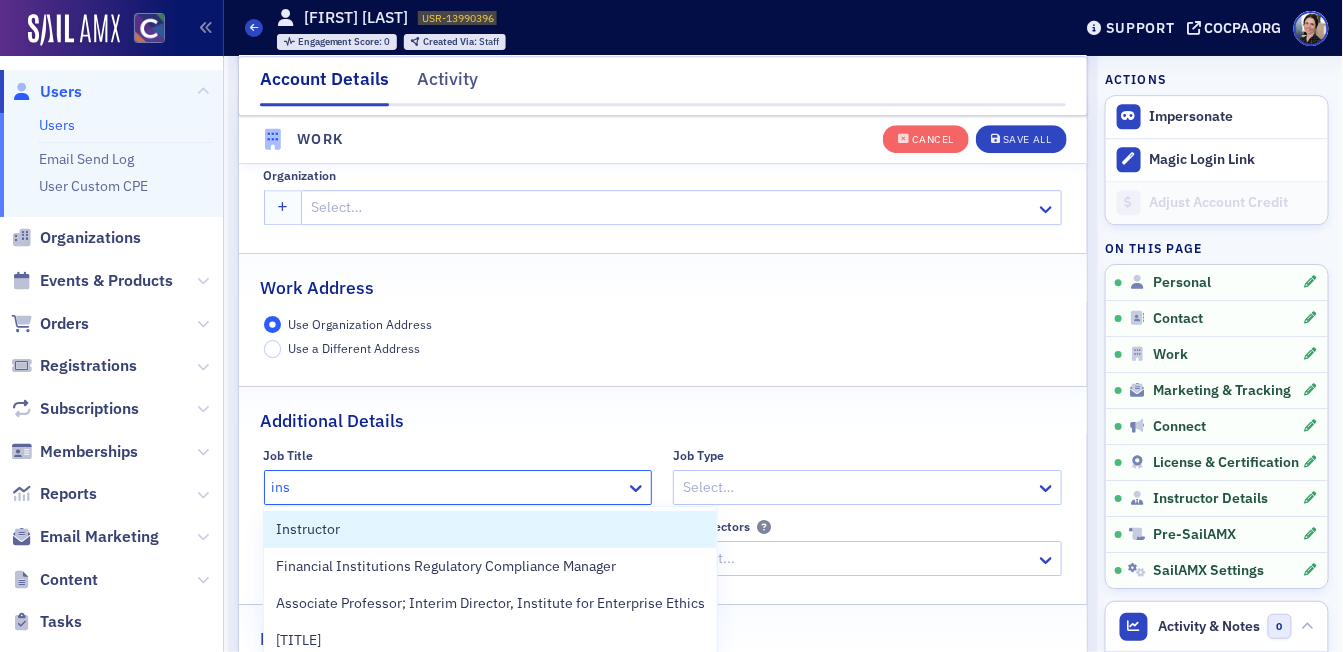type on "inst" 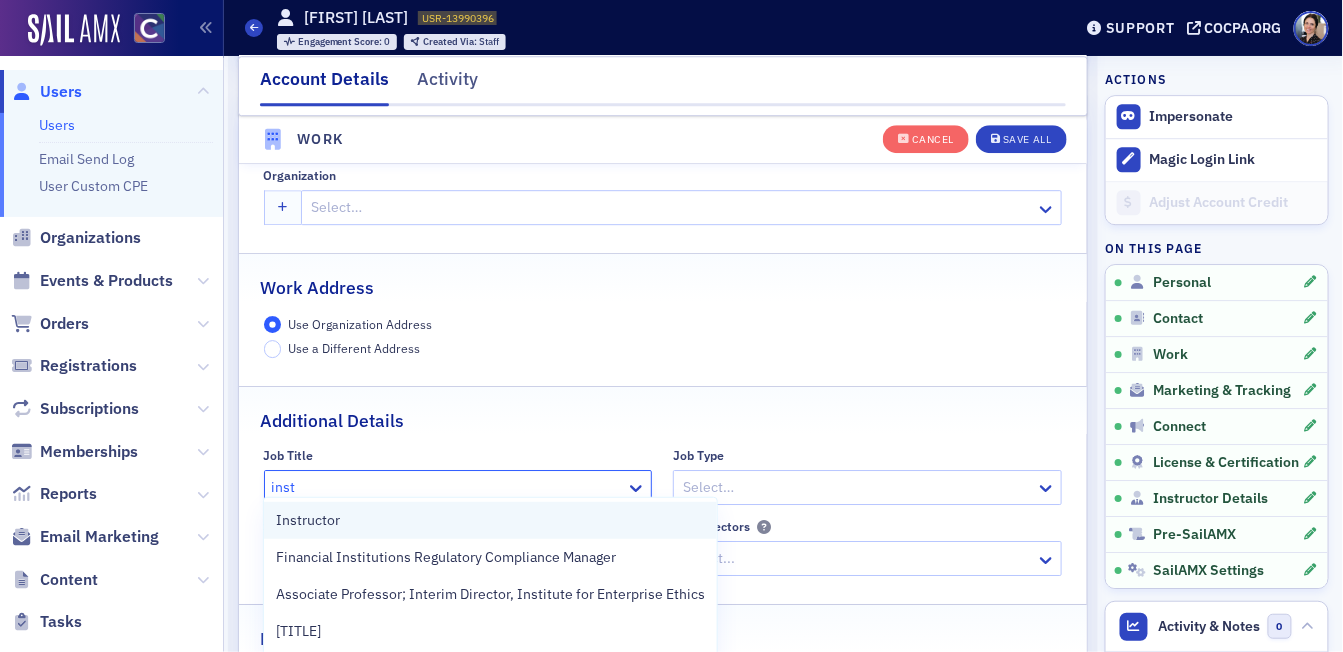 scroll, scrollTop: 1619, scrollLeft: 0, axis: vertical 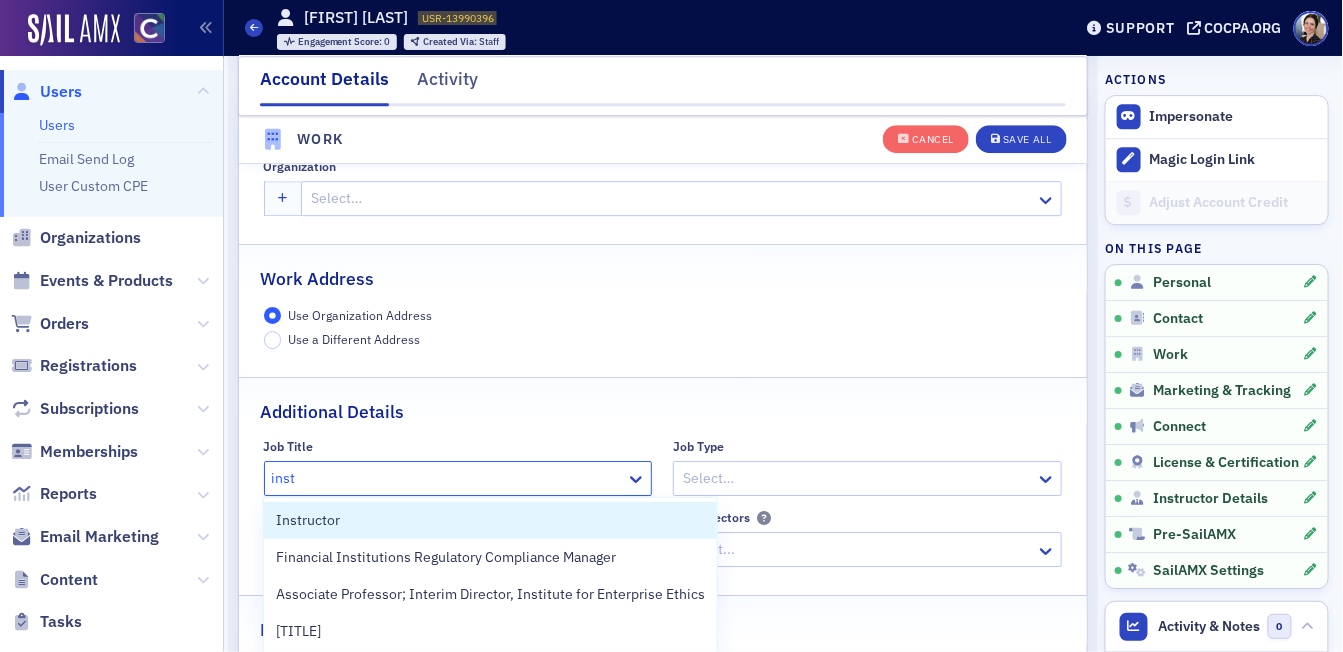 drag, startPoint x: 342, startPoint y: 520, endPoint x: 383, endPoint y: 501, distance: 45.188496 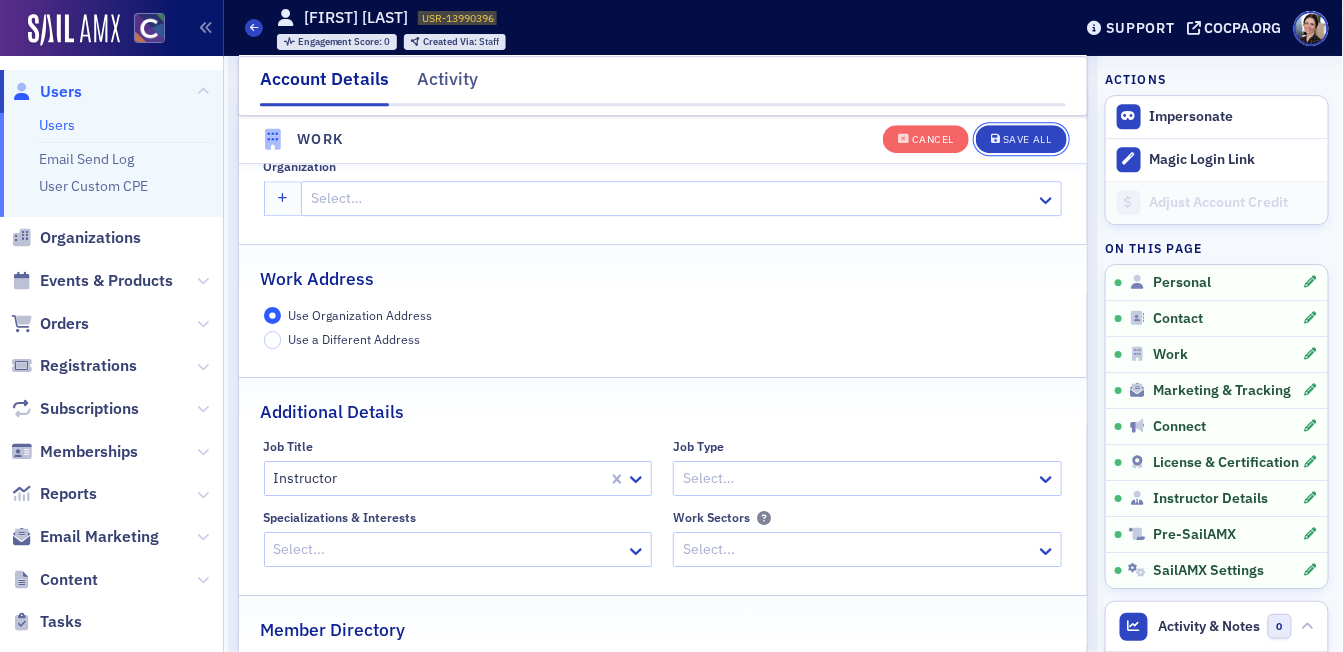 drag, startPoint x: 1024, startPoint y: 140, endPoint x: 826, endPoint y: 179, distance: 201.80437 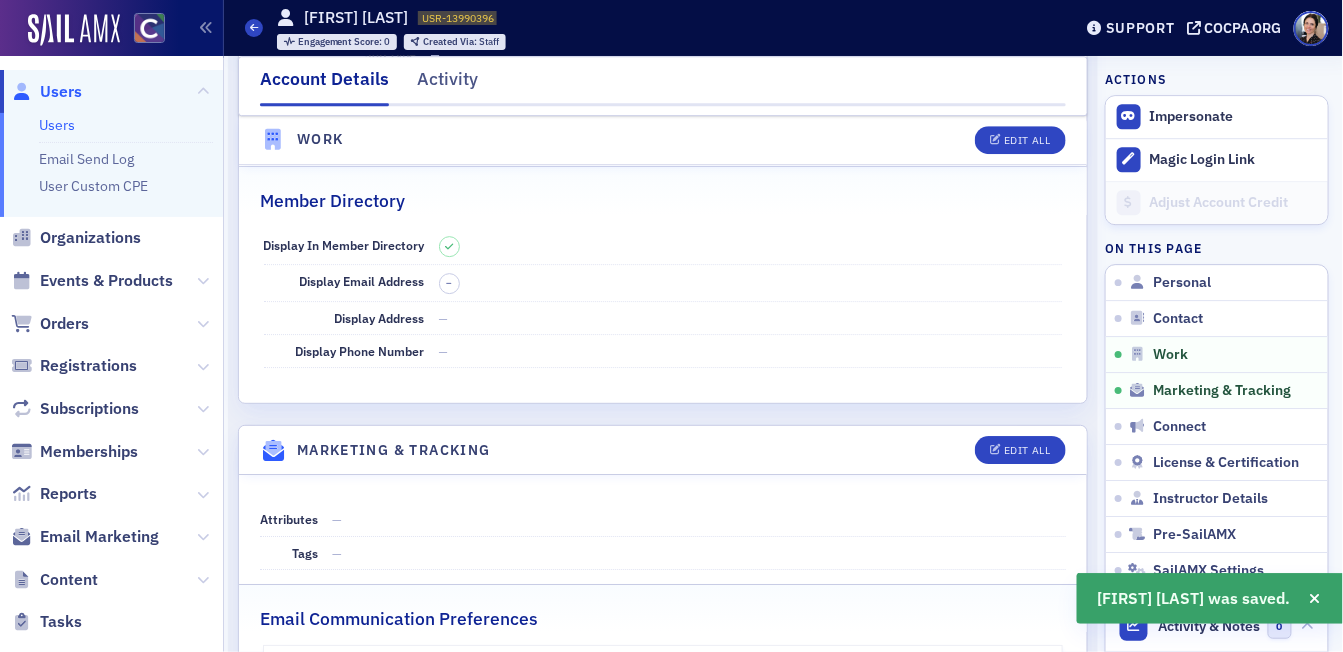 click on "Users" 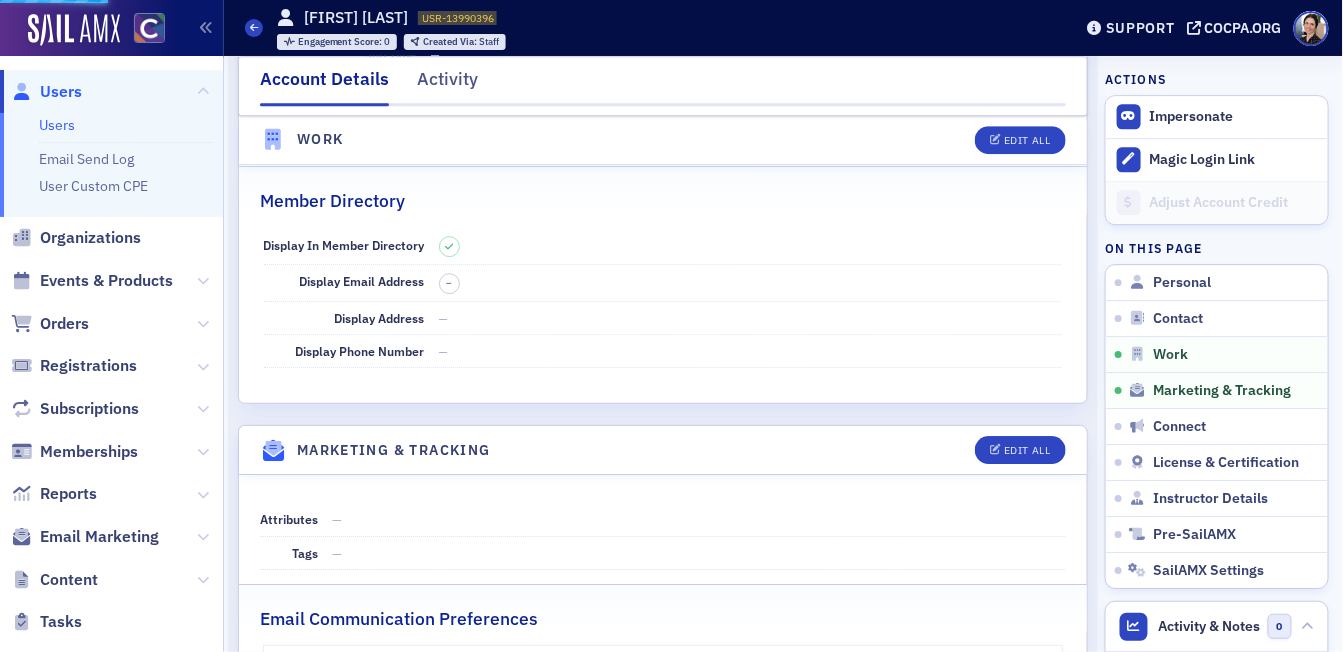 click on "Users" 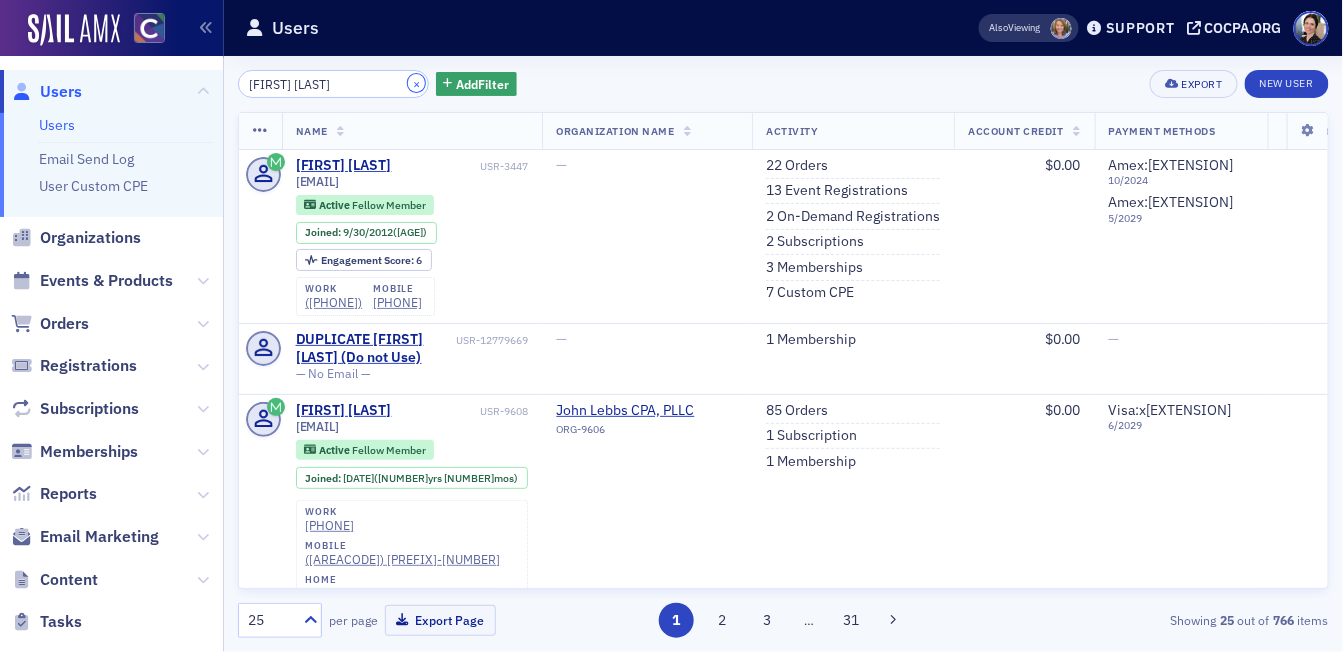 drag, startPoint x: 392, startPoint y: 84, endPoint x: 359, endPoint y: 81, distance: 33.13608 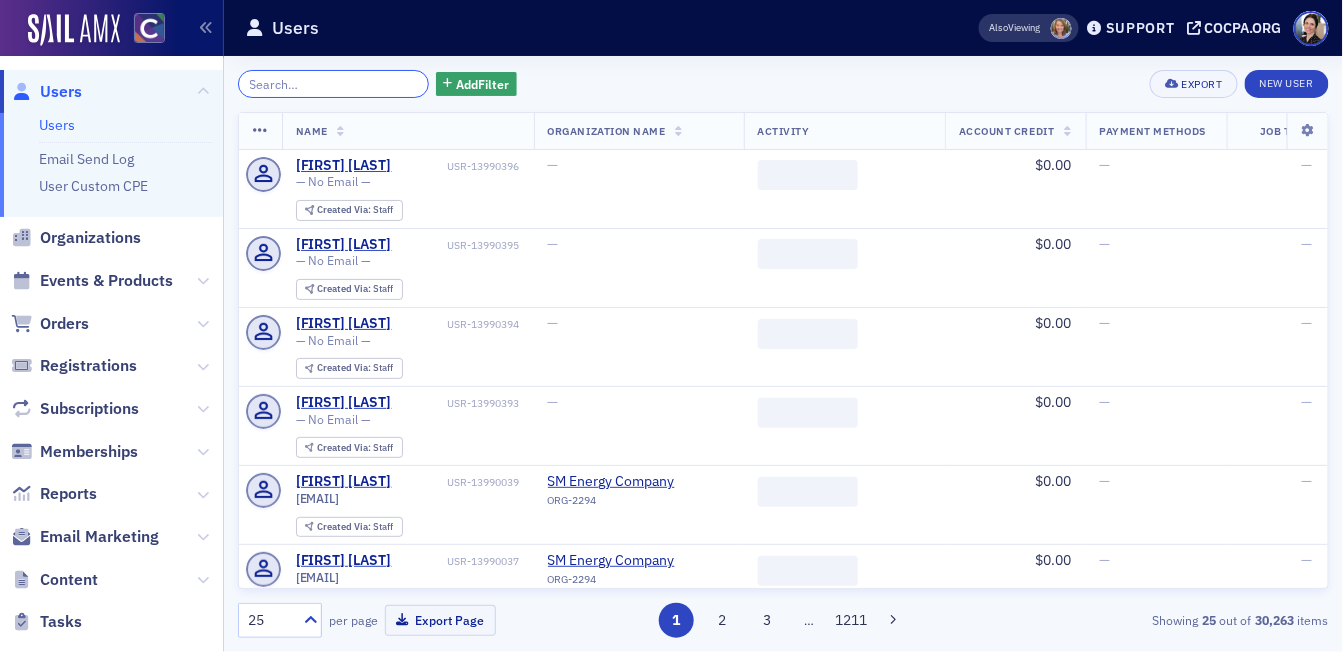 paste on "[FIRST] [MIDDLE] [LAST]" 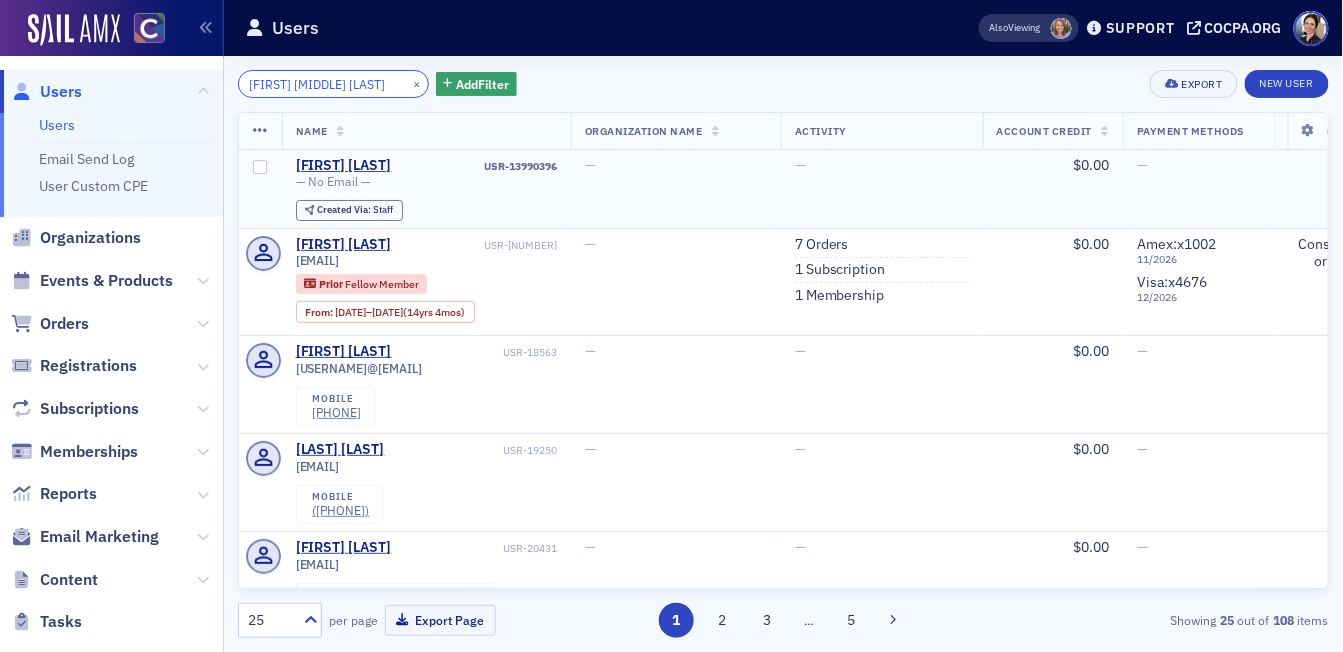 type on "[FIRST] [MIDDLE] [LAST]" 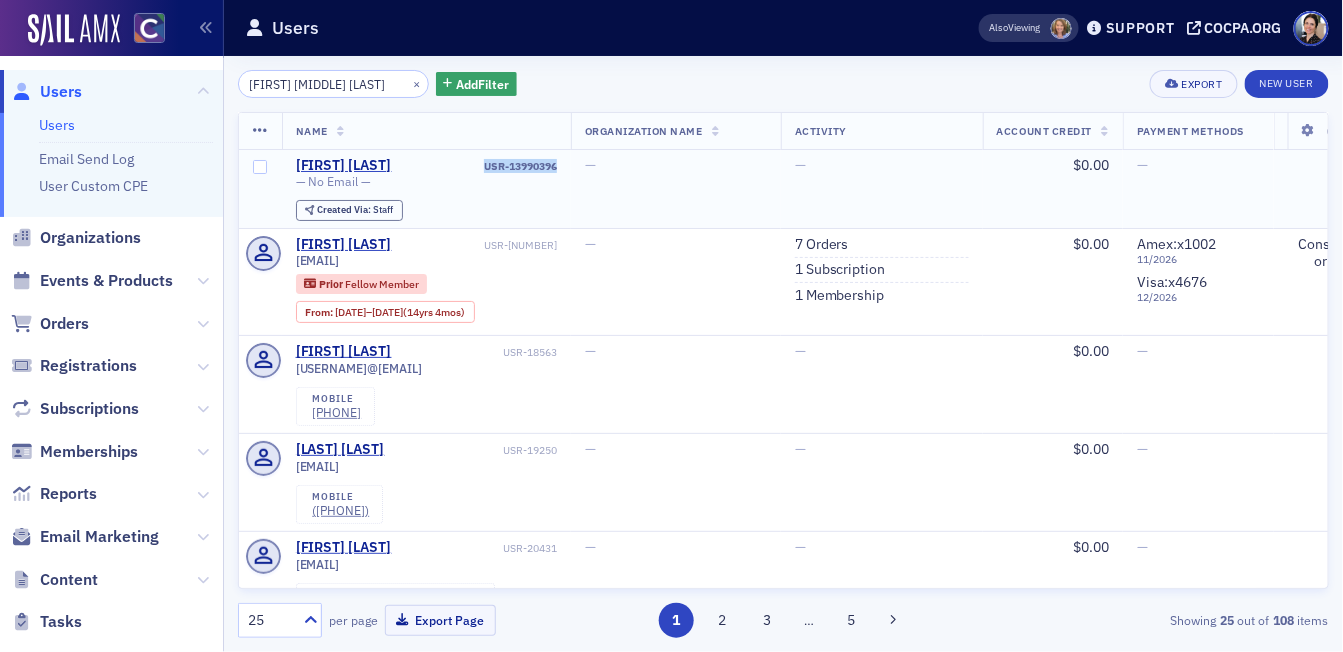 drag, startPoint x: 454, startPoint y: 168, endPoint x: 508, endPoint y: 166, distance: 54.037025 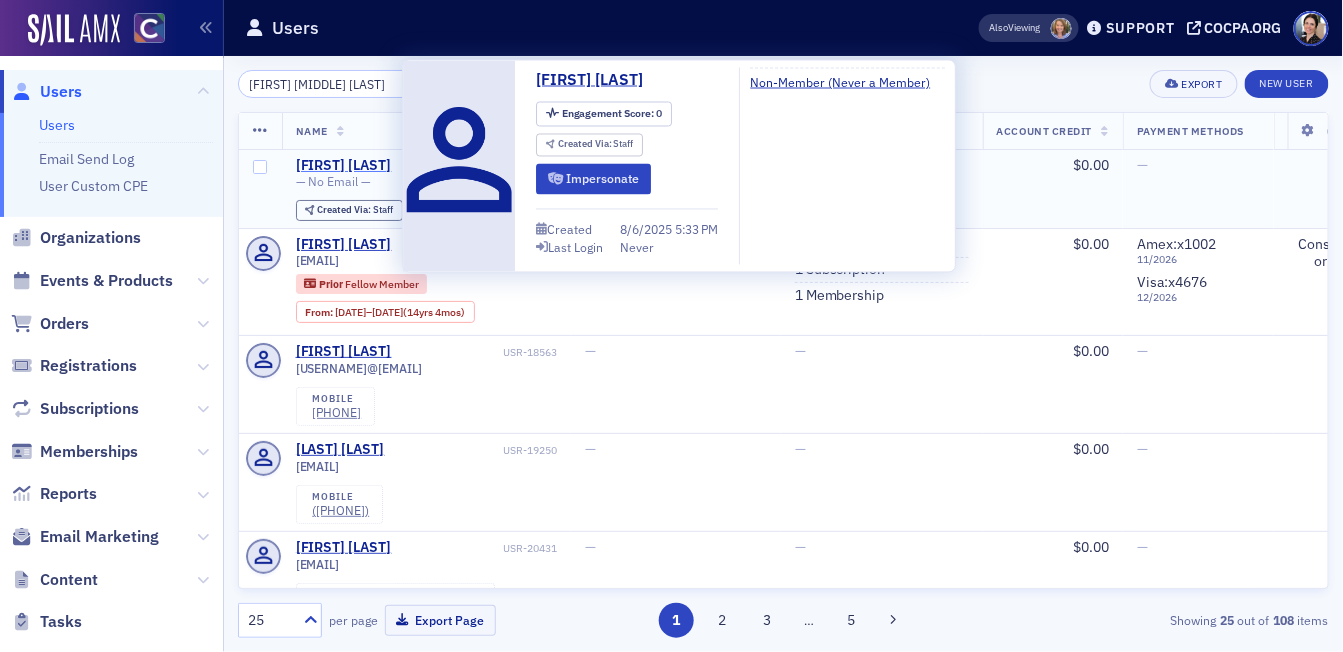 scroll, scrollTop: 0, scrollLeft: 0, axis: both 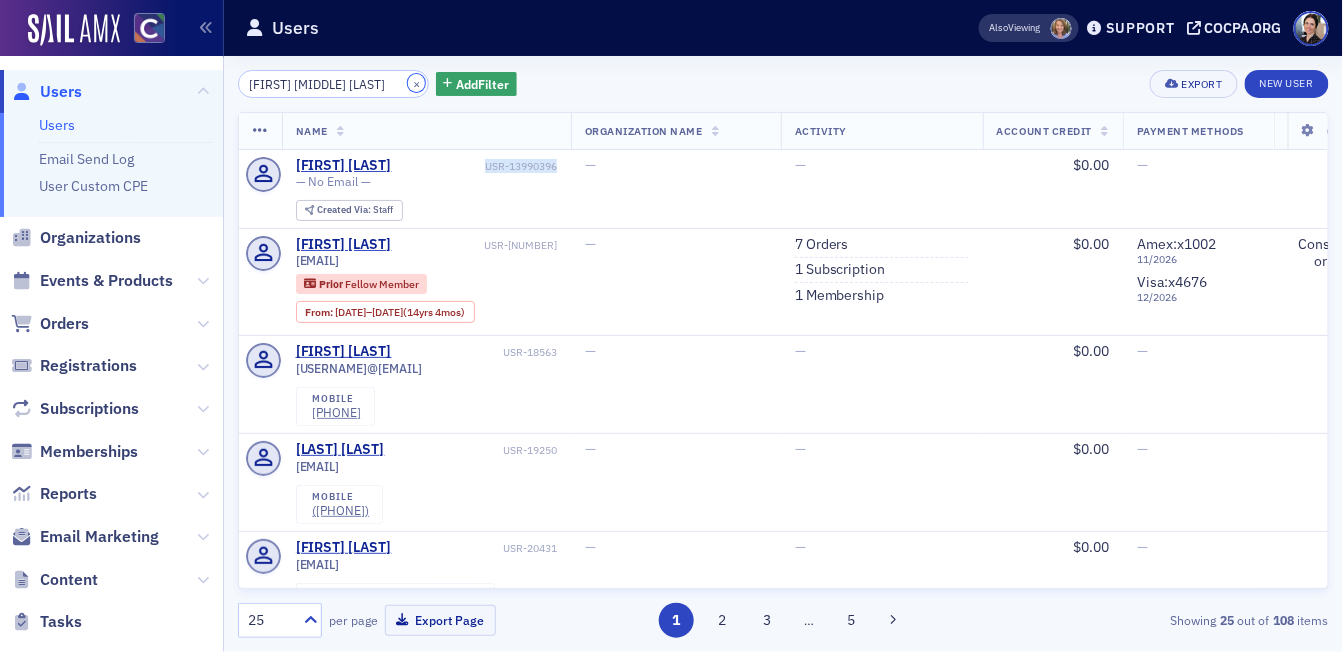click on "×" 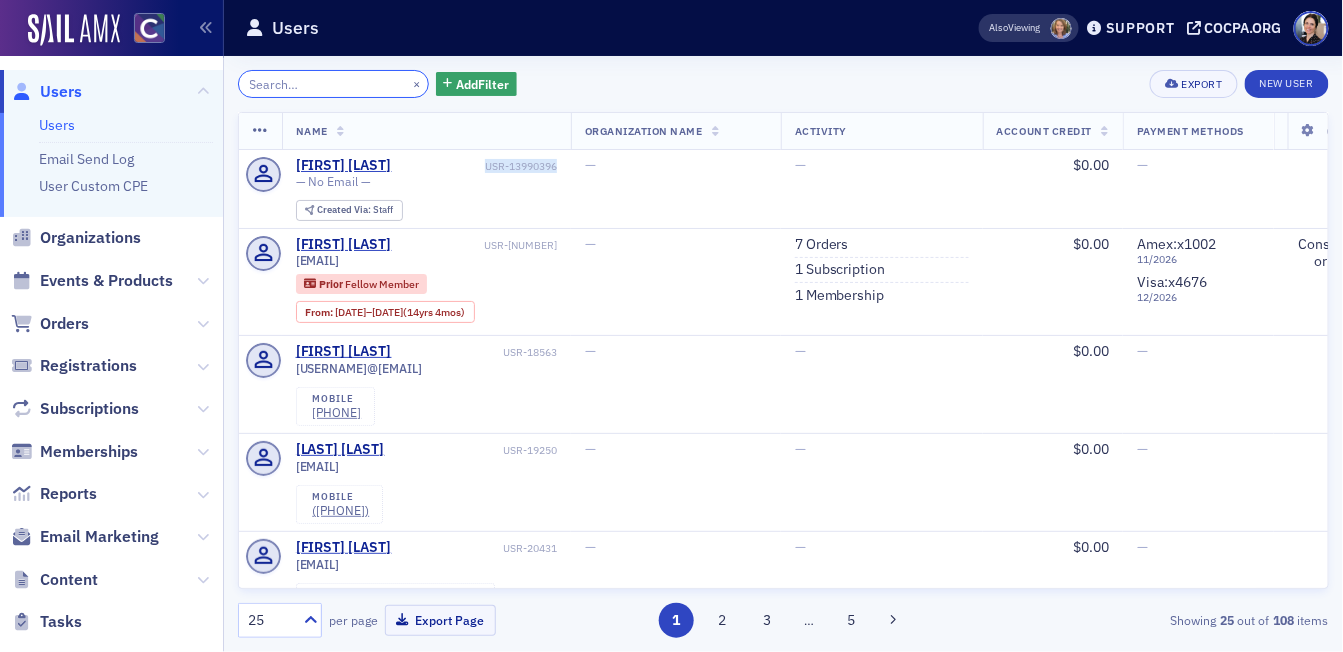 click 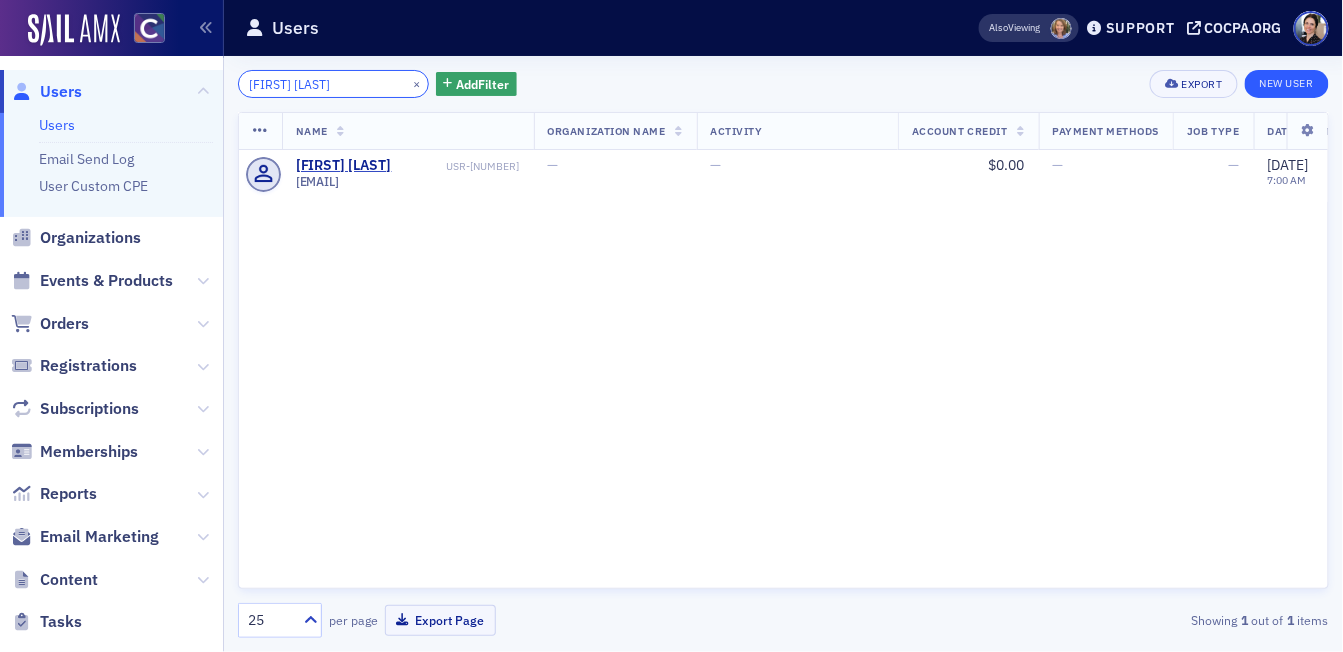 type on "[FIRST] [LAST]" 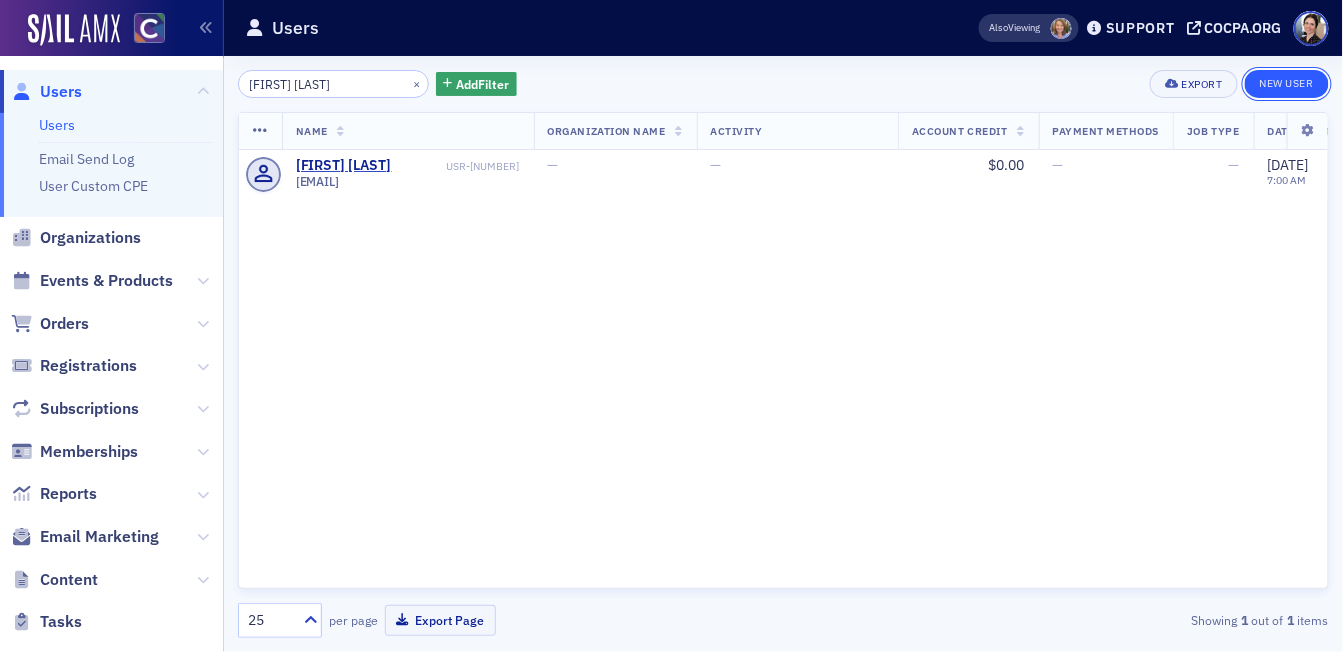 click on "New User" 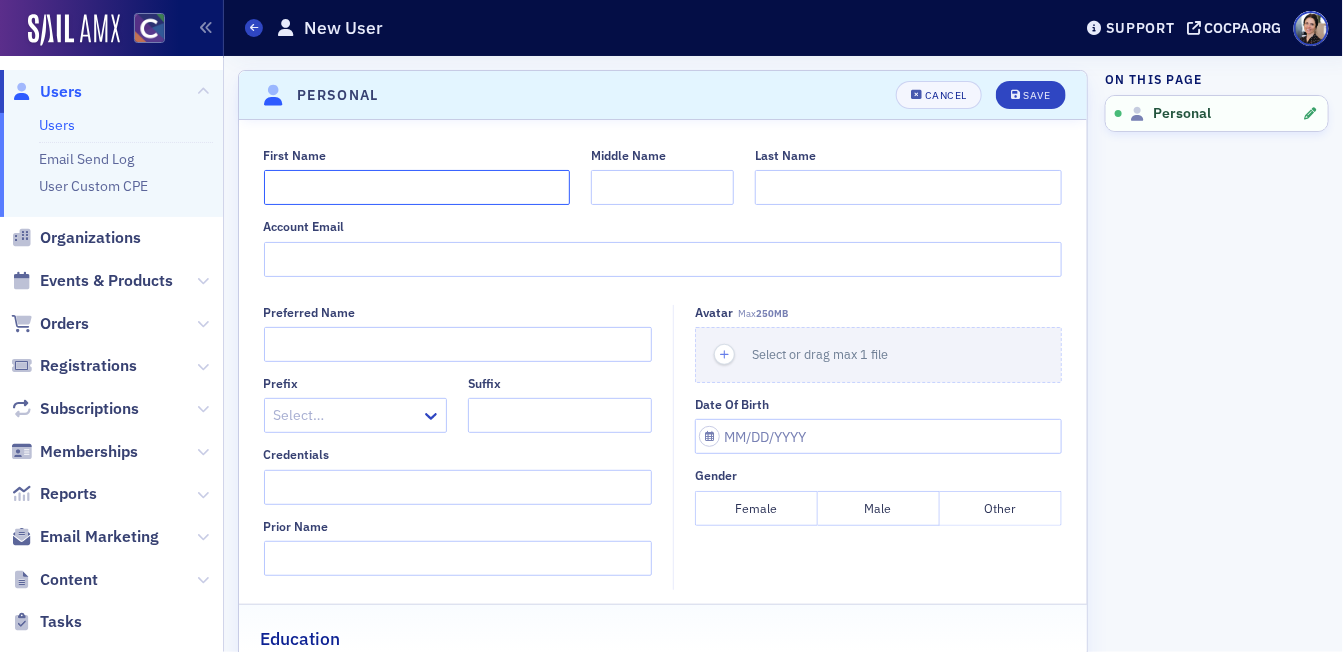 click on "First Name" 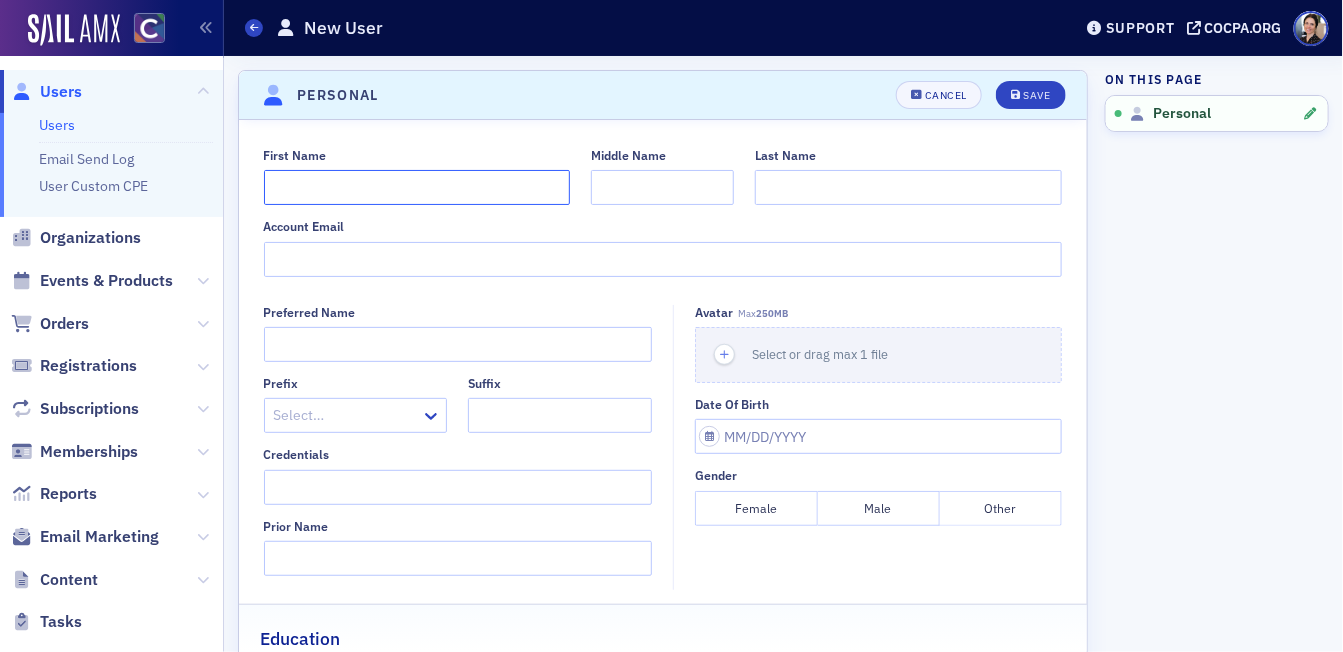 paste on "[FIRST] [LAST]" 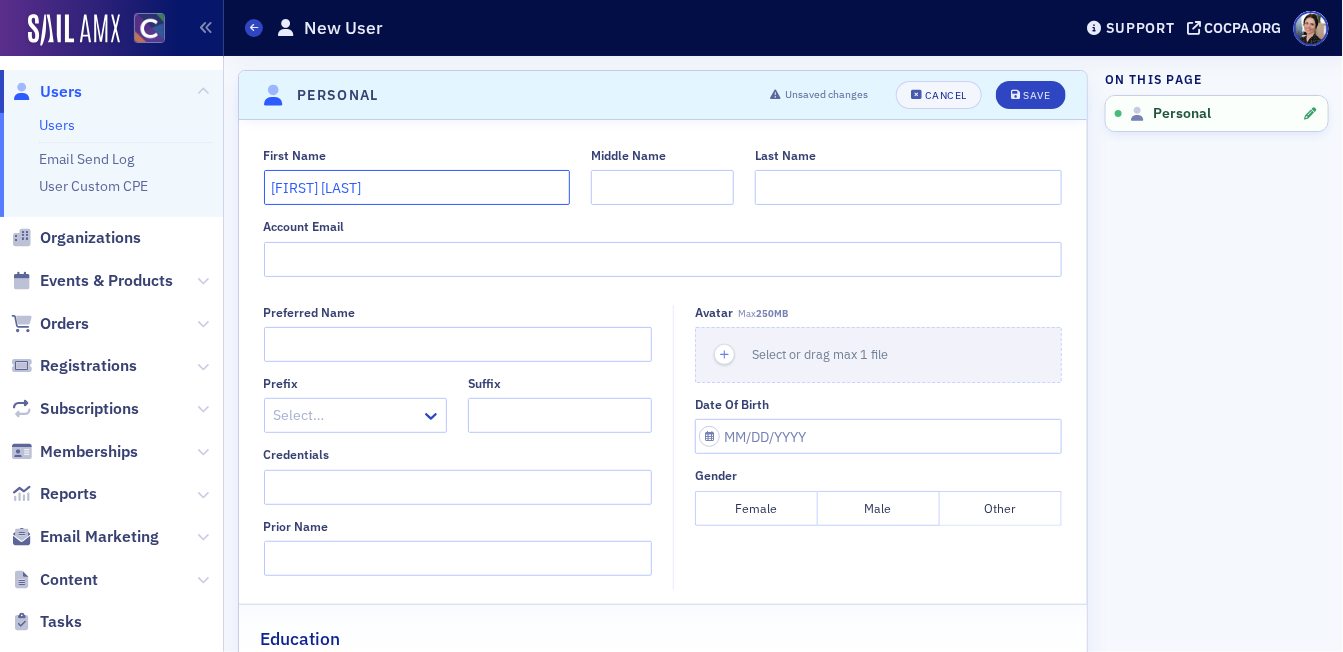 drag, startPoint x: 305, startPoint y: 185, endPoint x: 360, endPoint y: 189, distance: 55.145264 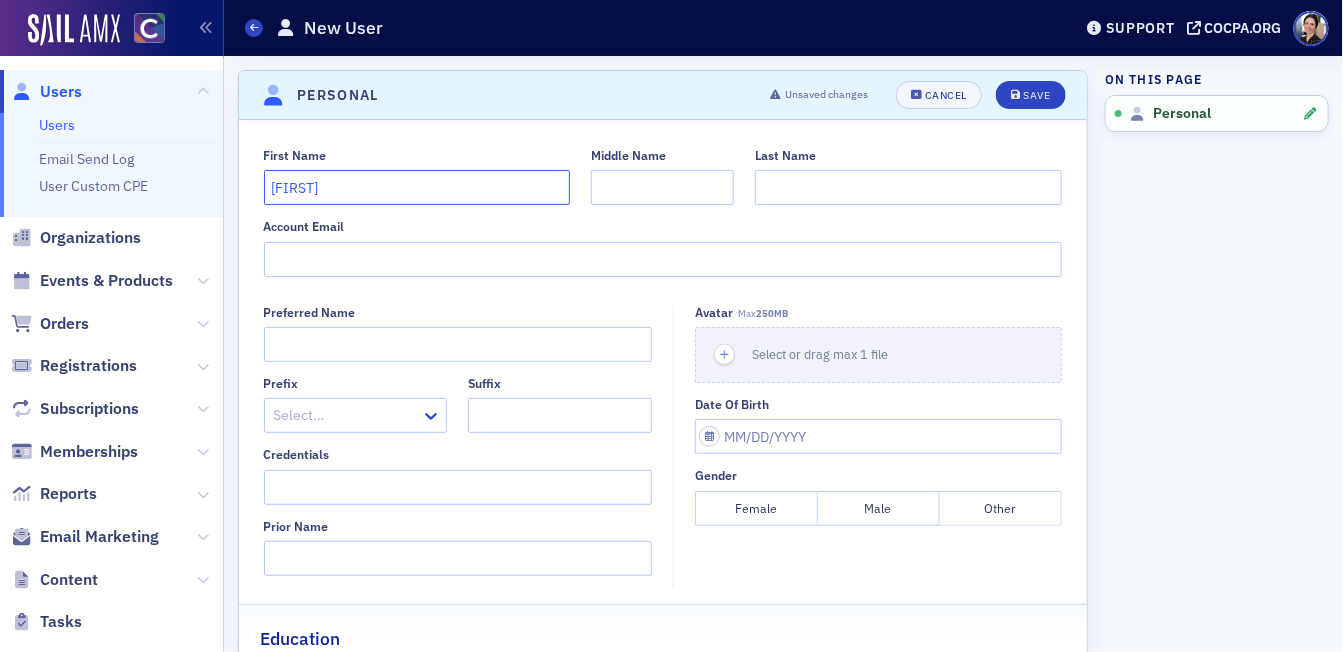 type on "[FIRST]" 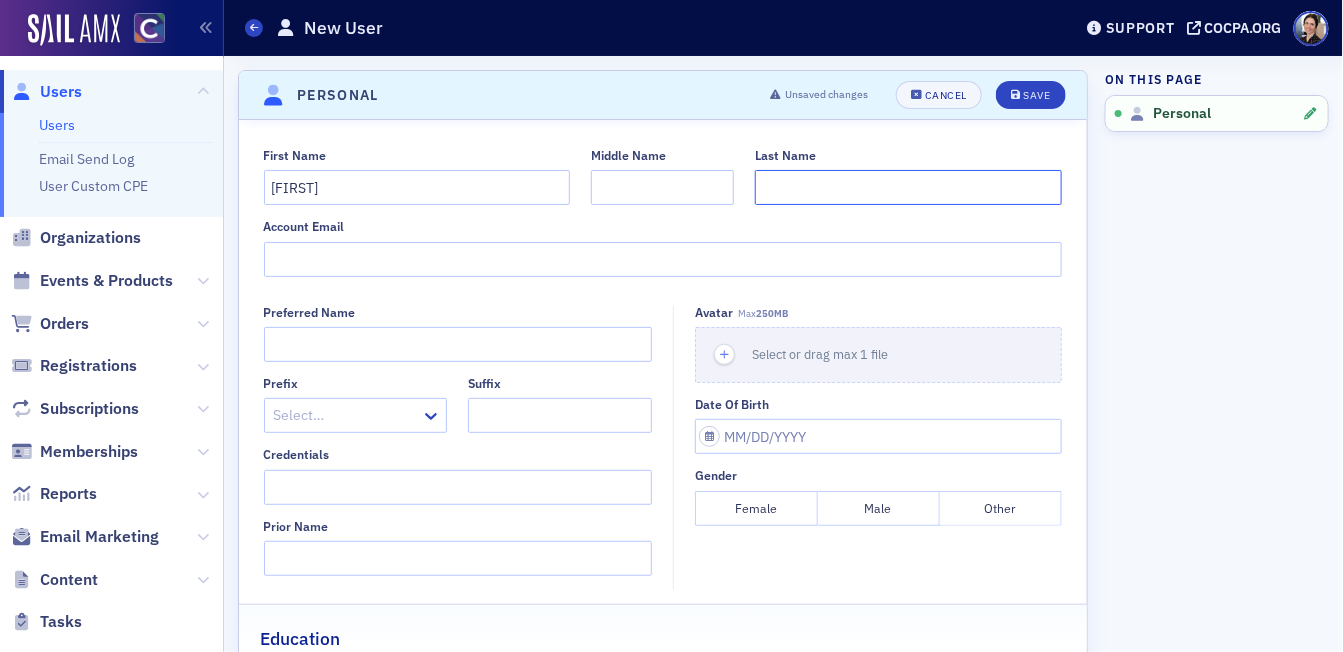 click on "Last Name" 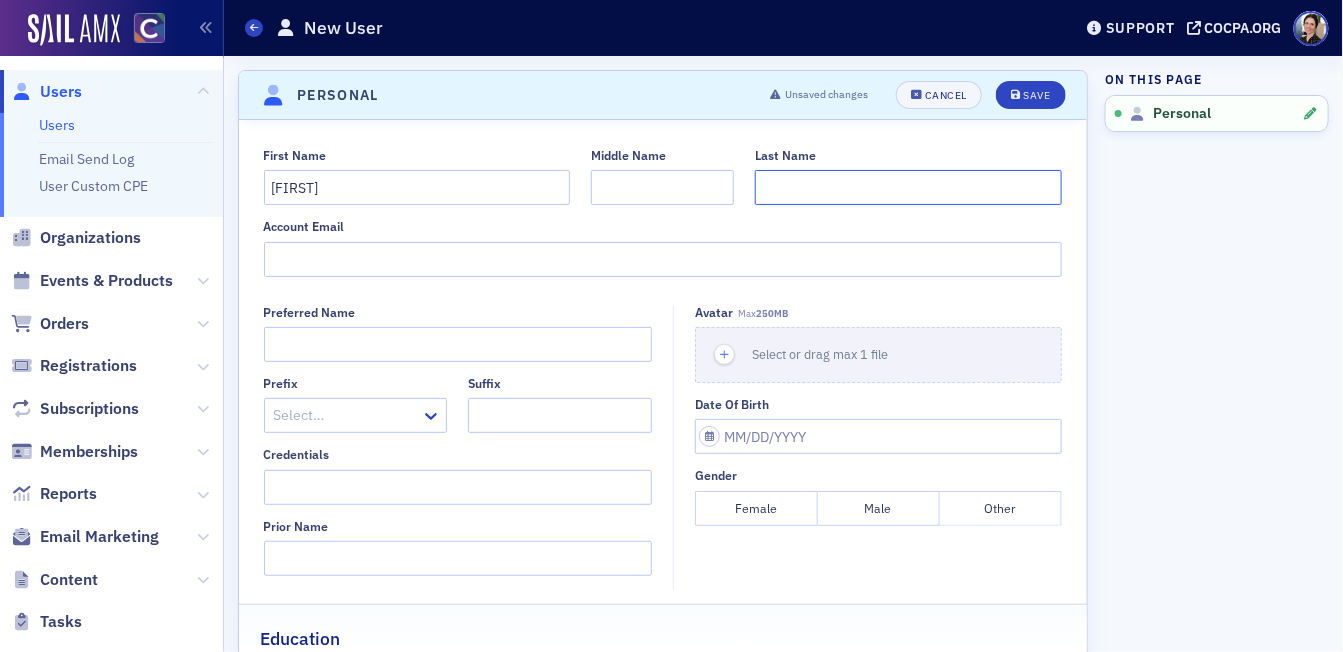 paste on "[LAST]" 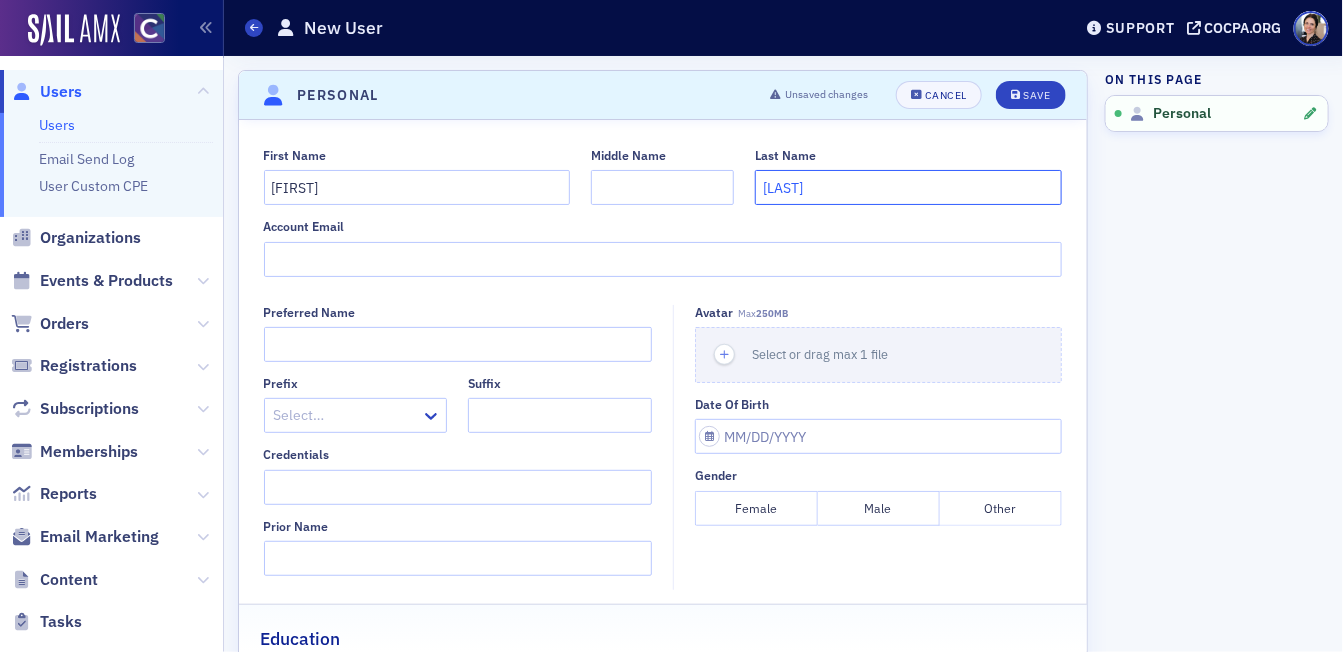 click on "[LAST]" 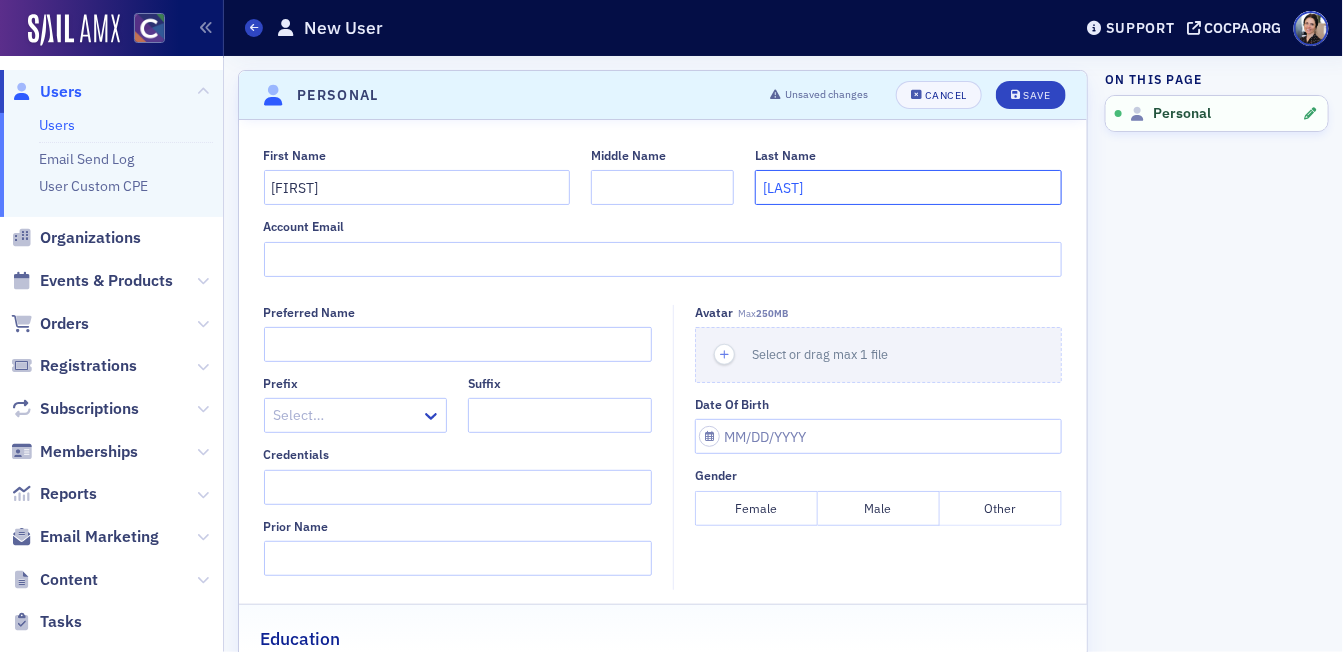 type on "[LAST]" 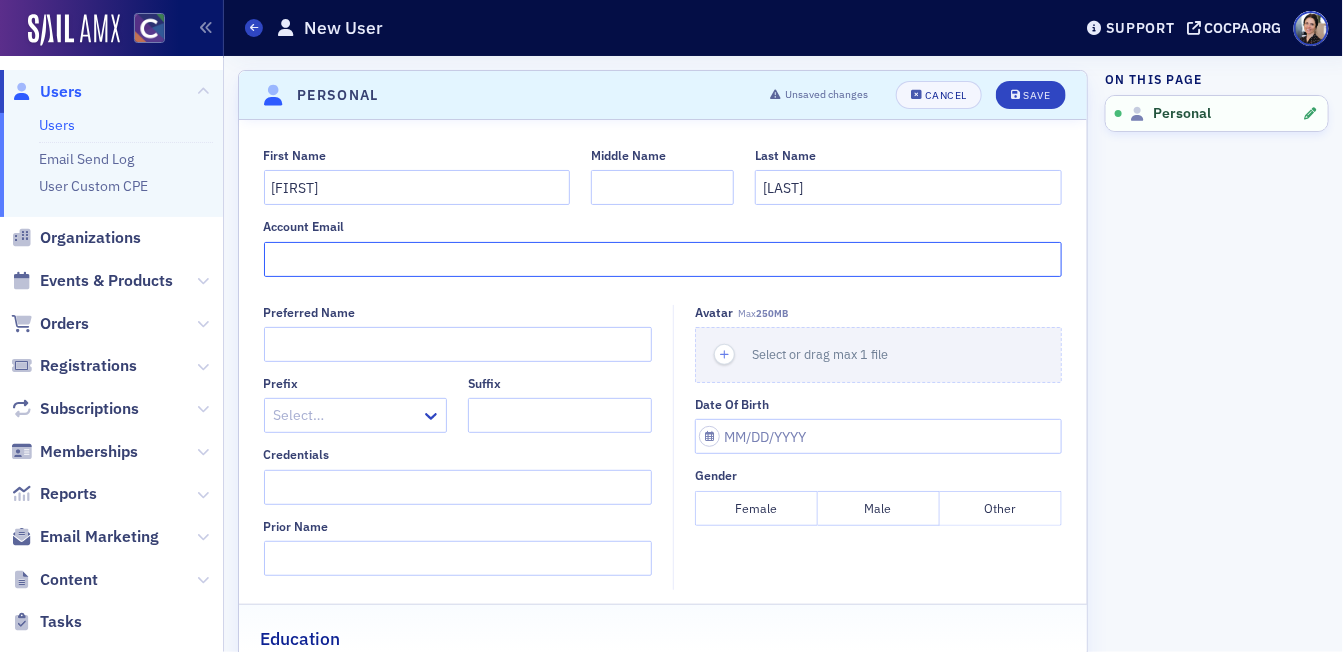 click on "Account Email" 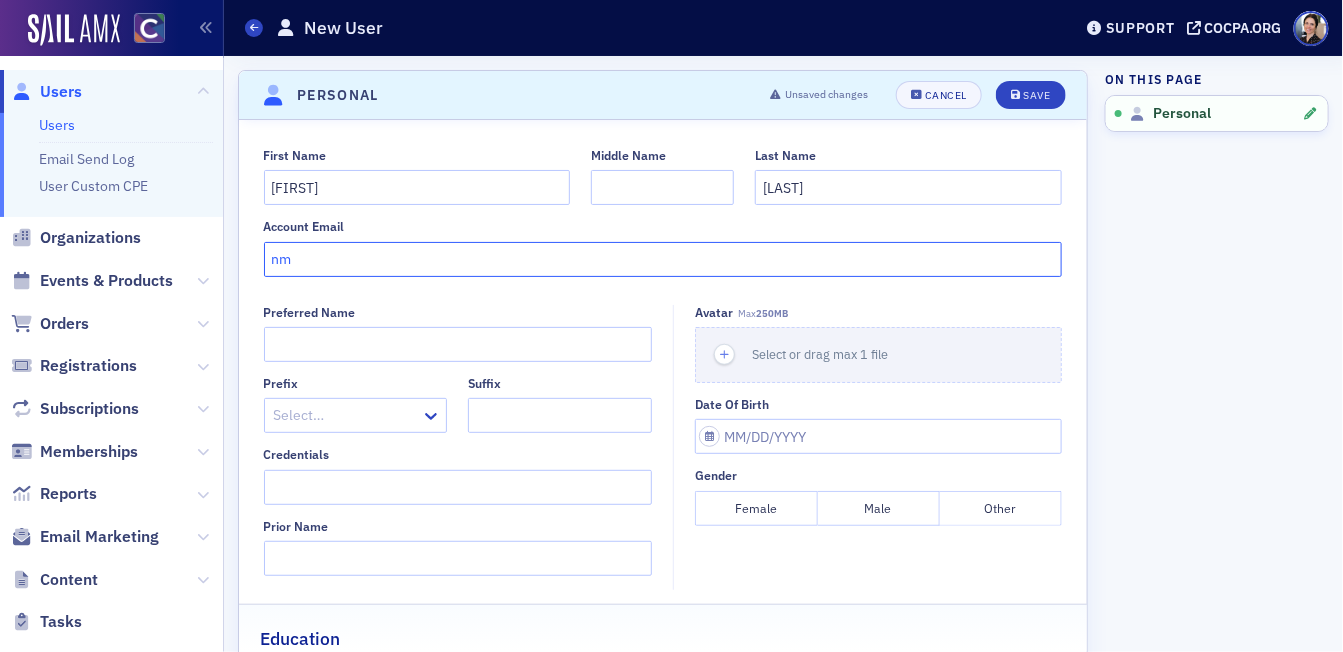 type on "n" 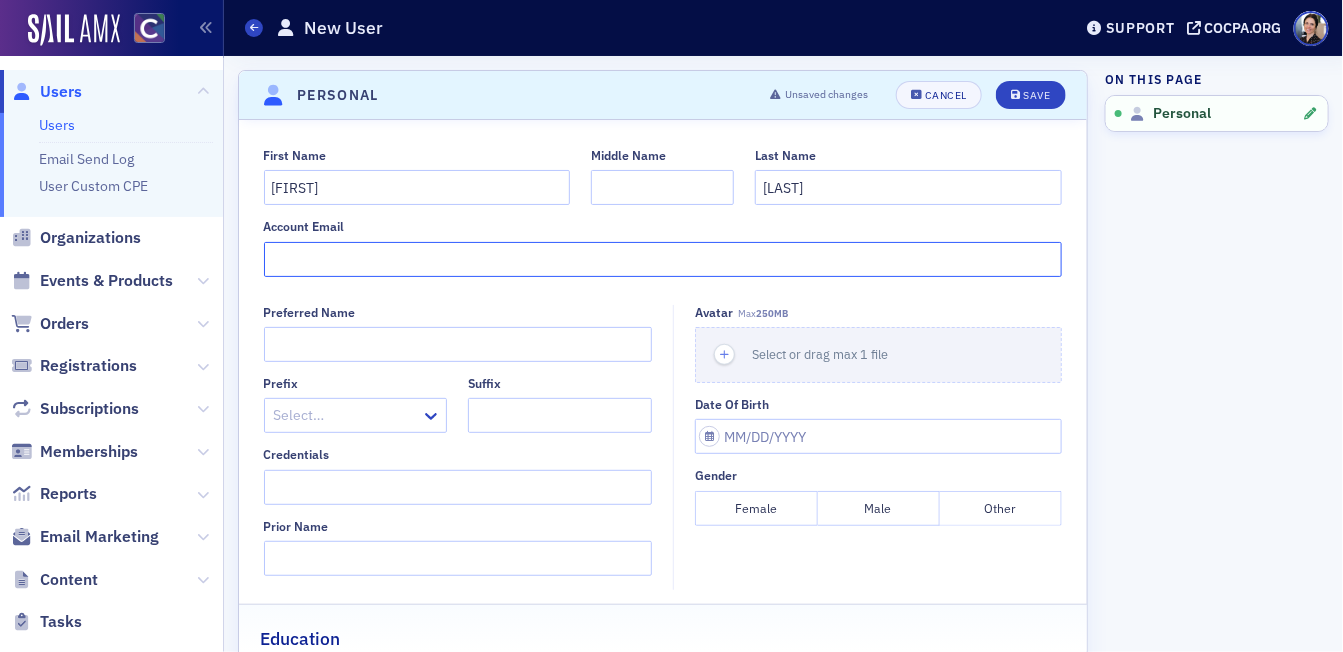 type on "n" 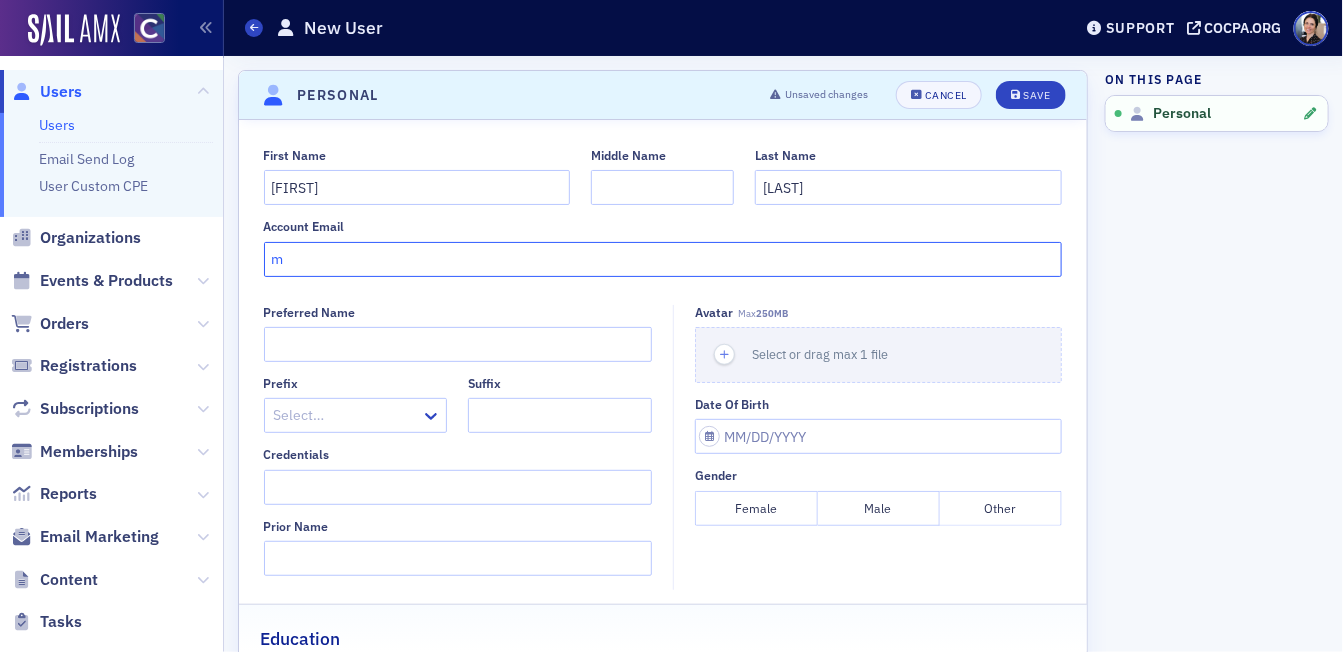 paste on "[LAST]" 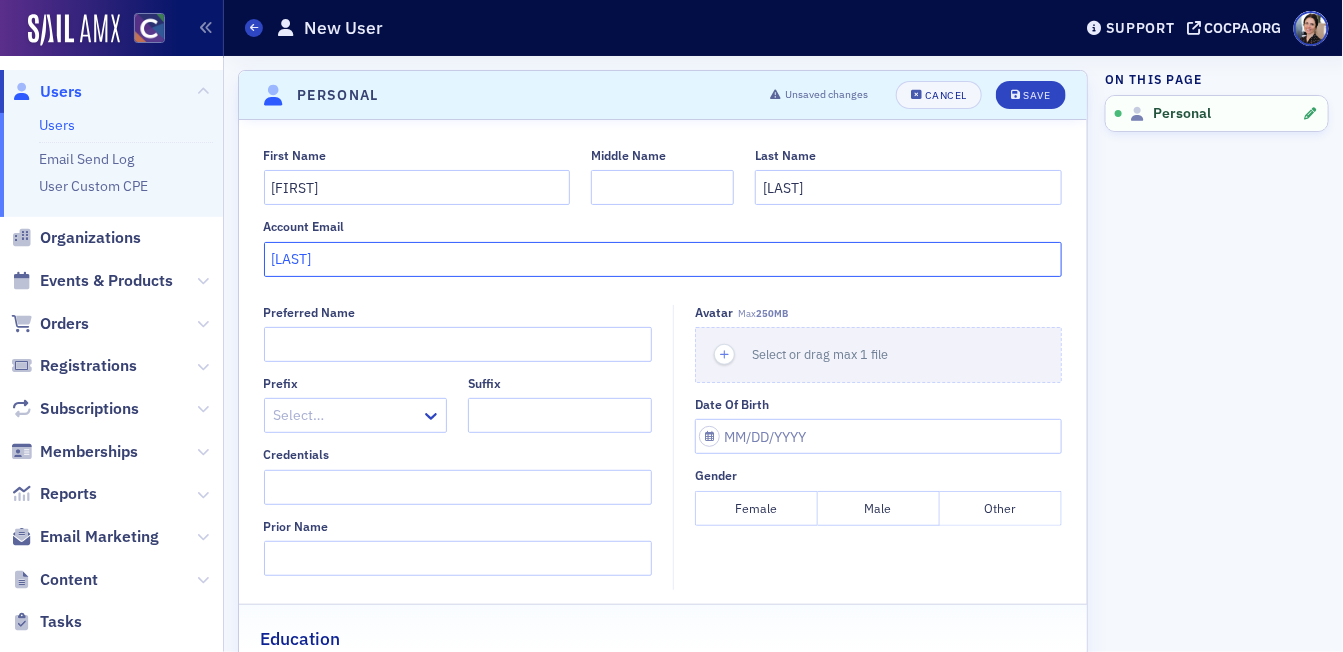 click on "[LAST]" 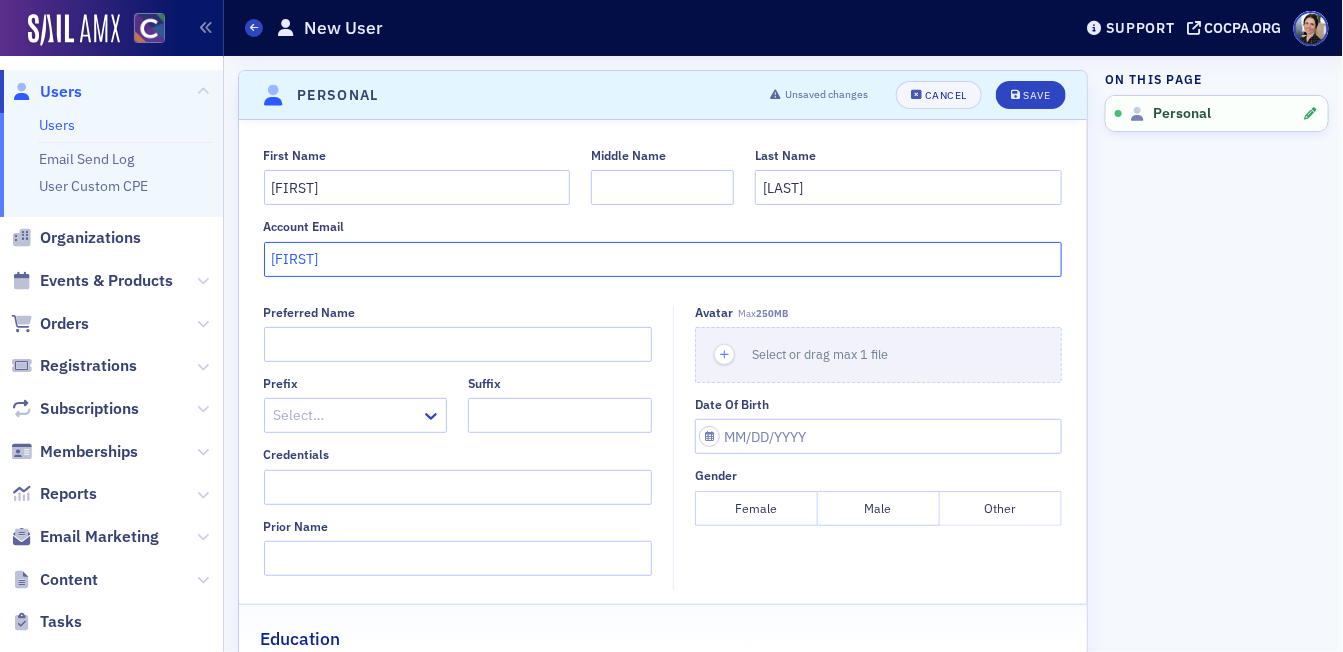 click on "[FIRST]" 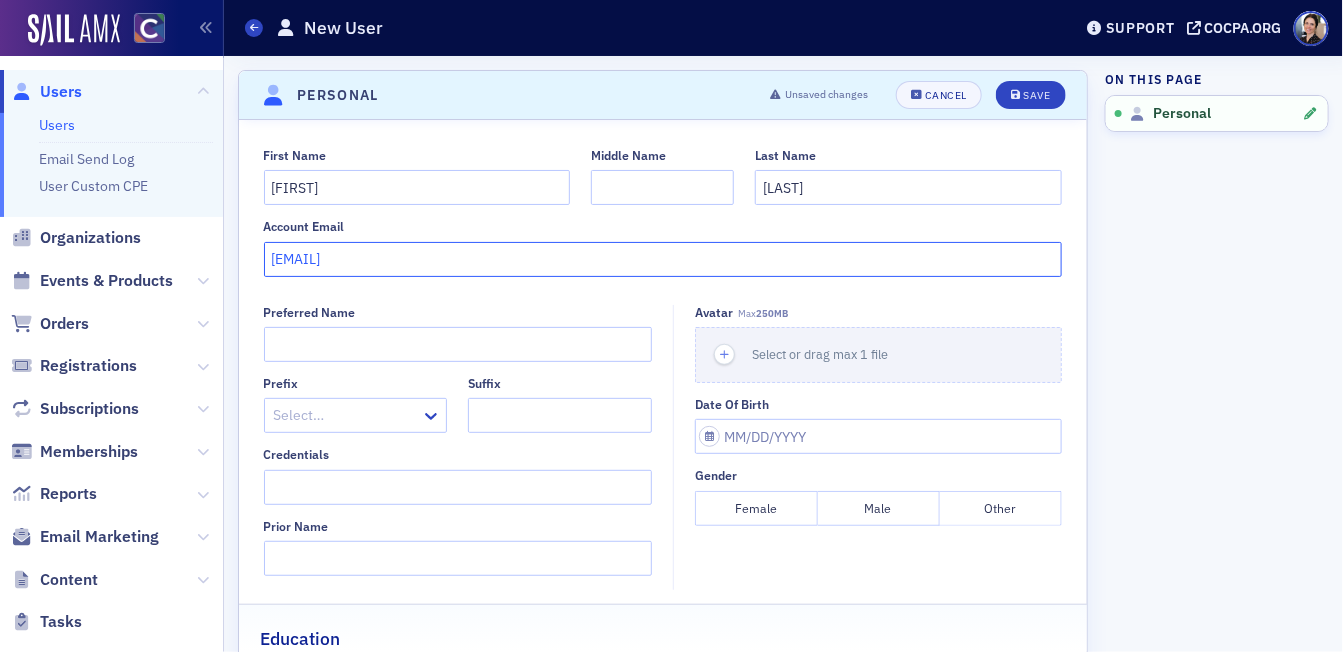type on "[EMAIL]" 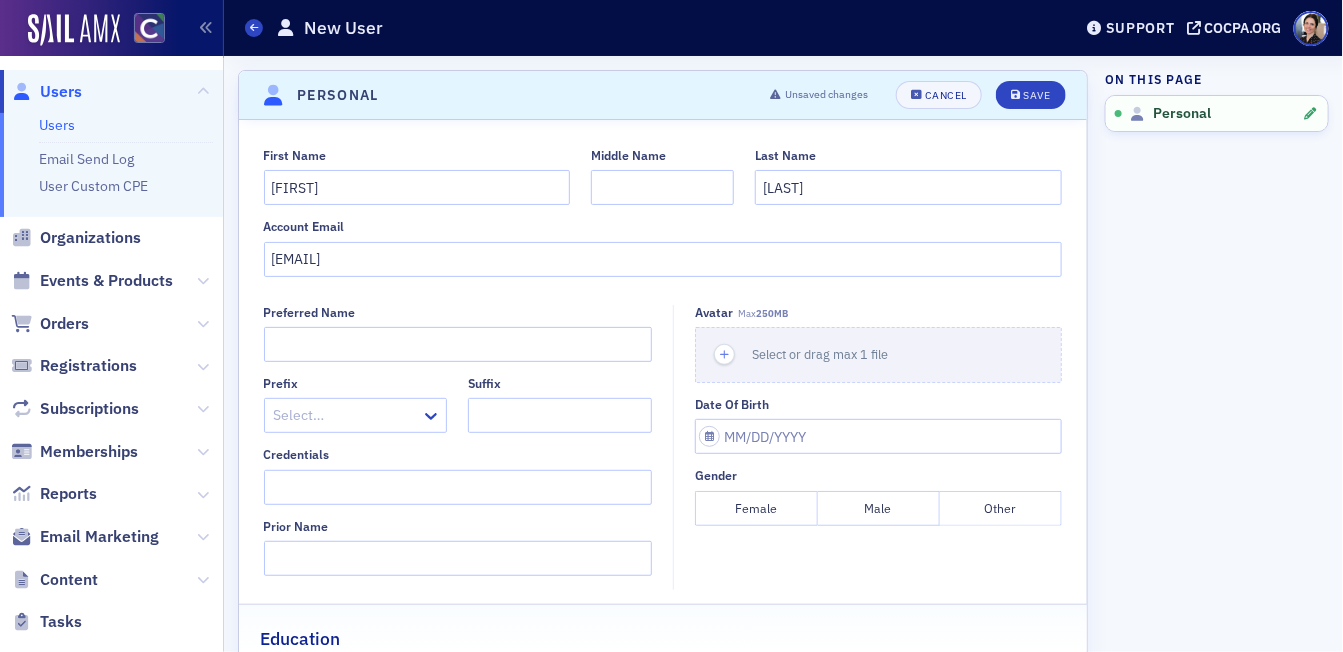 click on "Male" 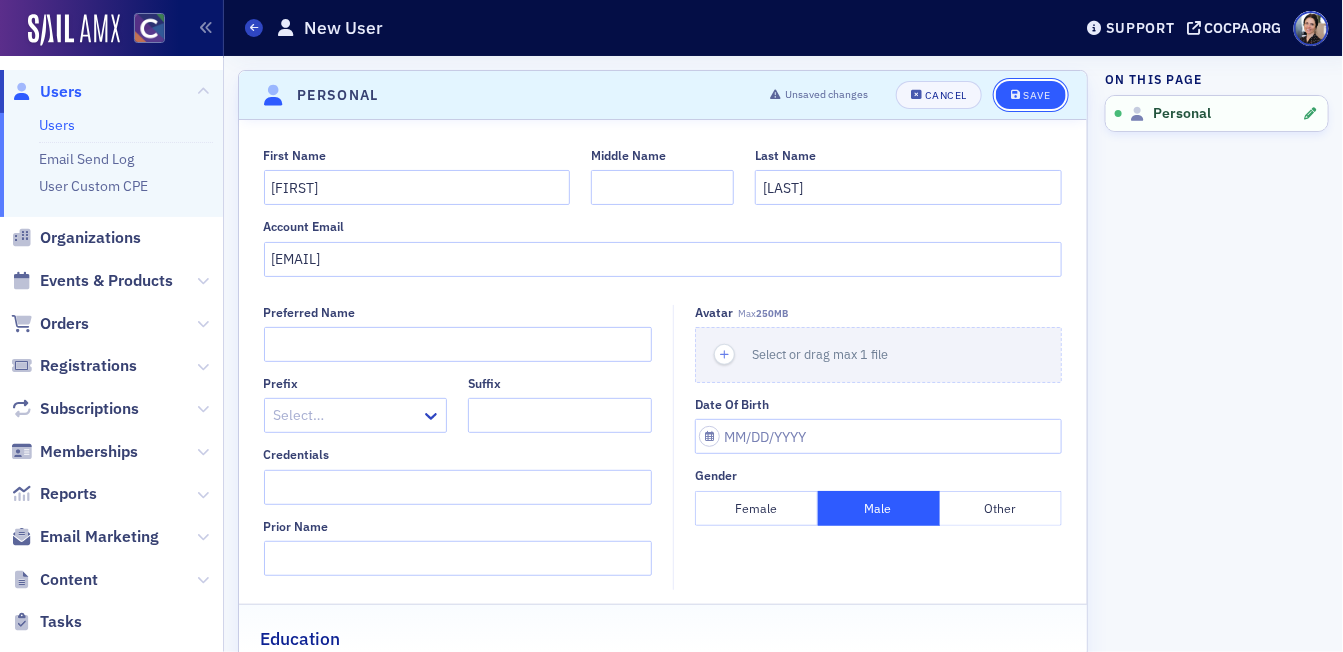click on "Save" 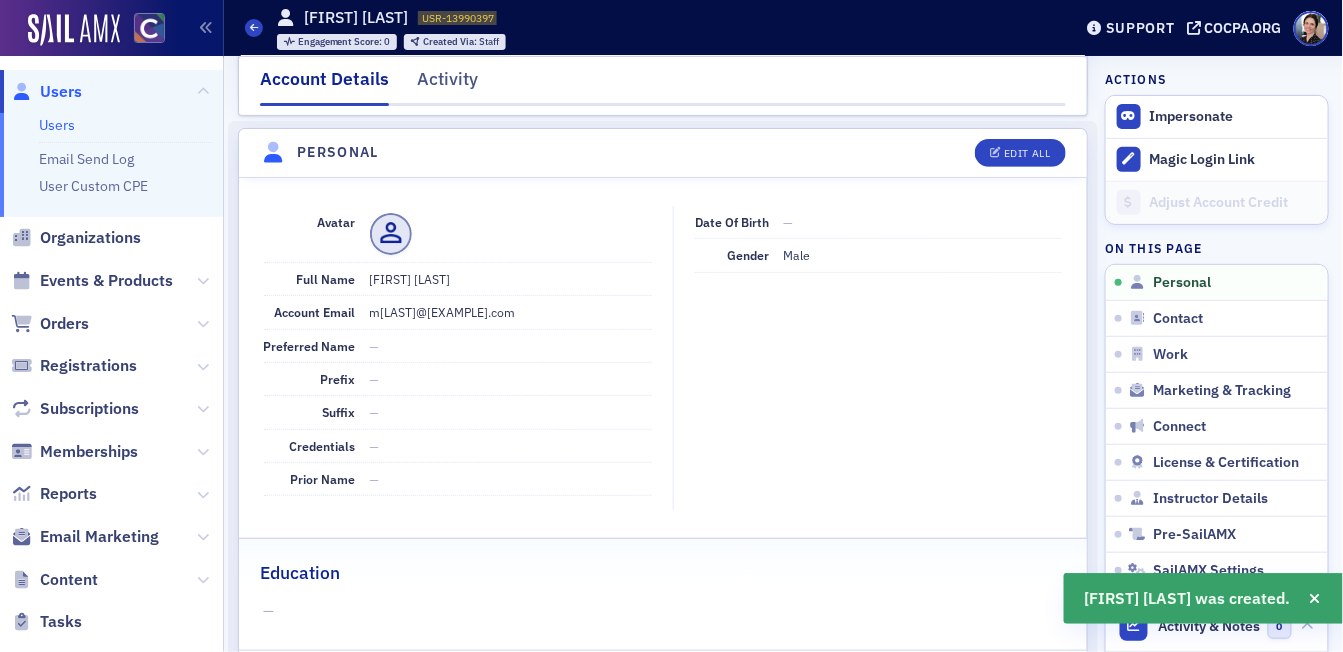 scroll, scrollTop: 0, scrollLeft: 0, axis: both 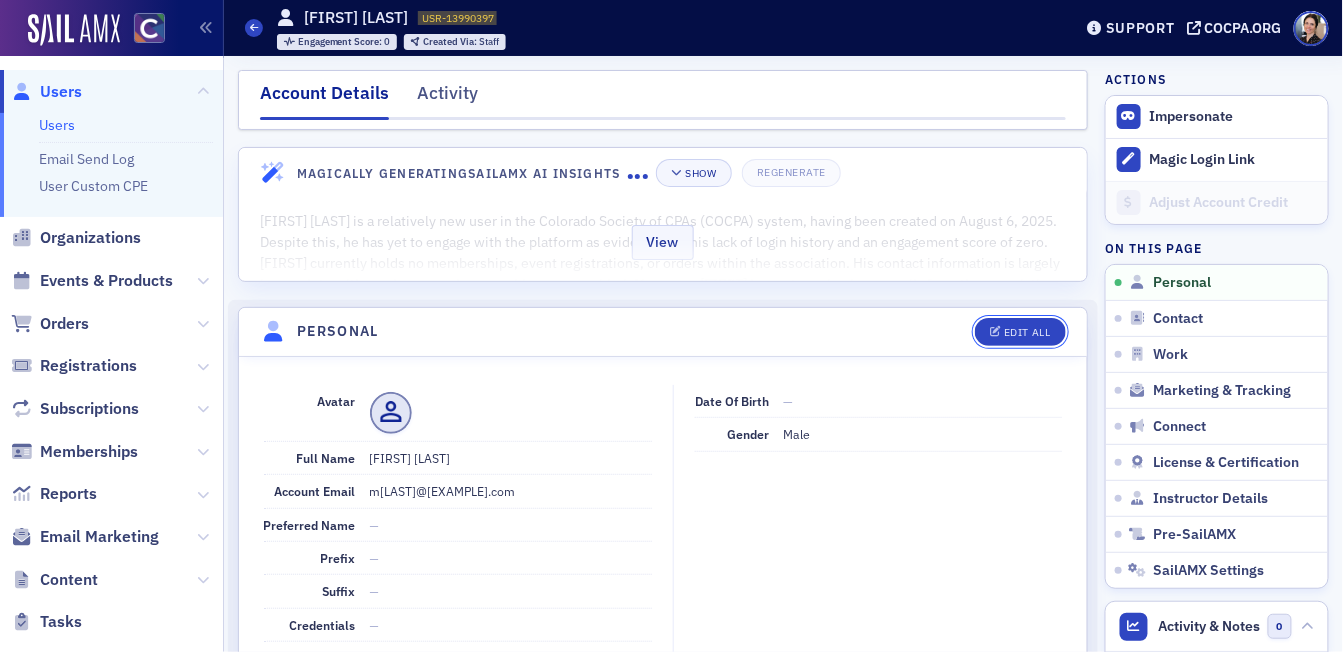 drag, startPoint x: 1026, startPoint y: 333, endPoint x: 850, endPoint y: 261, distance: 190.15782 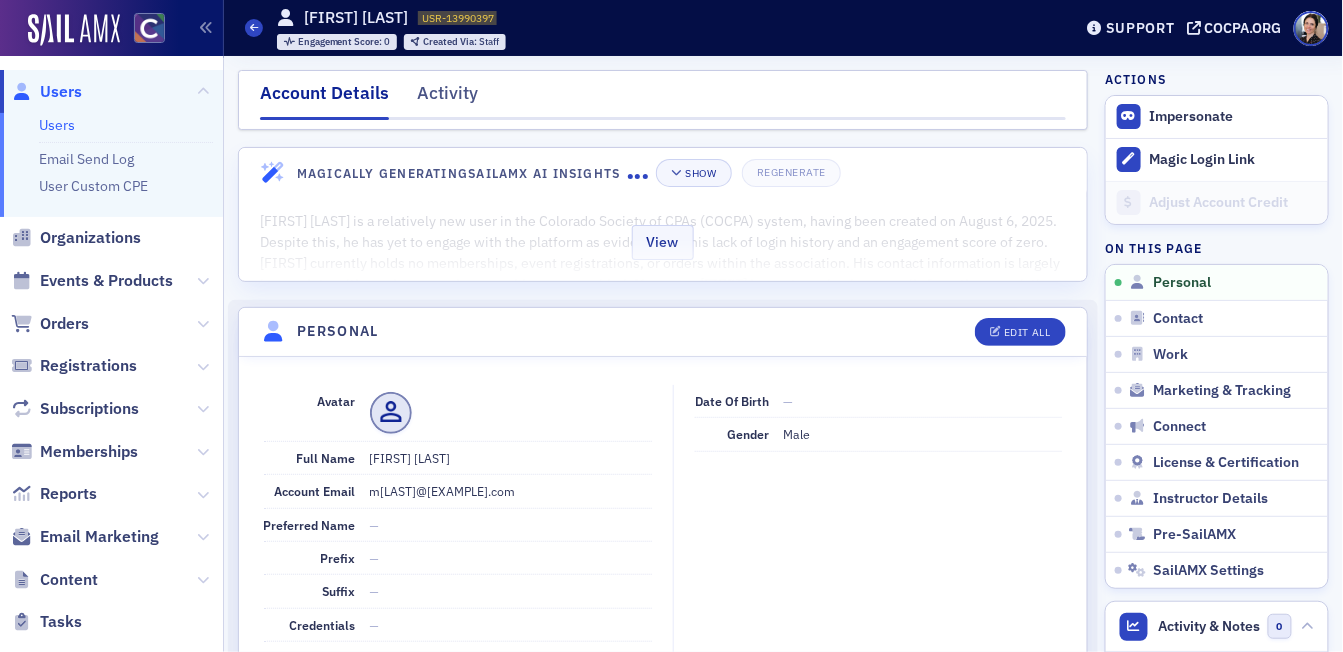 select on "US" 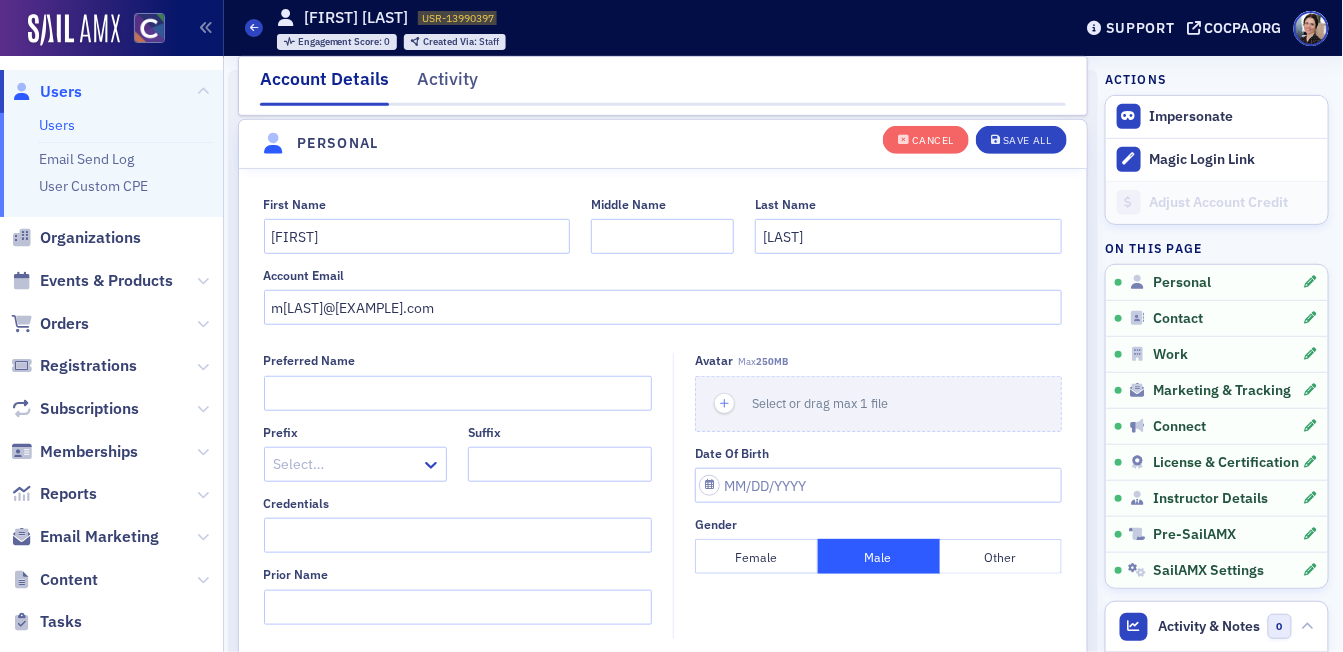 scroll, scrollTop: 232, scrollLeft: 0, axis: vertical 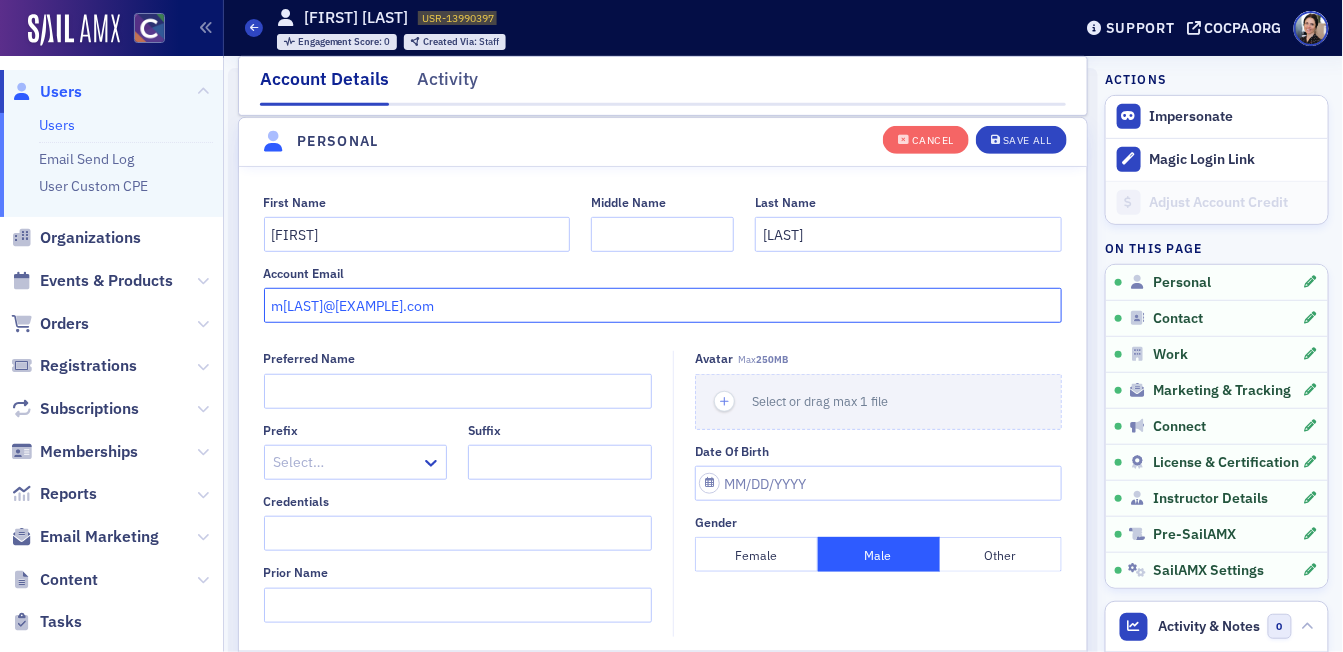 drag, startPoint x: 451, startPoint y: 310, endPoint x: 230, endPoint y: 293, distance: 221.65288 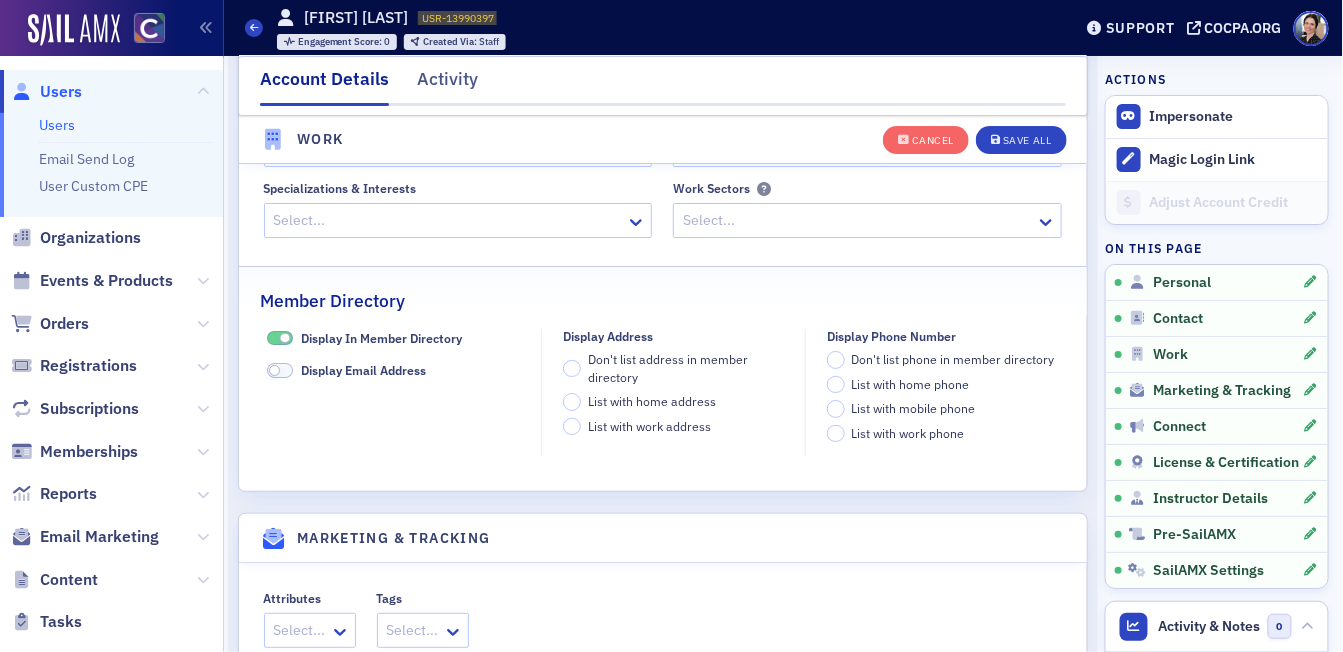 scroll, scrollTop: 1940, scrollLeft: 0, axis: vertical 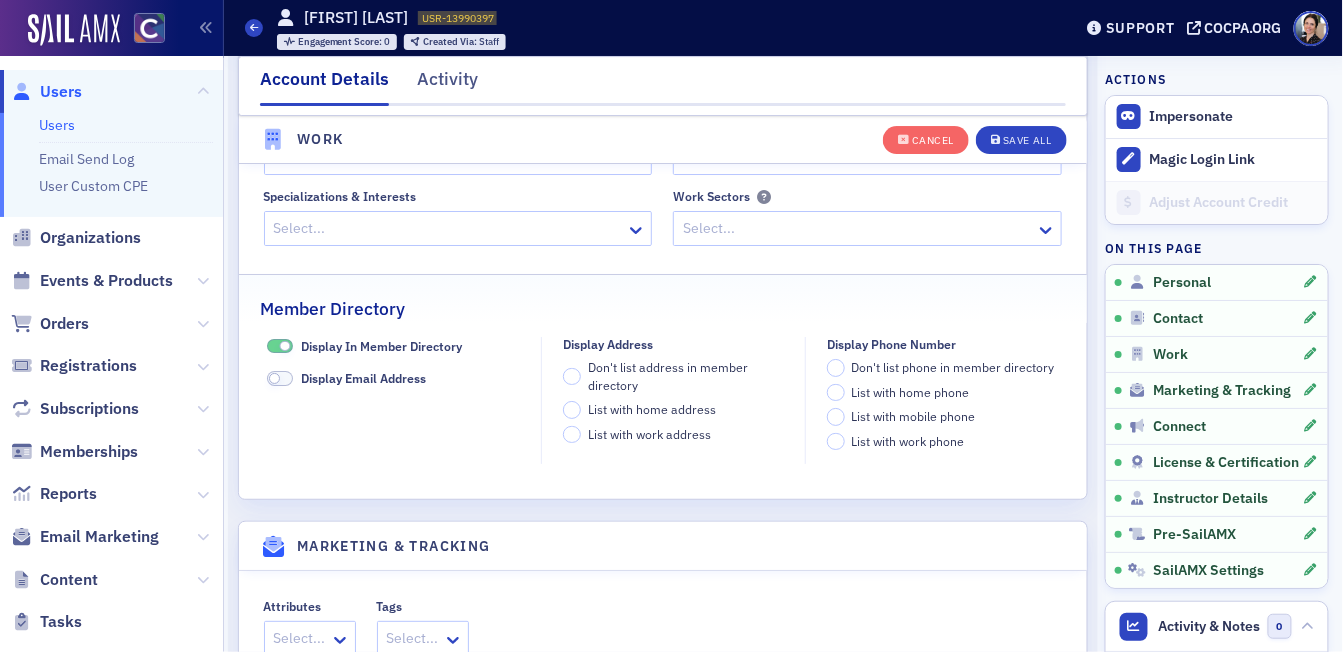 type 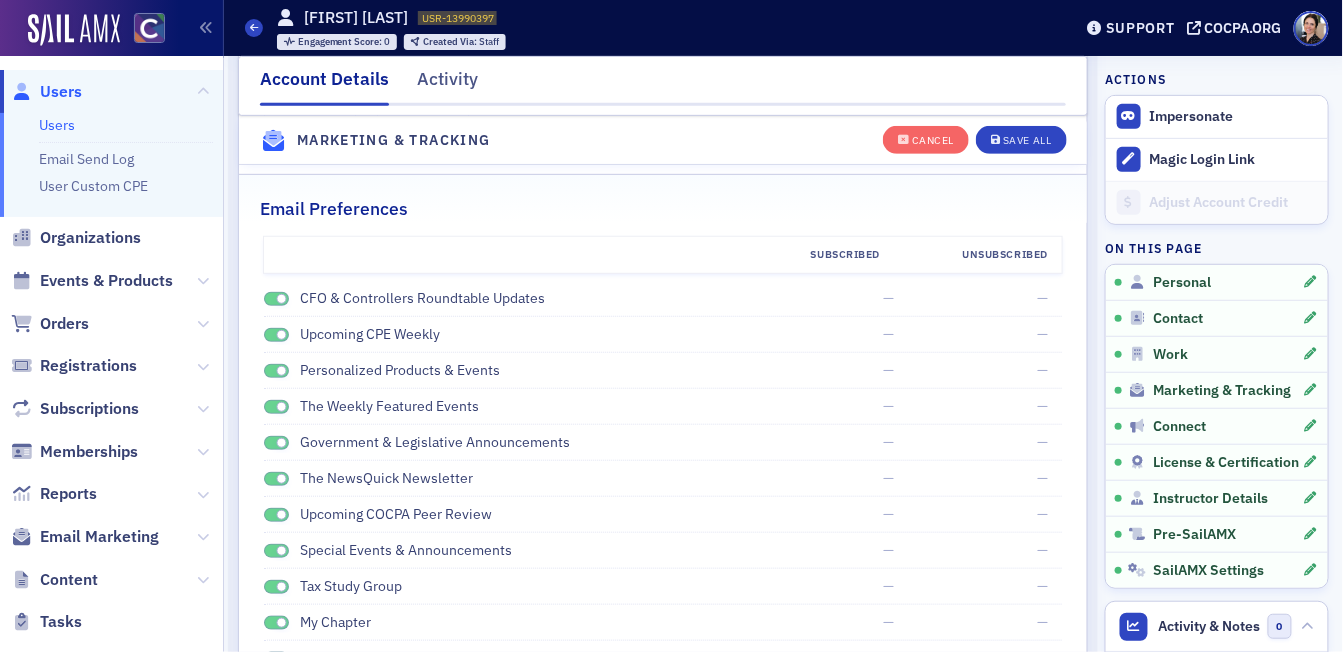 scroll, scrollTop: 2380, scrollLeft: 0, axis: vertical 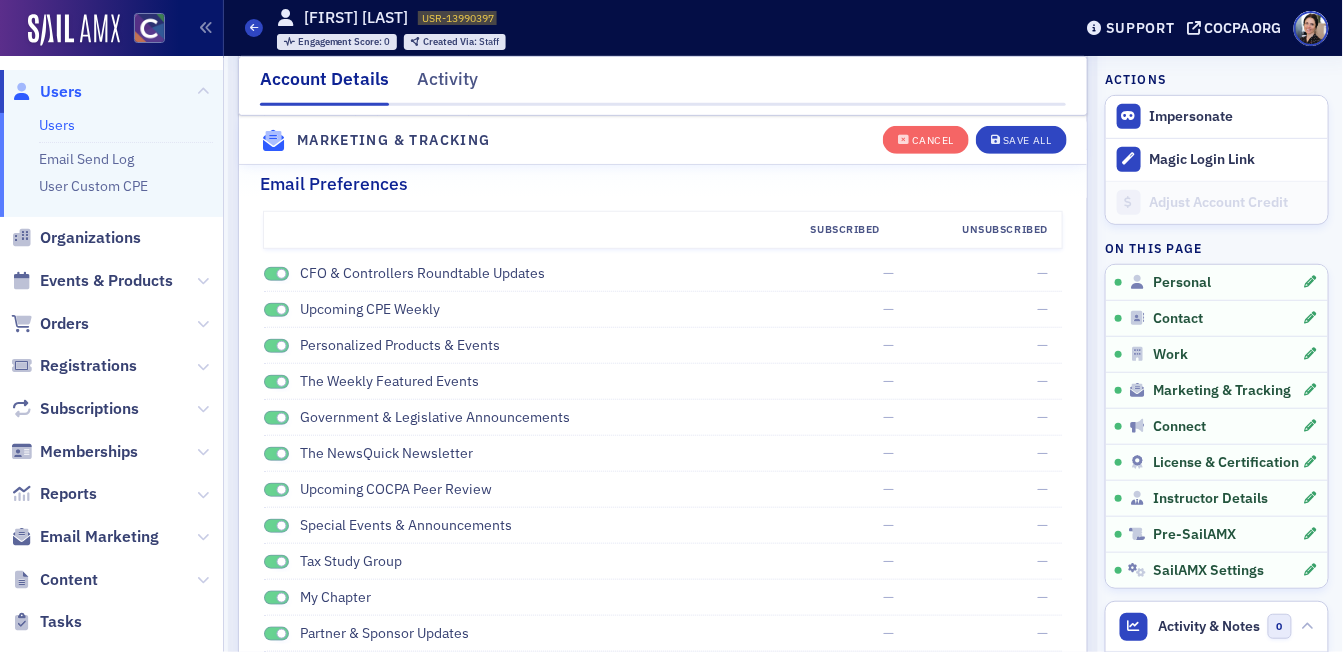 drag, startPoint x: 271, startPoint y: 274, endPoint x: 278, endPoint y: 335, distance: 61.400326 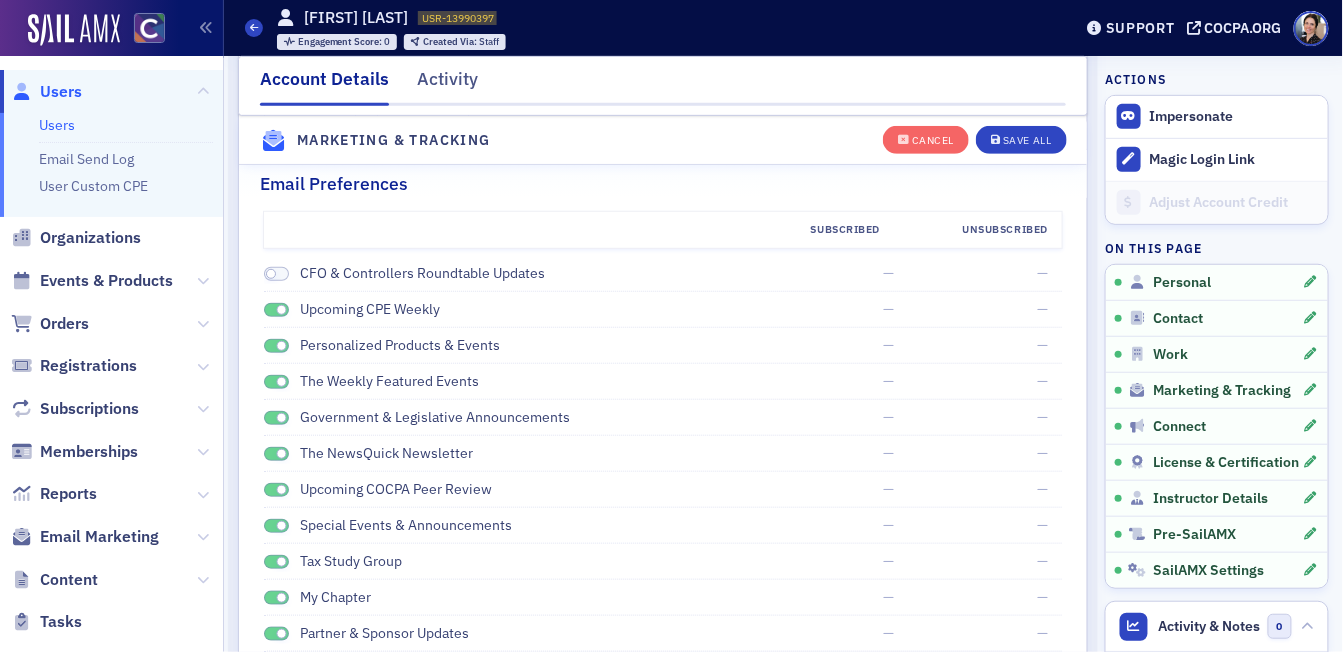 drag, startPoint x: 272, startPoint y: 308, endPoint x: 276, endPoint y: 352, distance: 44.181442 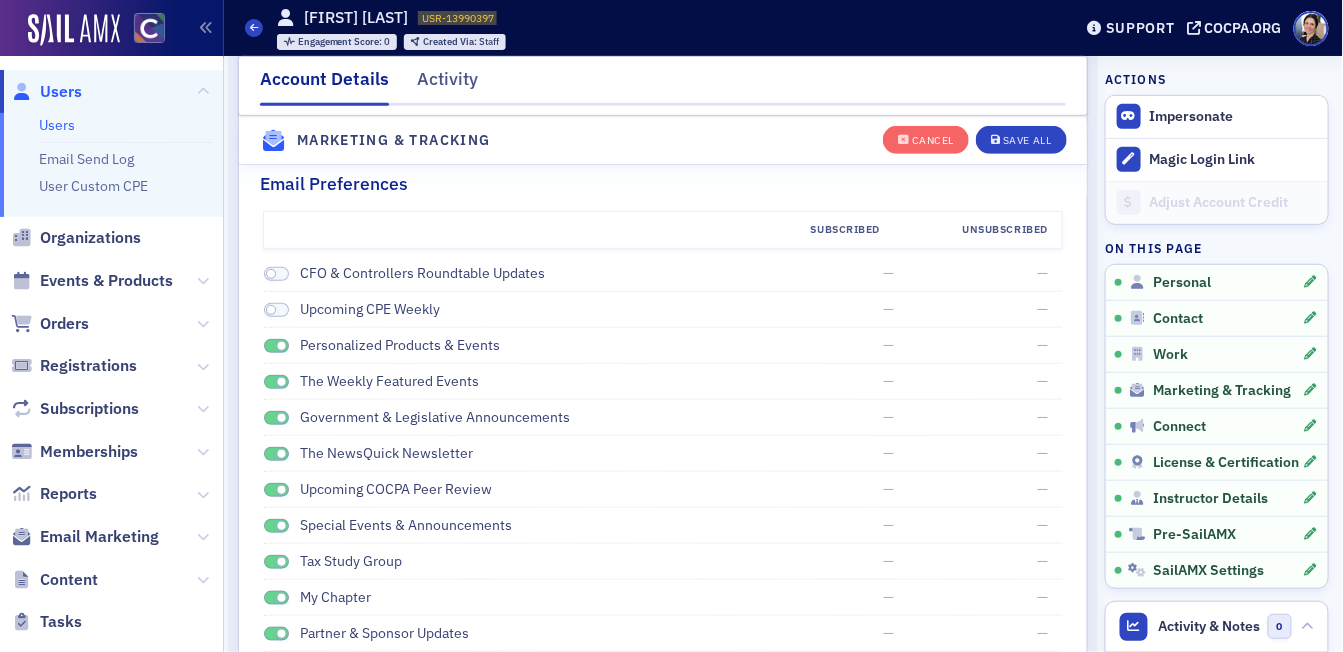 drag, startPoint x: 274, startPoint y: 353, endPoint x: 267, endPoint y: 390, distance: 37.65634 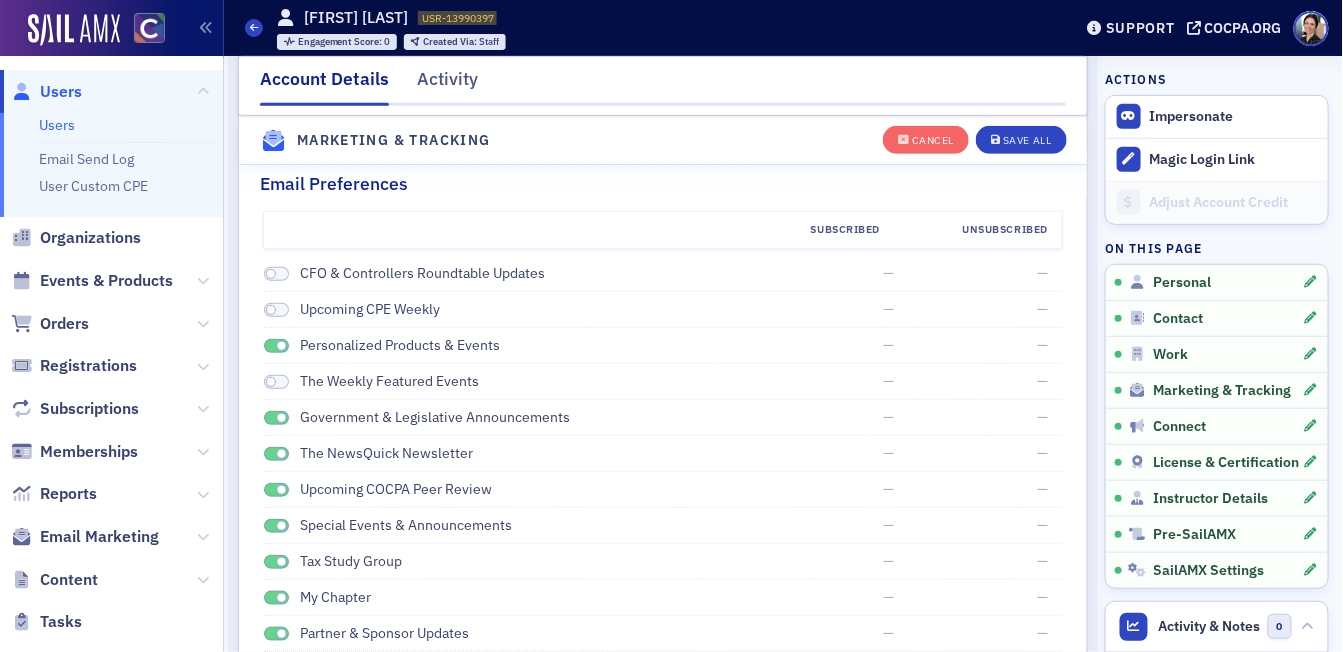 drag, startPoint x: 269, startPoint y: 341, endPoint x: 264, endPoint y: 369, distance: 28.442924 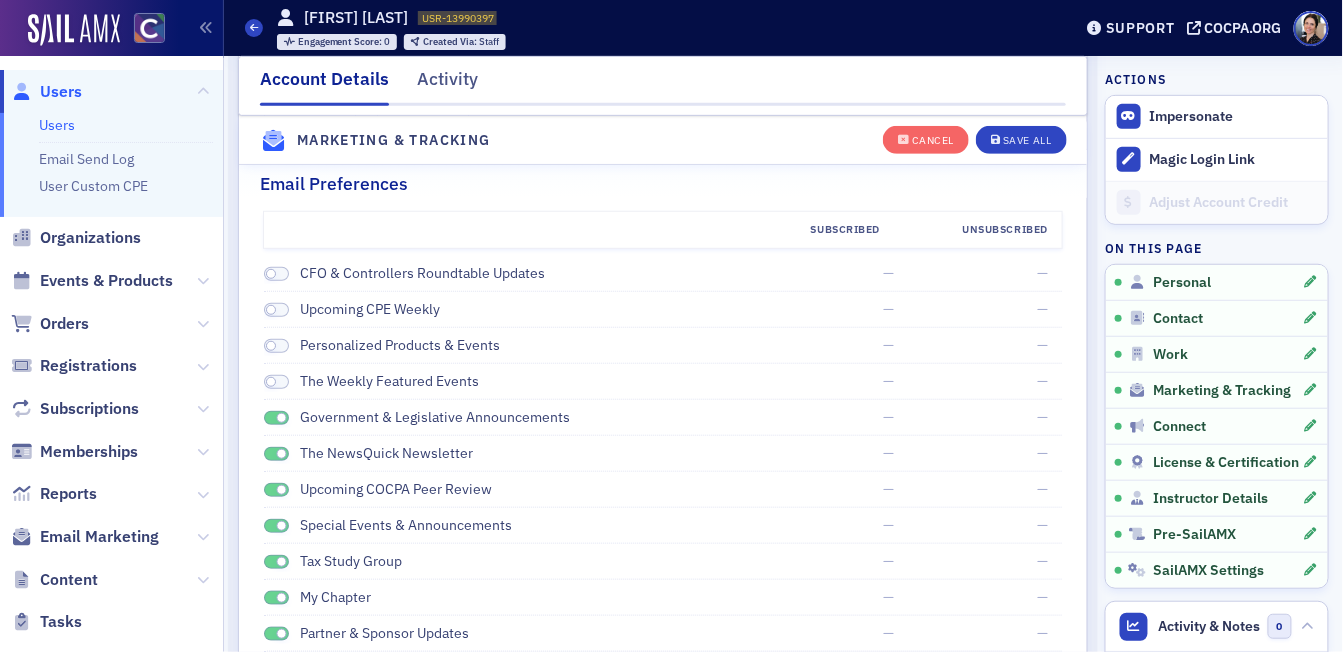 click 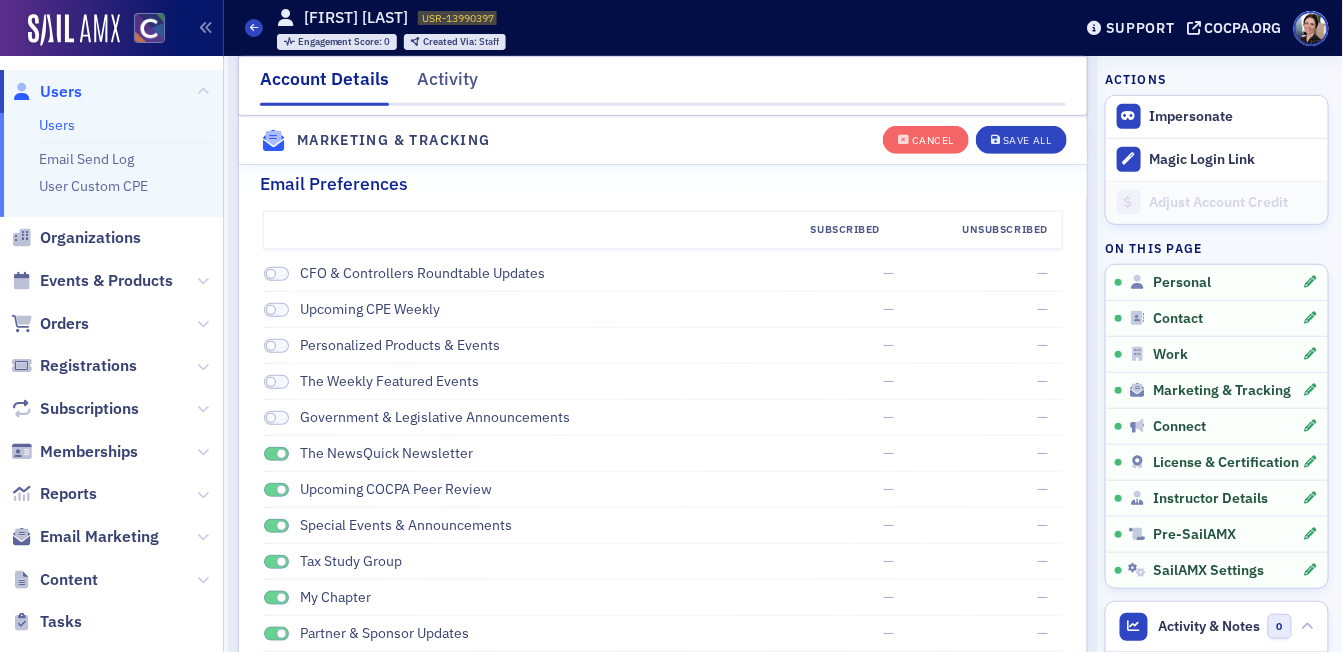 drag, startPoint x: 270, startPoint y: 451, endPoint x: 259, endPoint y: 479, distance: 30.083218 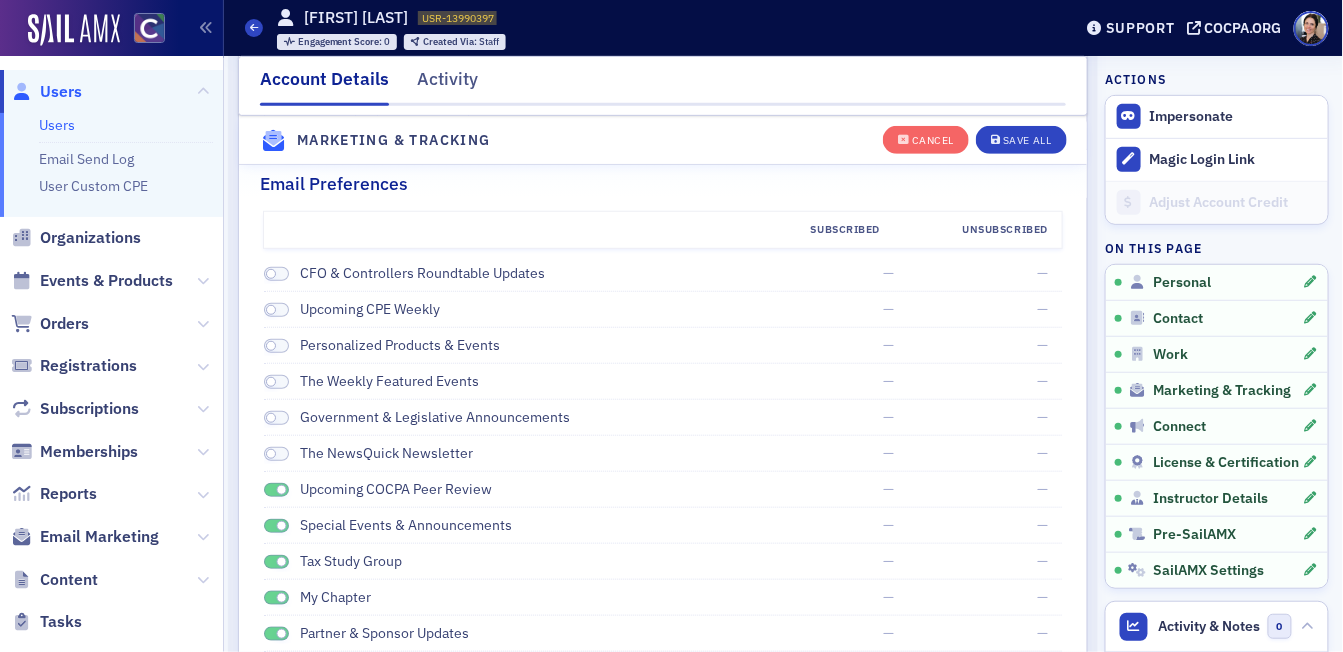 click 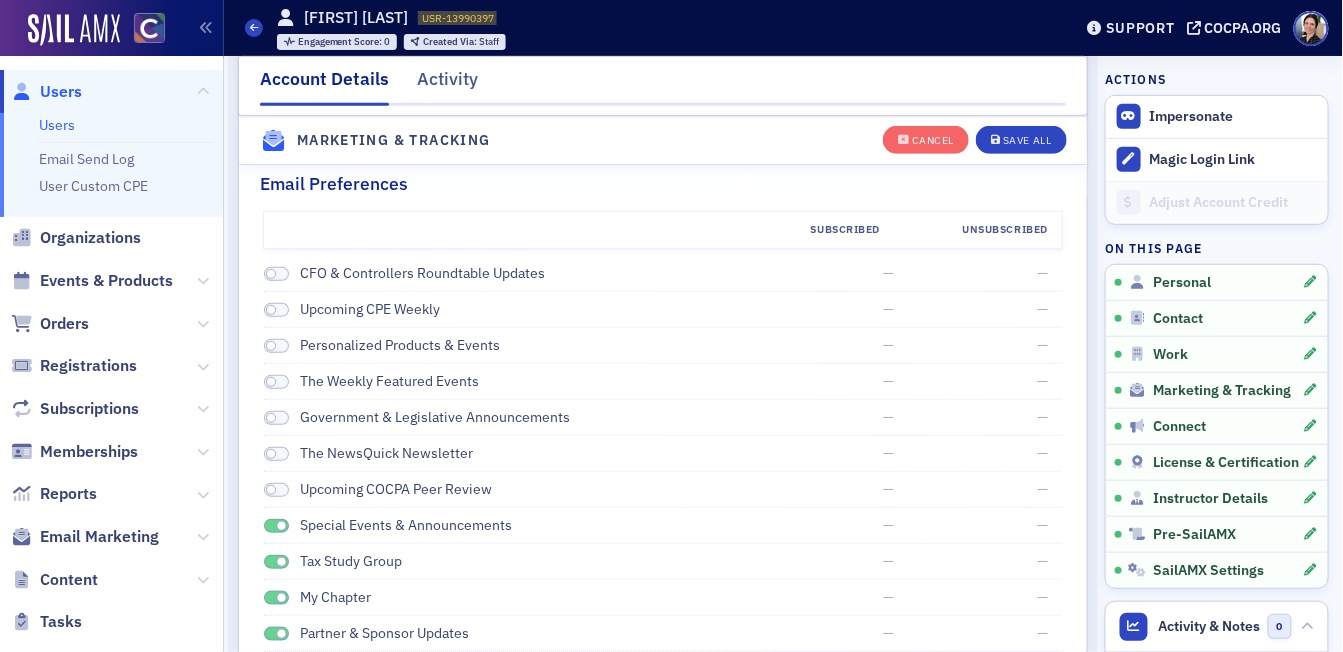 click 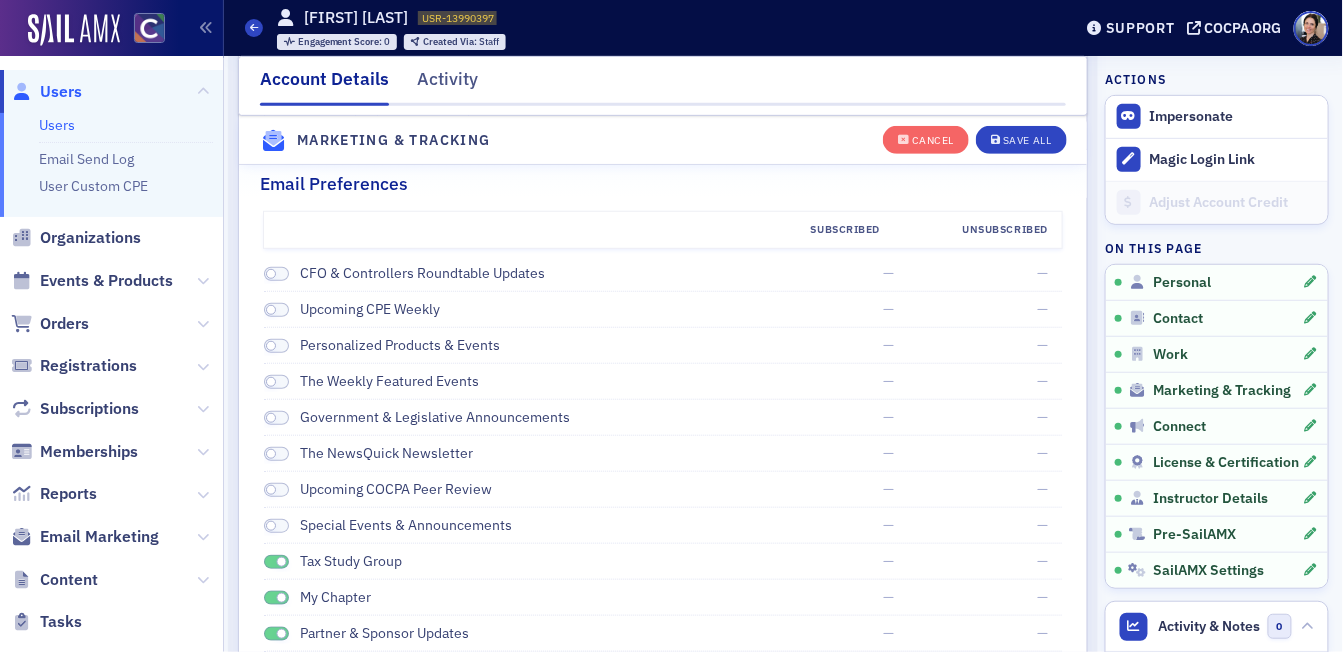 drag, startPoint x: 271, startPoint y: 559, endPoint x: 269, endPoint y: 582, distance: 23.086792 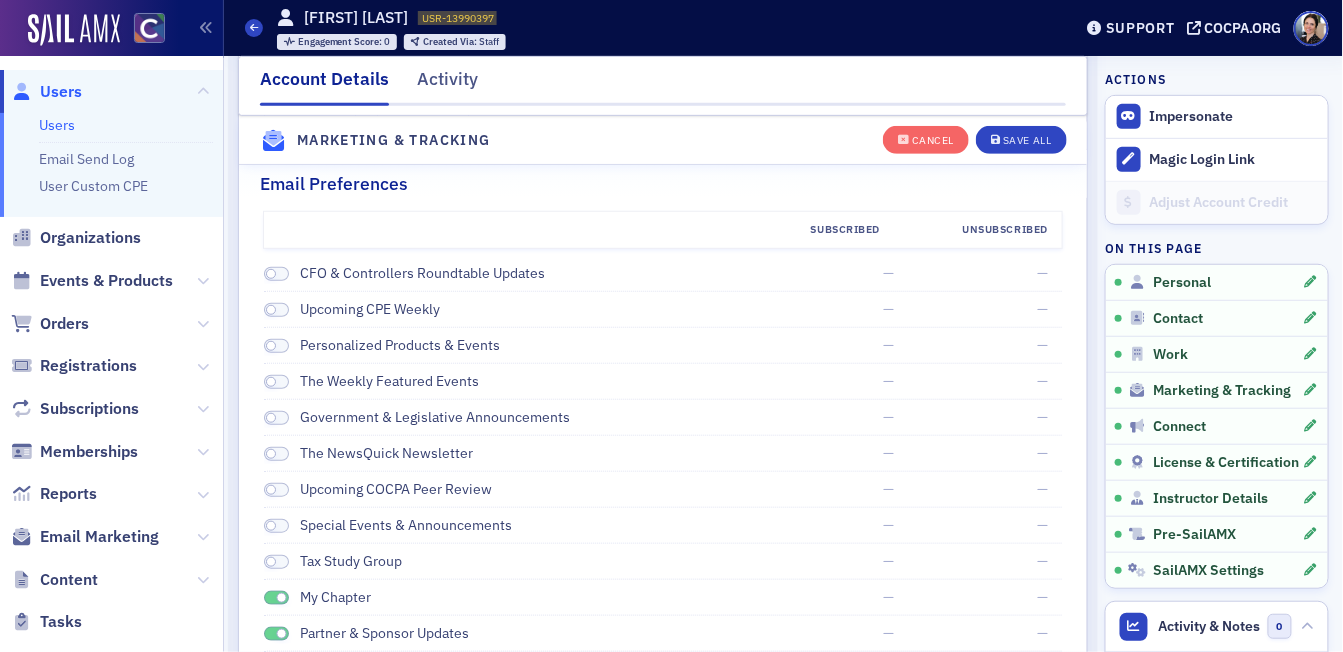 click 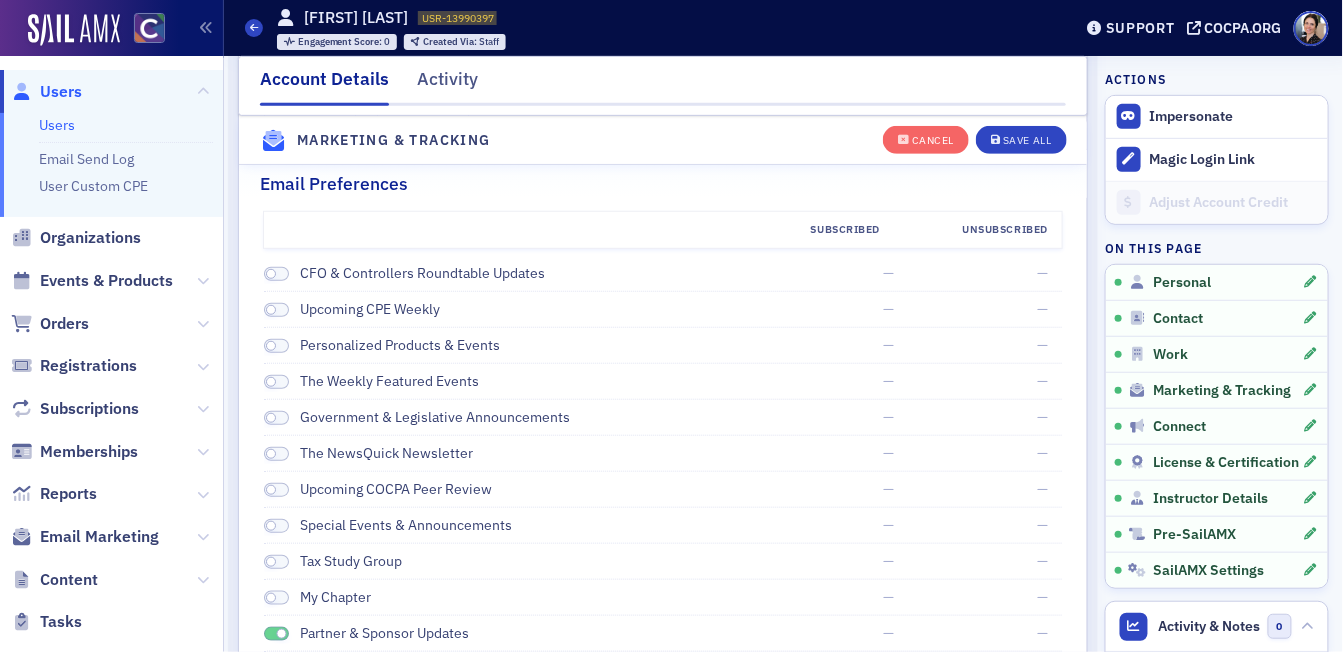 drag, startPoint x: 271, startPoint y: 629, endPoint x: 283, endPoint y: 579, distance: 51.41984 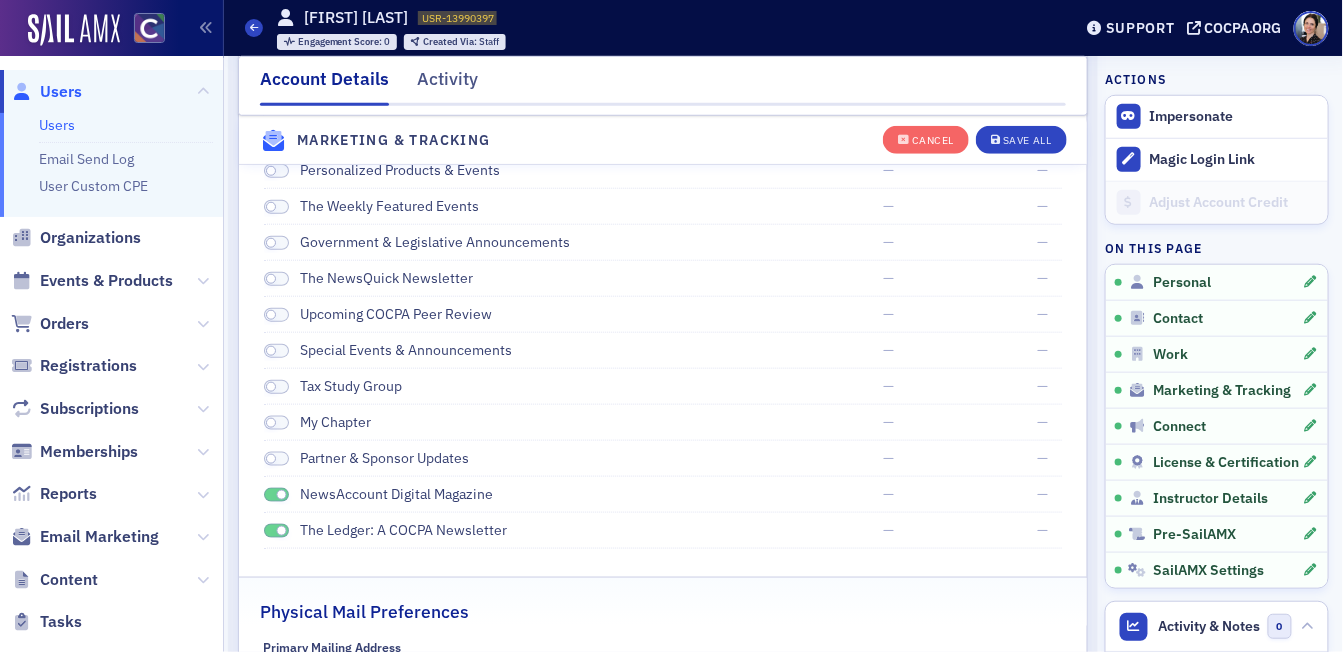 scroll, scrollTop: 2557, scrollLeft: 0, axis: vertical 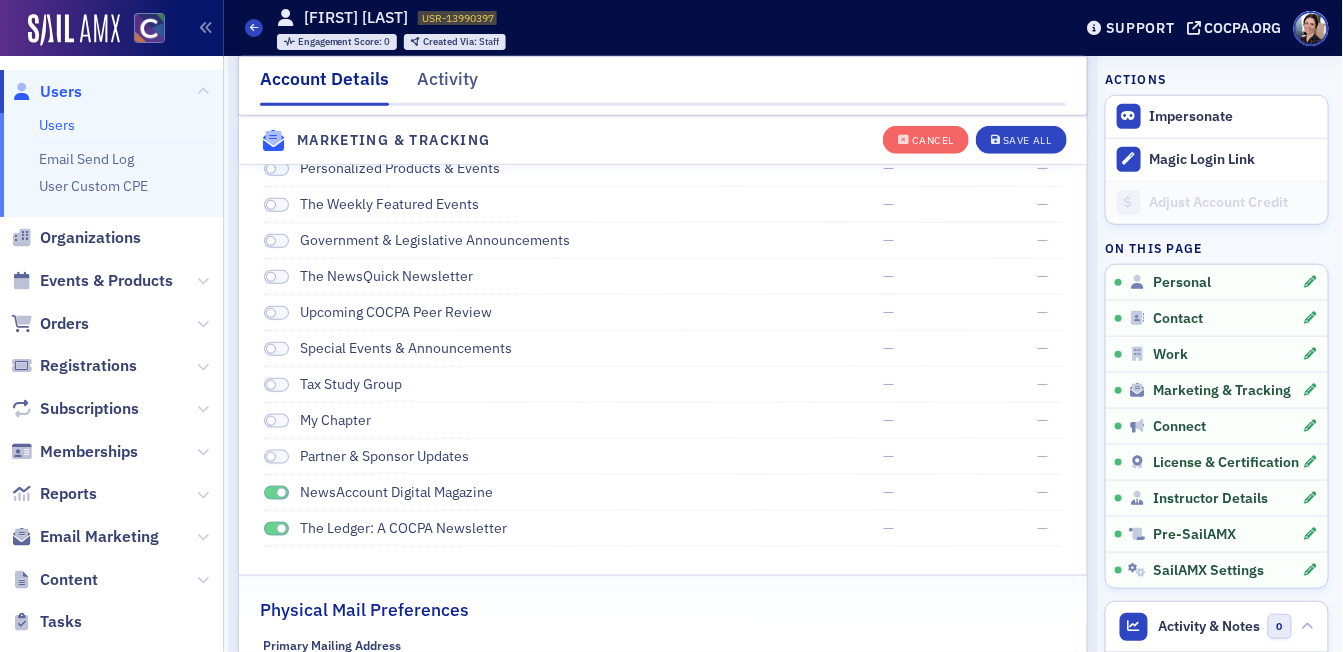 drag, startPoint x: 270, startPoint y: 524, endPoint x: 274, endPoint y: 511, distance: 13.601471 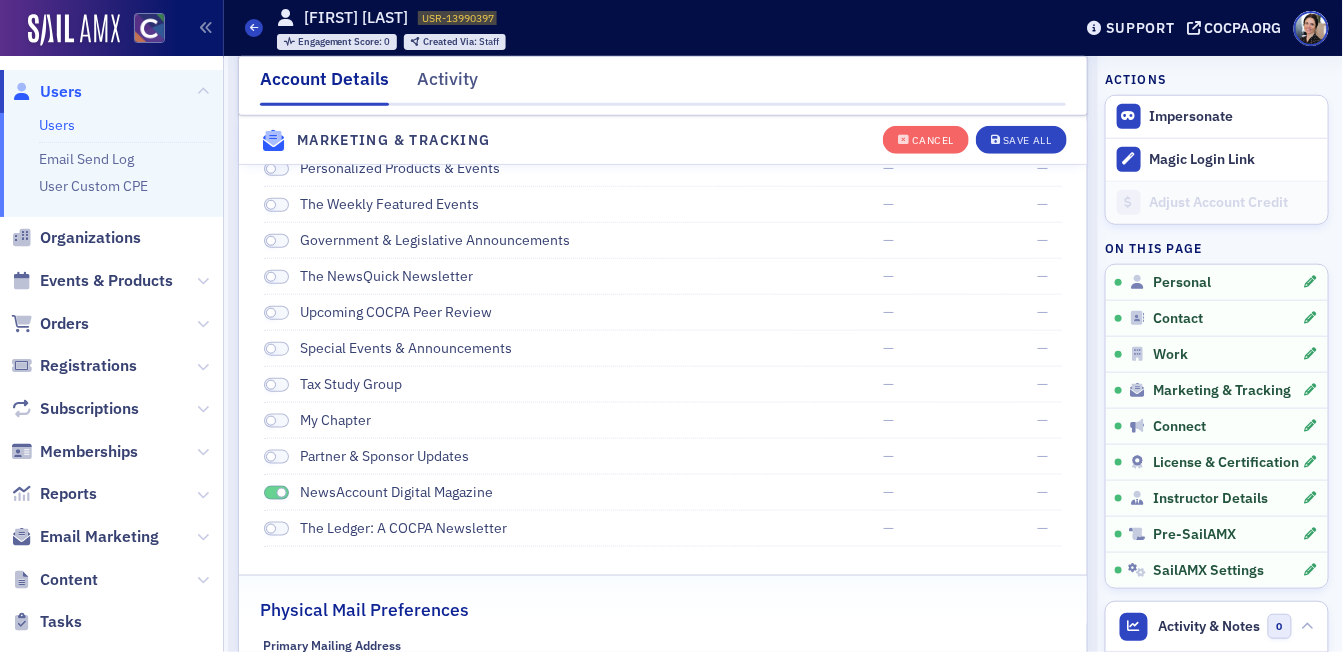 drag, startPoint x: 271, startPoint y: 493, endPoint x: 439, endPoint y: 403, distance: 190.58856 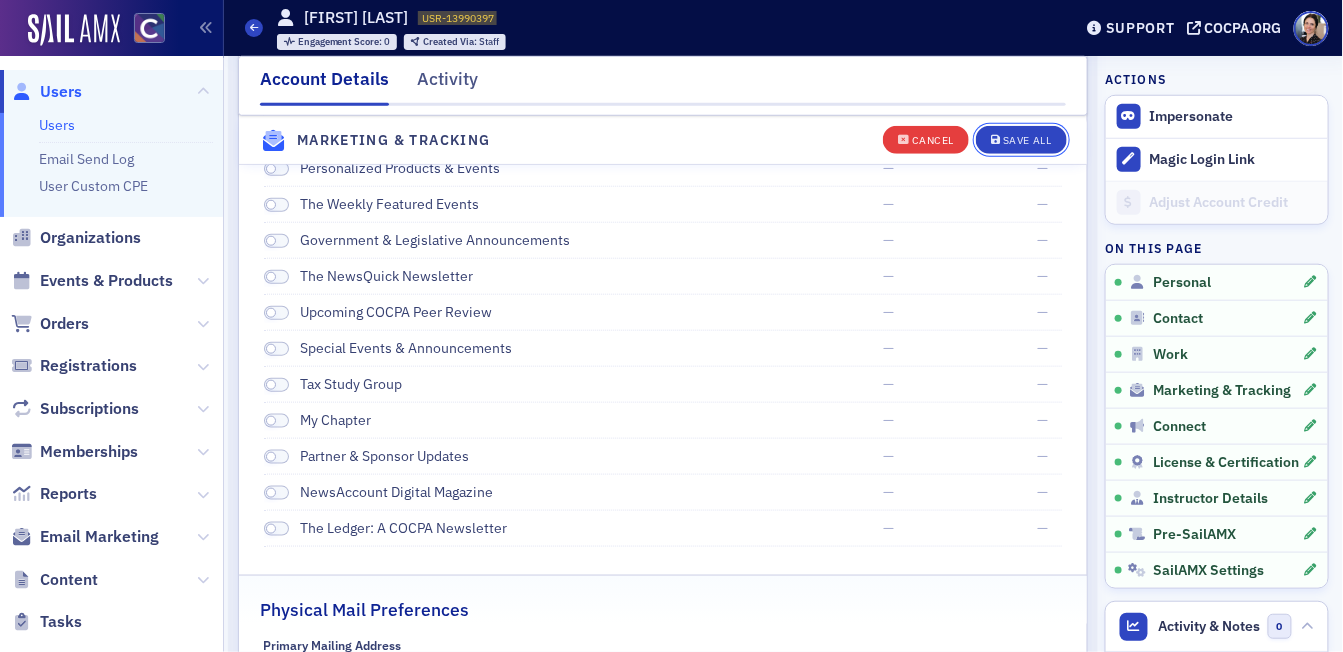drag, startPoint x: 1030, startPoint y: 139, endPoint x: 906, endPoint y: 147, distance: 124.2578 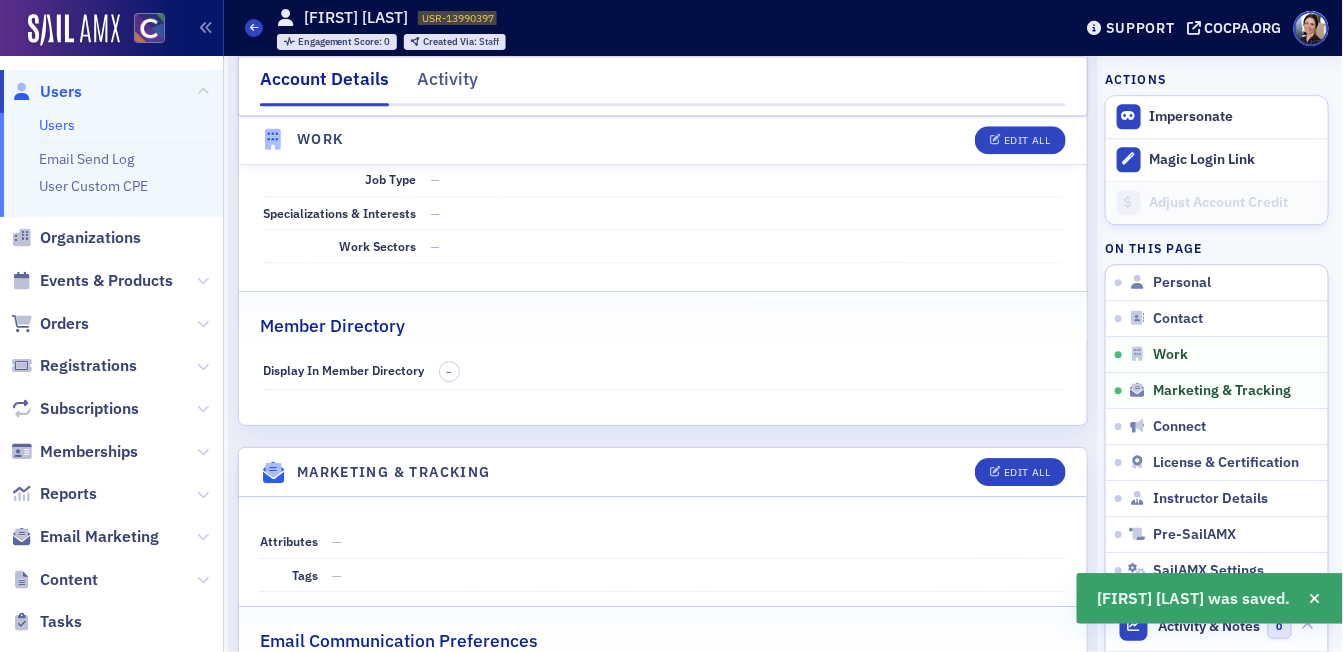 scroll, scrollTop: 1423, scrollLeft: 0, axis: vertical 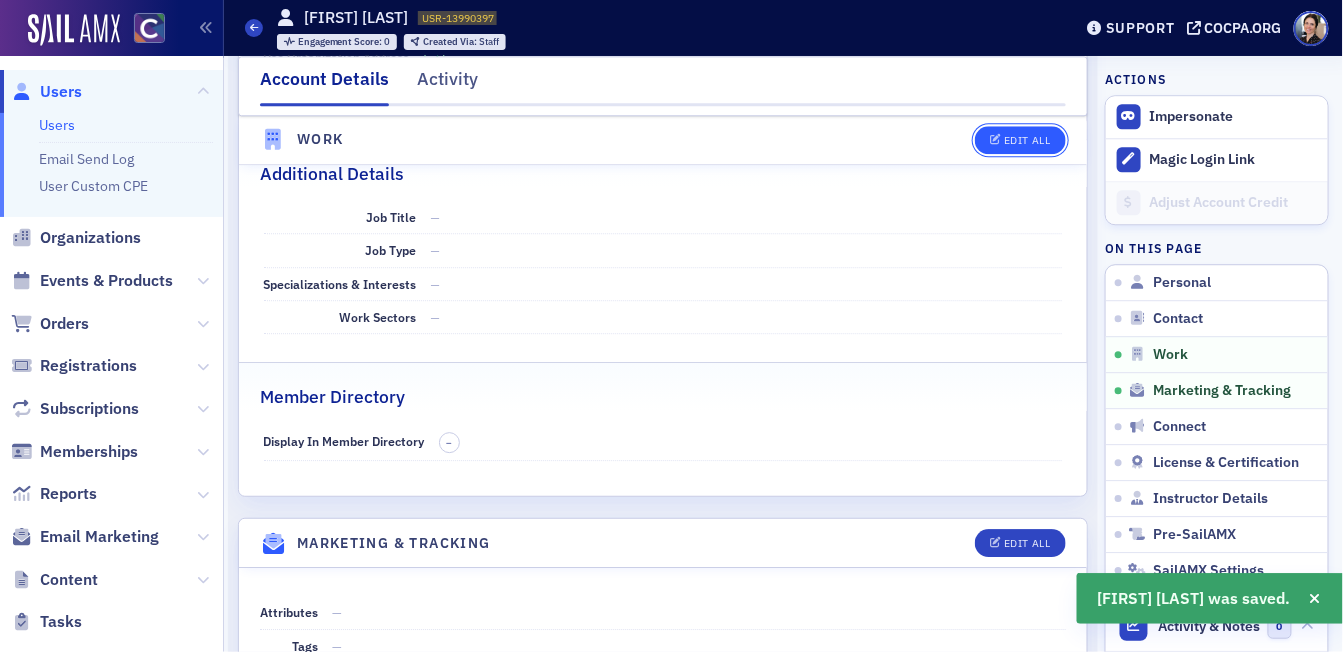 click on "Edit All" 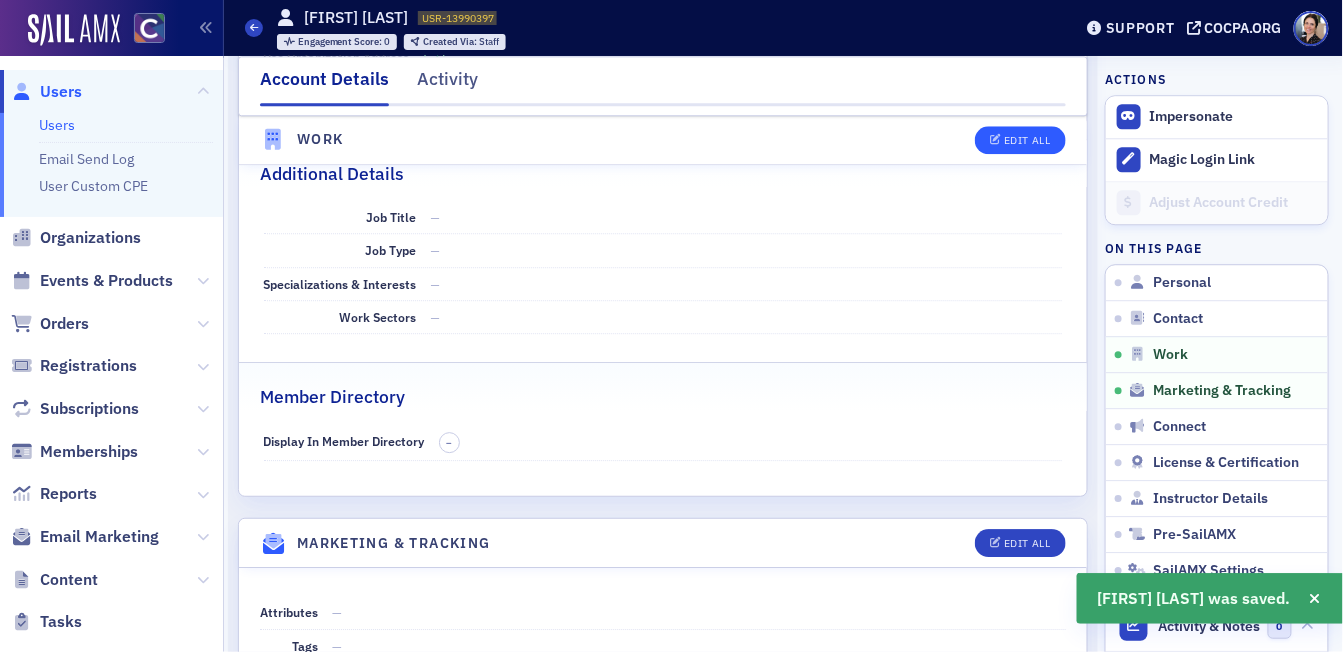 select on "US" 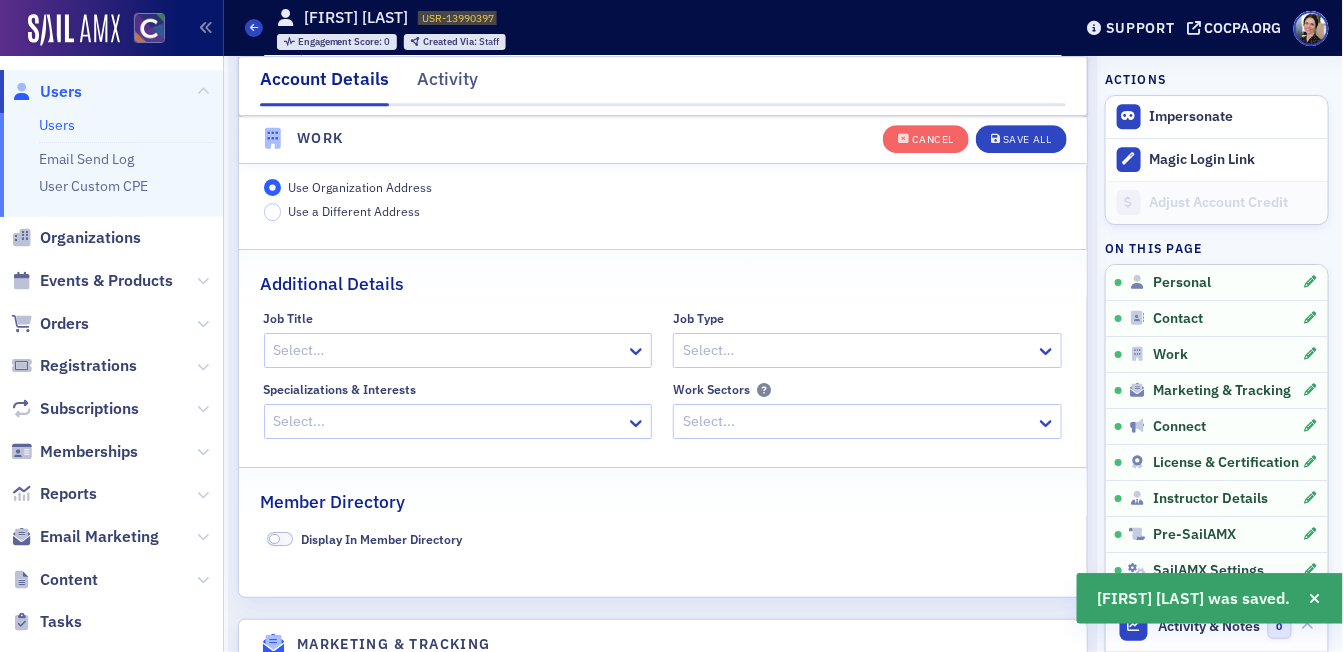 scroll, scrollTop: 1582, scrollLeft: 0, axis: vertical 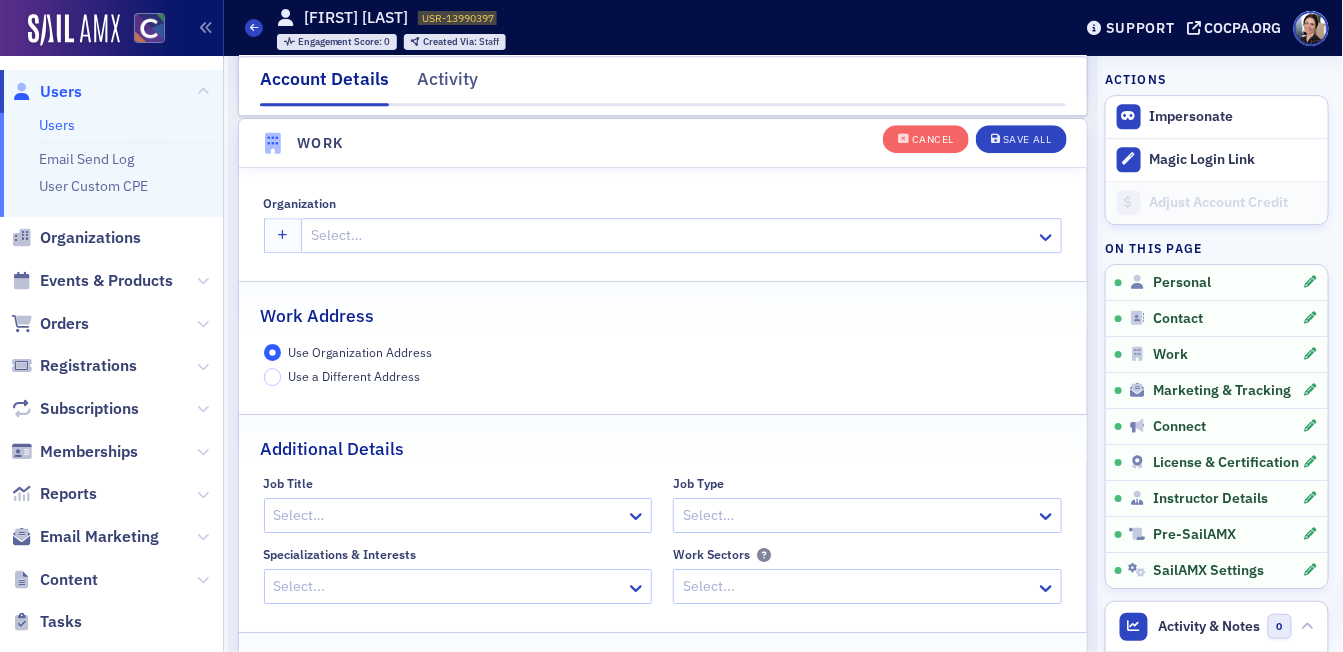 click 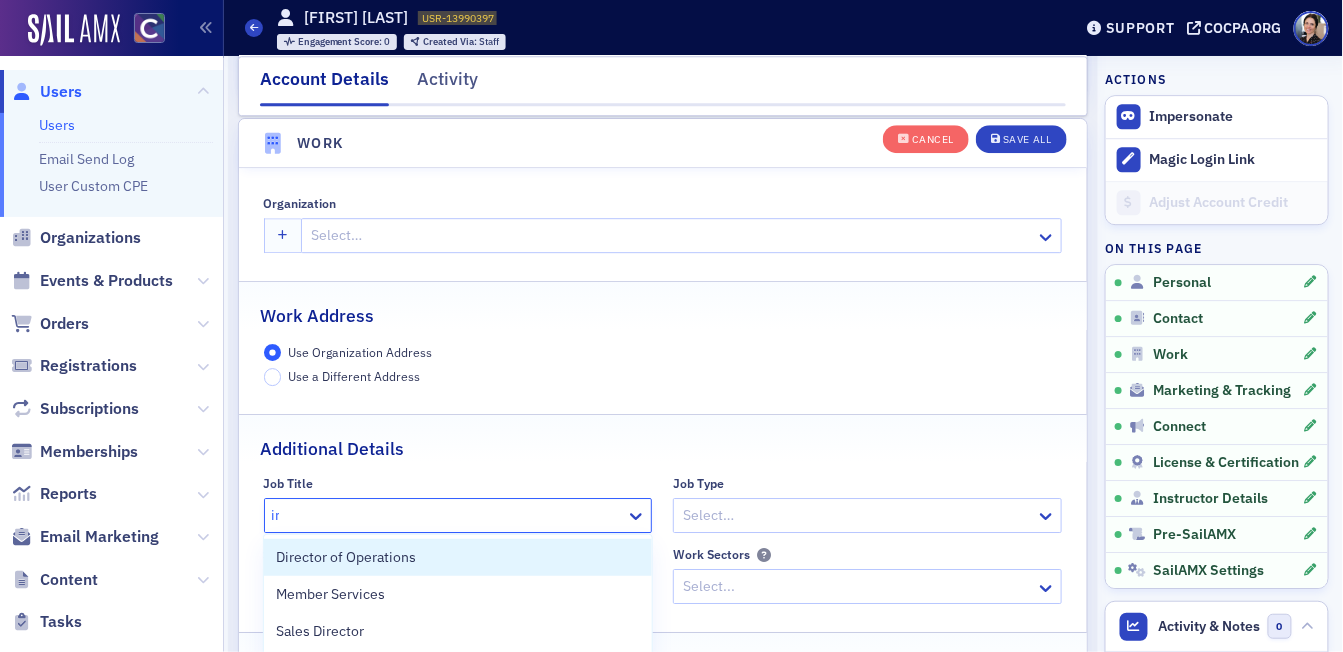 type on "ins" 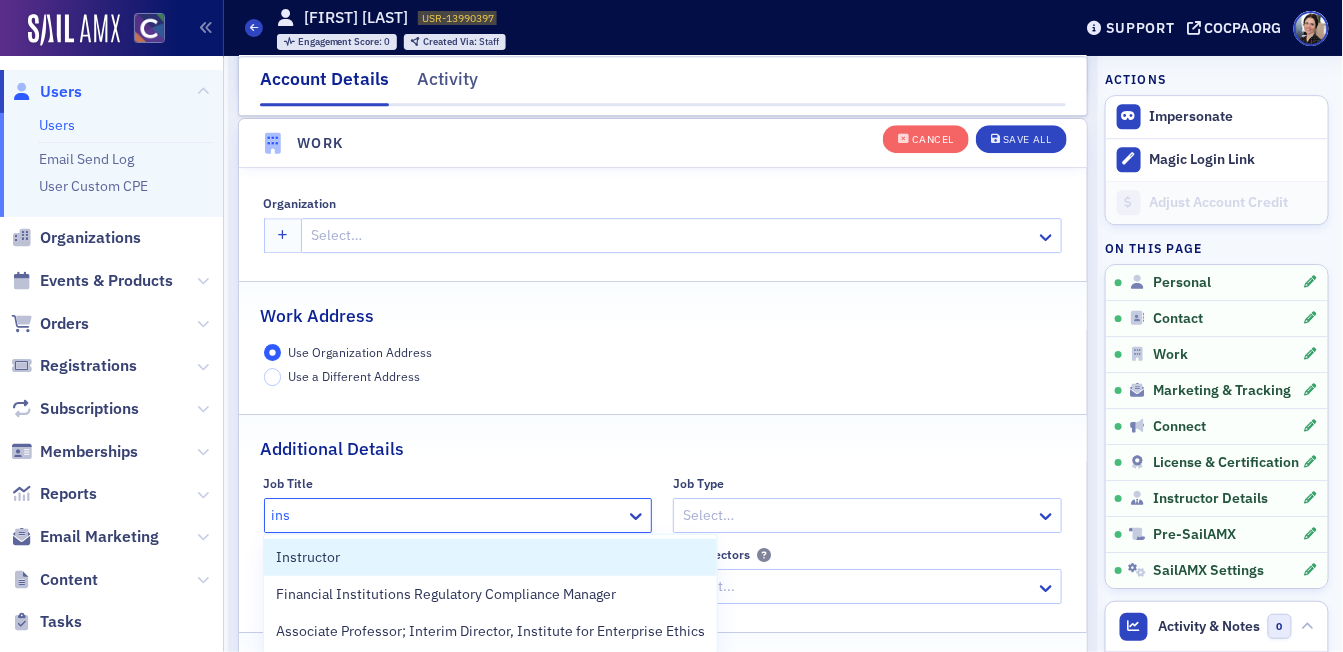 click on "Instructor" at bounding box center (490, 557) 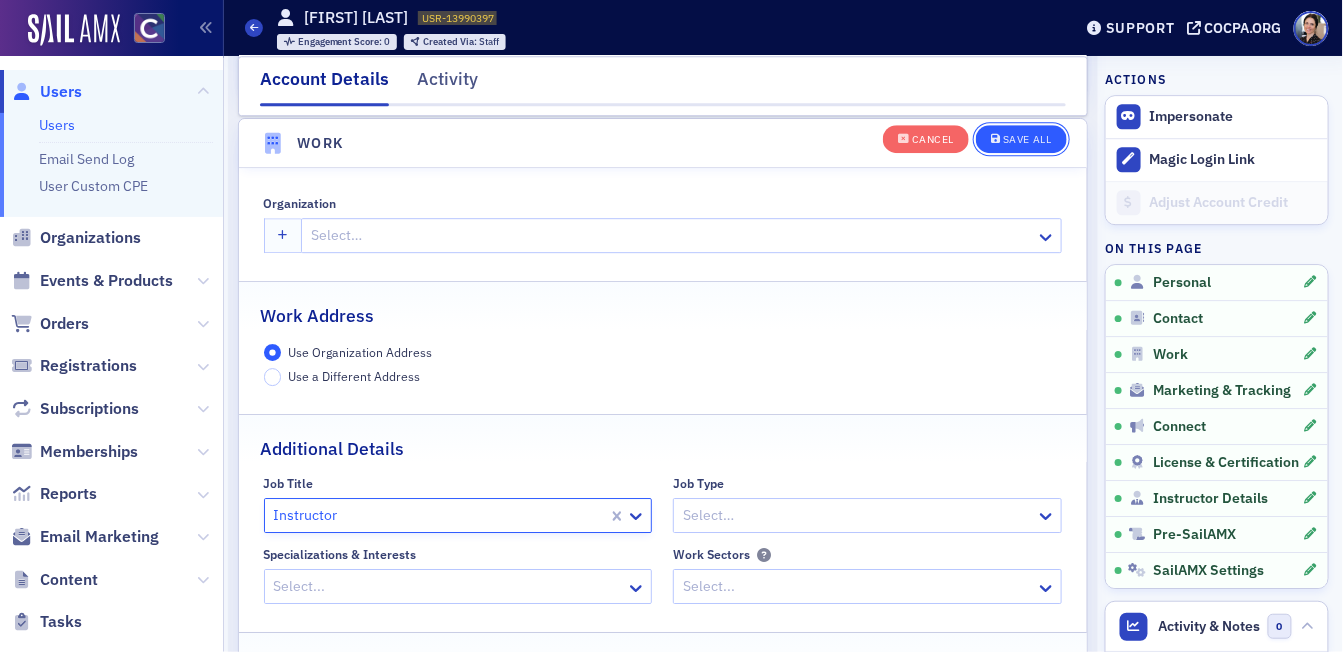 drag, startPoint x: 1027, startPoint y: 137, endPoint x: 1000, endPoint y: 147, distance: 28.79236 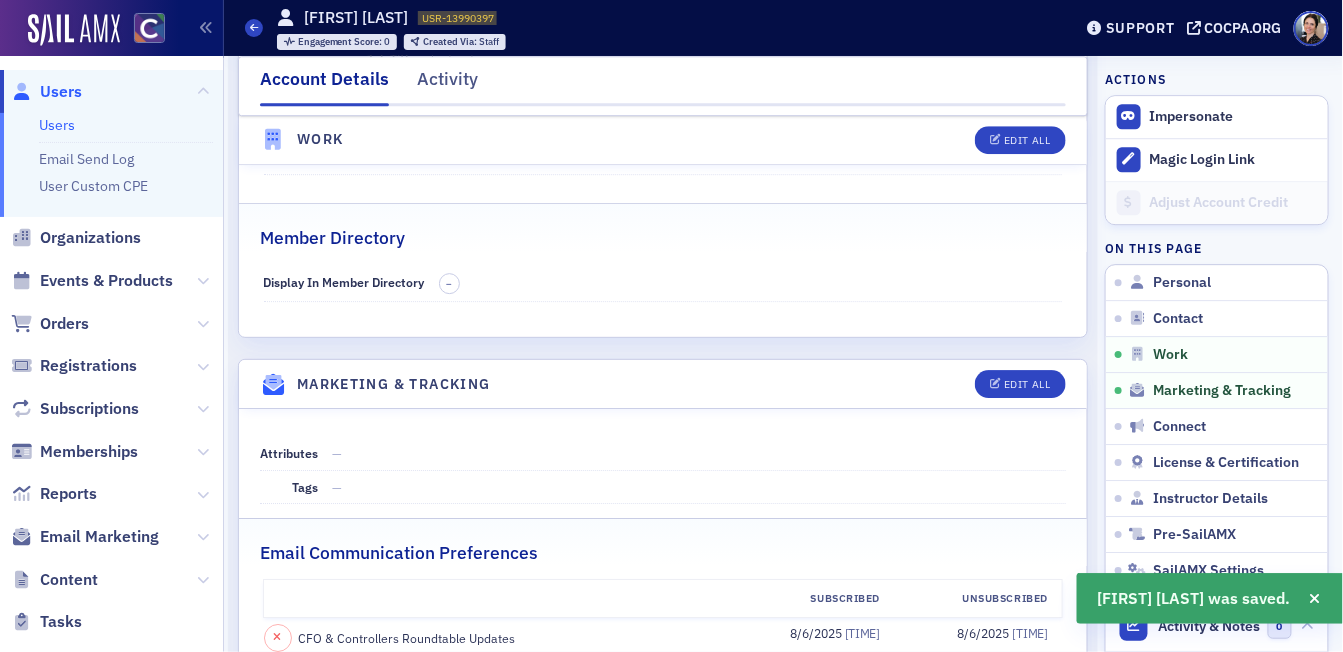 click on "Users" 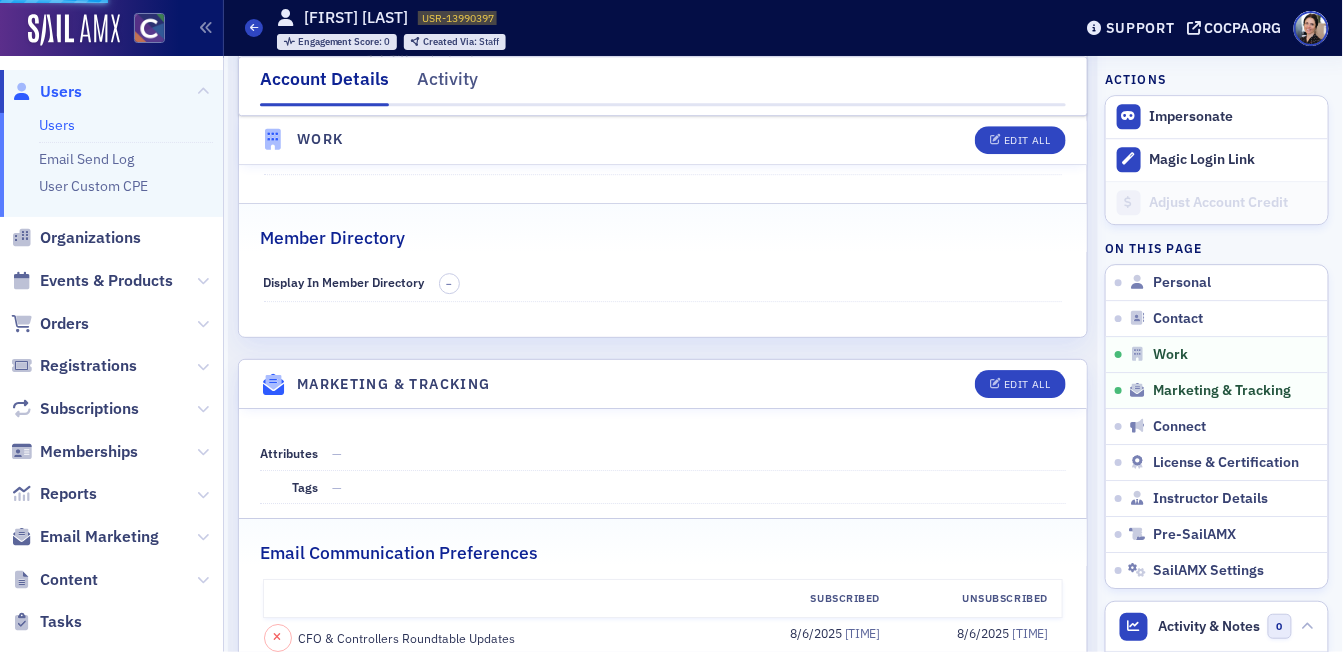 click on "Users" 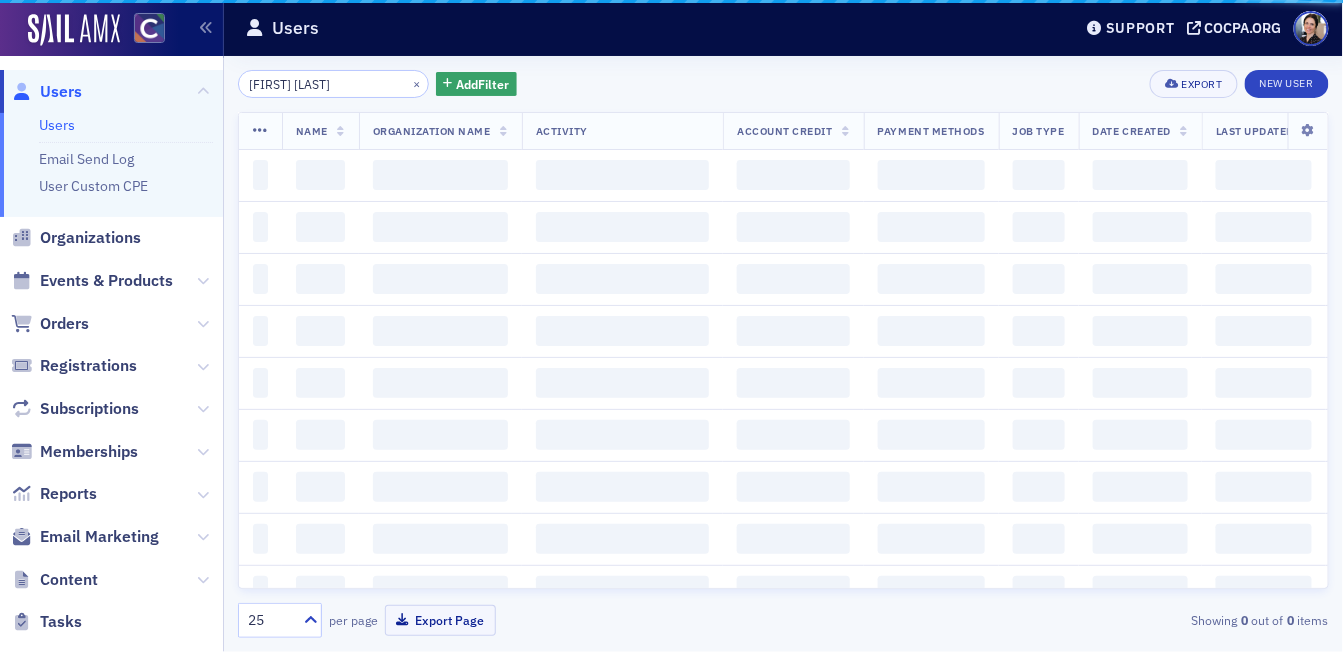 scroll, scrollTop: 0, scrollLeft: 0, axis: both 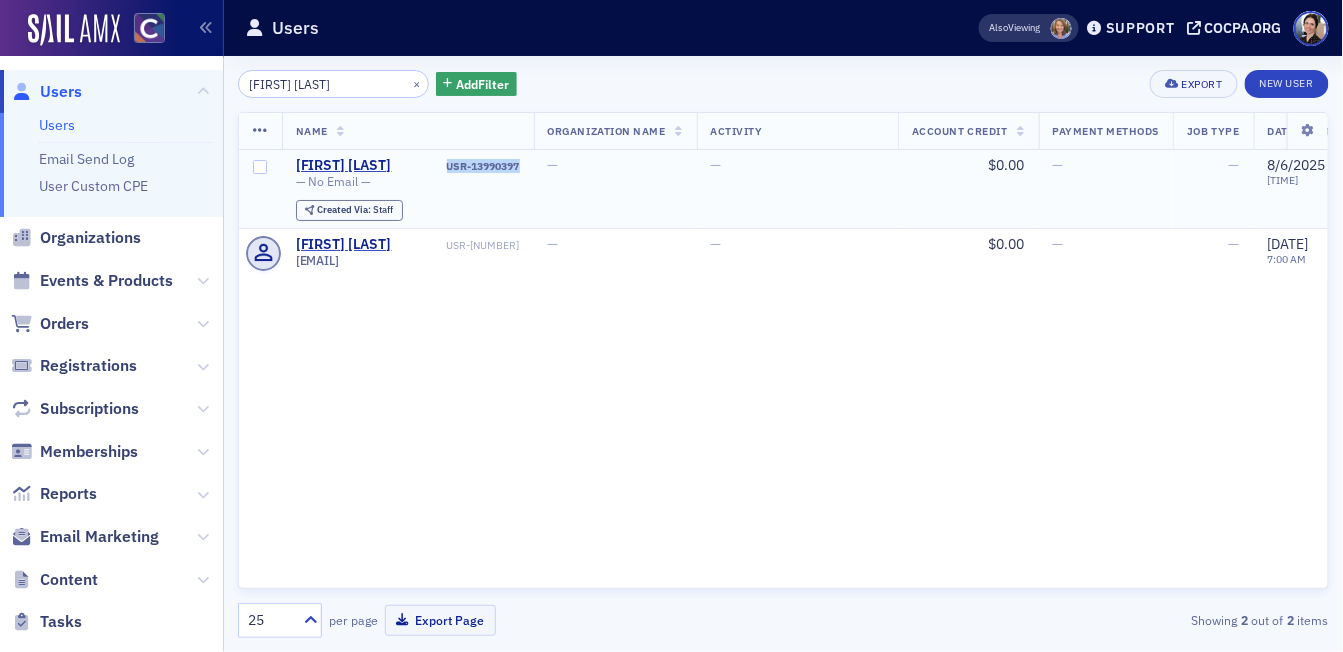 drag, startPoint x: 442, startPoint y: 167, endPoint x: 524, endPoint y: 166, distance: 82.006096 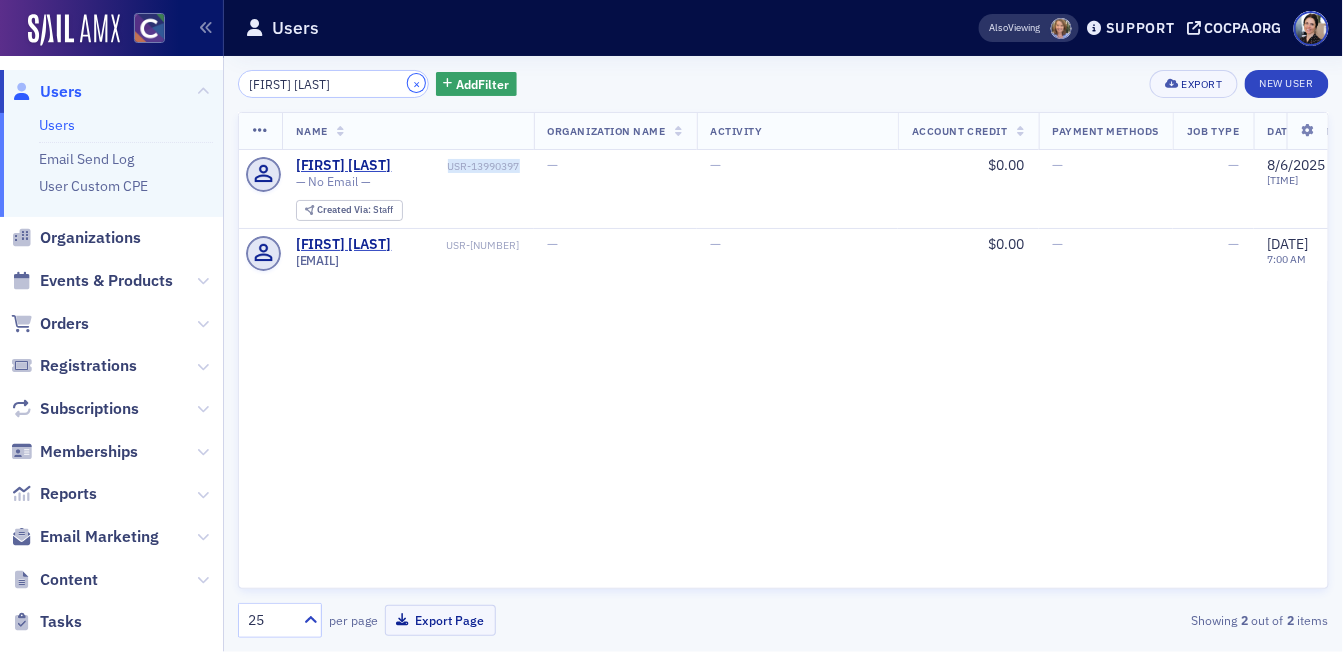 click on "×" 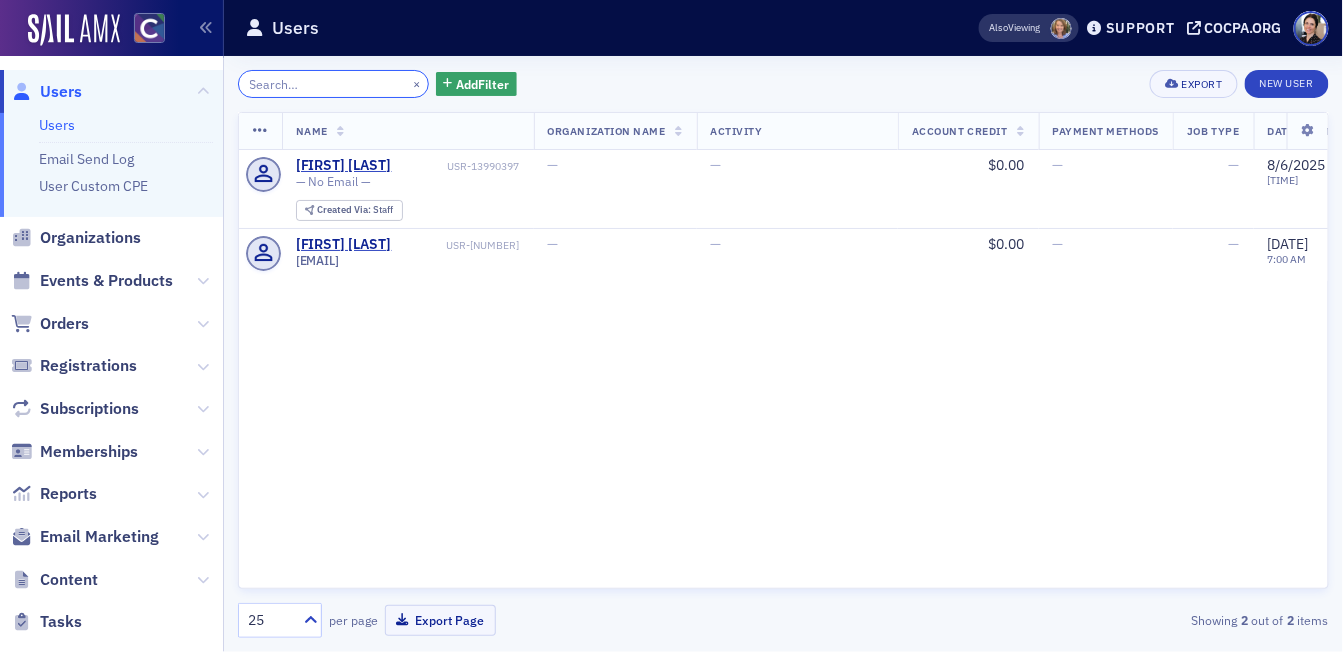 drag, startPoint x: 390, startPoint y: 82, endPoint x: 368, endPoint y: 83, distance: 22.022715 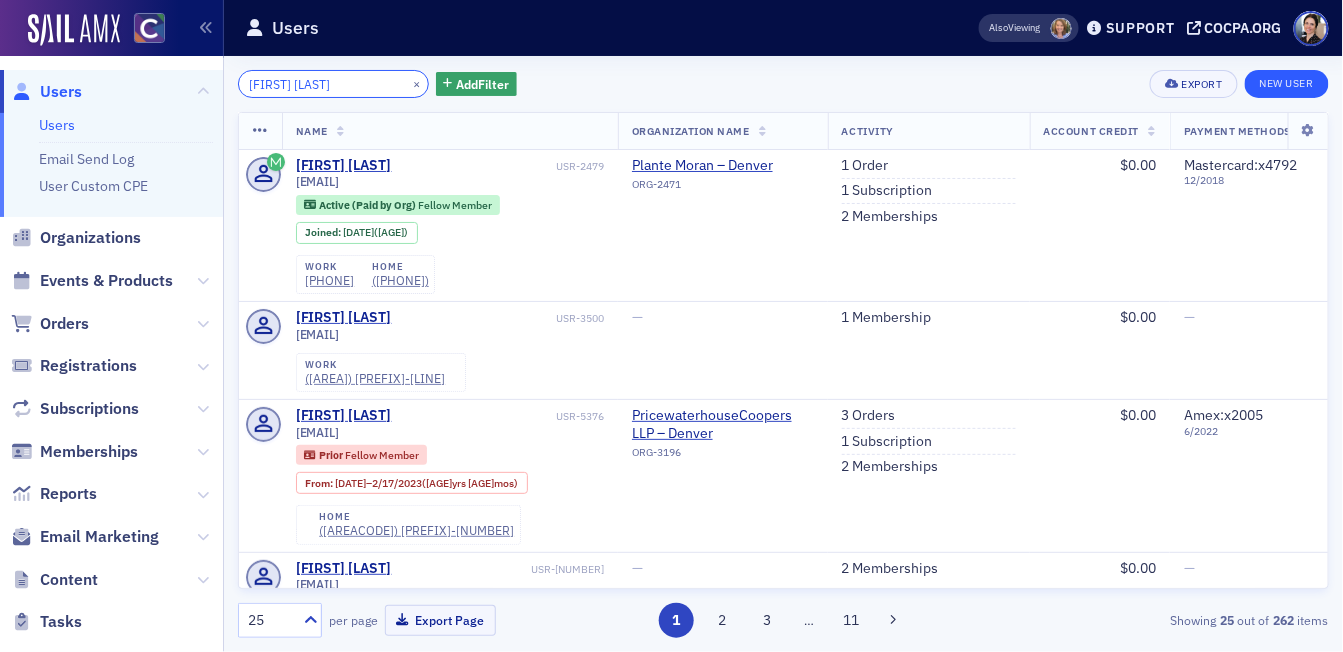 type on "[FIRST] [LAST]" 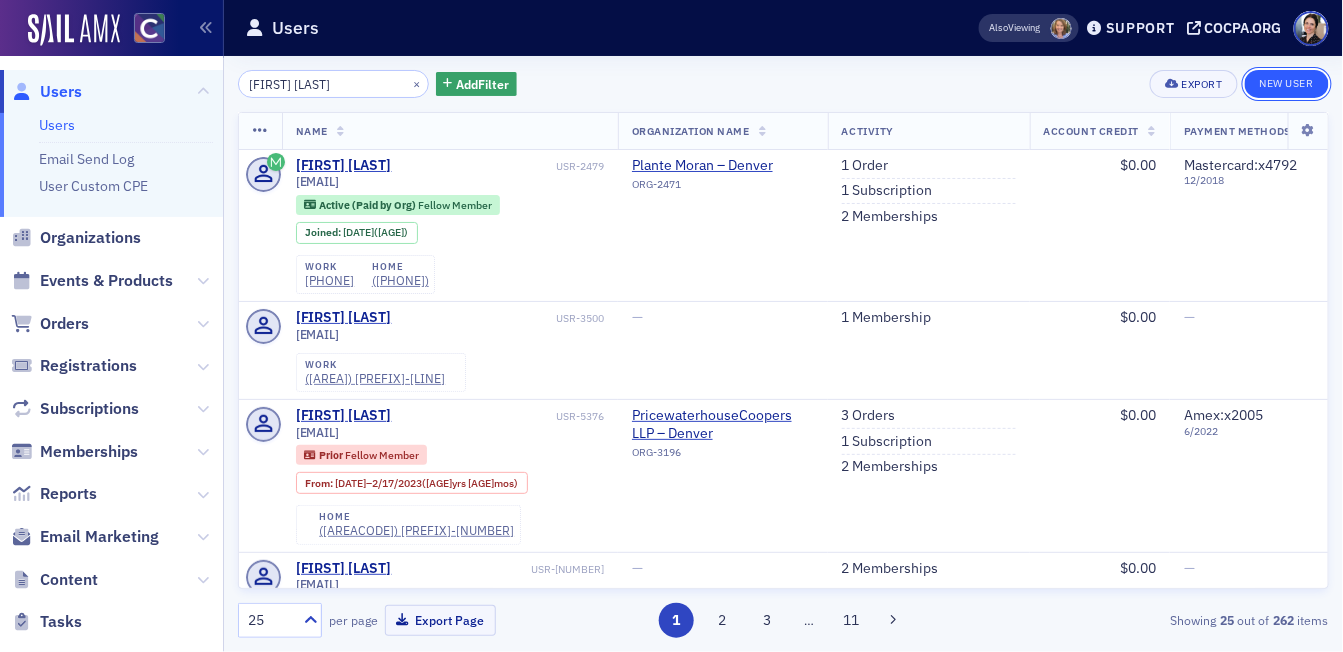 click on "New User" 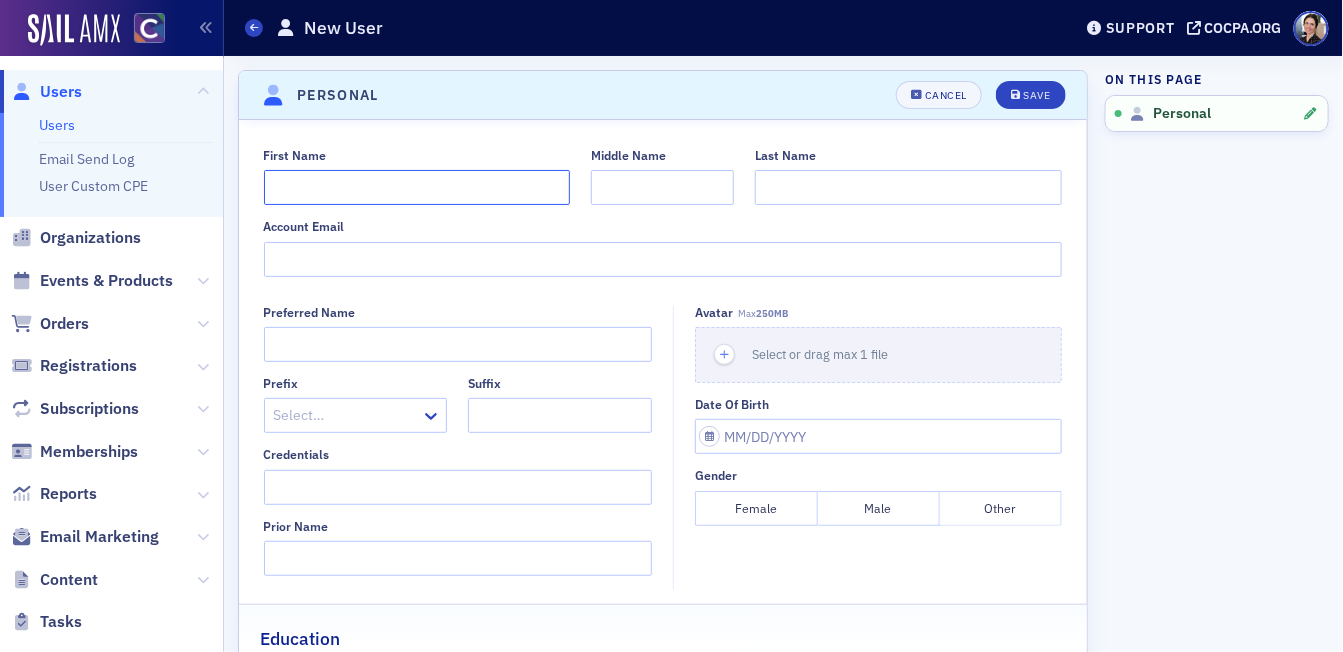 paste on "[FIRST] [LAST]" 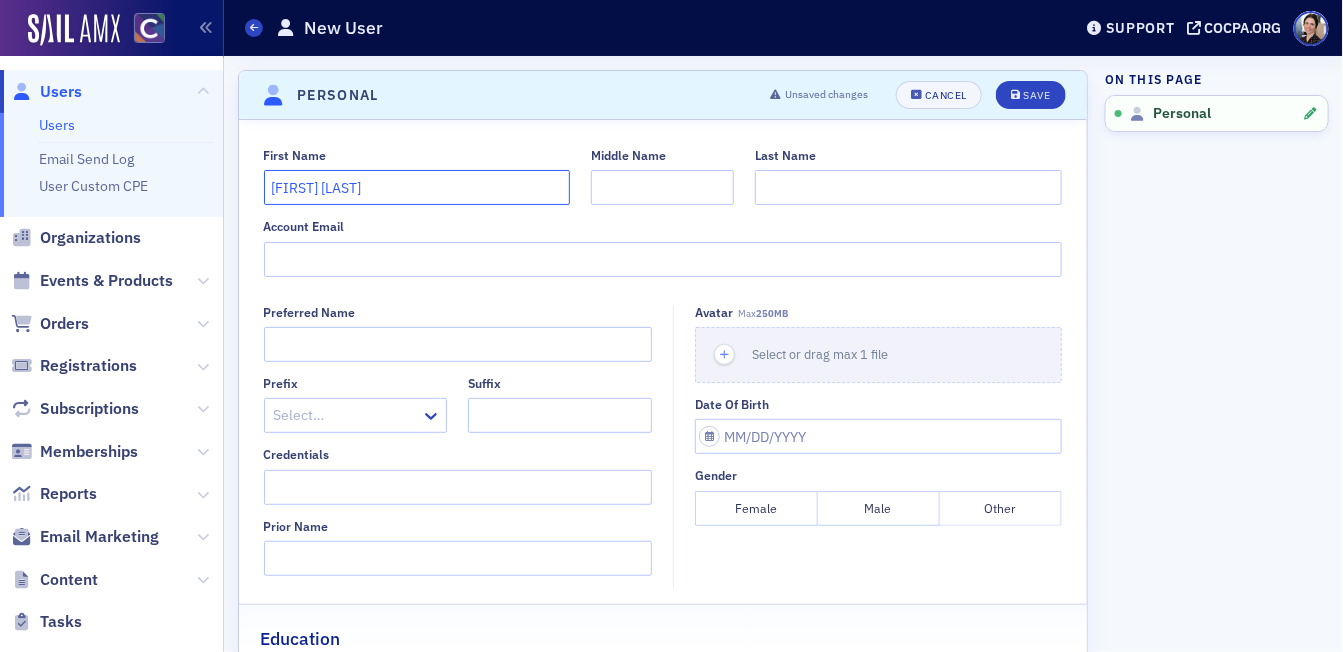 drag, startPoint x: 299, startPoint y: 190, endPoint x: 331, endPoint y: 189, distance: 32.01562 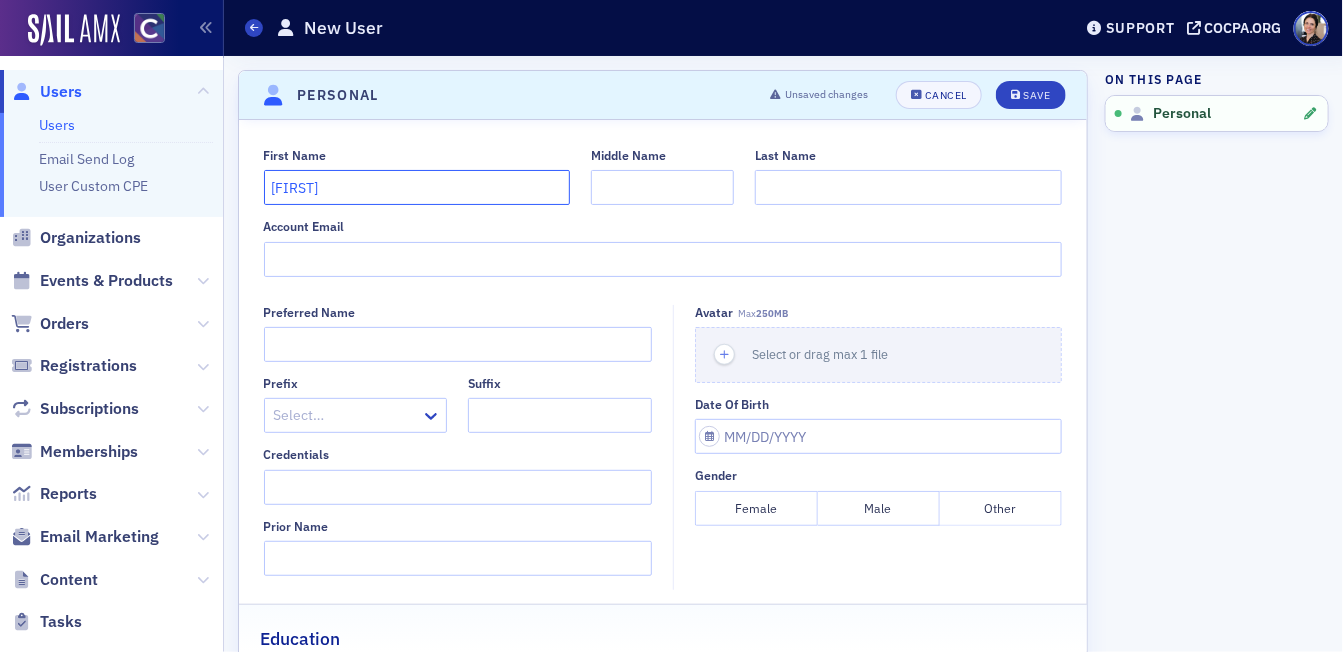 type on "[FIRST]" 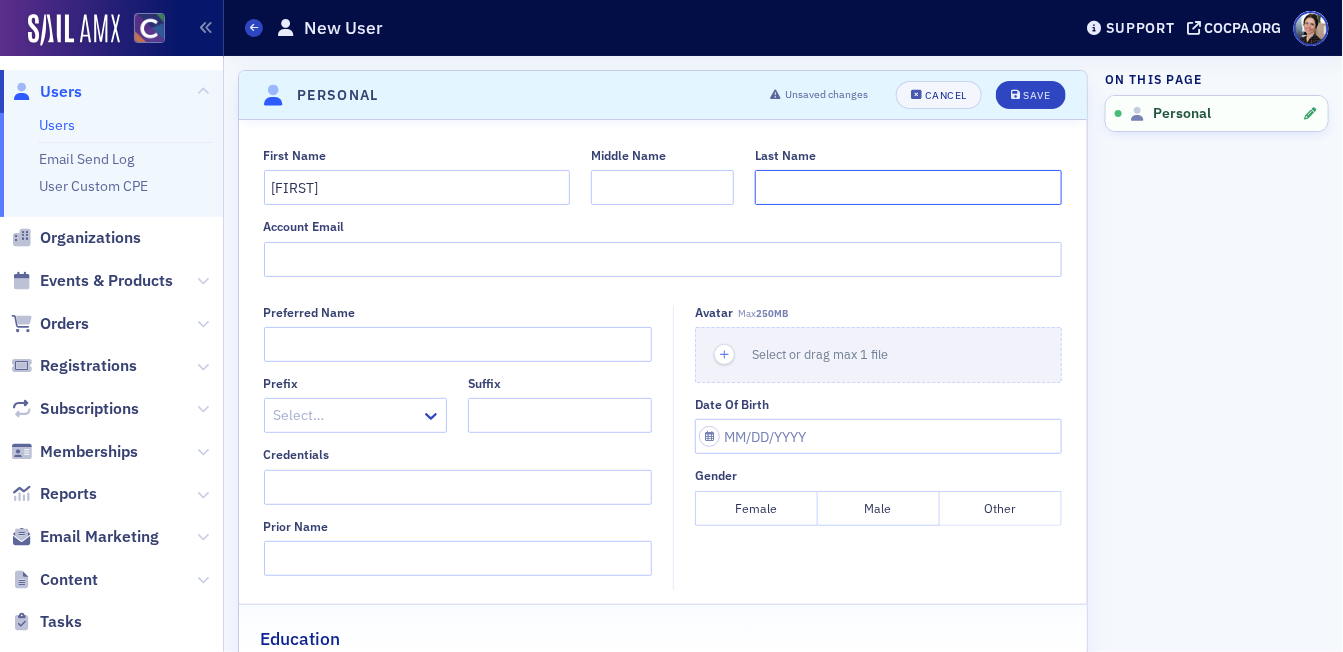 click on "Last Name" 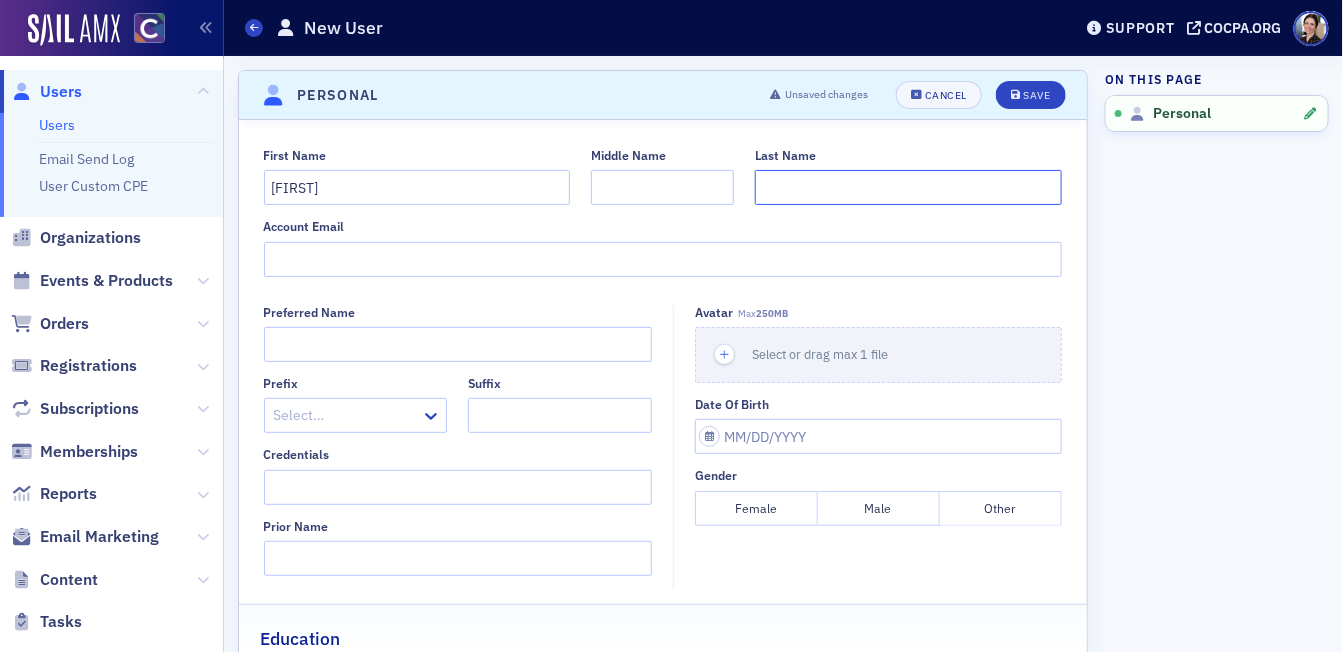 paste on "[LAST]" 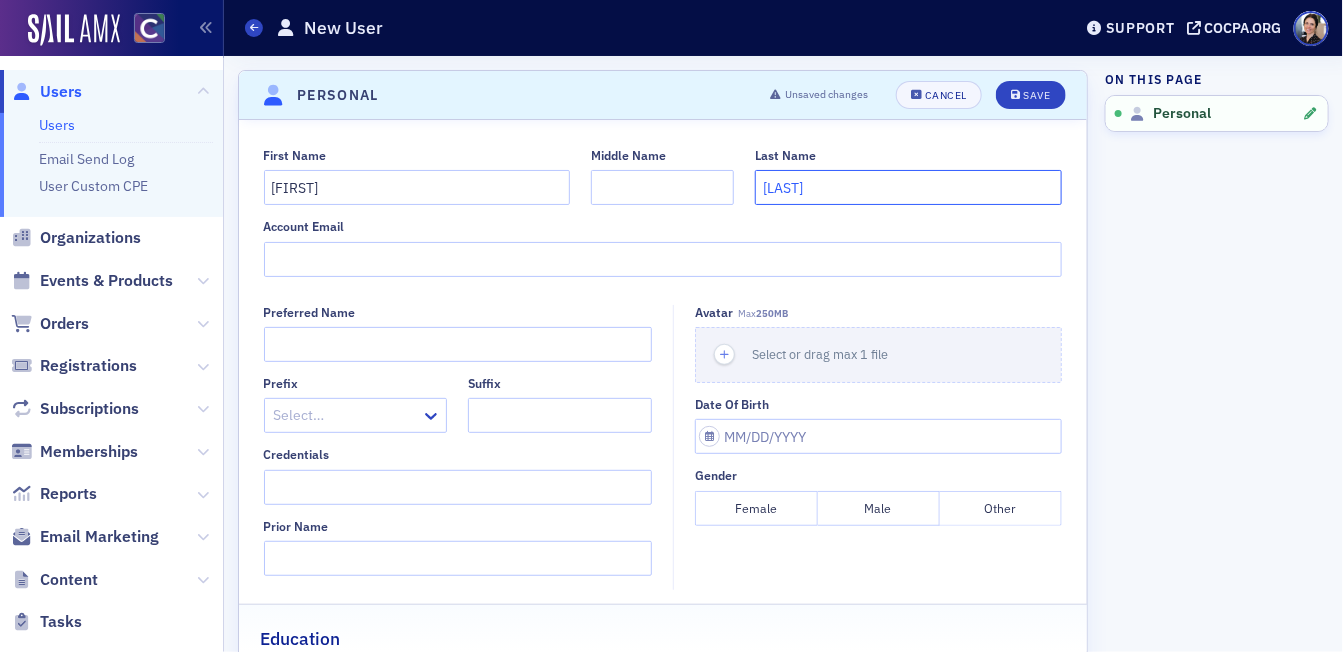 drag, startPoint x: 766, startPoint y: 184, endPoint x: 795, endPoint y: 185, distance: 29.017237 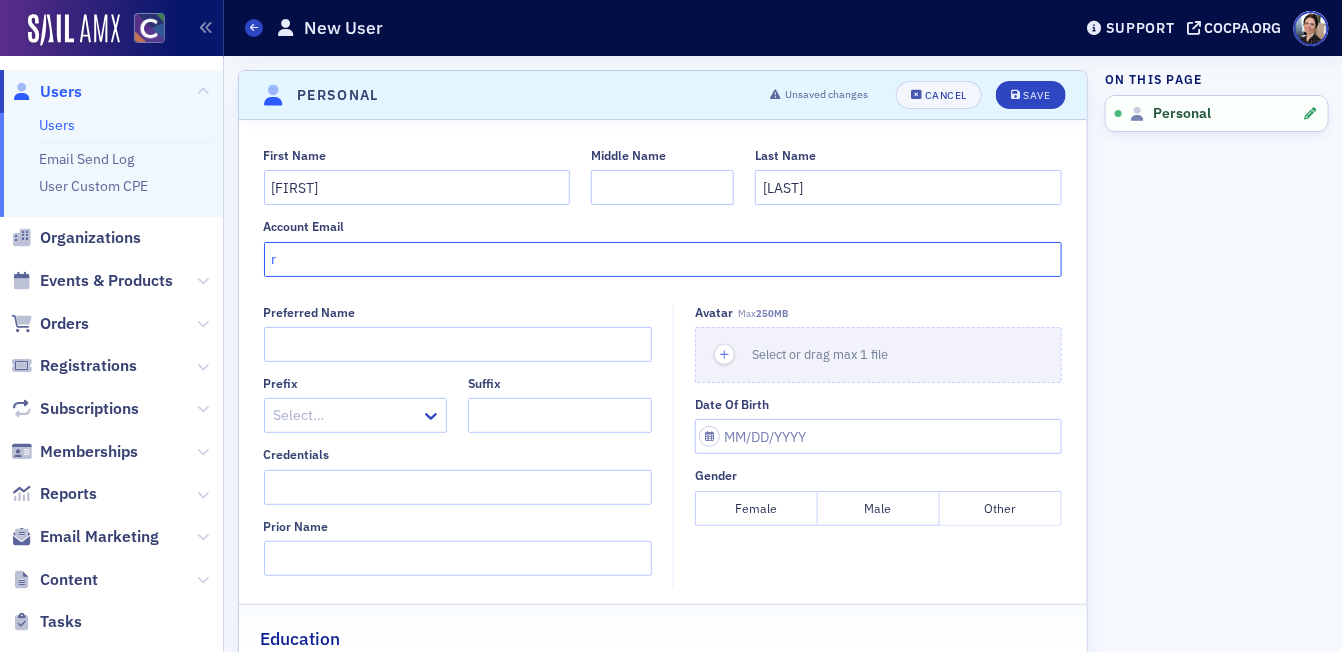 paste on "[LAST]" 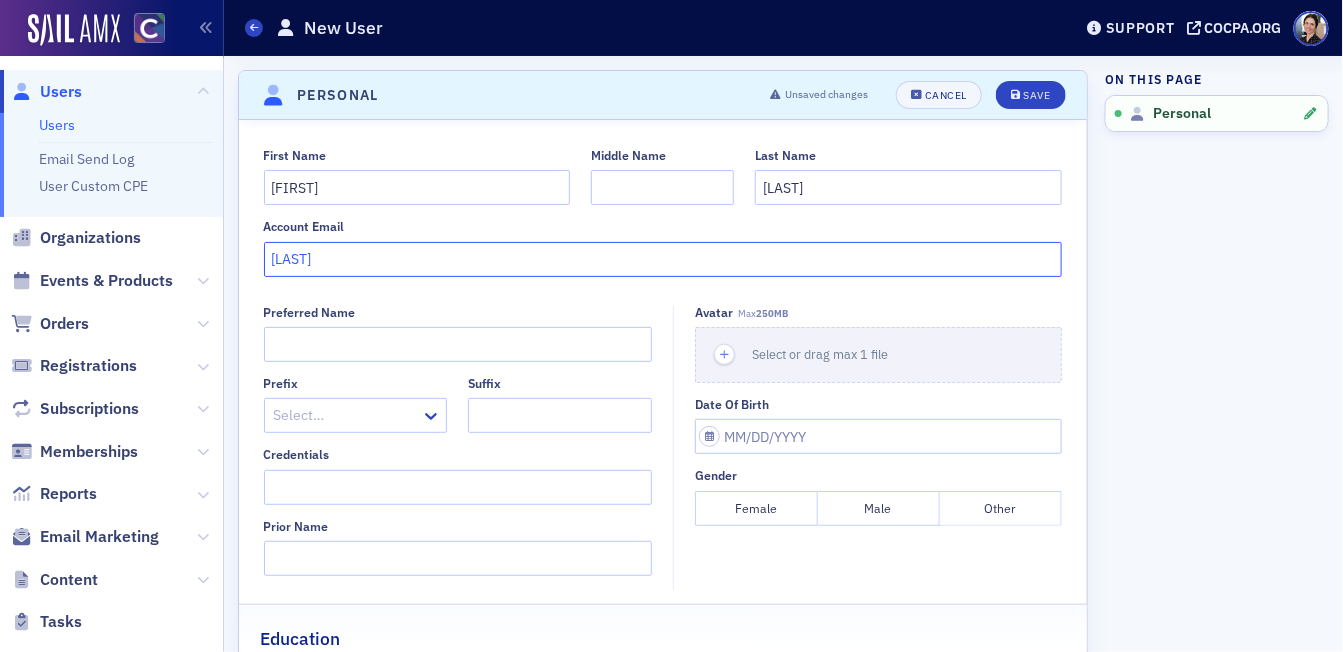 drag, startPoint x: 277, startPoint y: 262, endPoint x: 295, endPoint y: 253, distance: 20.12461 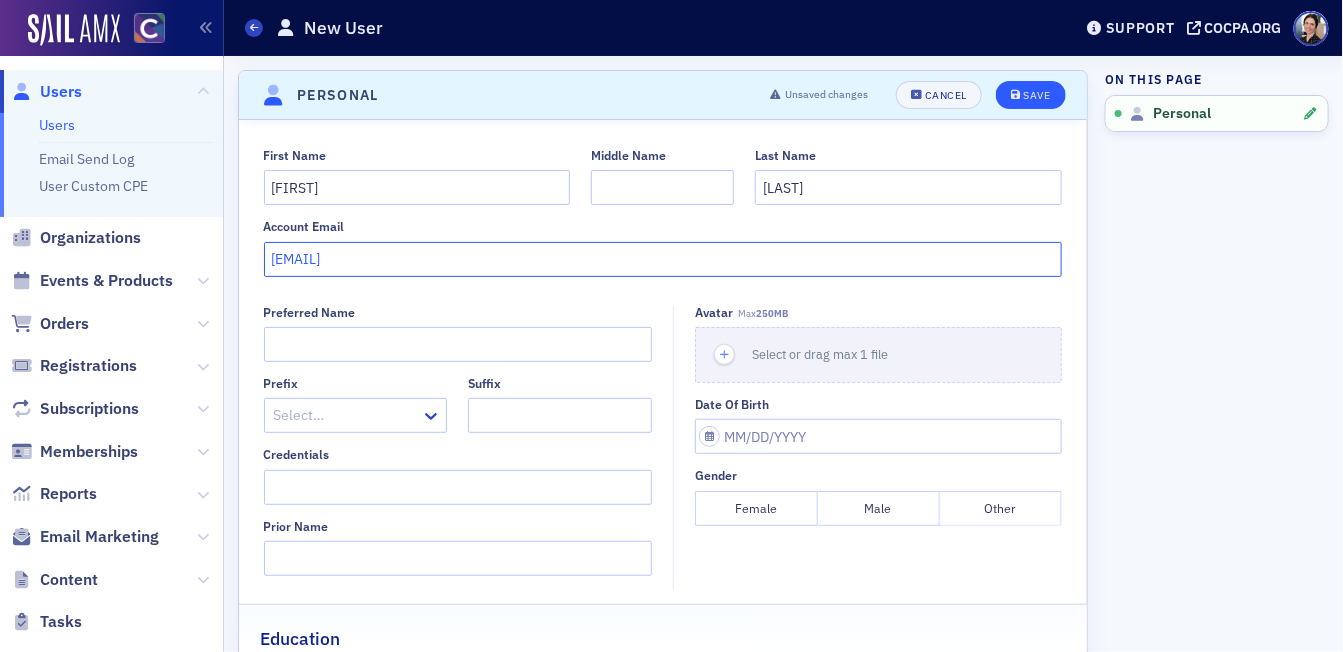 type on "[EMAIL]" 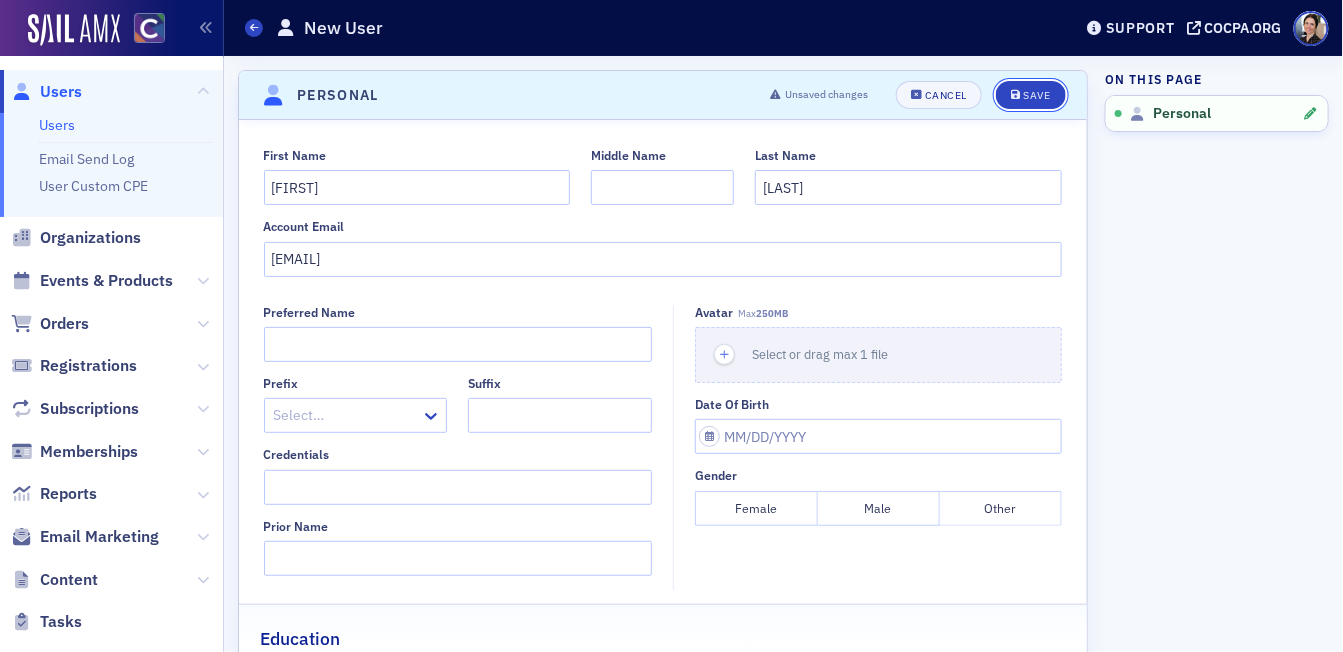 drag, startPoint x: 1039, startPoint y: 91, endPoint x: 748, endPoint y: 317, distance: 368.45218 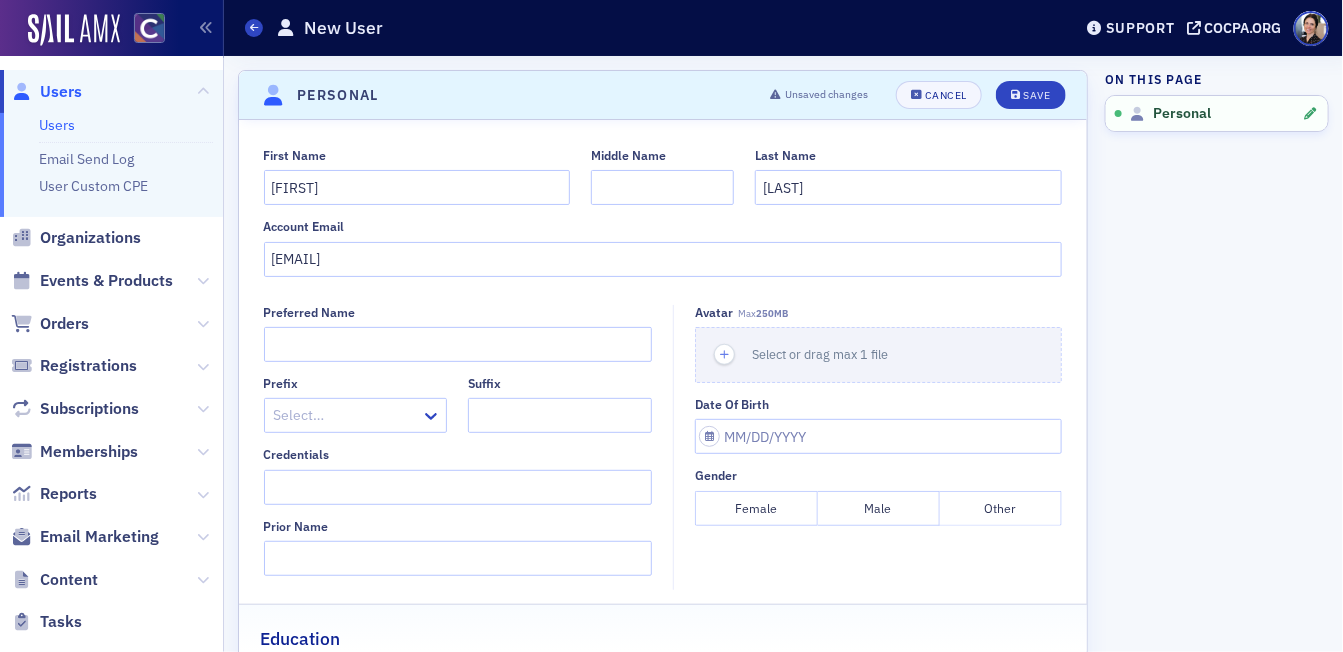 click on "Male" 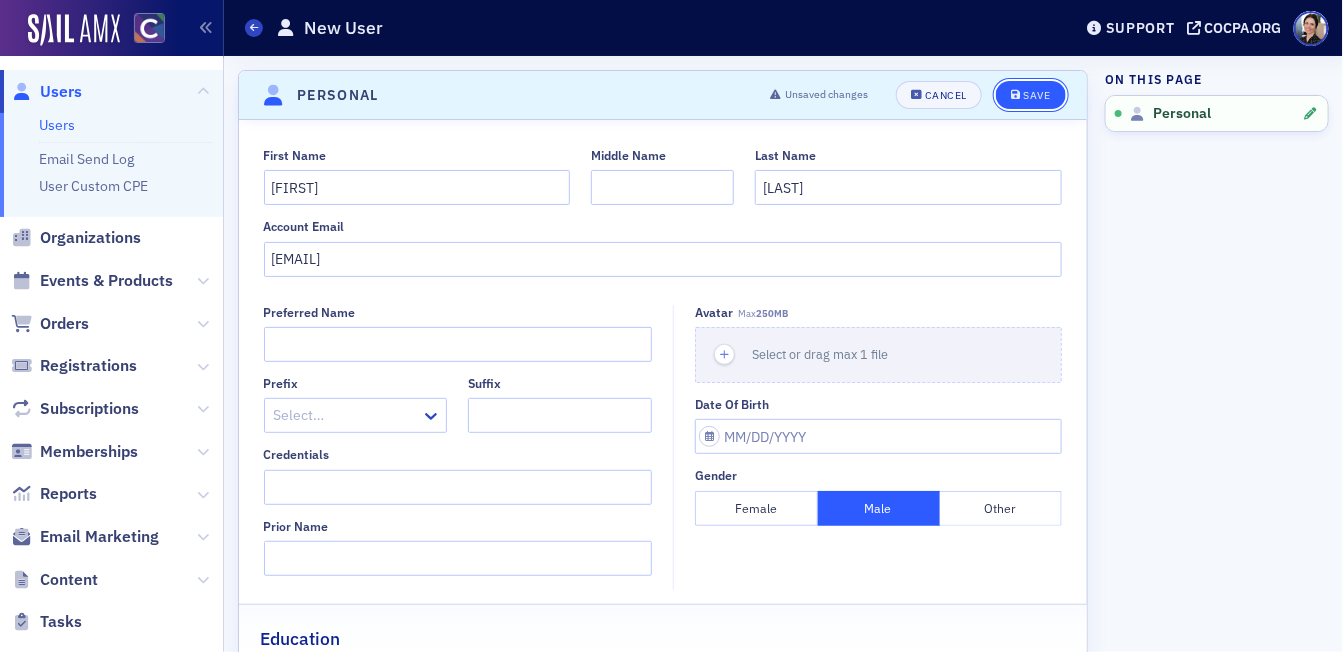 drag, startPoint x: 1037, startPoint y: 93, endPoint x: 1025, endPoint y: 106, distance: 17.691807 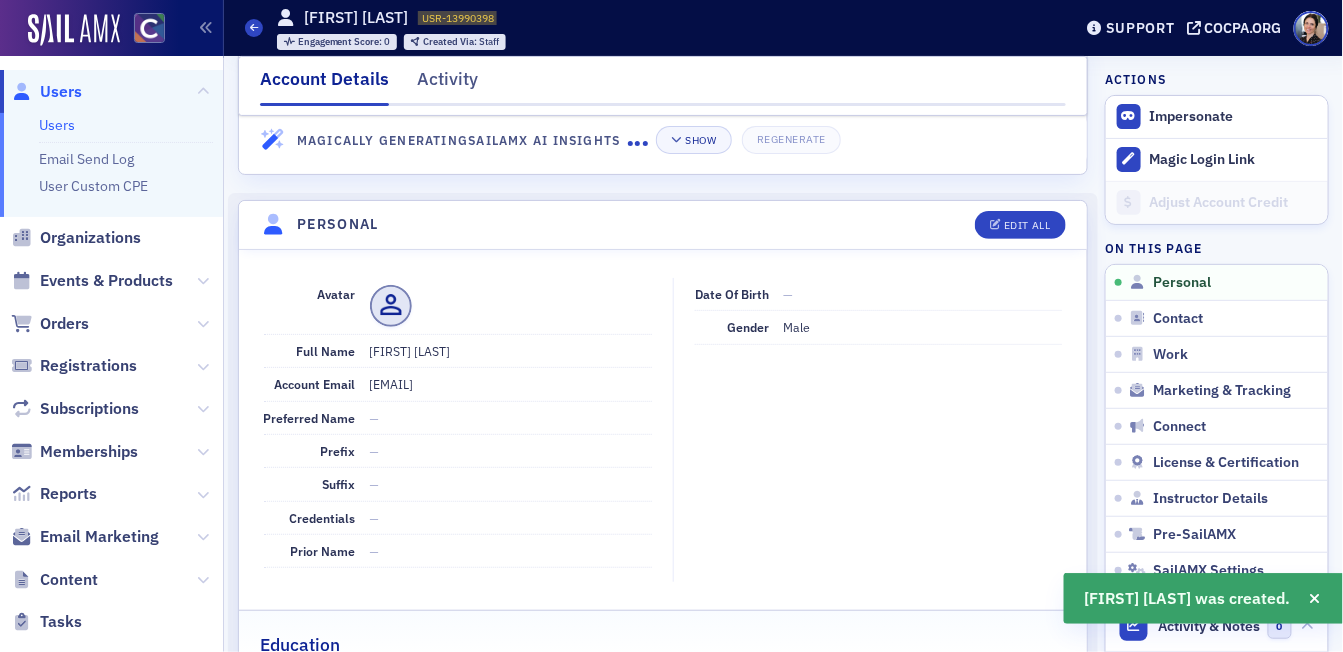 scroll, scrollTop: 0, scrollLeft: 0, axis: both 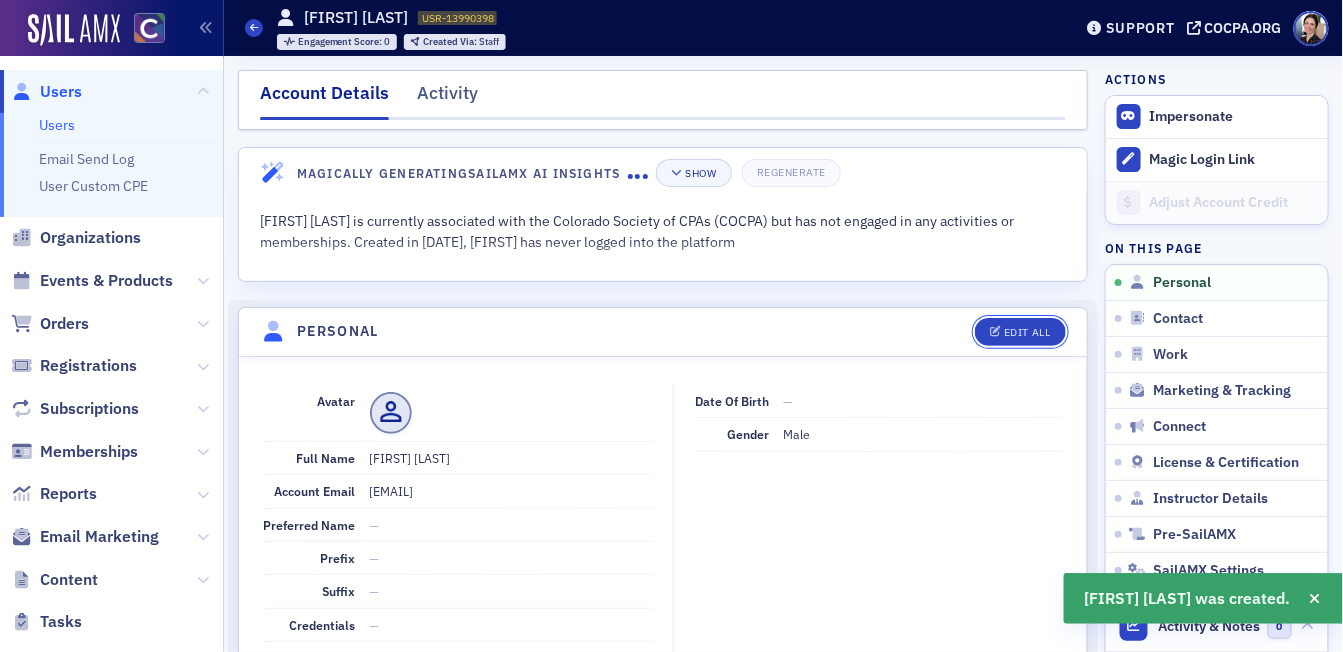drag, startPoint x: 1033, startPoint y: 326, endPoint x: 871, endPoint y: 321, distance: 162.07715 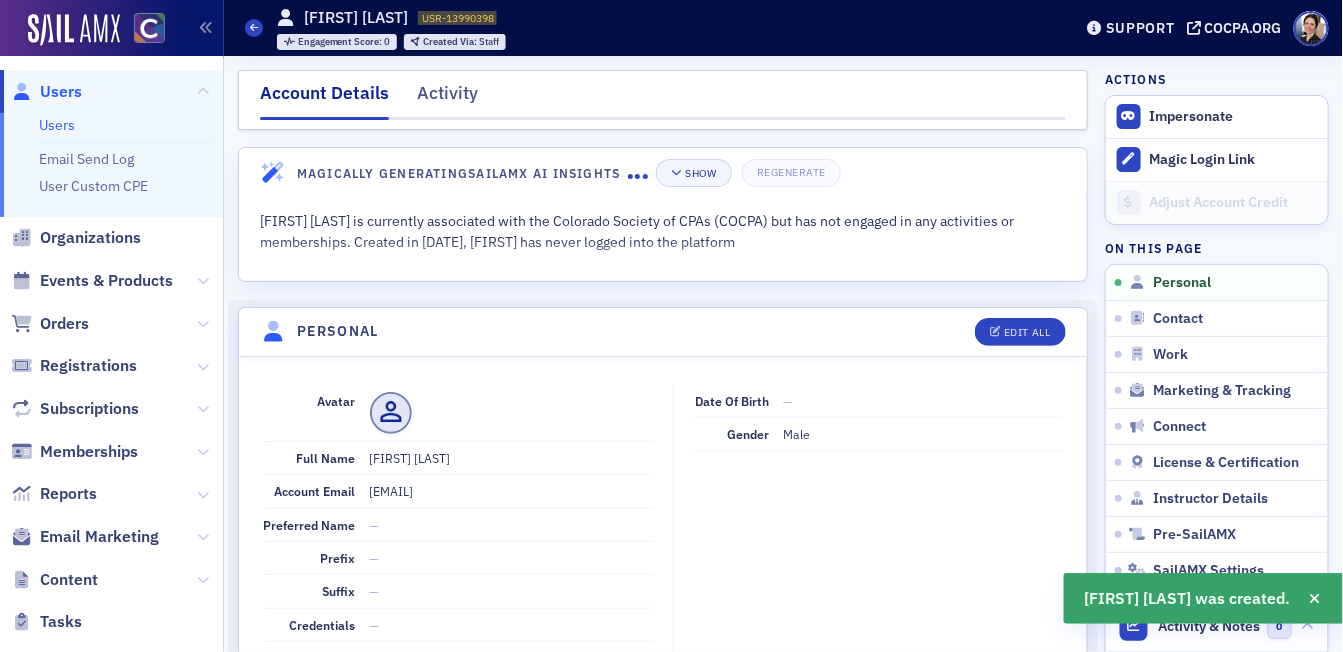 select on "US" 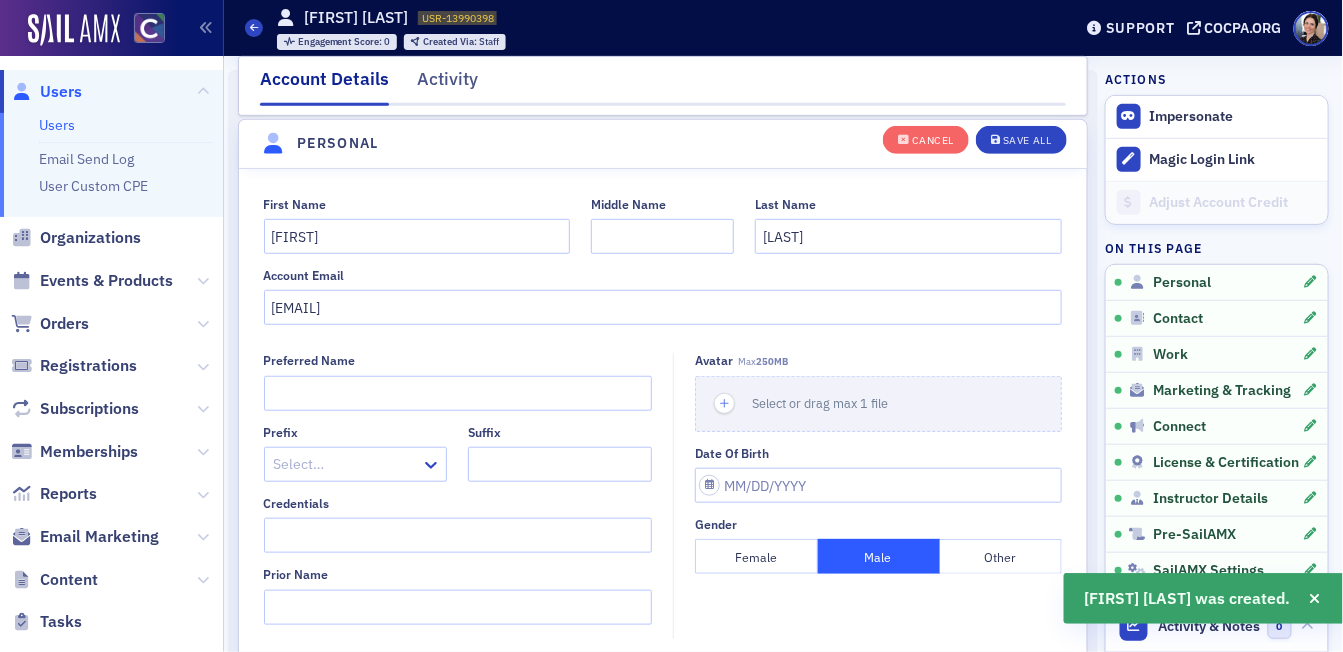 scroll, scrollTop: 232, scrollLeft: 0, axis: vertical 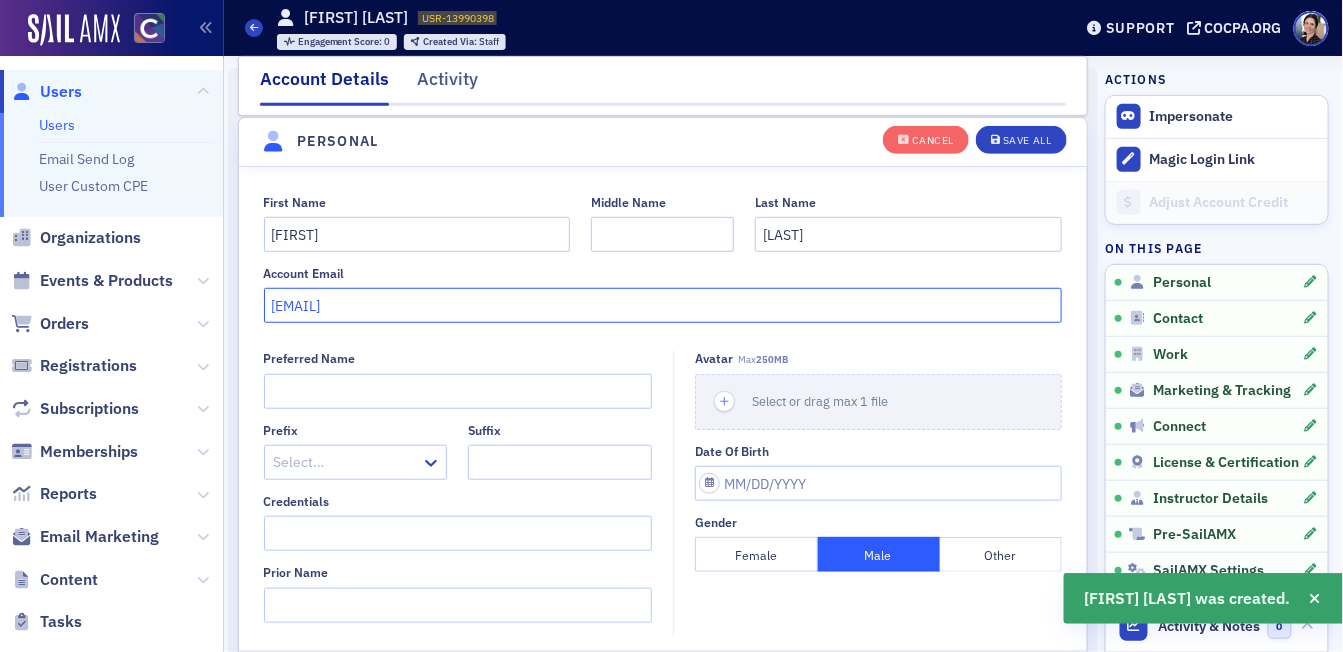 drag, startPoint x: 495, startPoint y: 311, endPoint x: 96, endPoint y: 293, distance: 399.40582 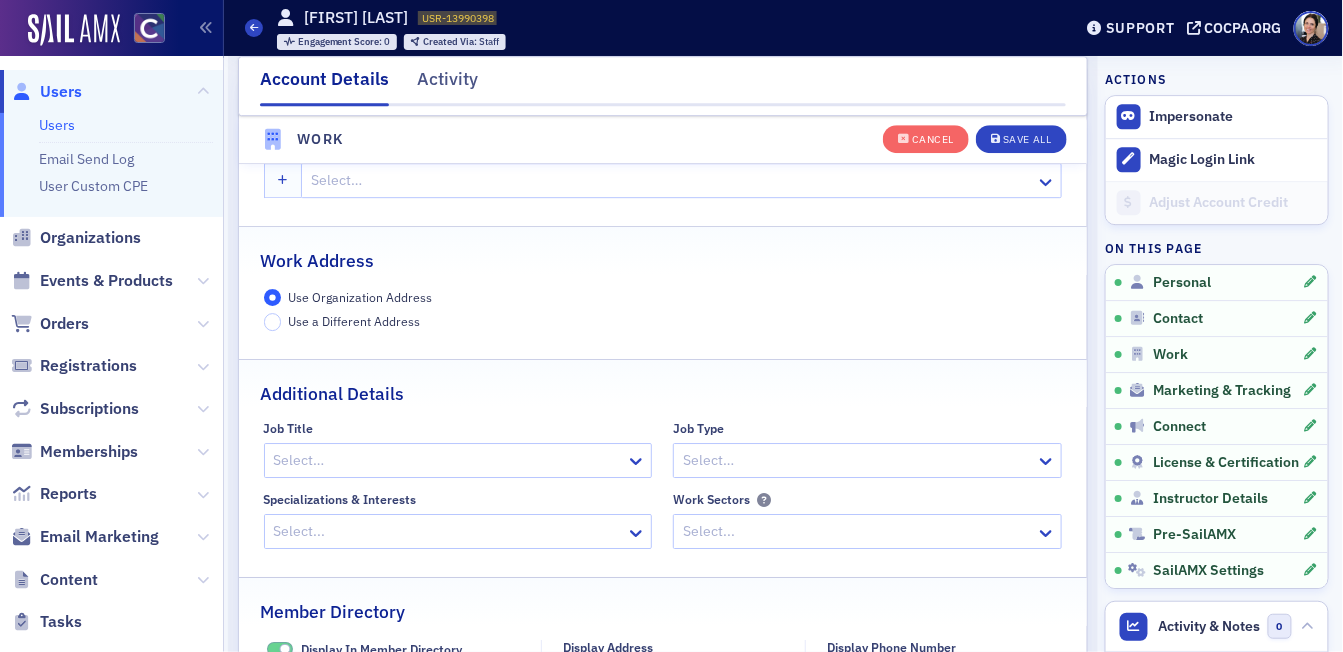 scroll, scrollTop: 1674, scrollLeft: 0, axis: vertical 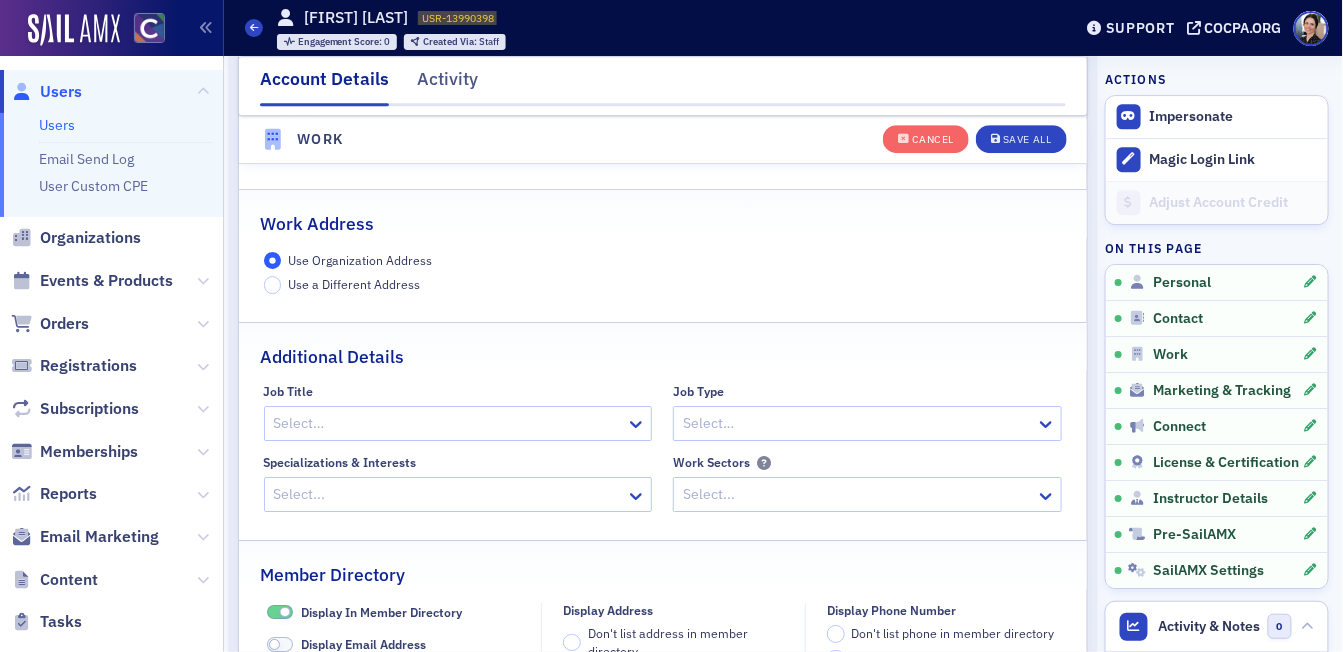 type 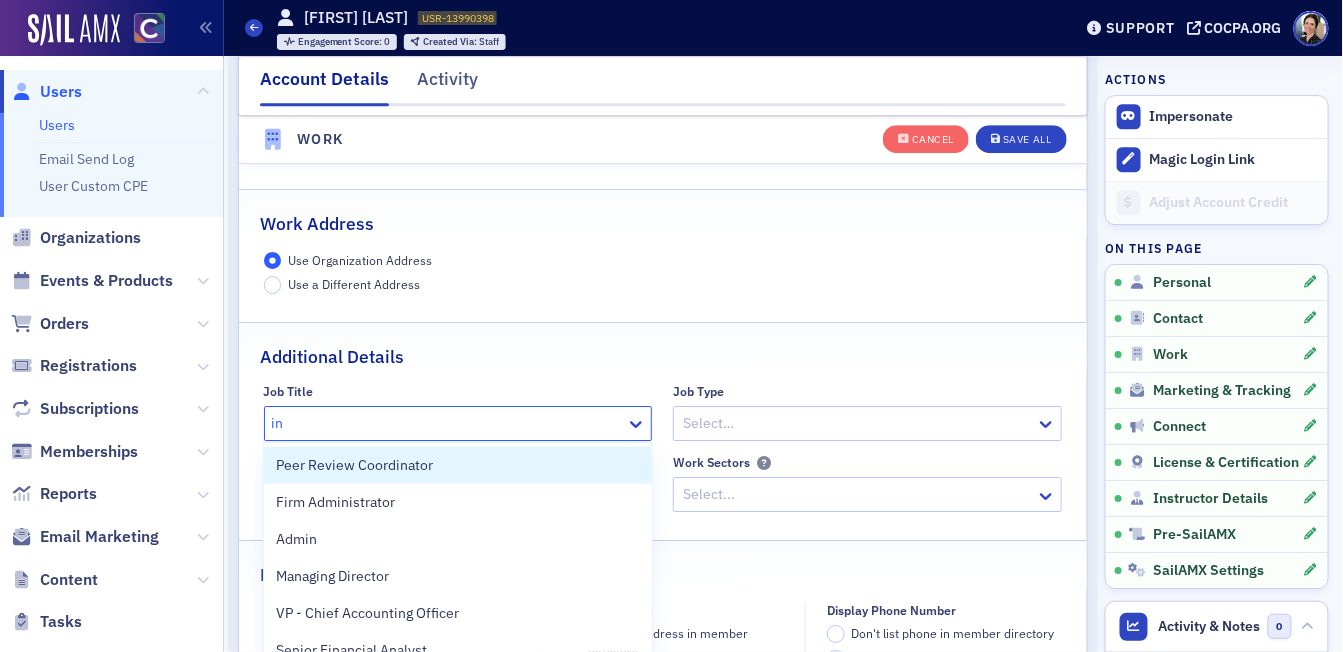 type on "ins" 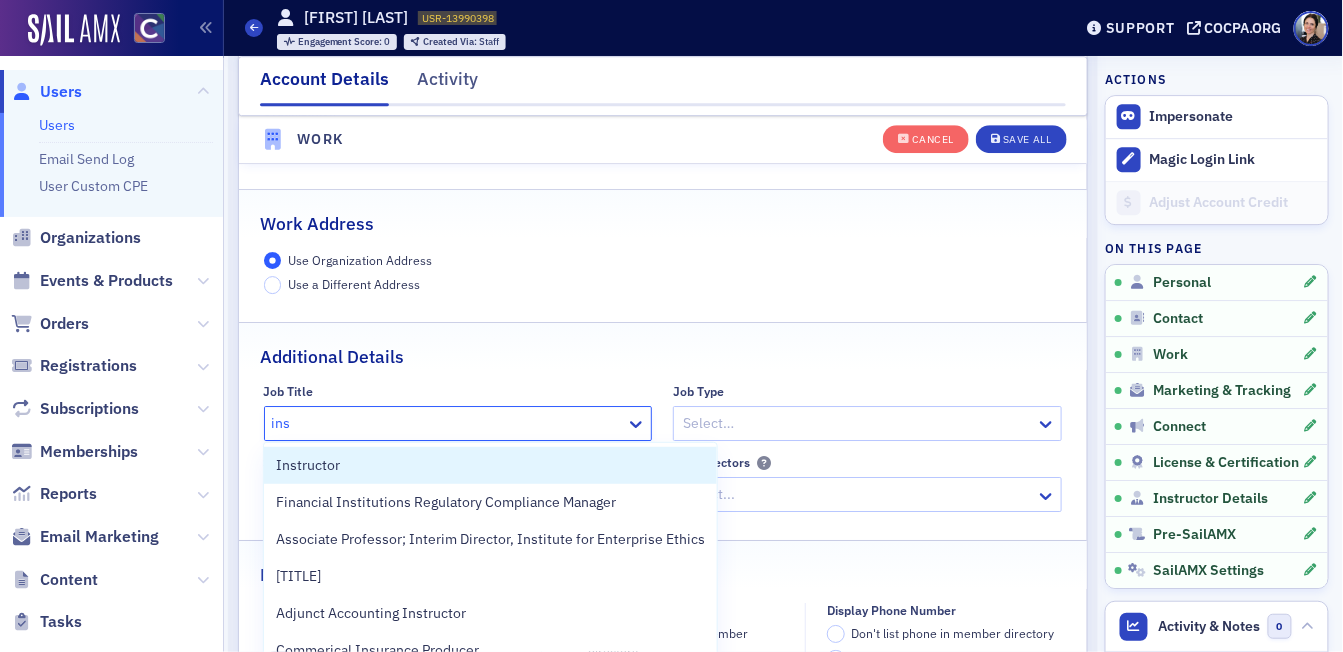 click on "Instructor" at bounding box center (490, 465) 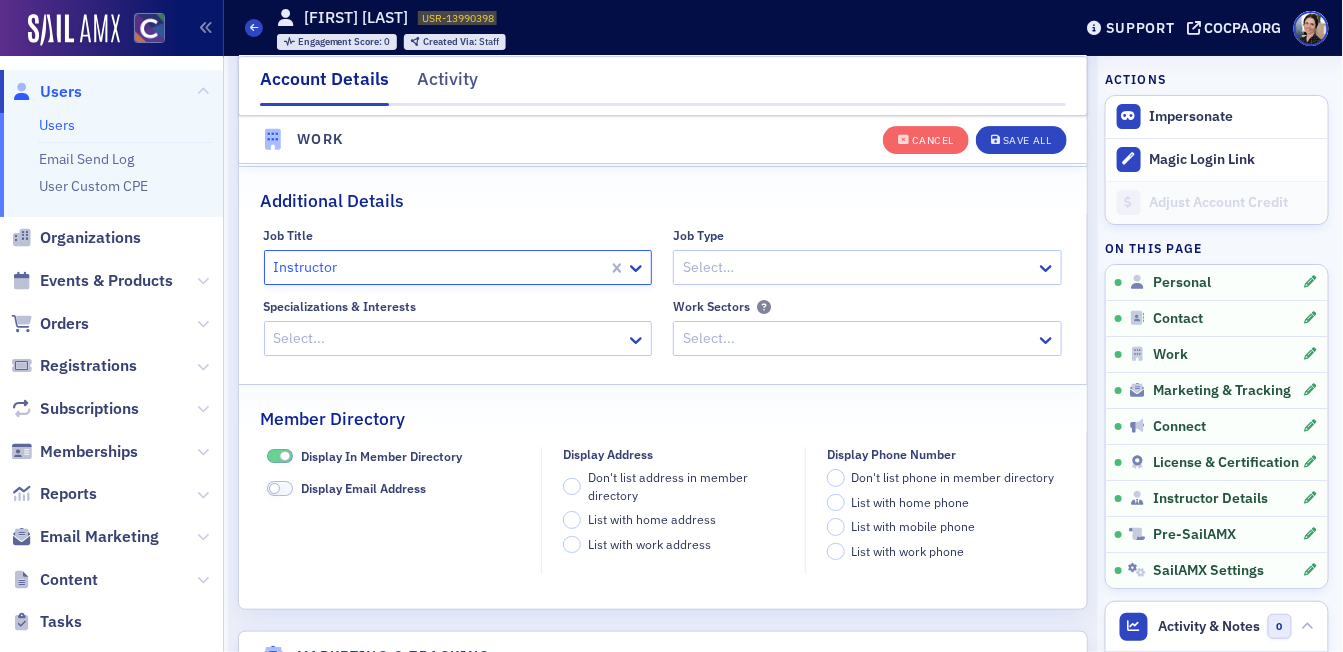 scroll, scrollTop: 1911, scrollLeft: 0, axis: vertical 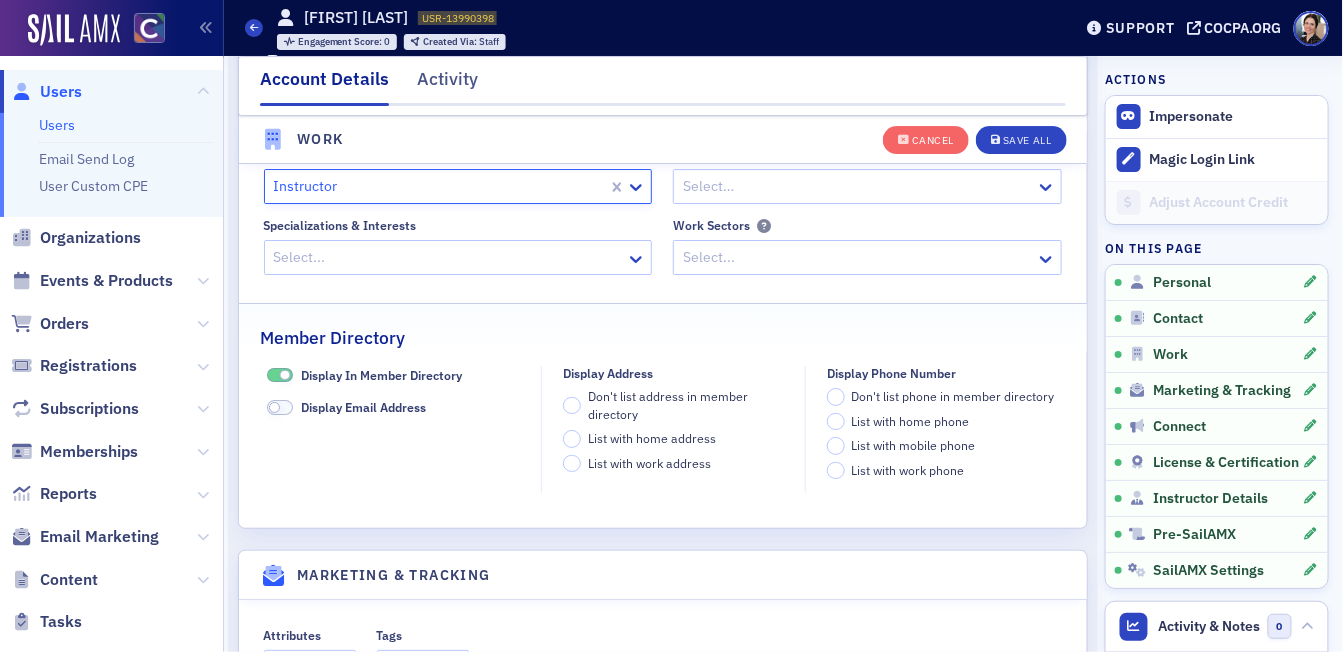 click 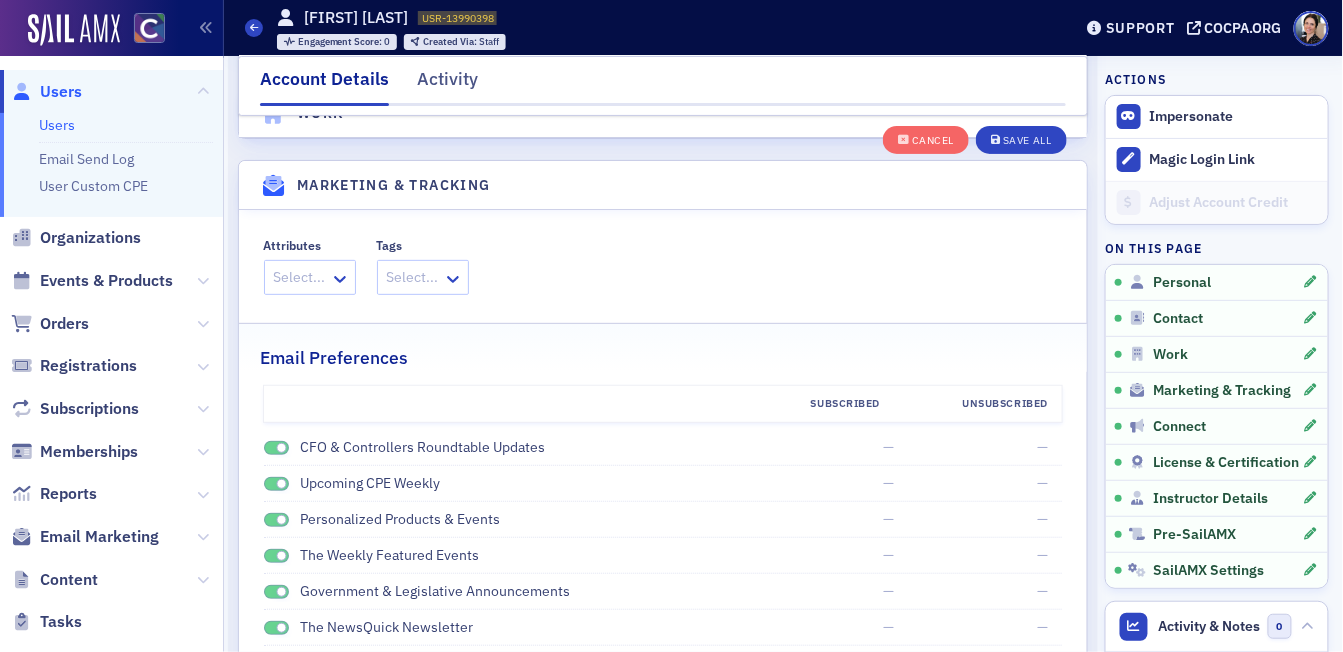 scroll, scrollTop: 2281, scrollLeft: 0, axis: vertical 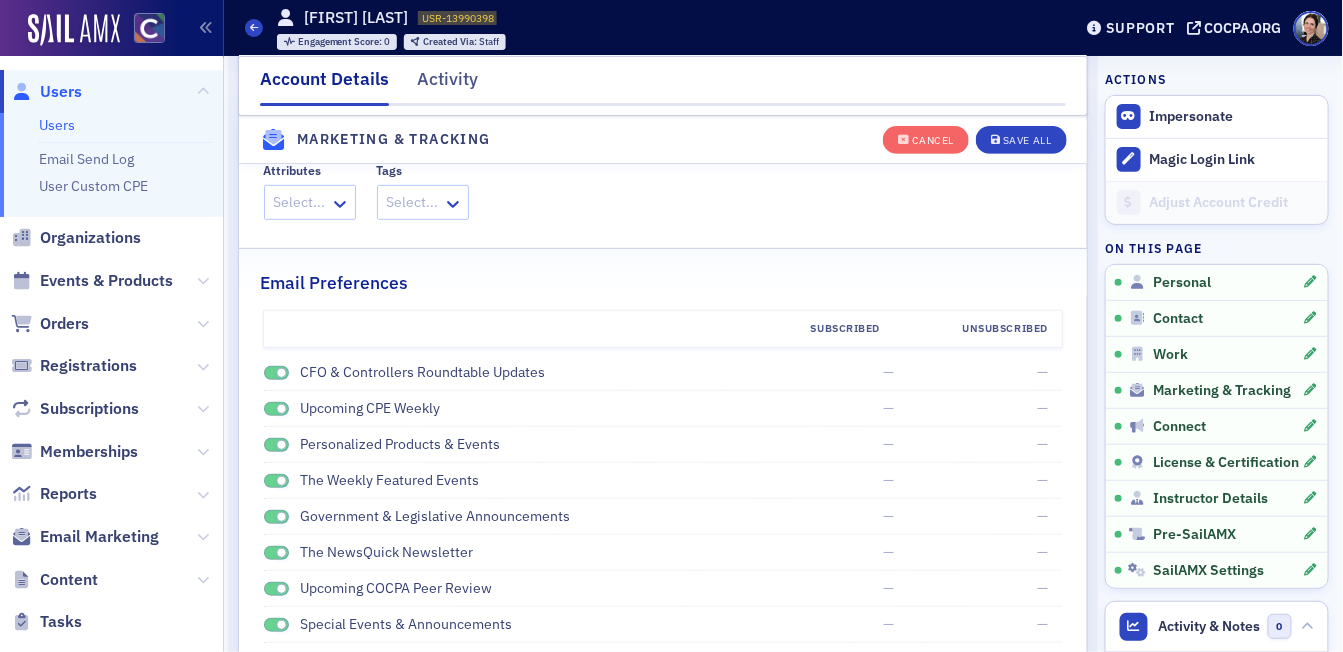 click 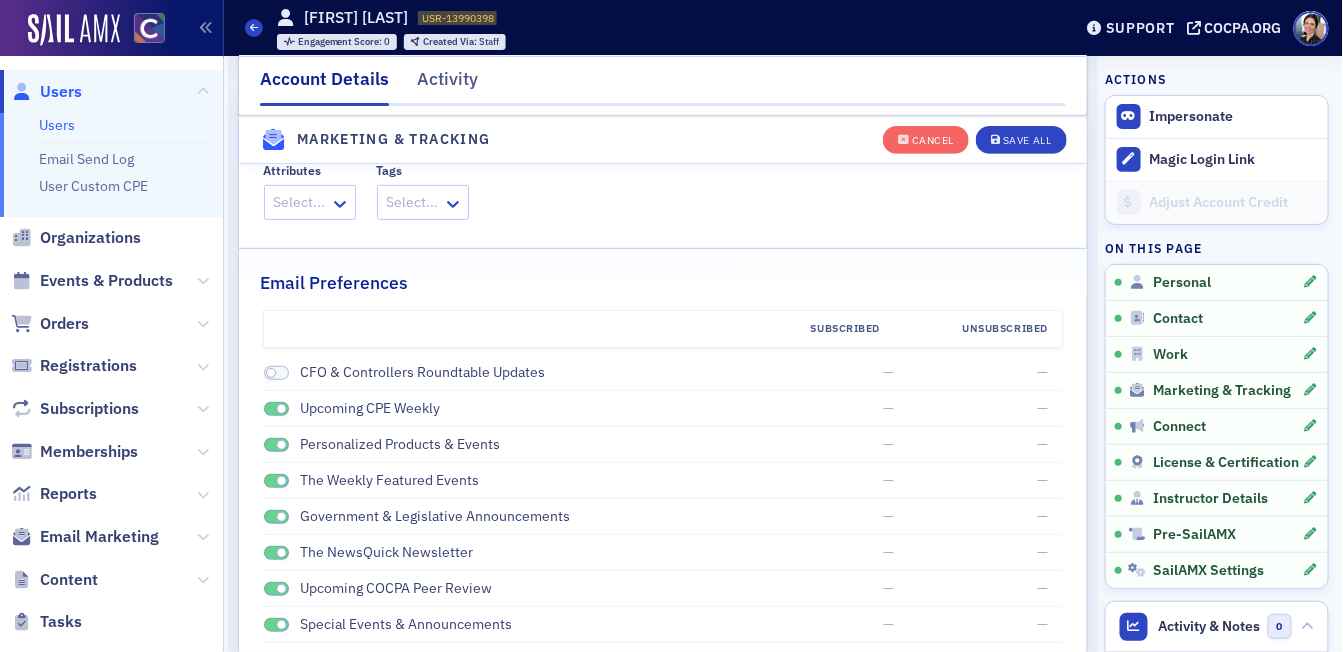 drag, startPoint x: 272, startPoint y: 405, endPoint x: 273, endPoint y: 421, distance: 16.03122 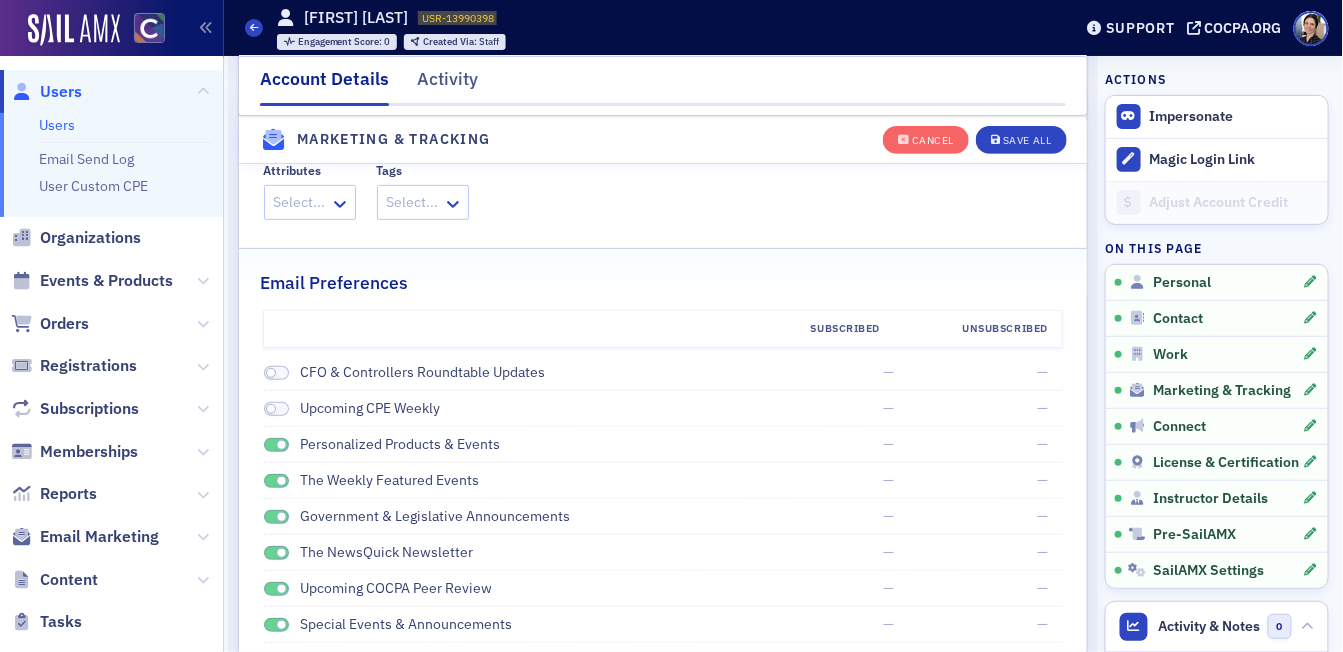 drag, startPoint x: 273, startPoint y: 439, endPoint x: 277, endPoint y: 477, distance: 38.209946 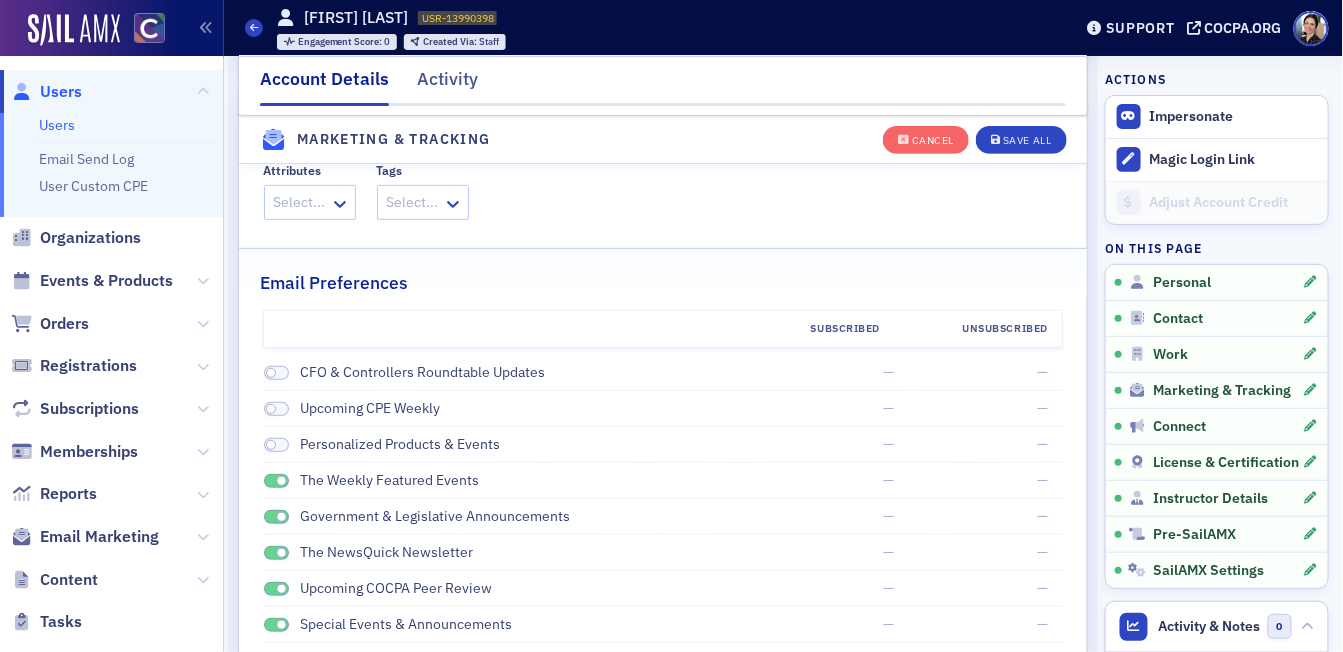 drag, startPoint x: 277, startPoint y: 481, endPoint x: 277, endPoint y: 501, distance: 20 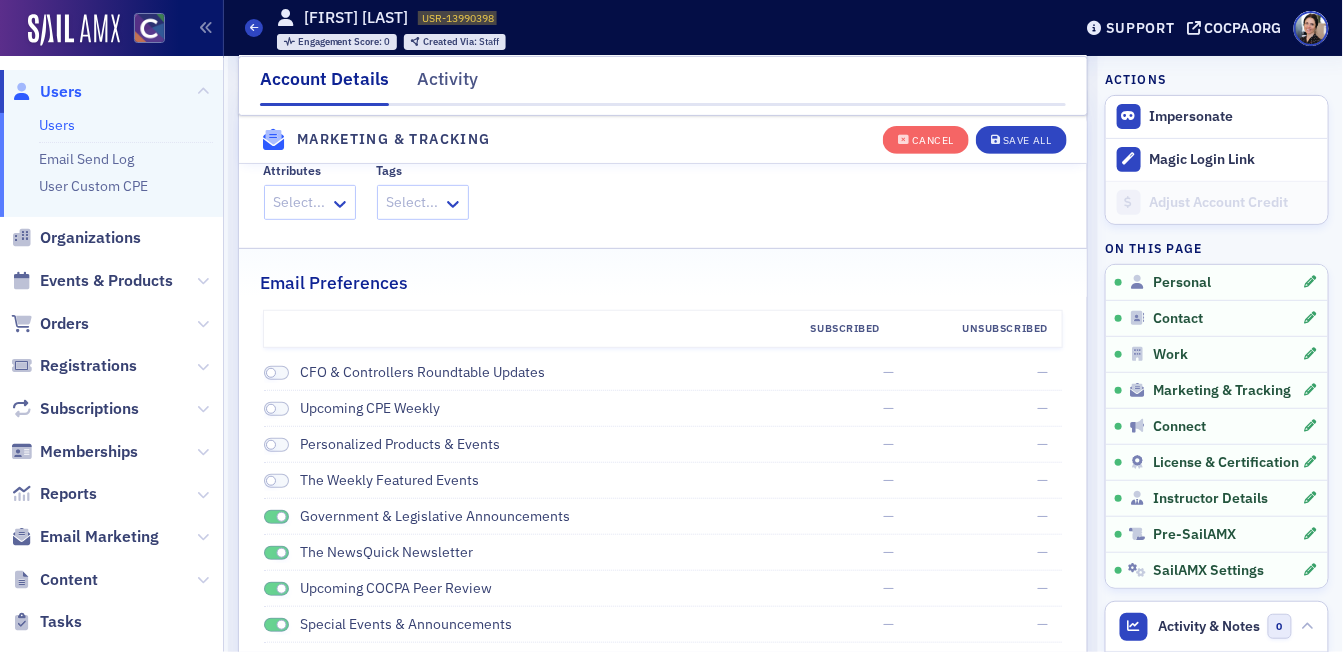drag, startPoint x: 275, startPoint y: 517, endPoint x: 274, endPoint y: 529, distance: 12.0415945 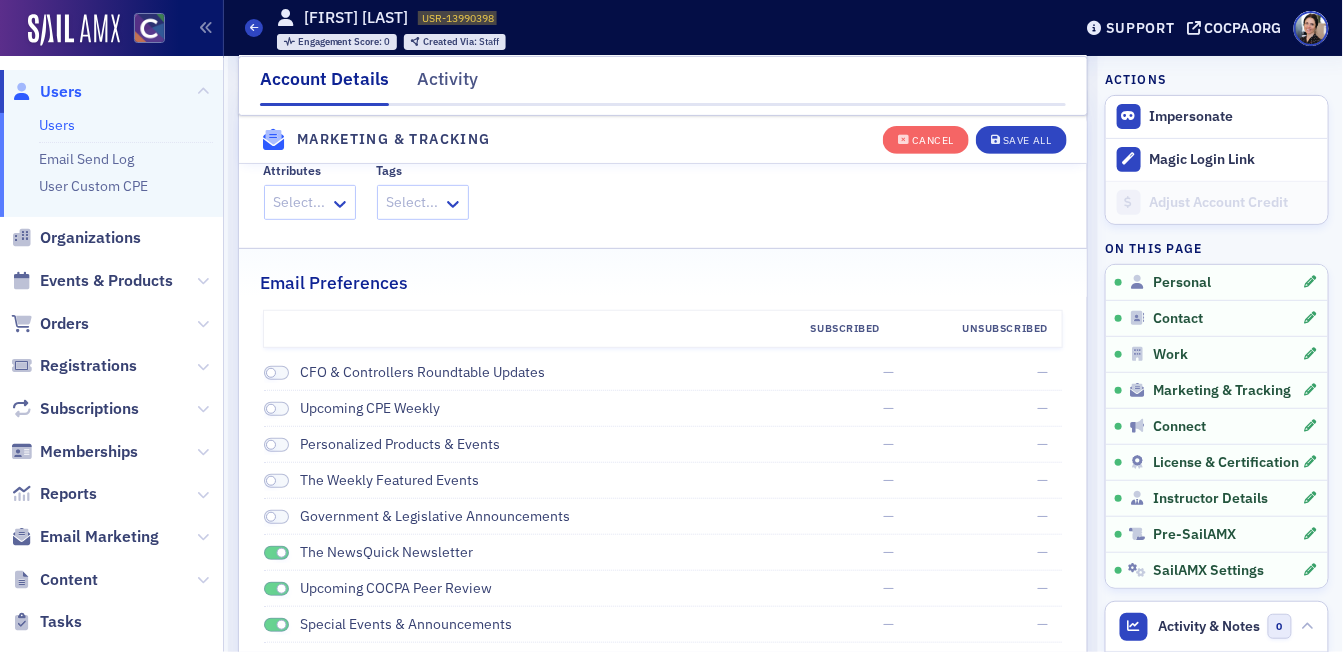 click 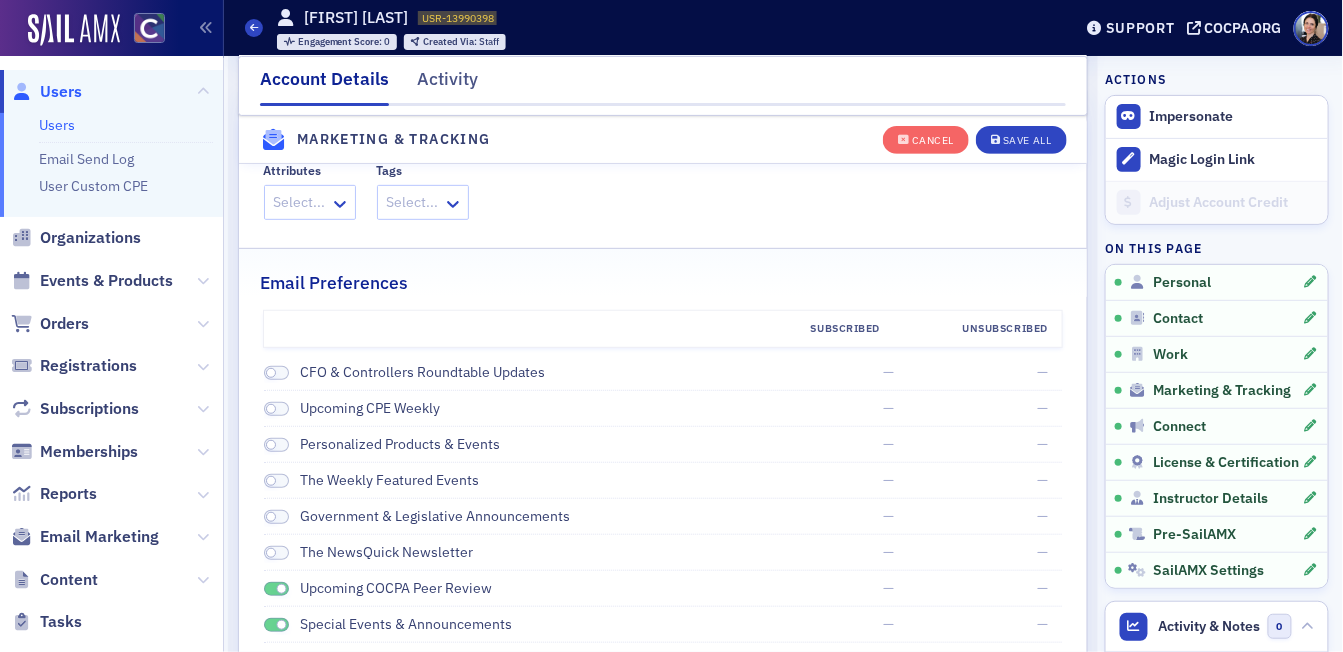 drag, startPoint x: 272, startPoint y: 586, endPoint x: 281, endPoint y: 520, distance: 66.61081 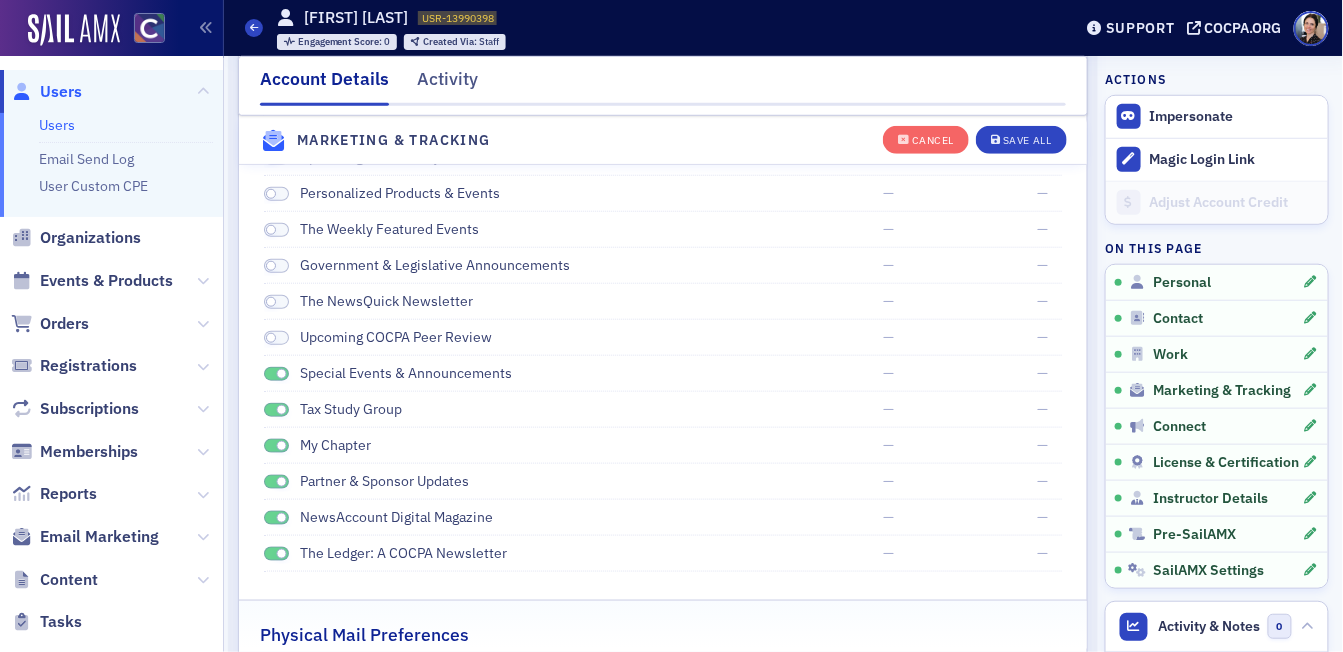 scroll, scrollTop: 2546, scrollLeft: 0, axis: vertical 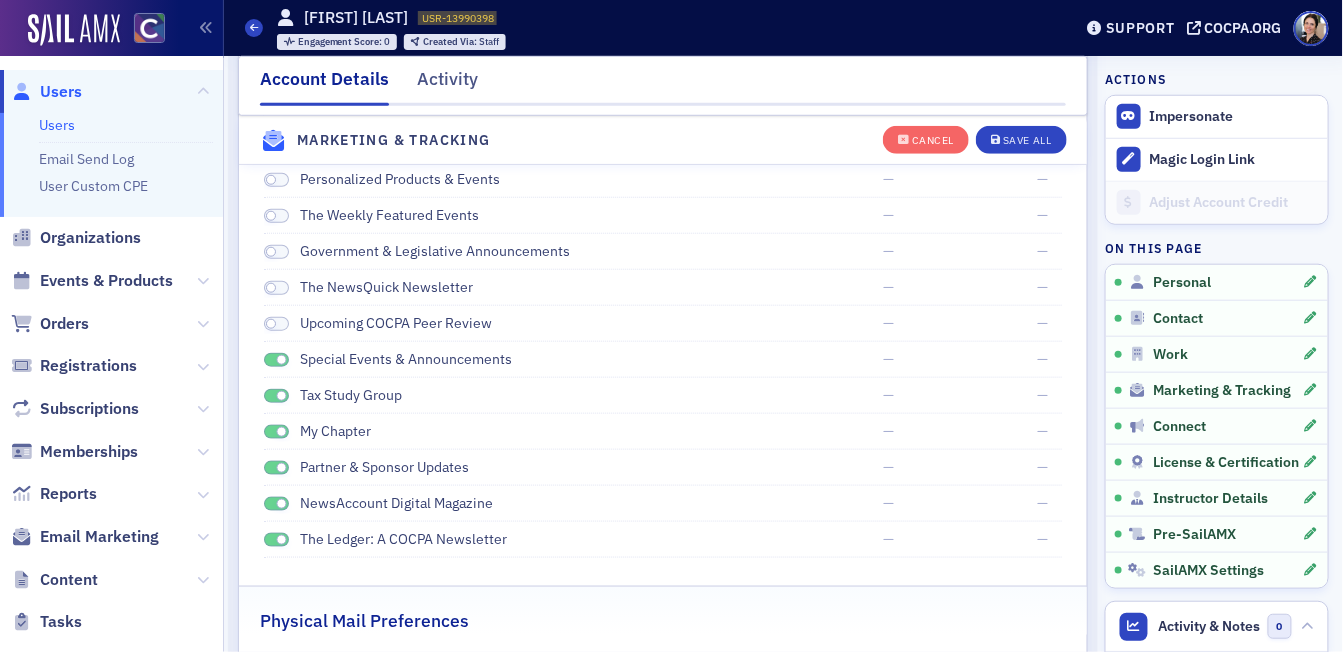 drag, startPoint x: 273, startPoint y: 535, endPoint x: 277, endPoint y: 510, distance: 25.317978 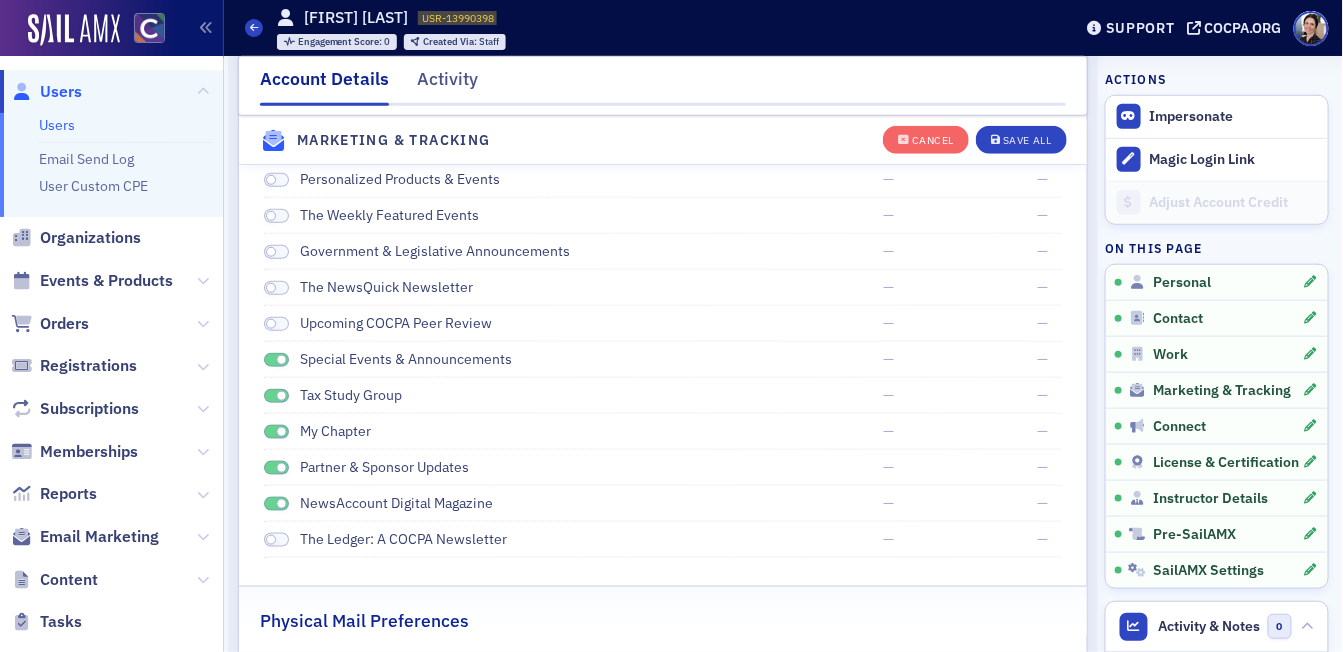 drag, startPoint x: 274, startPoint y: 500, endPoint x: 276, endPoint y: 479, distance: 21.095022 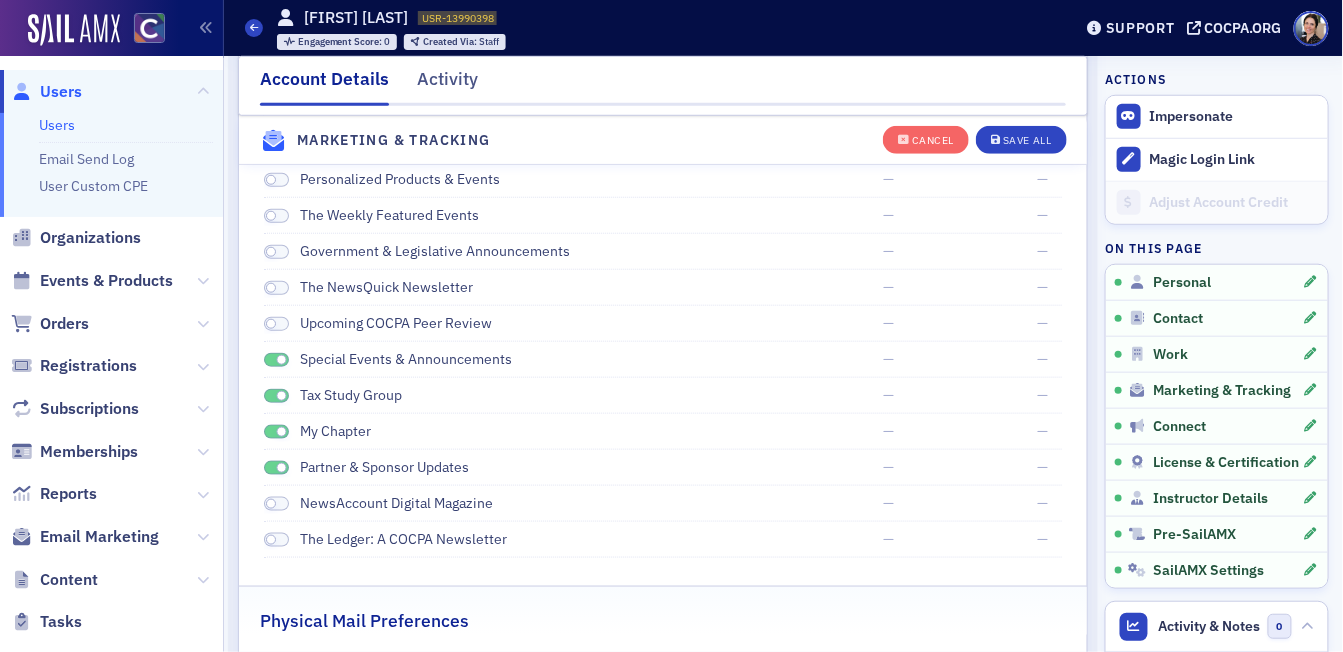 drag, startPoint x: 275, startPoint y: 466, endPoint x: 278, endPoint y: 442, distance: 24.186773 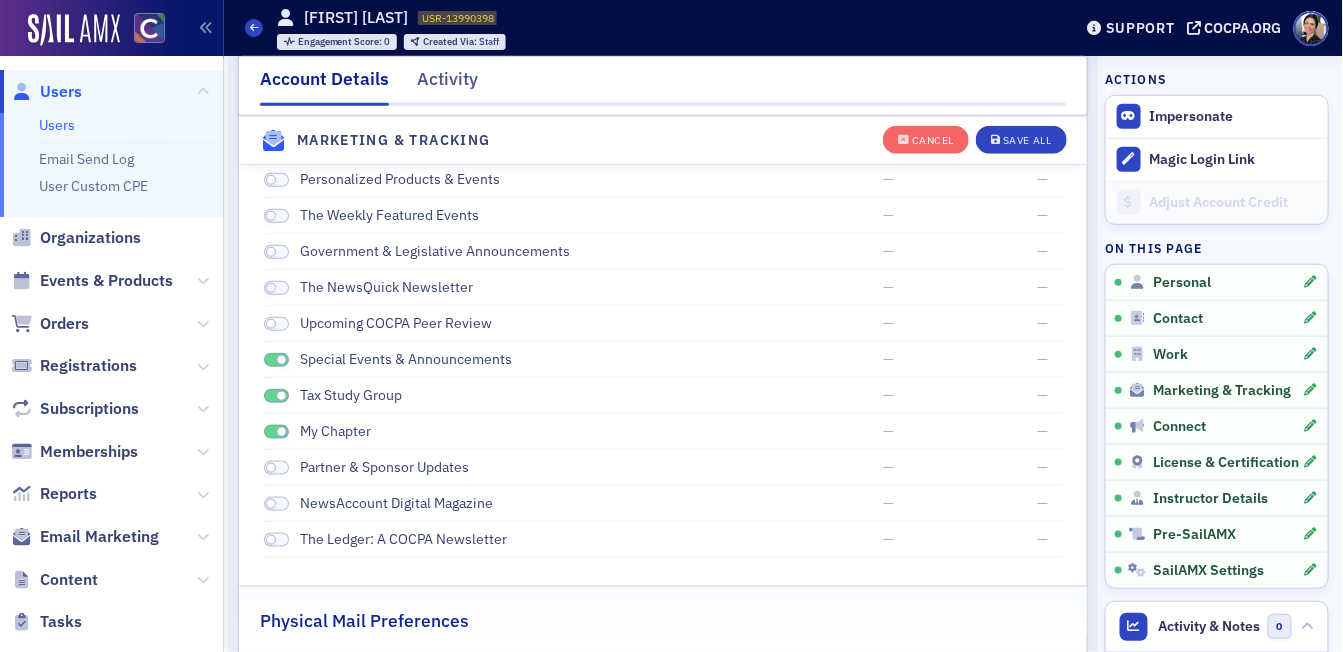 drag, startPoint x: 277, startPoint y: 434, endPoint x: 277, endPoint y: 401, distance: 33 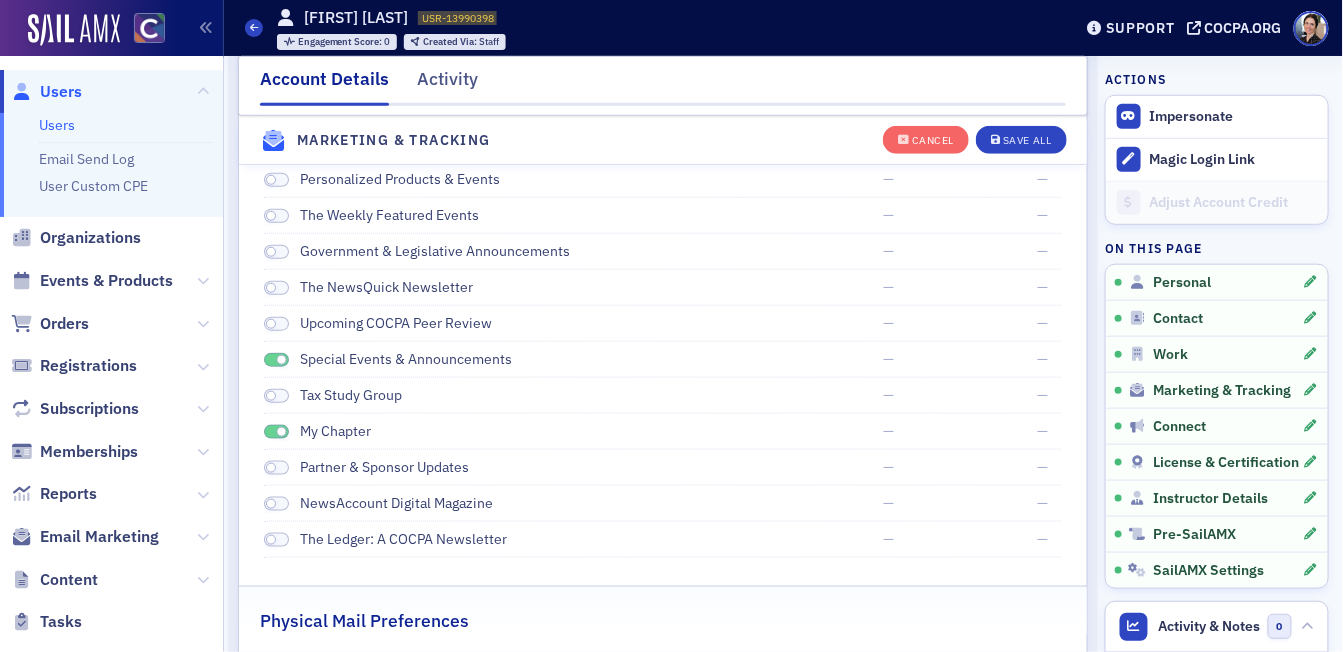 drag, startPoint x: 270, startPoint y: 426, endPoint x: 271, endPoint y: 386, distance: 40.012497 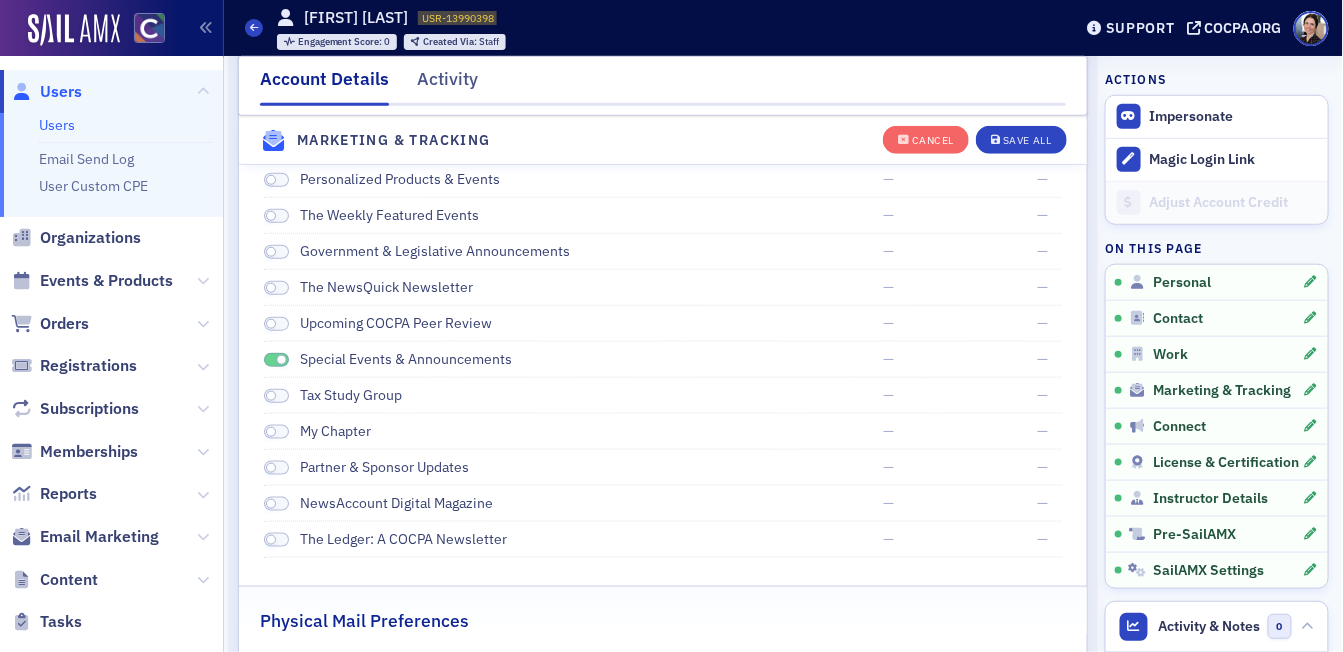 drag, startPoint x: 267, startPoint y: 360, endPoint x: 429, endPoint y: 302, distance: 172.06975 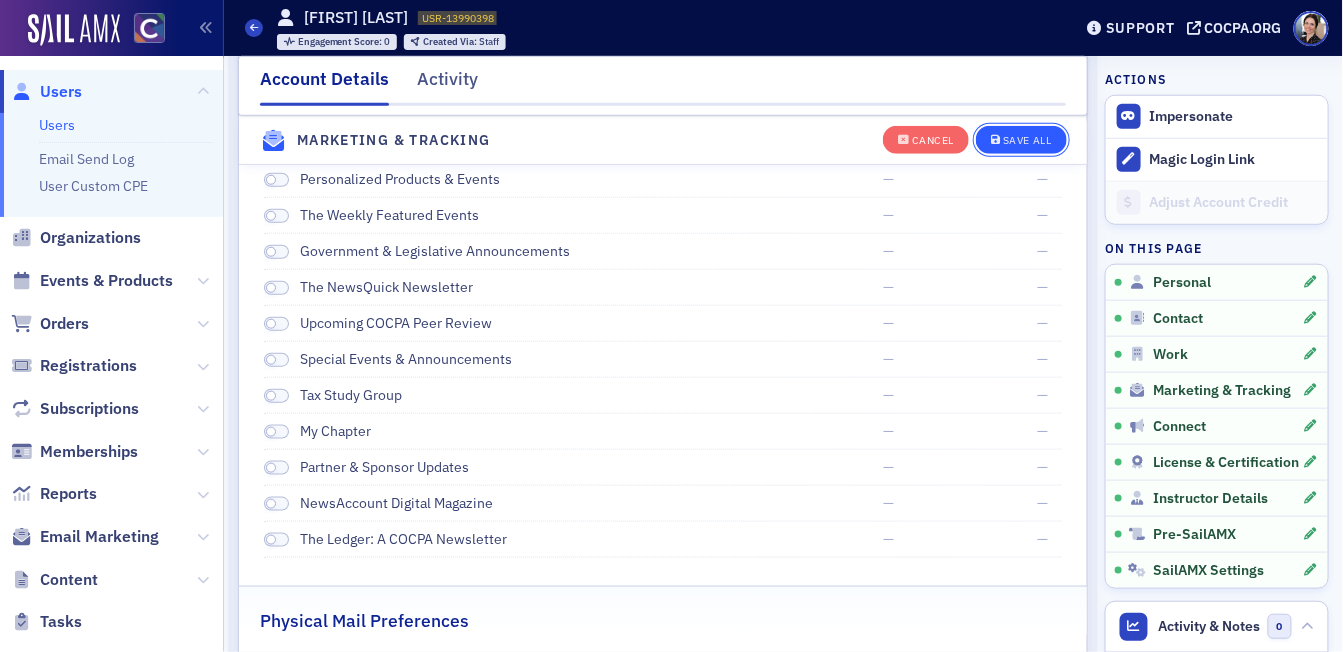 drag, startPoint x: 1026, startPoint y: 130, endPoint x: 1011, endPoint y: 131, distance: 15.033297 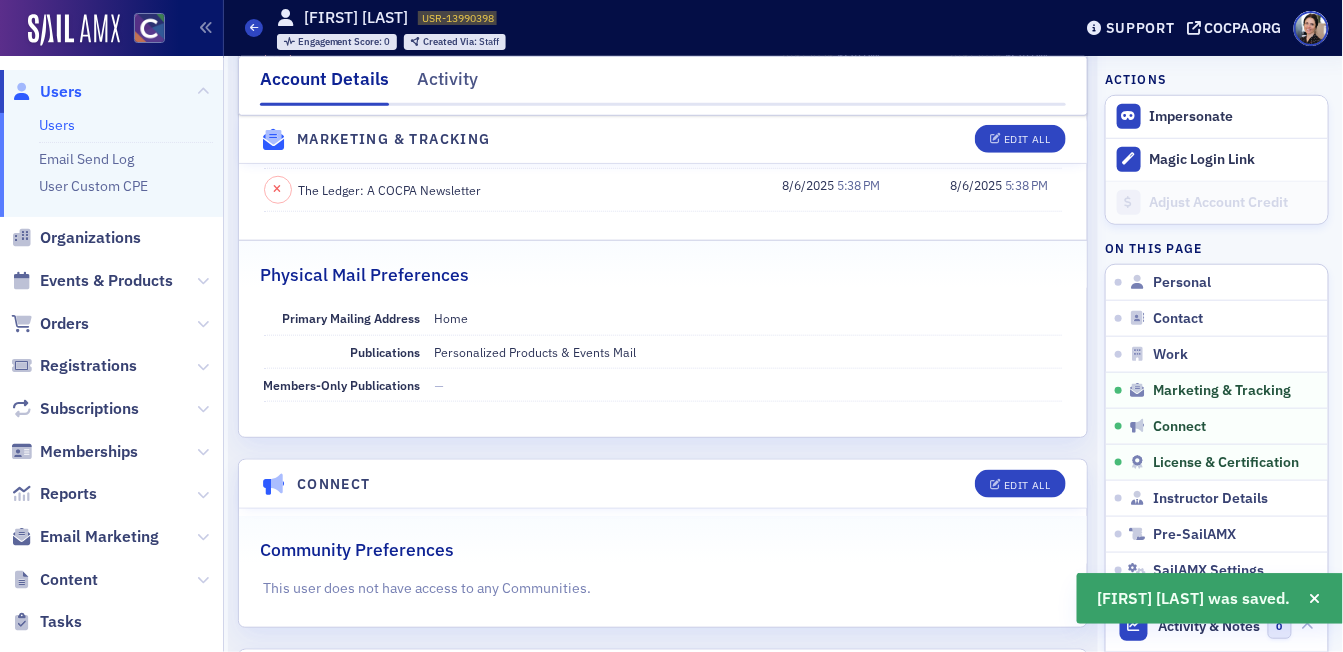 click on "Users" 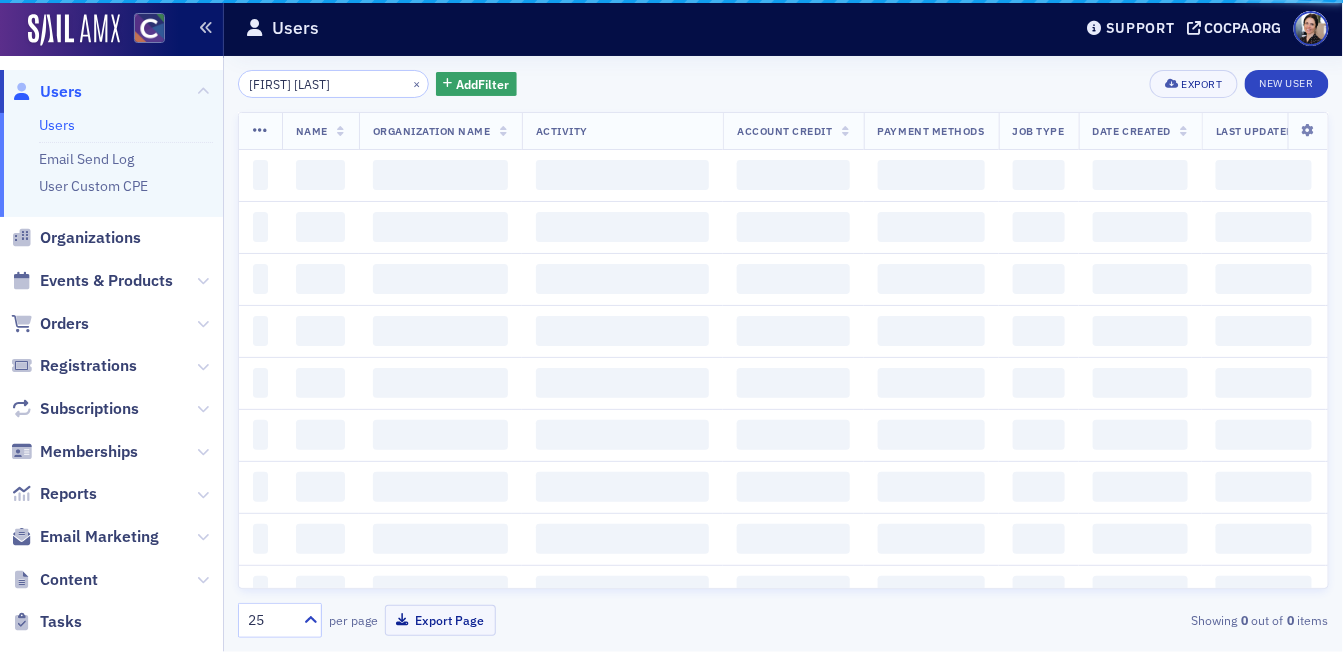 scroll, scrollTop: 0, scrollLeft: 0, axis: both 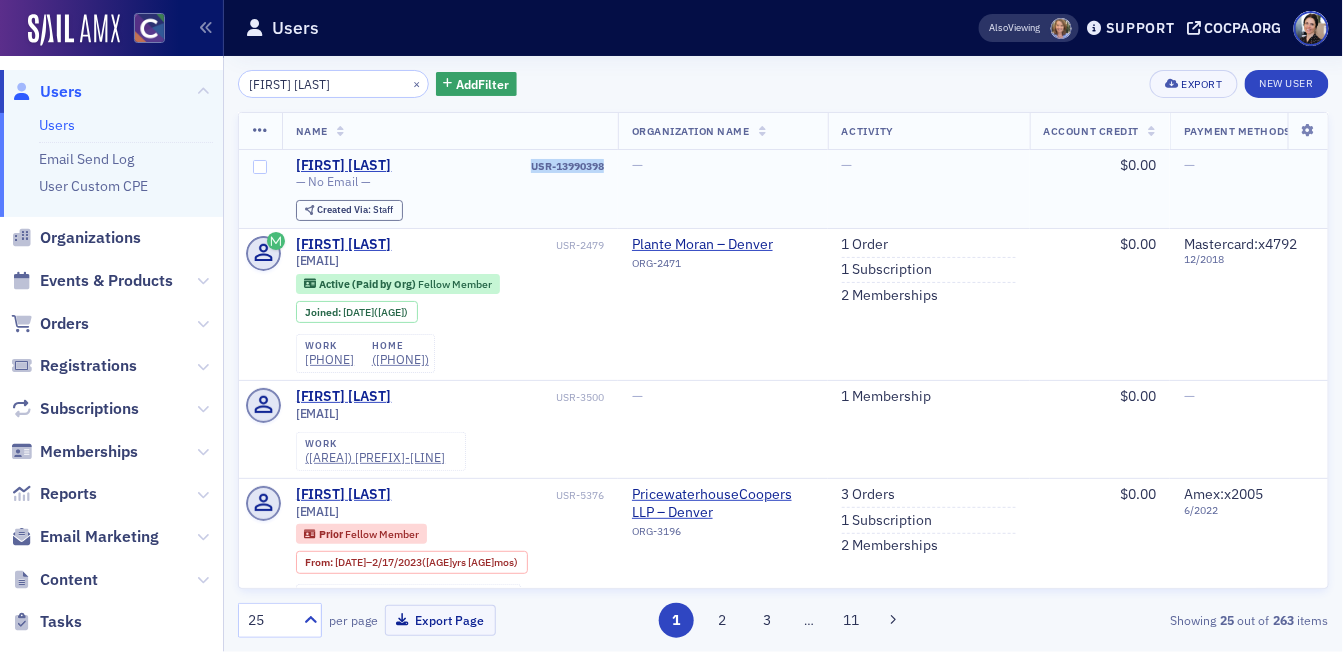 drag, startPoint x: 456, startPoint y: 168, endPoint x: 539, endPoint y: 168, distance: 83 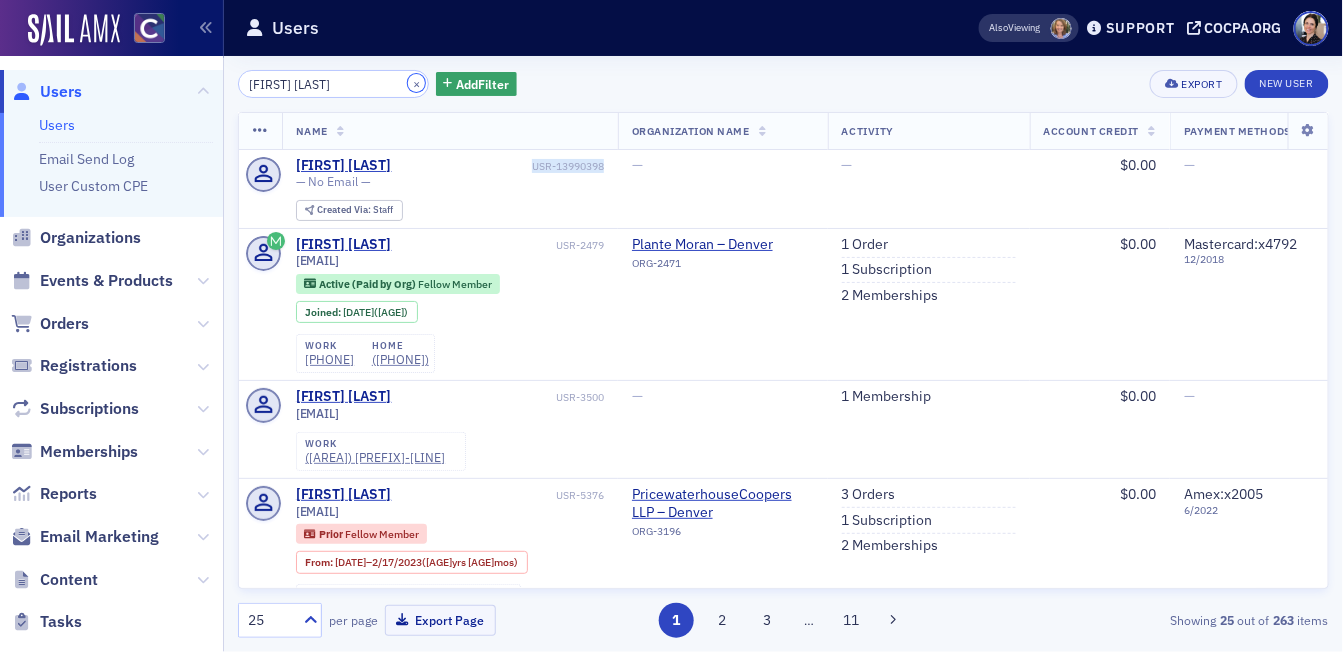 drag, startPoint x: 396, startPoint y: 81, endPoint x: 356, endPoint y: 81, distance: 40 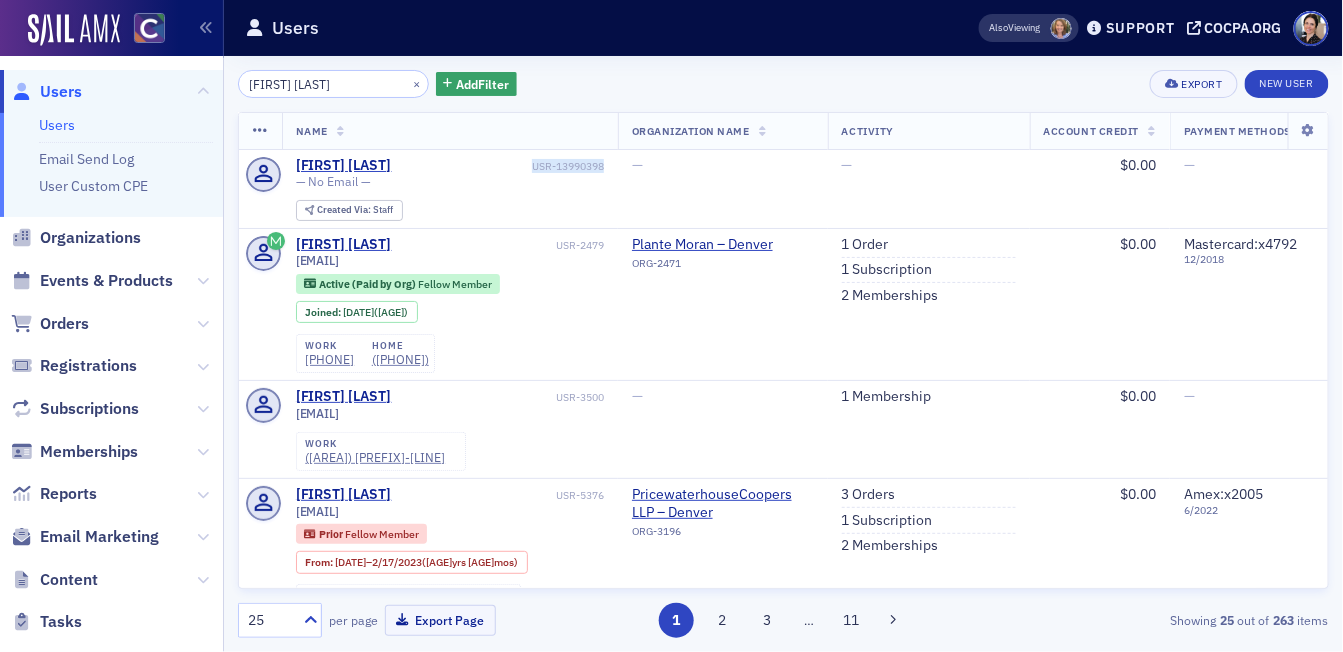 type 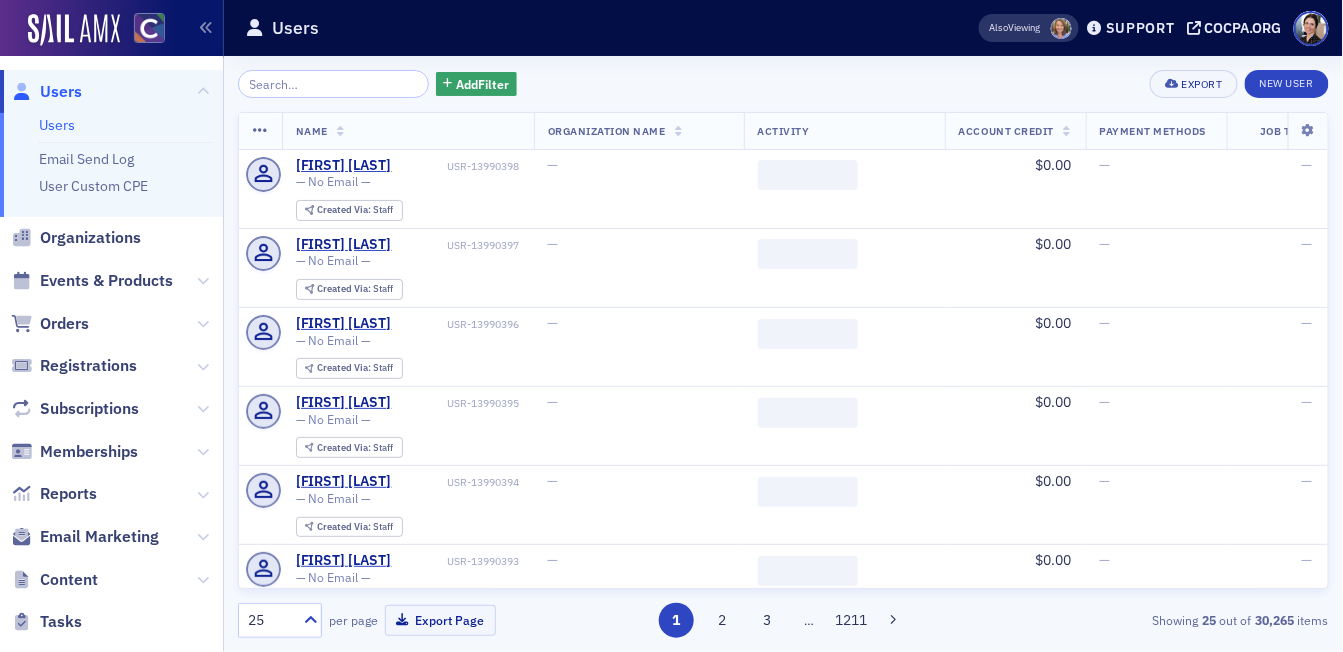 drag, startPoint x: 106, startPoint y: 274, endPoint x: 156, endPoint y: 243, distance: 58.830265 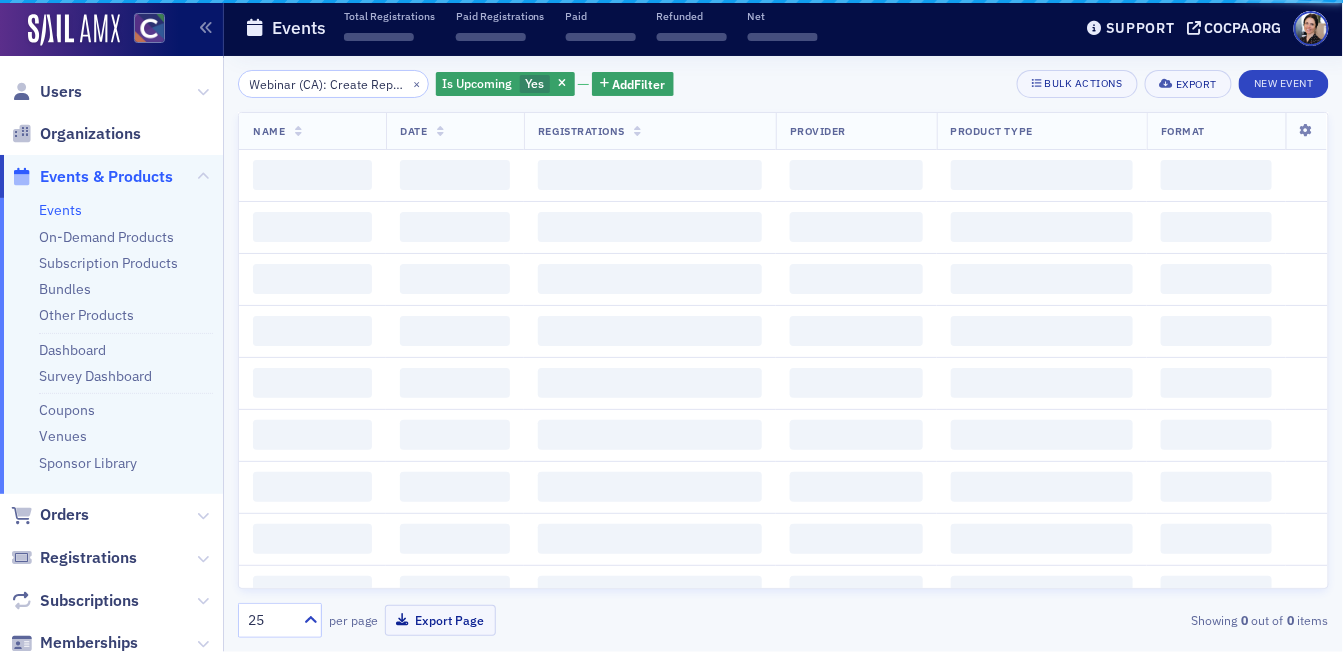 scroll, scrollTop: 0, scrollLeft: 295, axis: horizontal 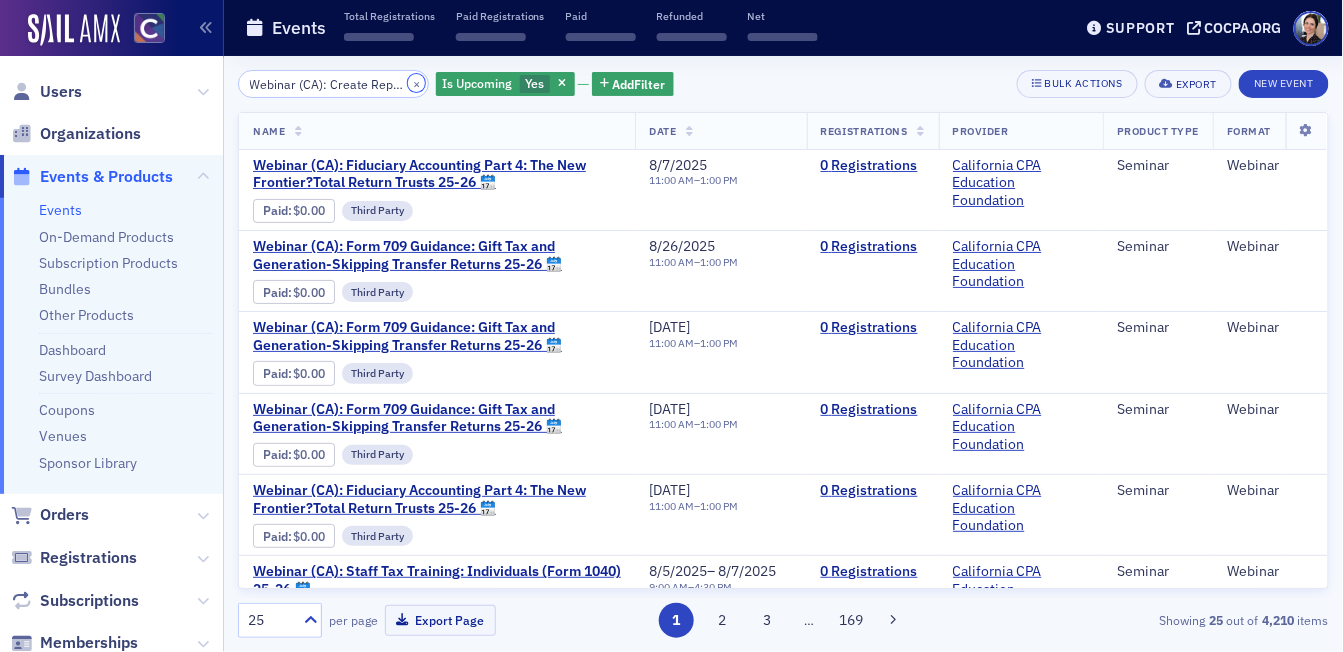 drag, startPoint x: 393, startPoint y: 85, endPoint x: 370, endPoint y: 84, distance: 23.021729 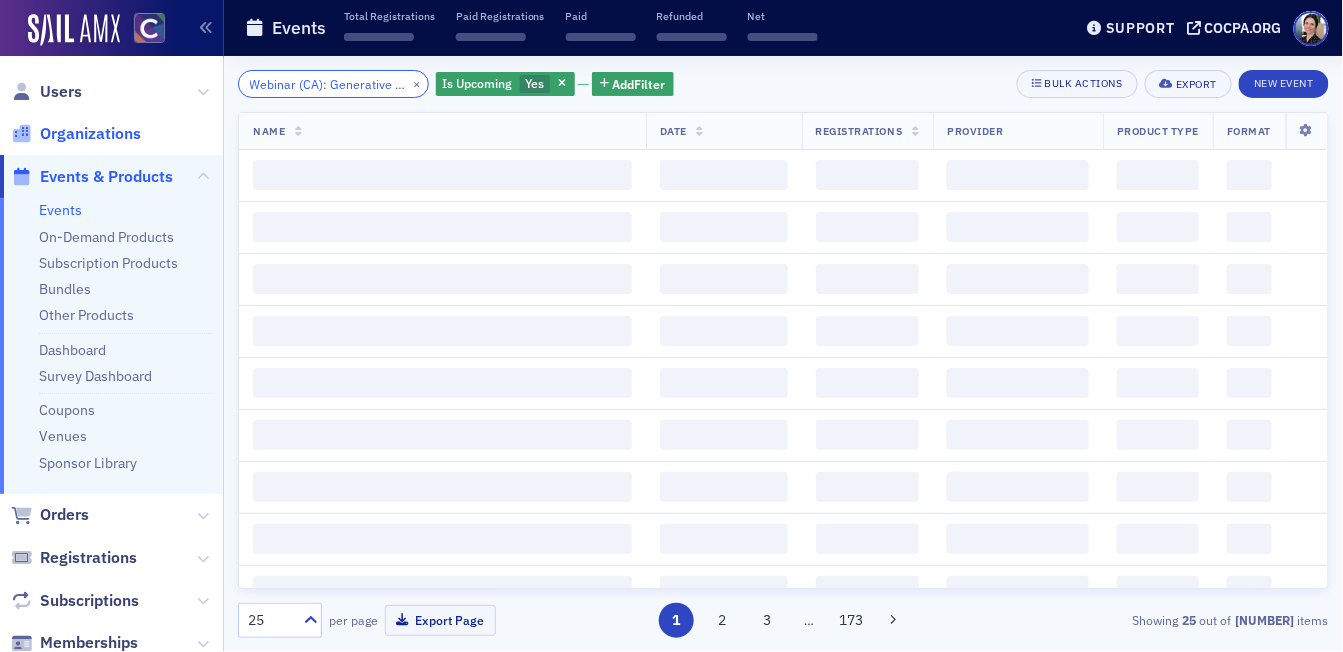 scroll, scrollTop: 0, scrollLeft: 118, axis: horizontal 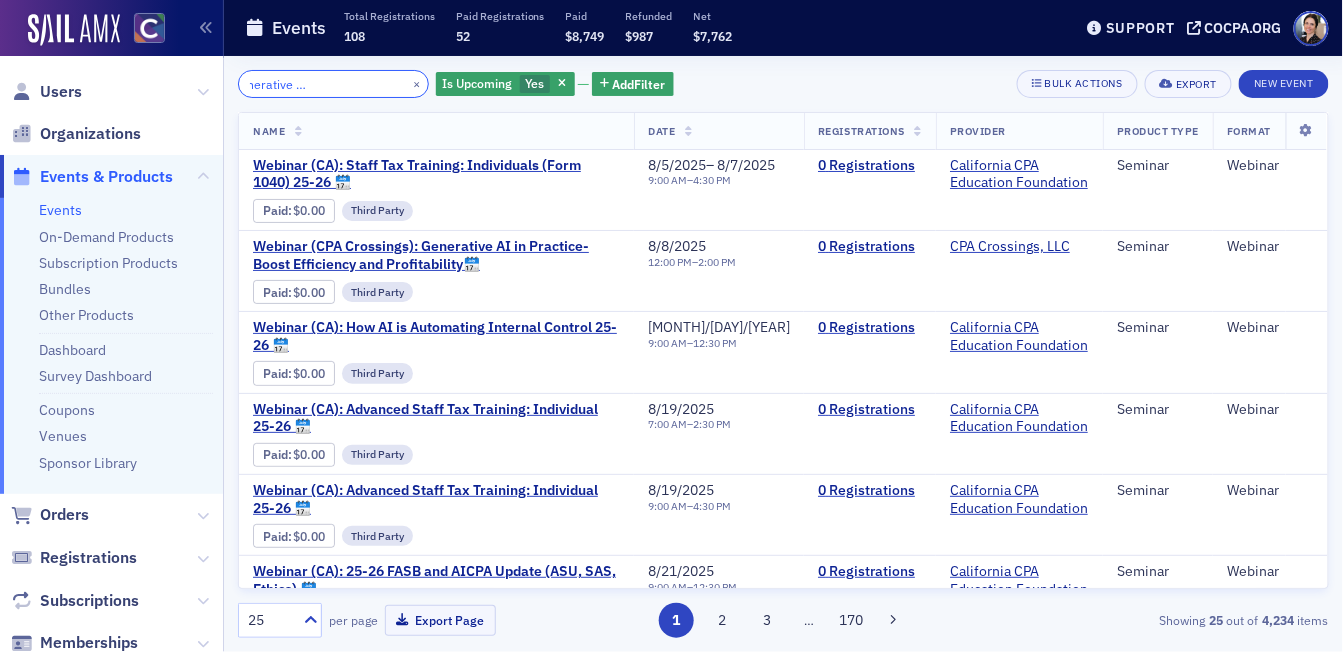 type on "Webinar (CA): Generative AI in Practice 25-26" 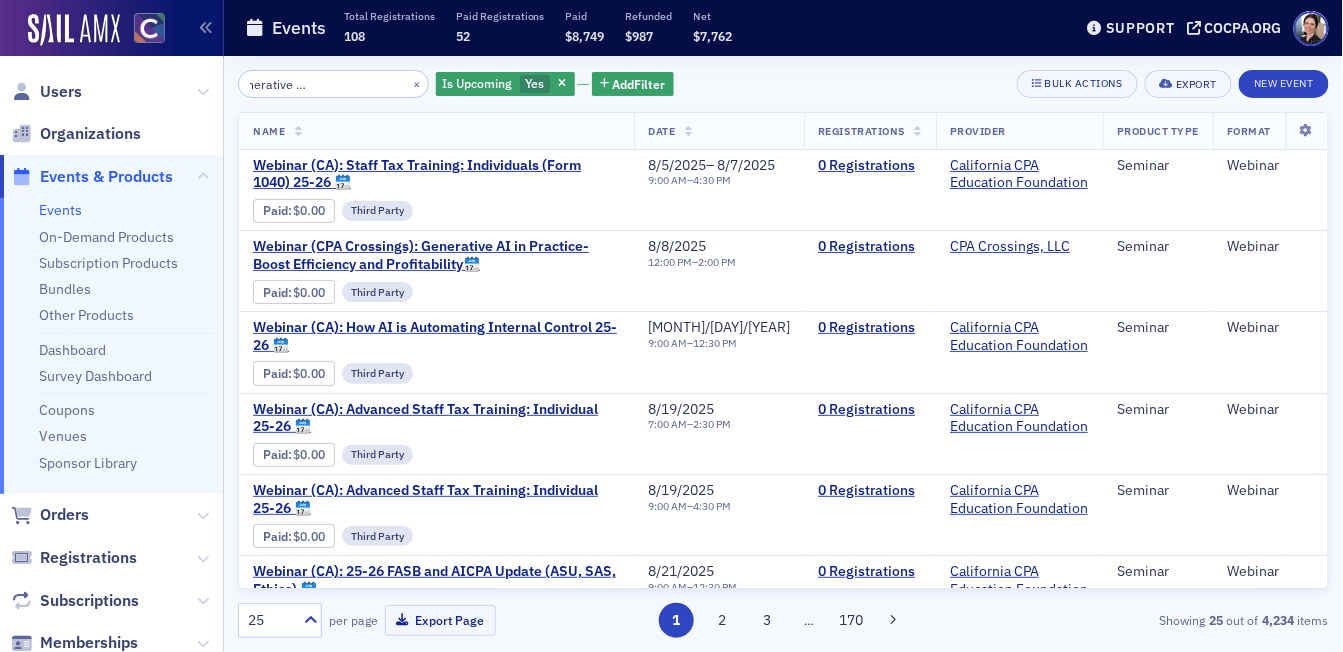 scroll, scrollTop: 0, scrollLeft: 0, axis: both 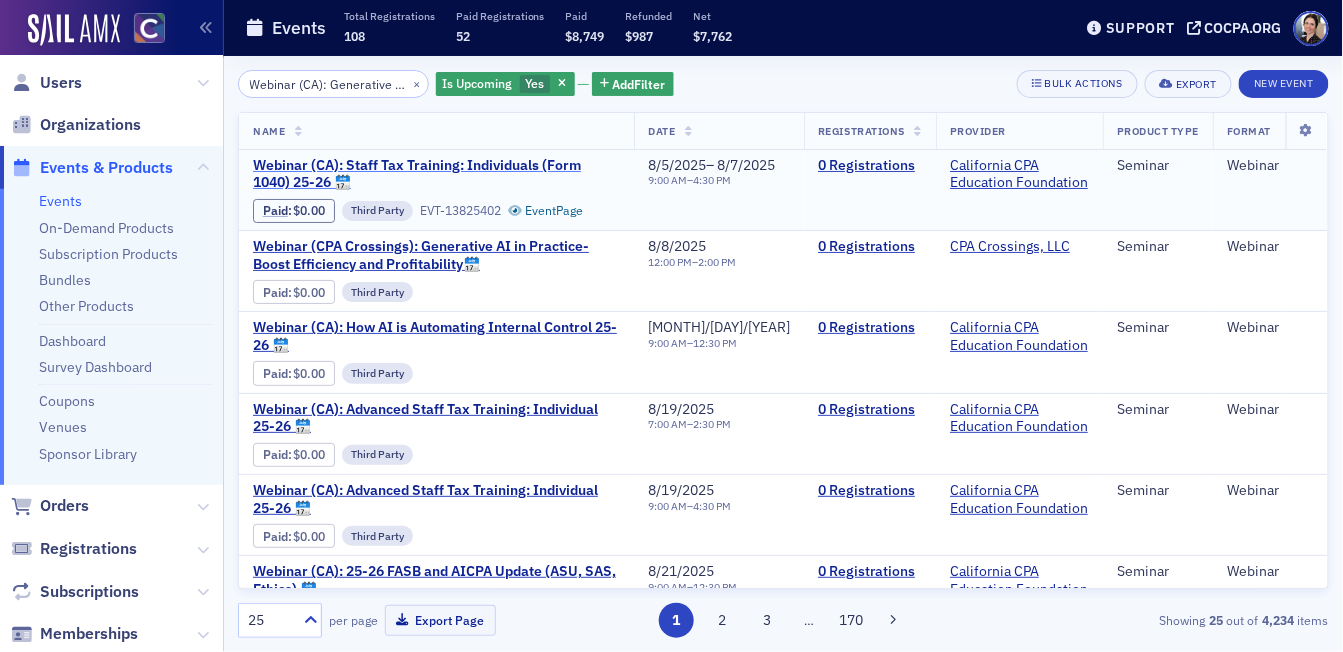 click on "Webinar (CA): Staff Tax Training: Individuals (Form 1040) 25-26 🗓" 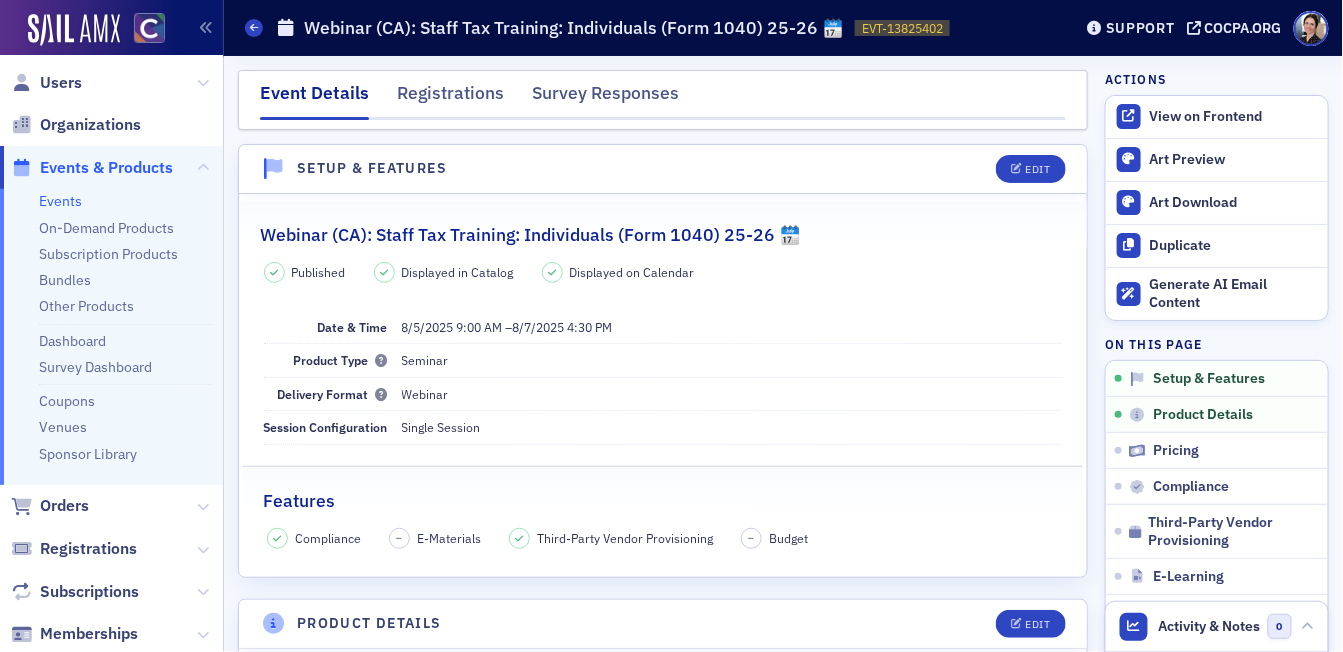 click on "Setup & Features Edit" 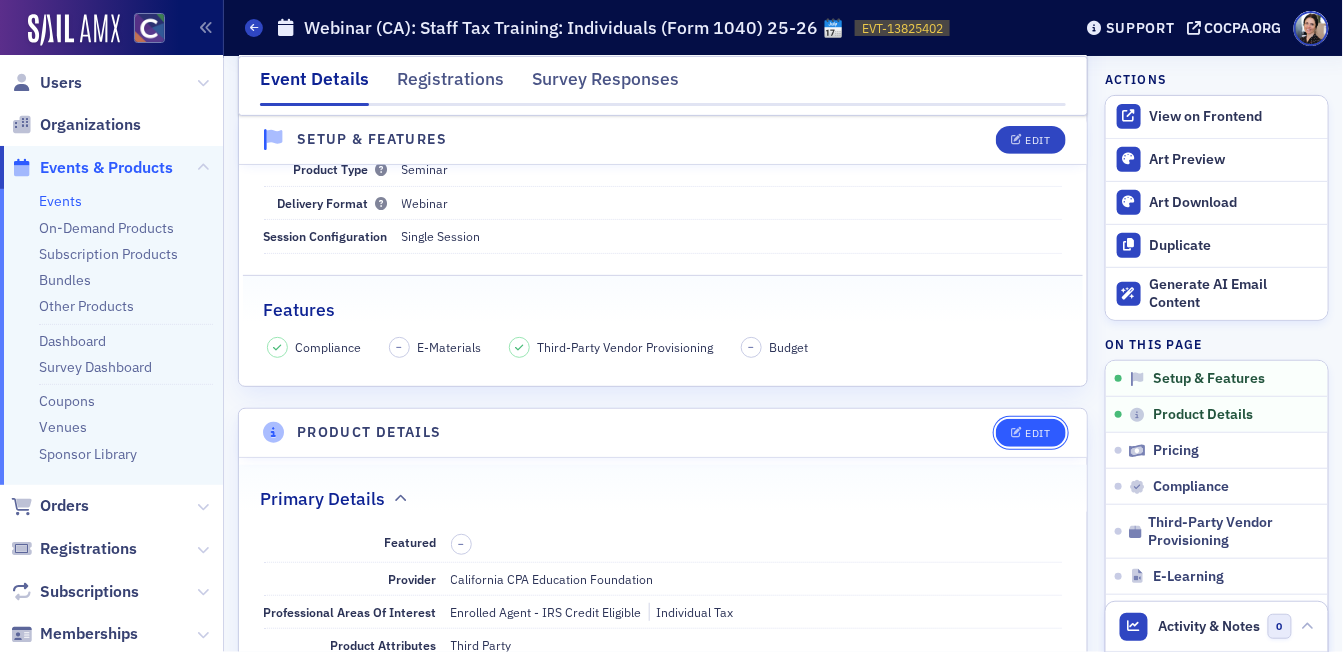 click on "Edit" 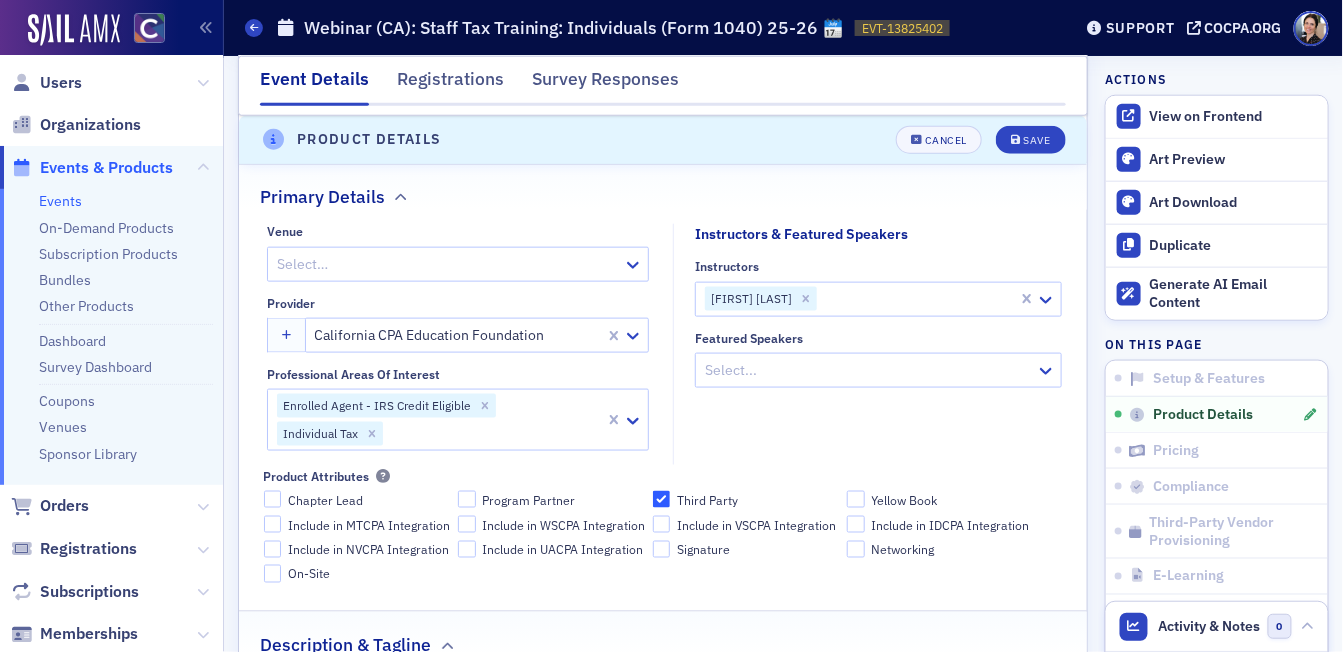 scroll, scrollTop: 565, scrollLeft: 0, axis: vertical 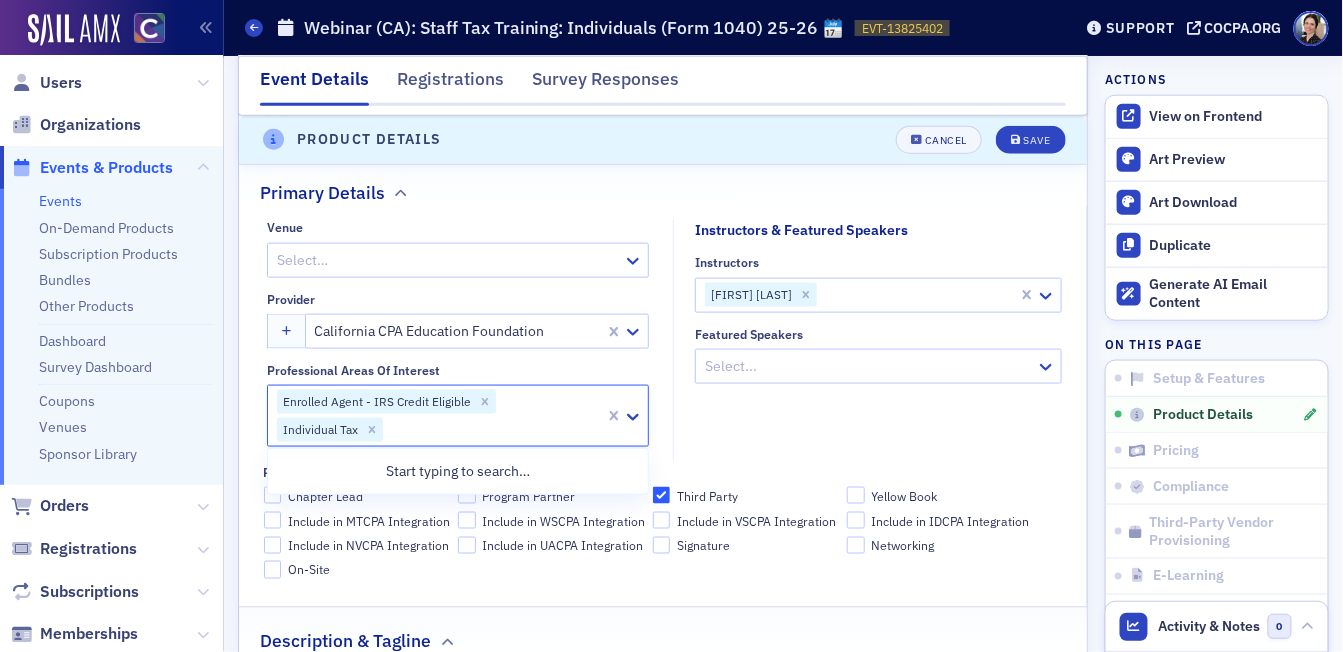 click 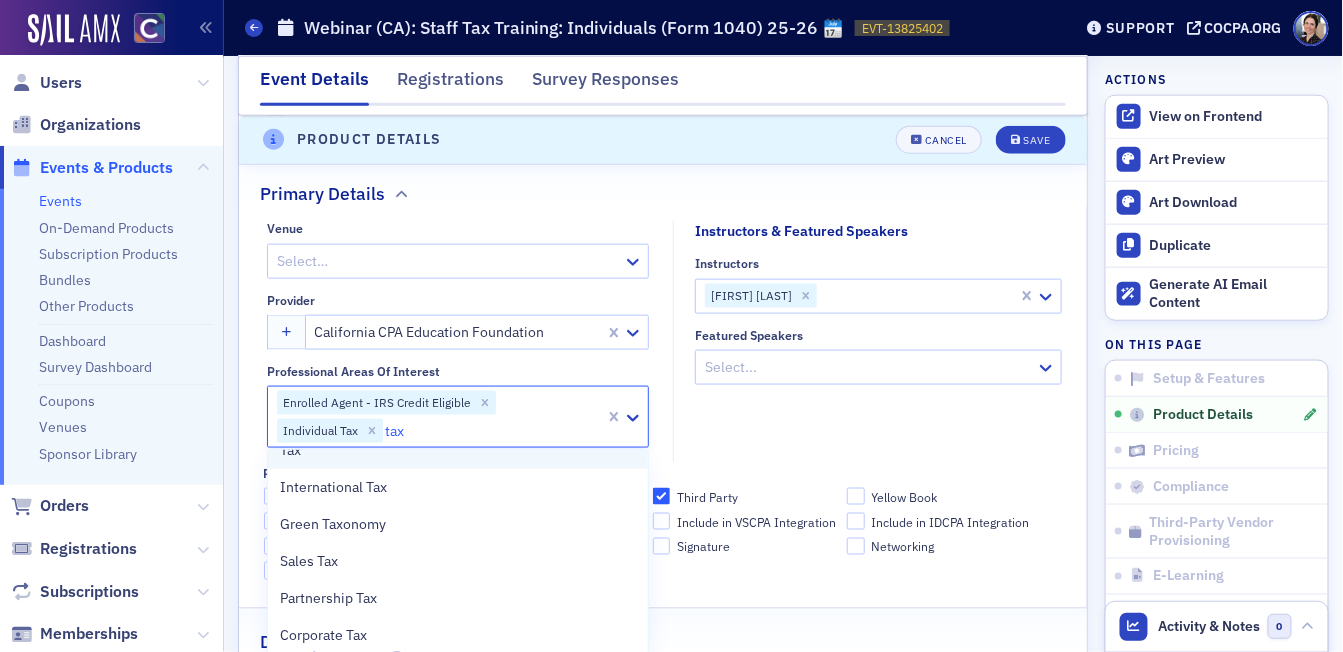 scroll, scrollTop: 0, scrollLeft: 0, axis: both 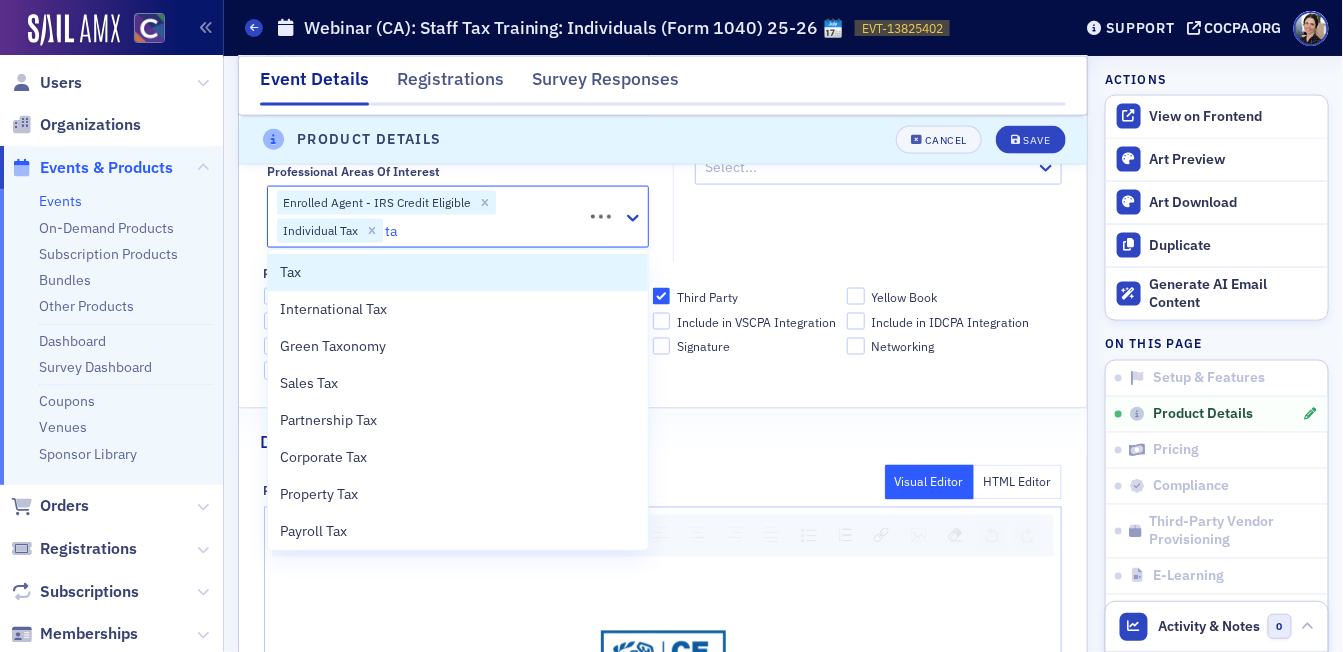 type on "t" 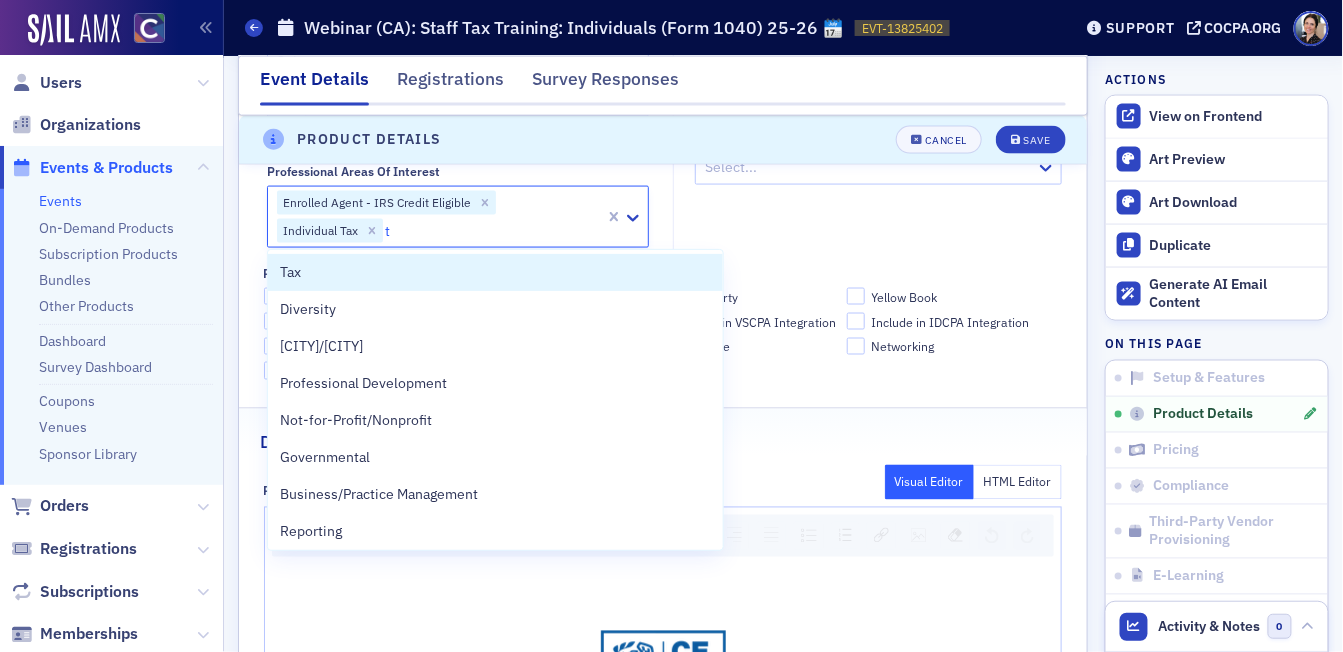 type 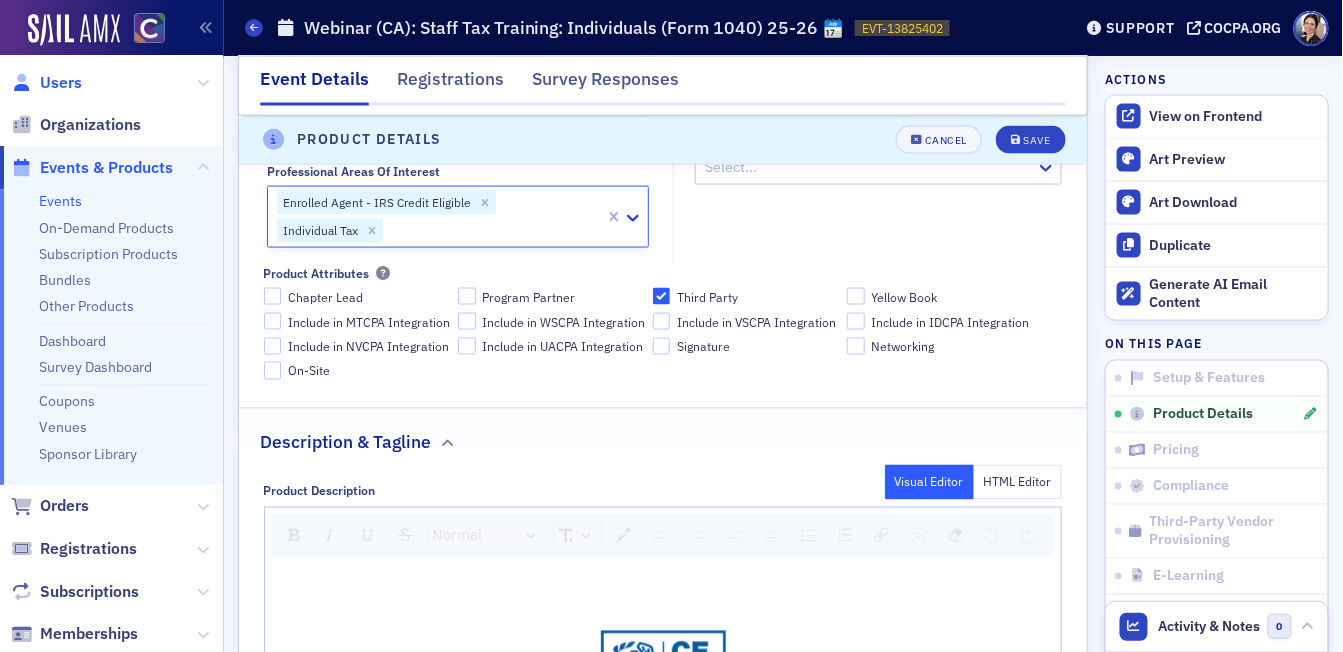 click on "Users" 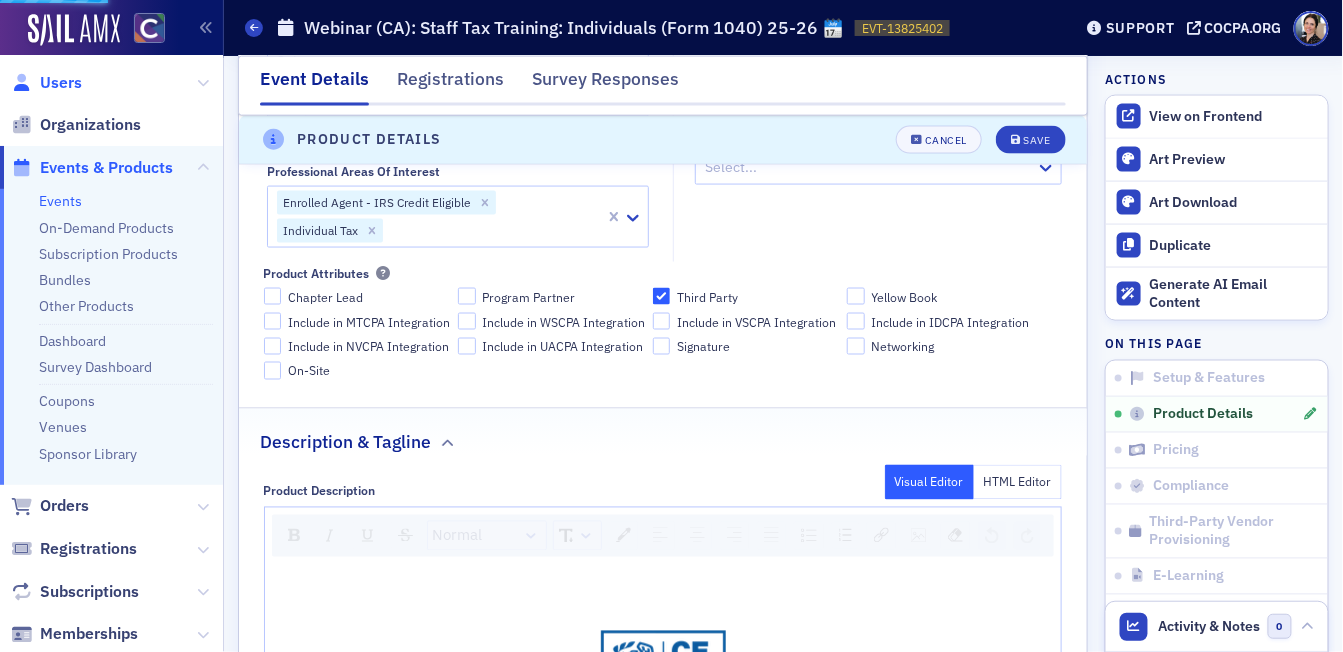 scroll, scrollTop: 0, scrollLeft: 0, axis: both 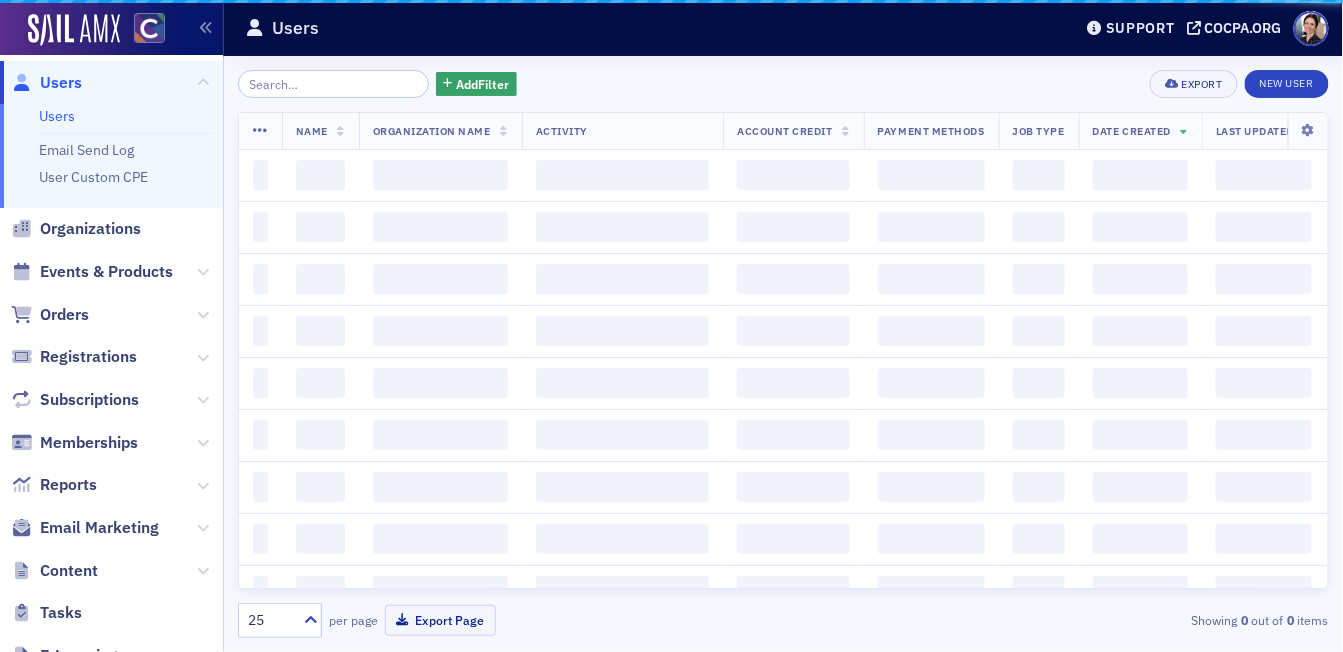 click on "Users" 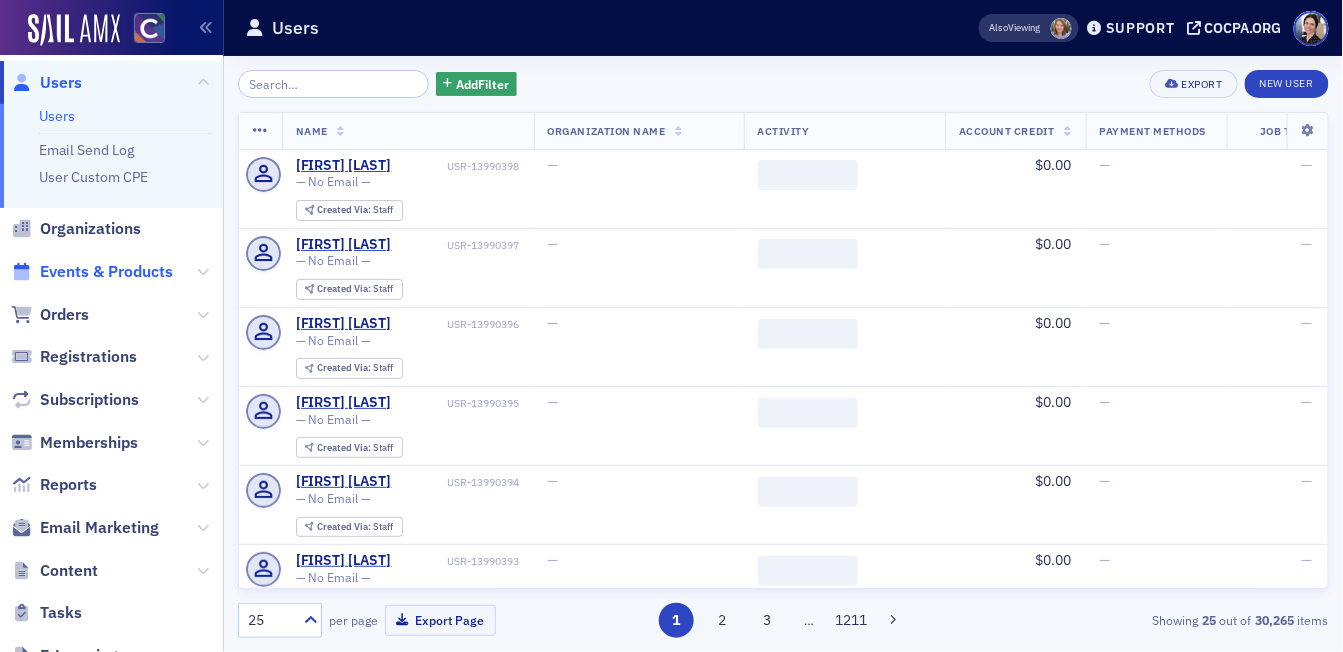 click on "Events & Products" 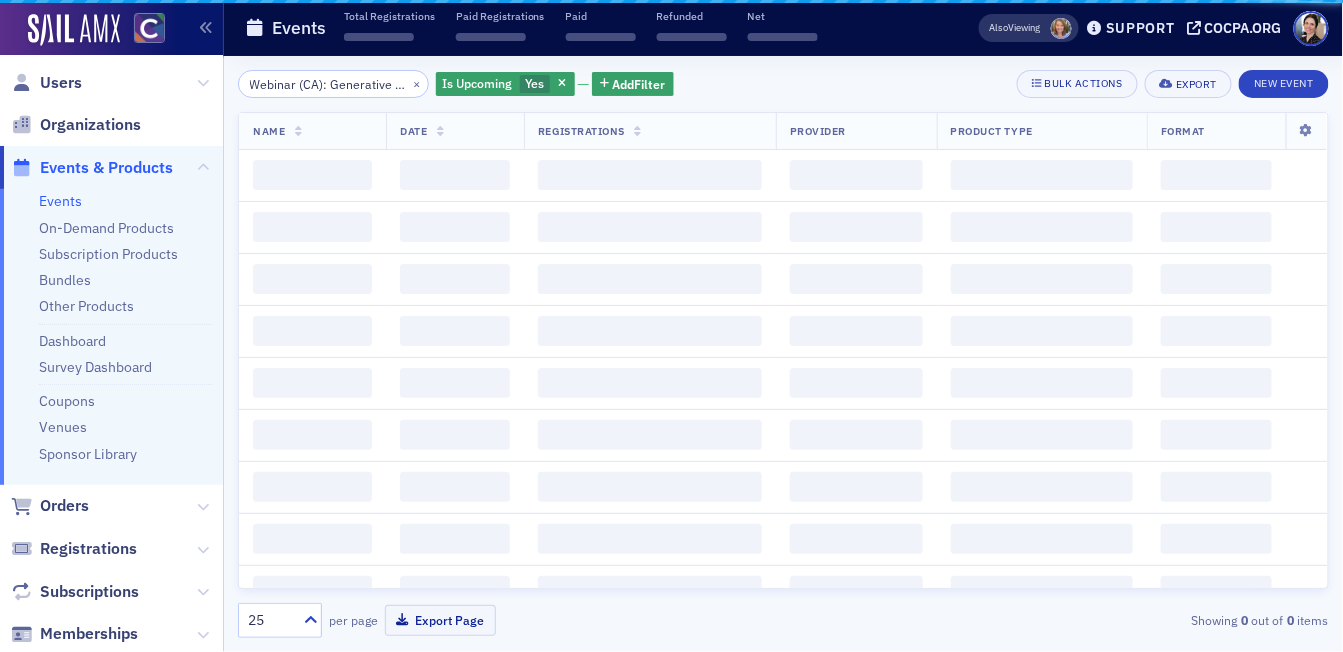 scroll, scrollTop: 0, scrollLeft: 118, axis: horizontal 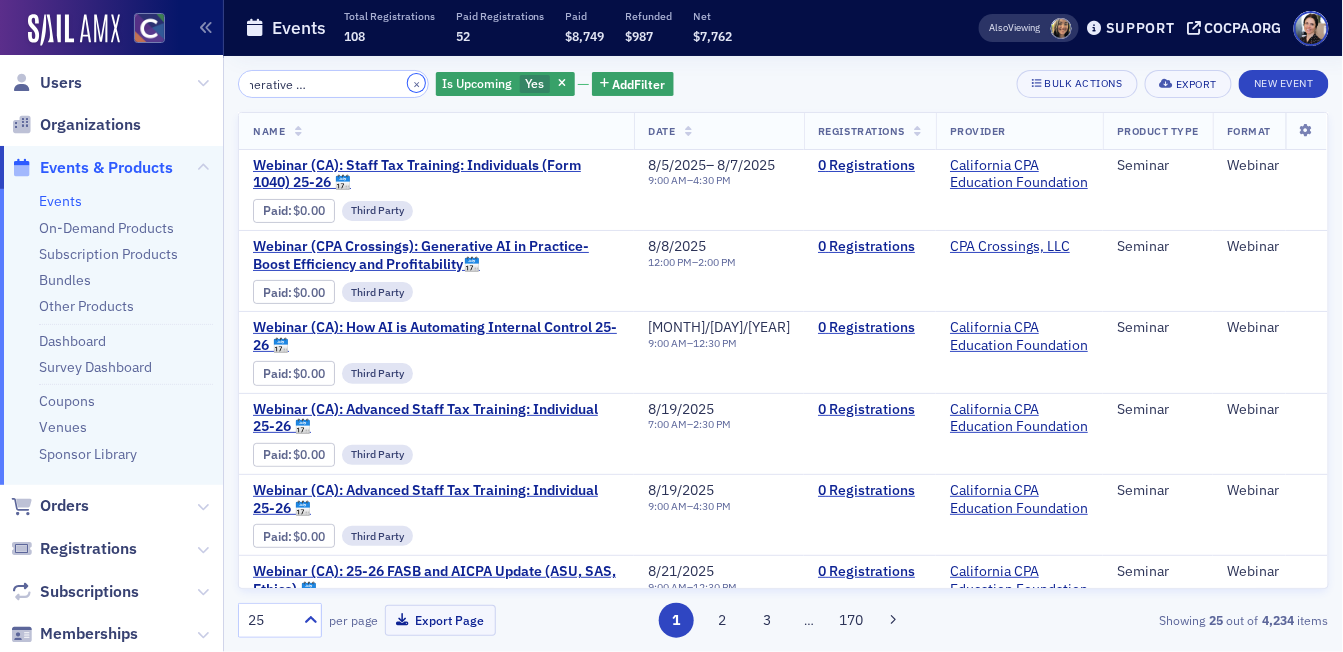 drag, startPoint x: 393, startPoint y: 84, endPoint x: 368, endPoint y: 86, distance: 25.079872 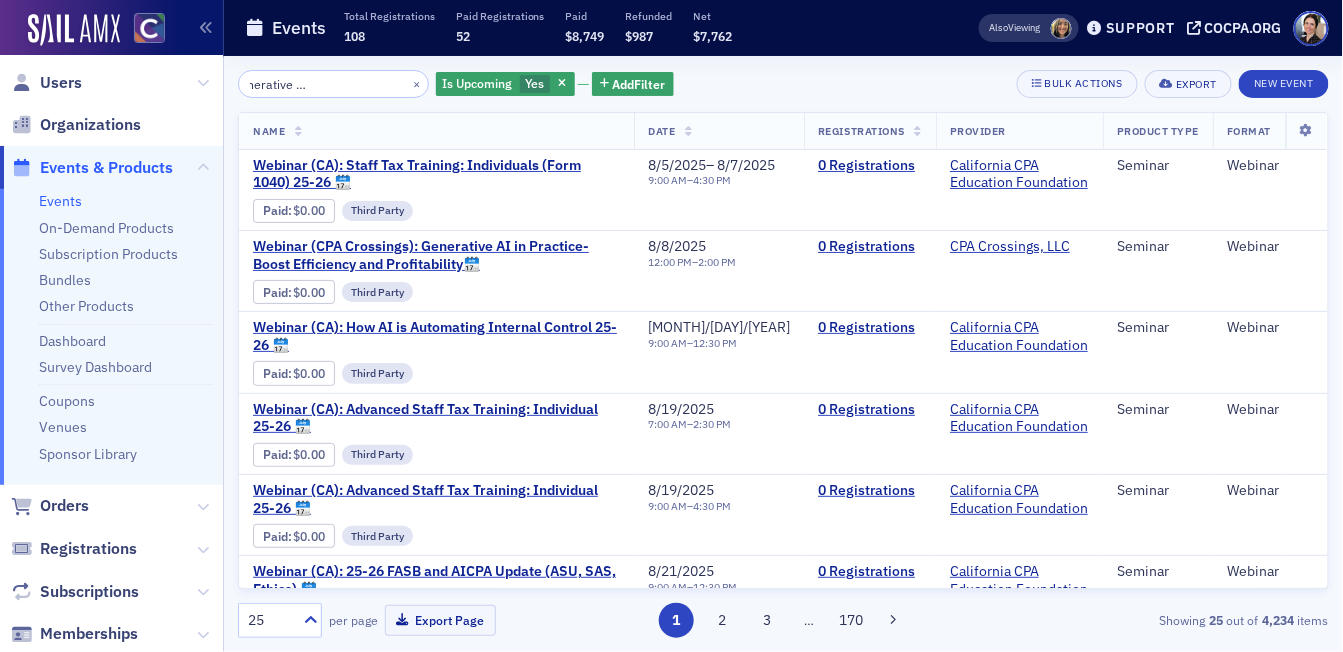 scroll, scrollTop: 0, scrollLeft: 0, axis: both 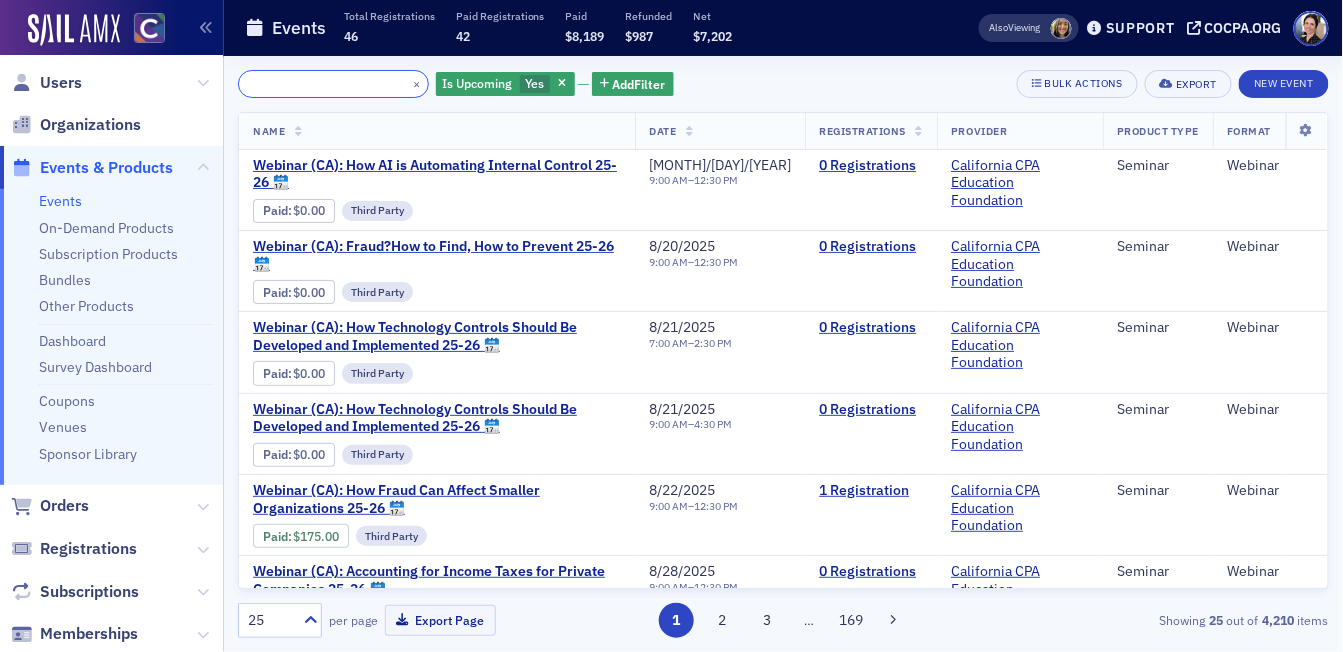type on "Webinar (CA): How Good Companies Become Great: Secrets to Success 25-26" 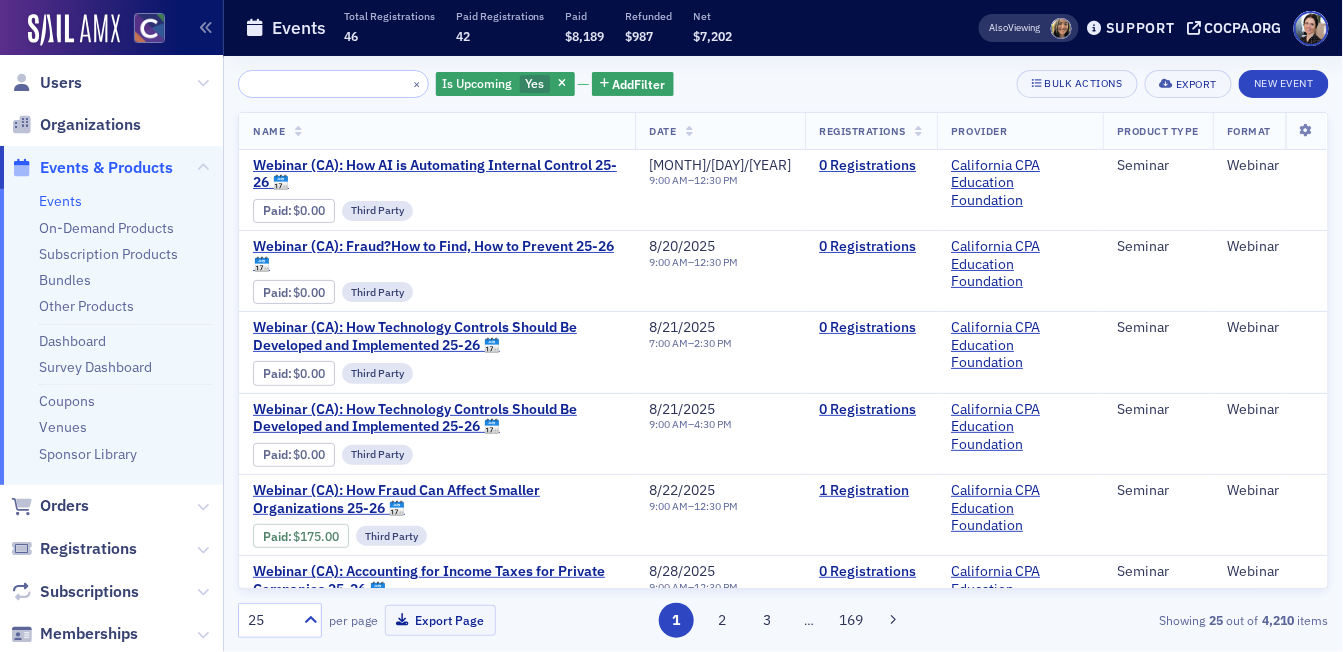 scroll, scrollTop: 0, scrollLeft: 0, axis: both 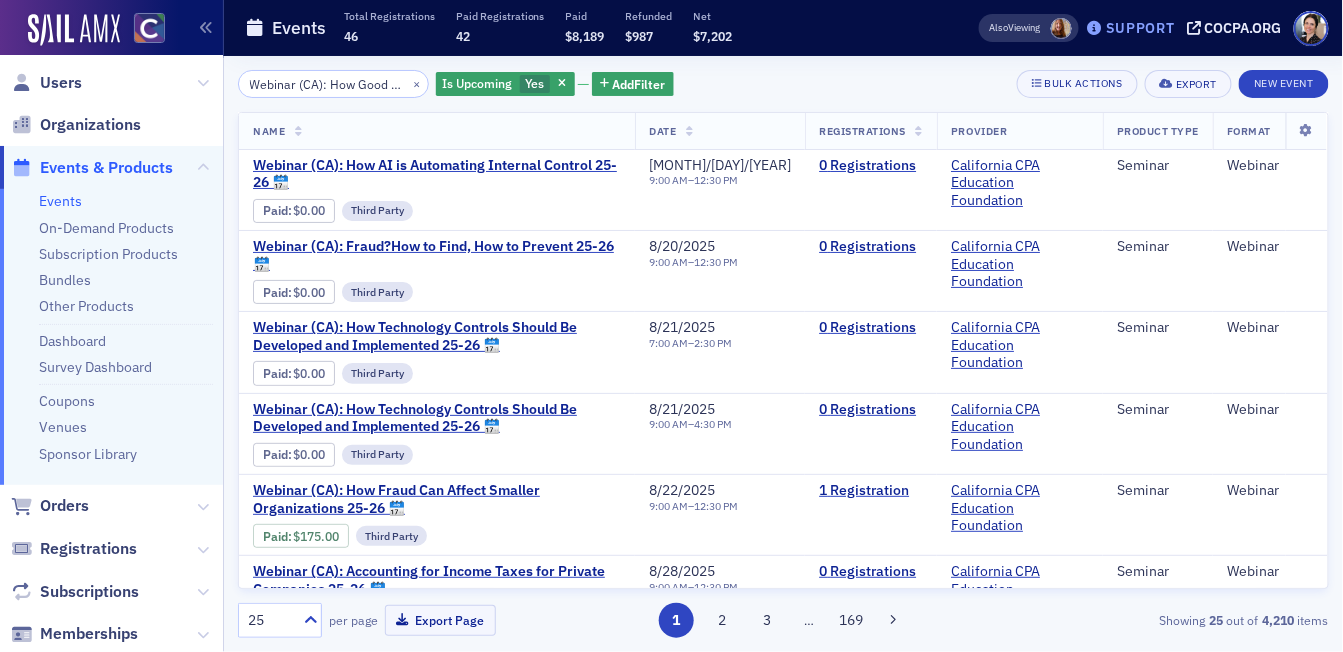 click on "Support" 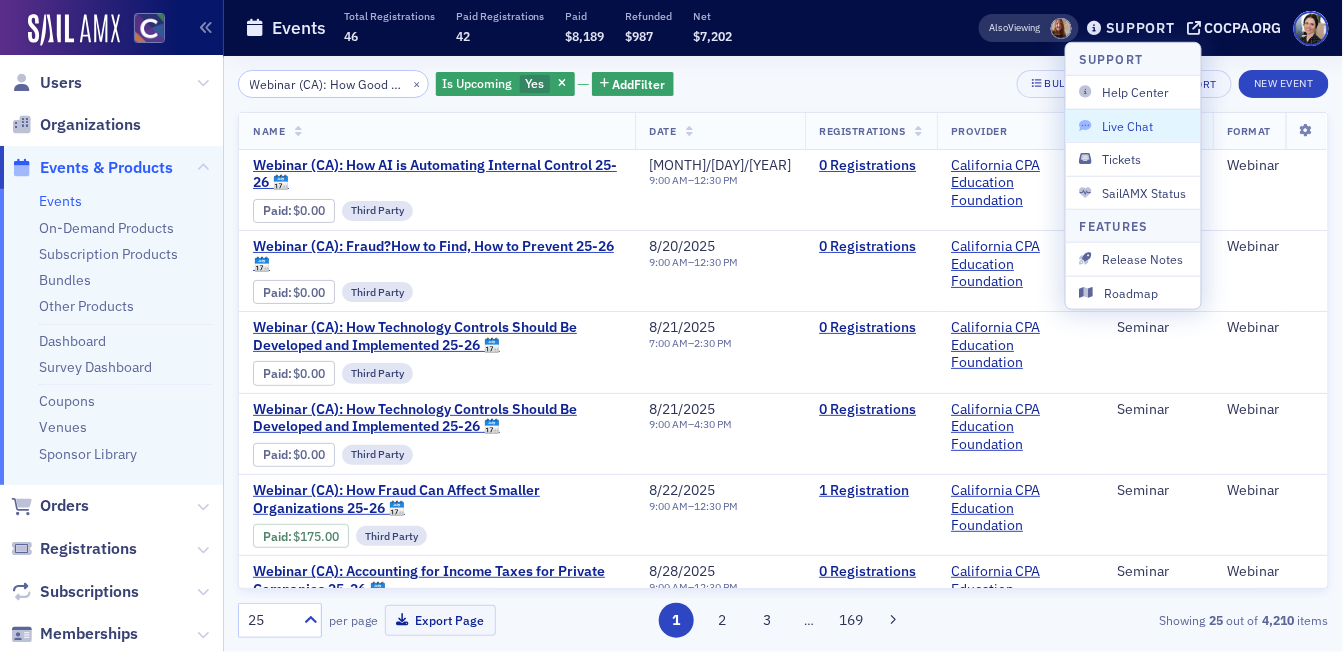 click on "Live Chat" at bounding box center [1133, 126] 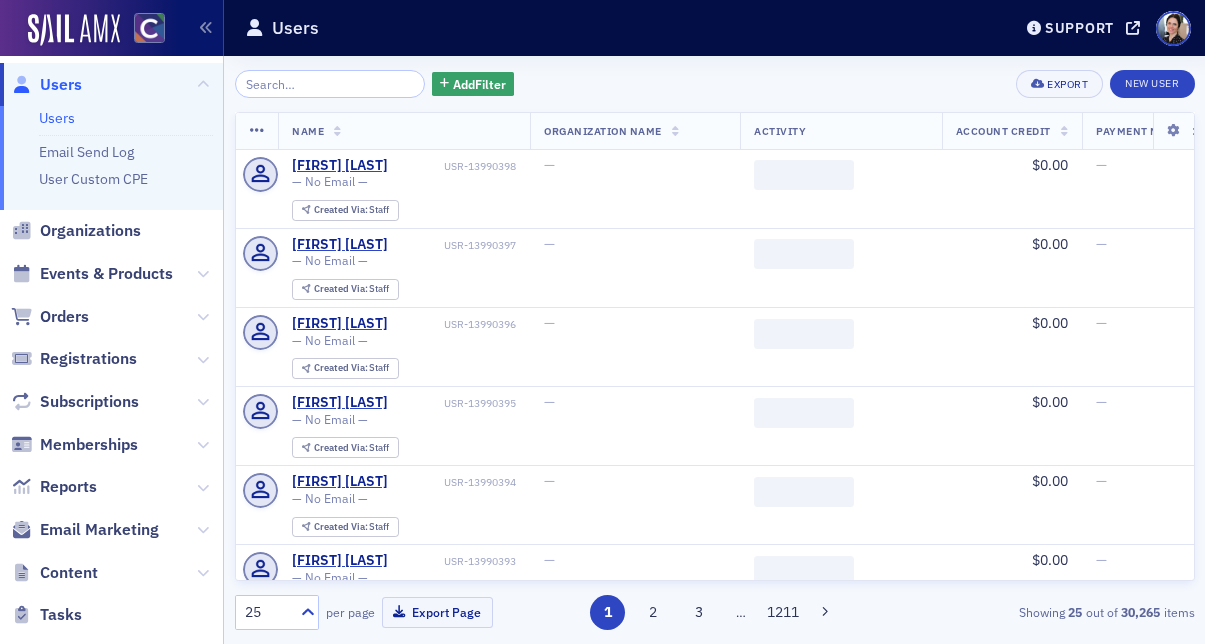 scroll, scrollTop: 0, scrollLeft: 0, axis: both 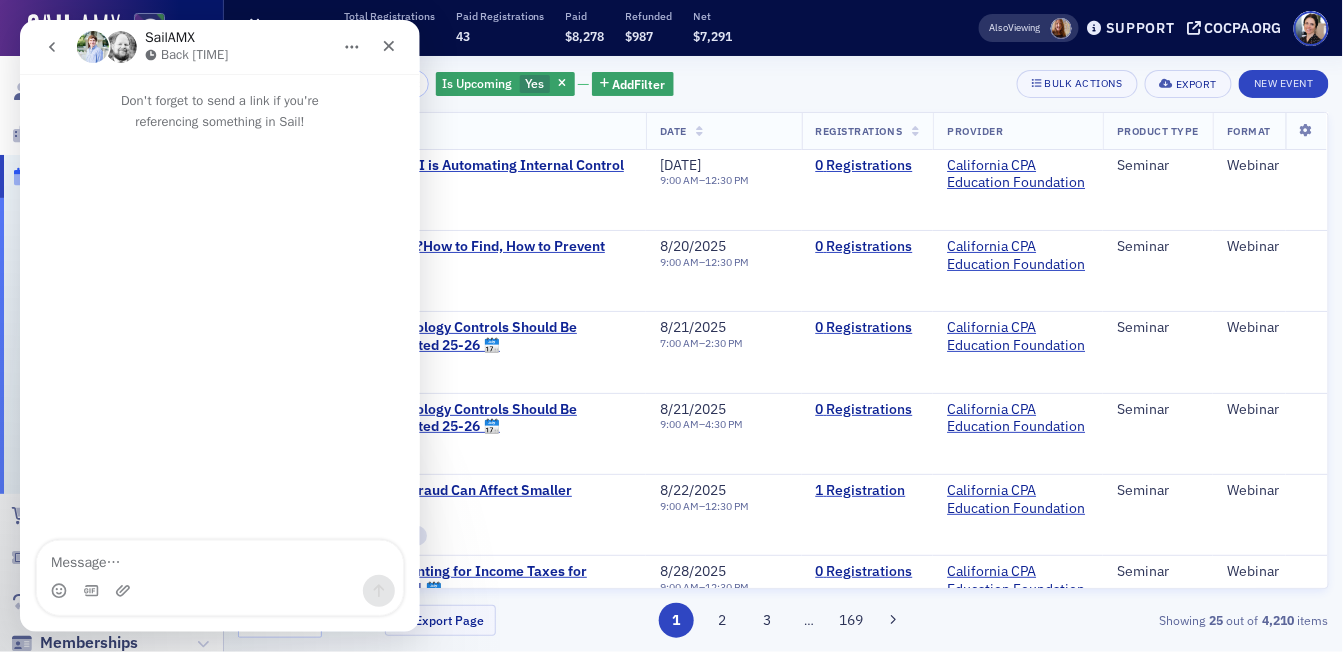 click at bounding box center (219, 557) 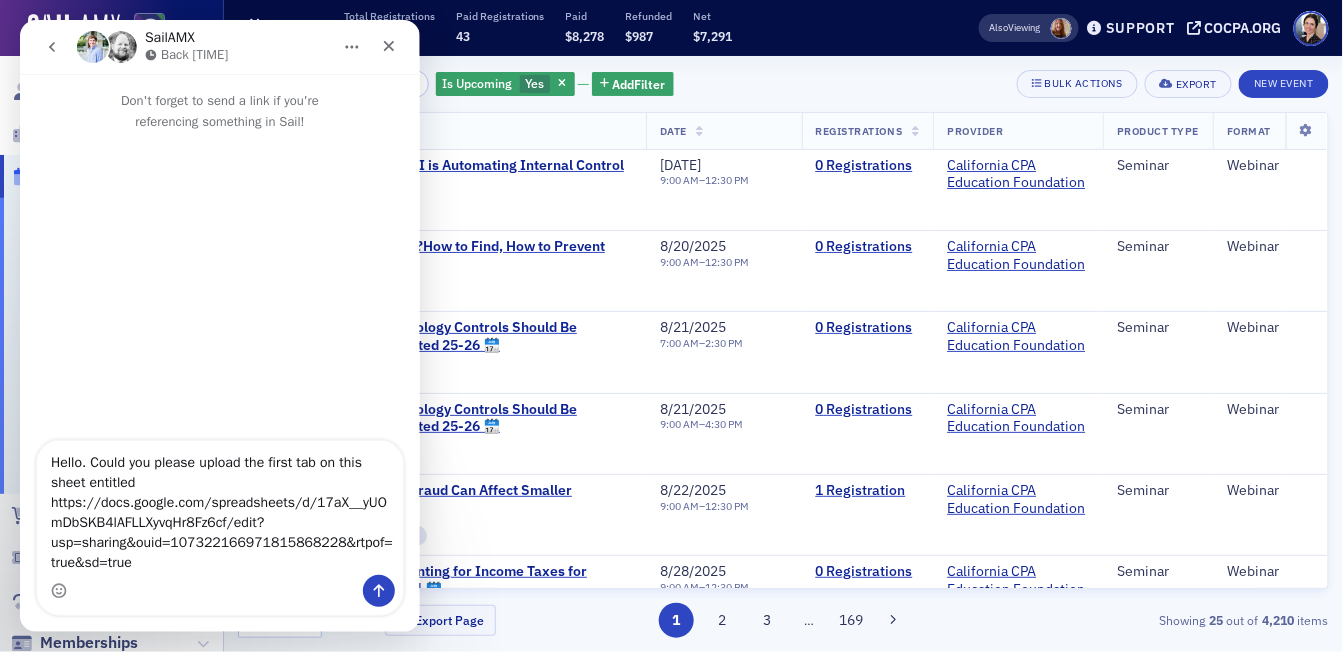 click on "Hello. Could you please upload the first tab on this sheet entitled https://docs.google.com/spreadsheets/d/17aX__yUOmDbSKB4lAFLLXyvqHr8Fz6cf/edit?usp=sharing&ouid=107322166971815868228&rtpof=true&sd=true" at bounding box center (219, 507) 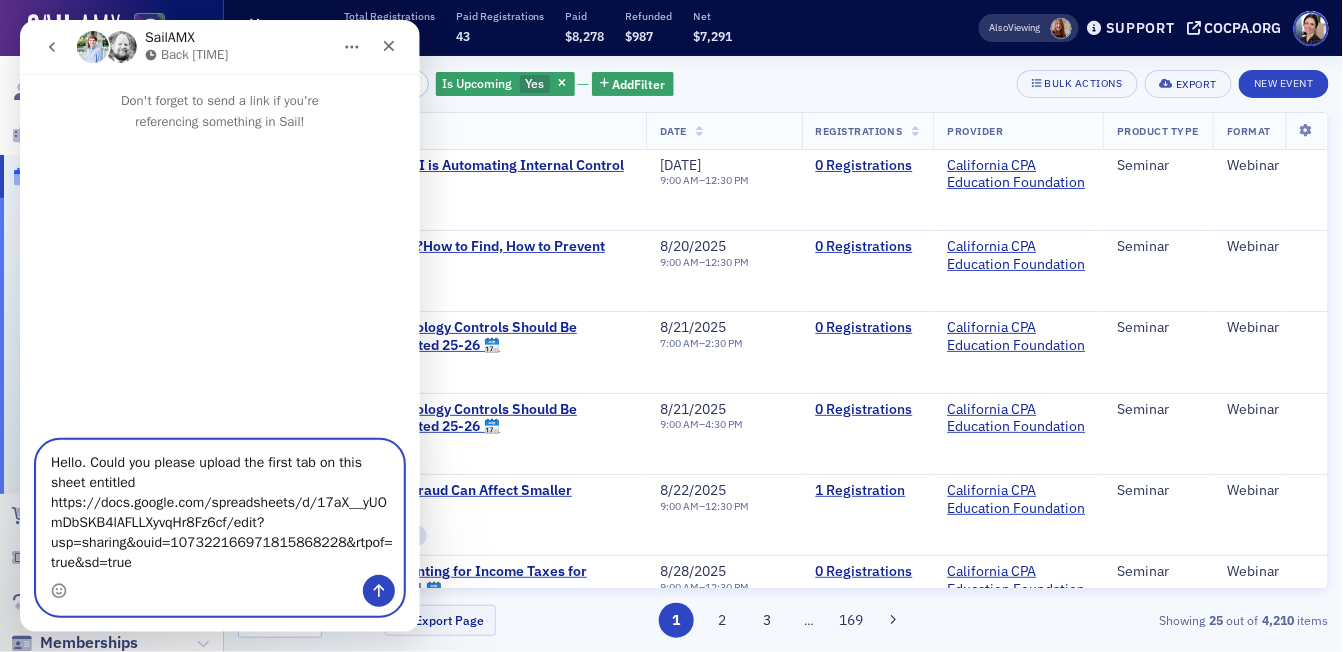 click on "Hello. Could you please upload the first tab on this sheet entitled https://docs.google.com/spreadsheets/d/17aX__yUOmDbSKB4lAFLLXyvqHr8Fz6cf/edit?usp=sharing&ouid=107322166971815868228&rtpof=true&sd=true" at bounding box center [219, 507] 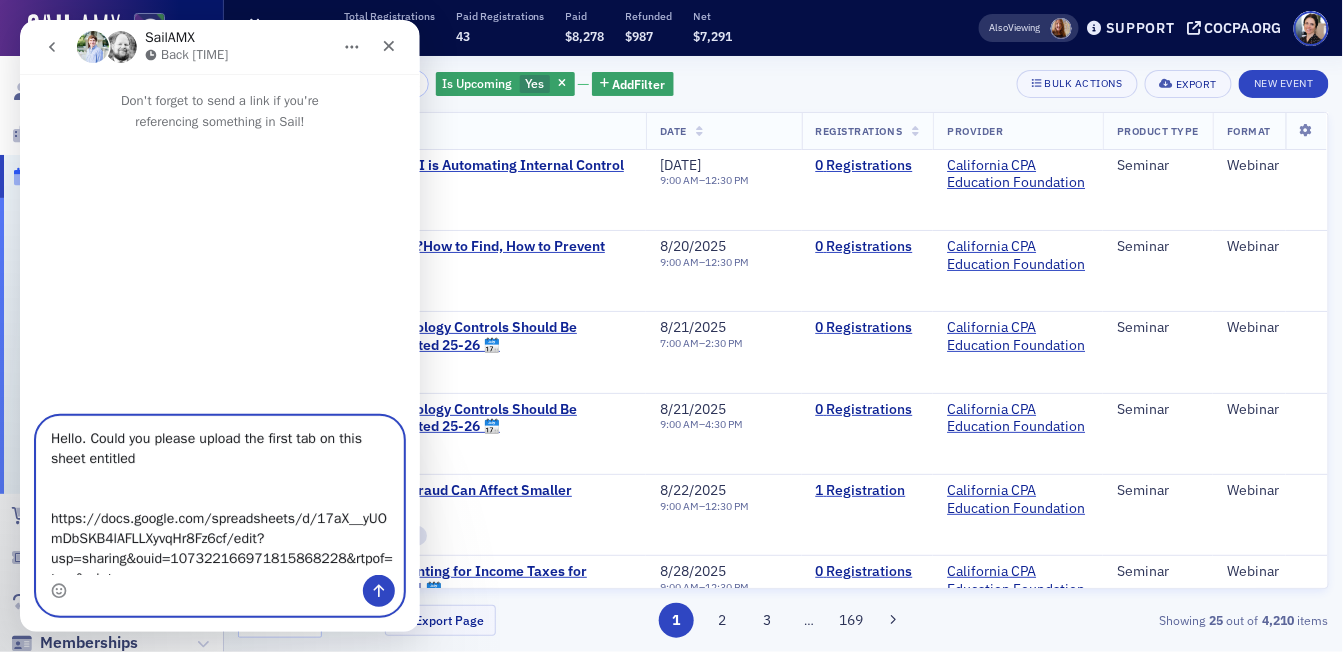 click on "Hello. Could you please upload the first tab on this sheet entitled
https://docs.google.com/spreadsheets/d/17aX__yUOmDbSKB4lAFLLXyvqHr8Fz6cf/edit?usp=sharing&ouid=107322166971815868228&rtpof=true&sd=true" at bounding box center (219, 495) 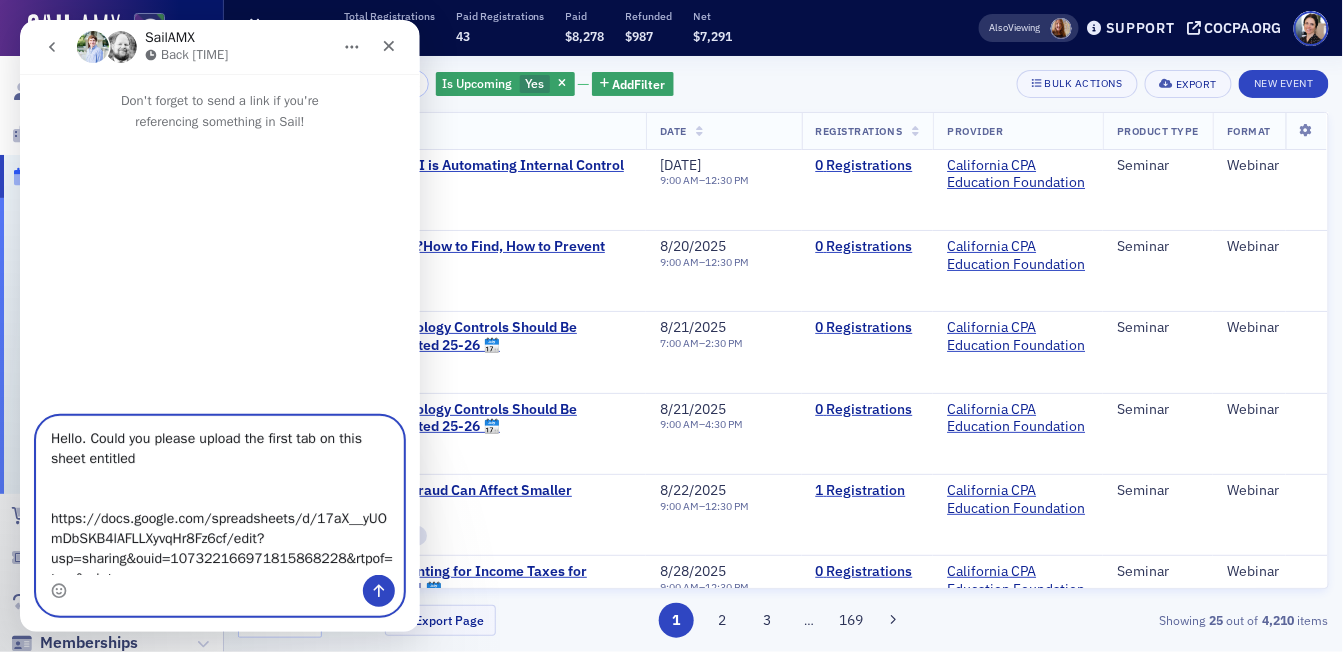 paste on "Tax Course Upload ([DATE])" 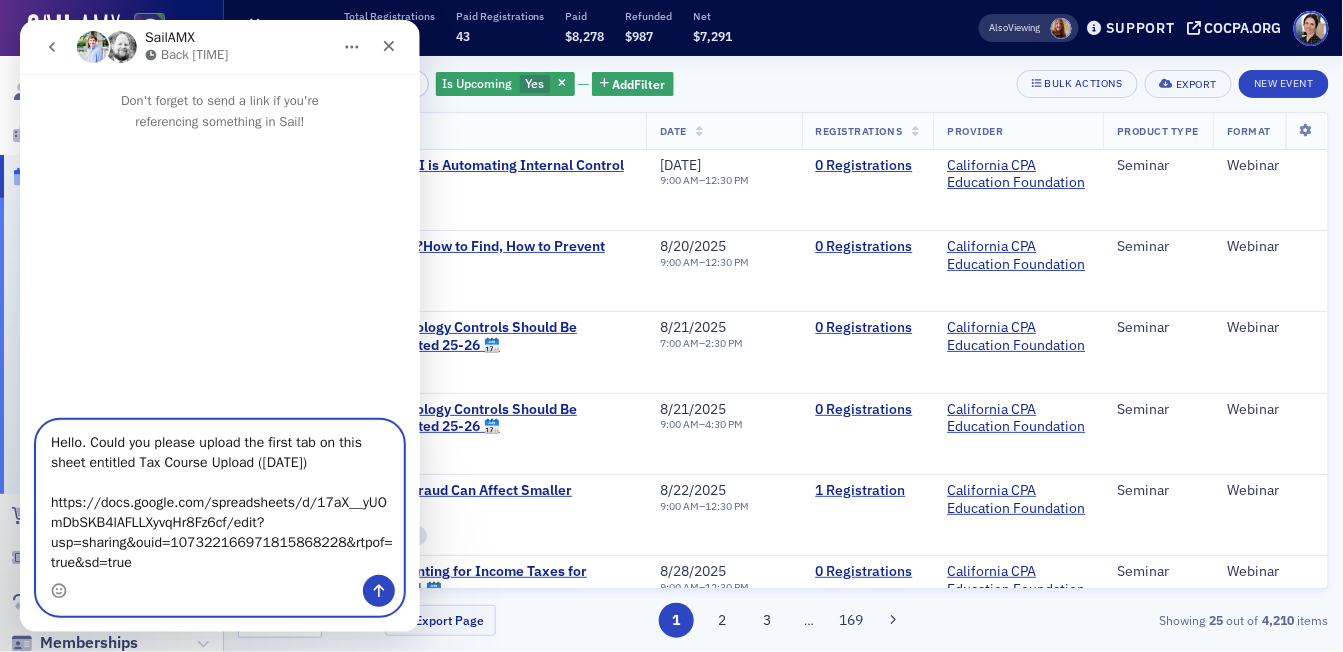 click on "Hello. Could you please upload the first tab on this sheet entitled Tax Course Upload ([DATE])
https://docs.google.com/spreadsheets/d/17aX__yUOmDbSKB4lAFLLXyvqHr8Fz6cf/edit?usp=sharing&ouid=107322166971815868228&rtpof=true&sd=true" at bounding box center [219, 497] 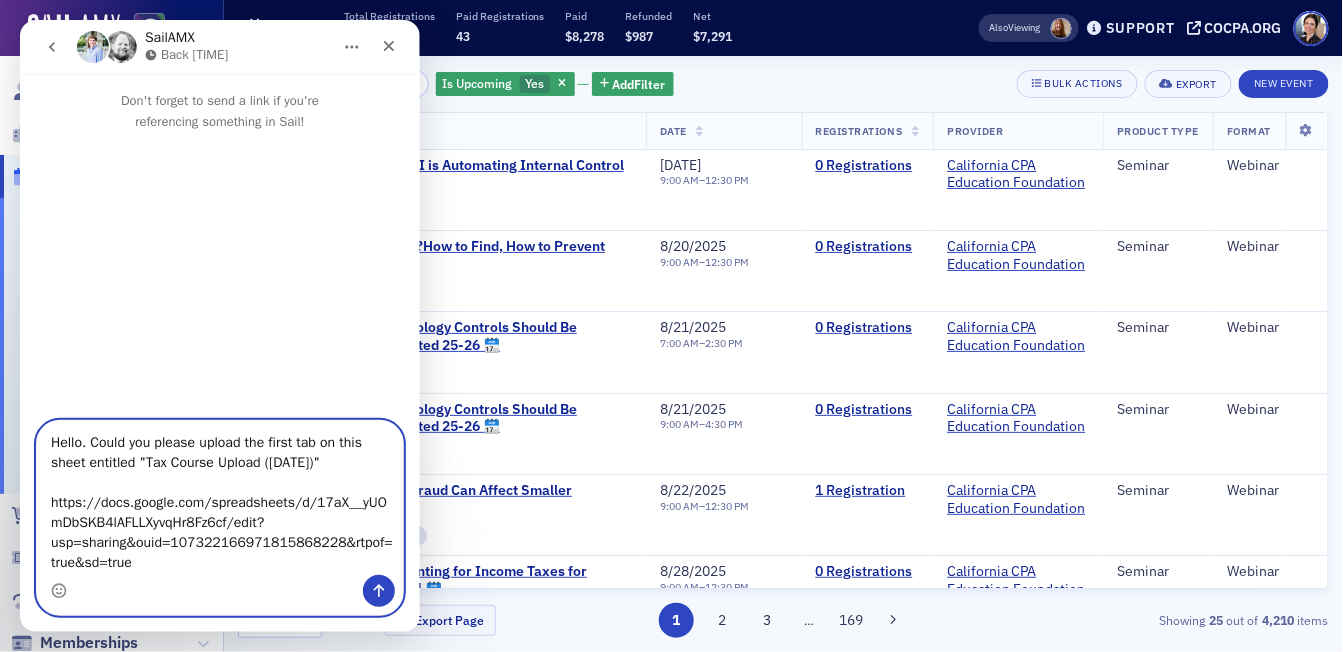 click on "Hello. Could you please upload the first tab on this sheet entitled "Tax Course Upload ([DATE])"
https://docs.google.com/spreadsheets/d/17aX__yUOmDbSKB4lAFLLXyvqHr8Fz6cf/edit?usp=sharing&ouid=107322166971815868228&rtpof=true&sd=true" at bounding box center (219, 497) 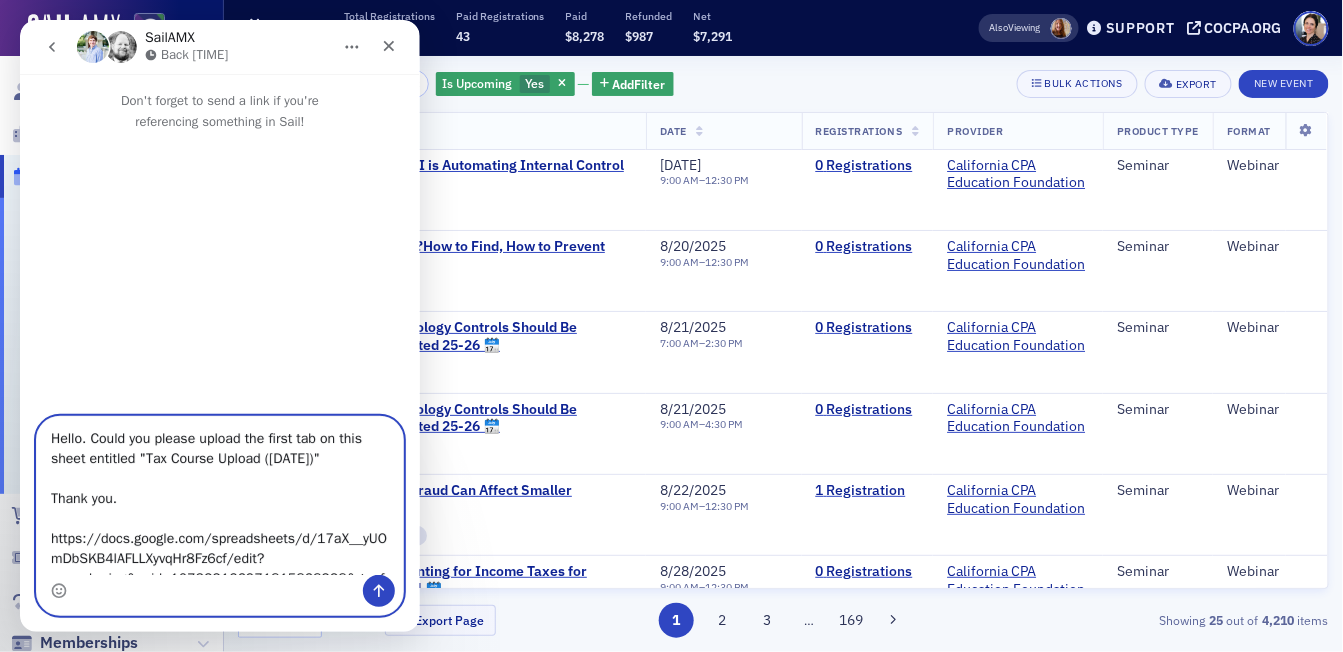 type on "Hello. Could you please upload the first tab on this sheet entitled "Tax Course Upload ([DATE])"
Thank you.
https://docs.google.com/spreadsheets/d/17aX__yUOmDbSKB4lAFLLXyvqHr8Fz6cf/edit?usp=sharing&ouid=107322166971815868228&rtpof=true&sd=true" 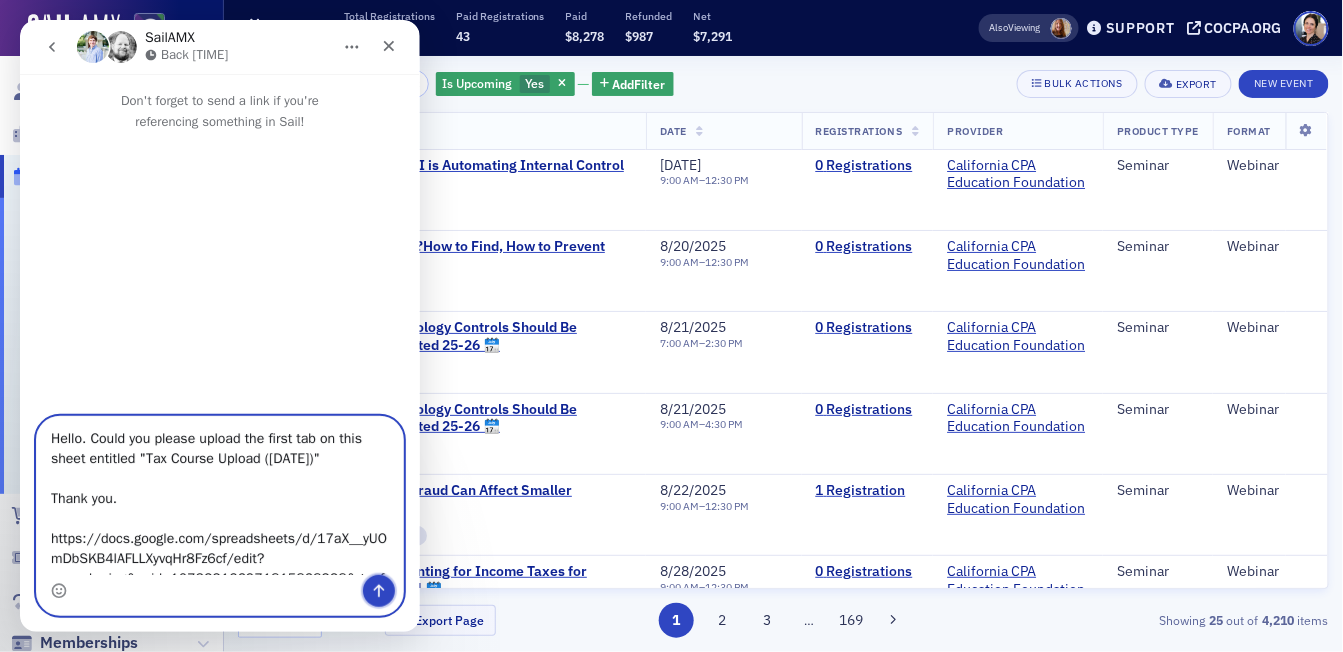 click 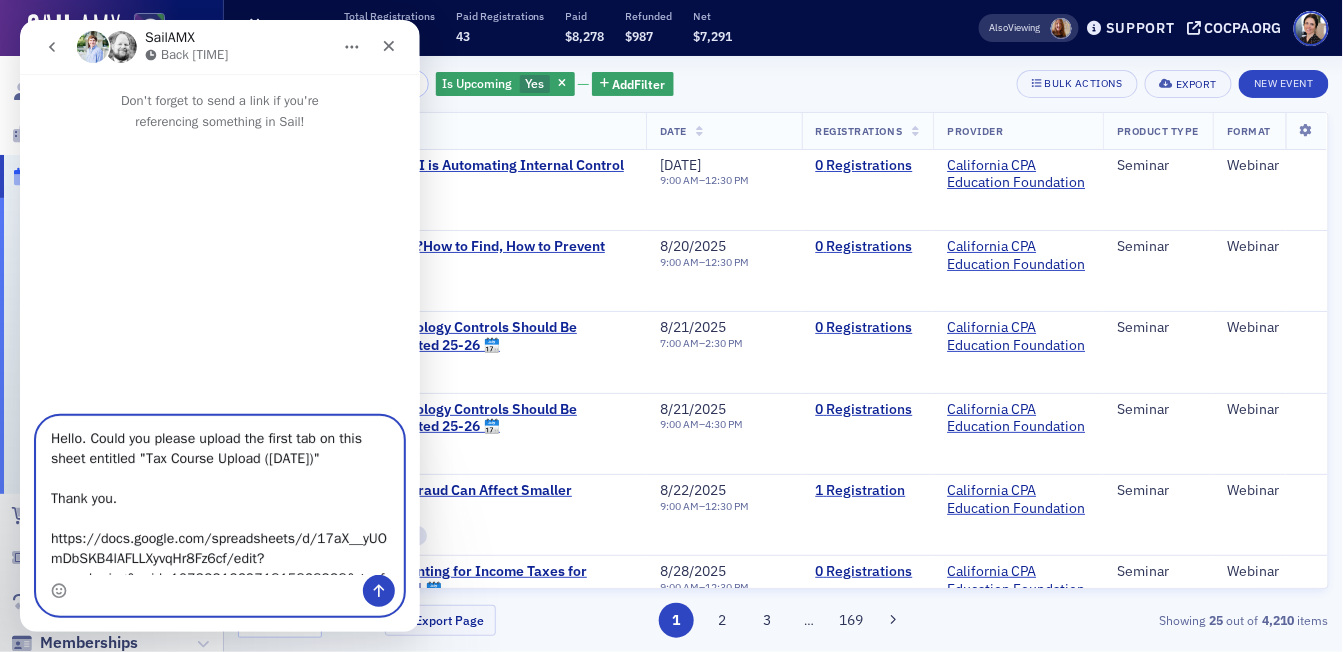 type 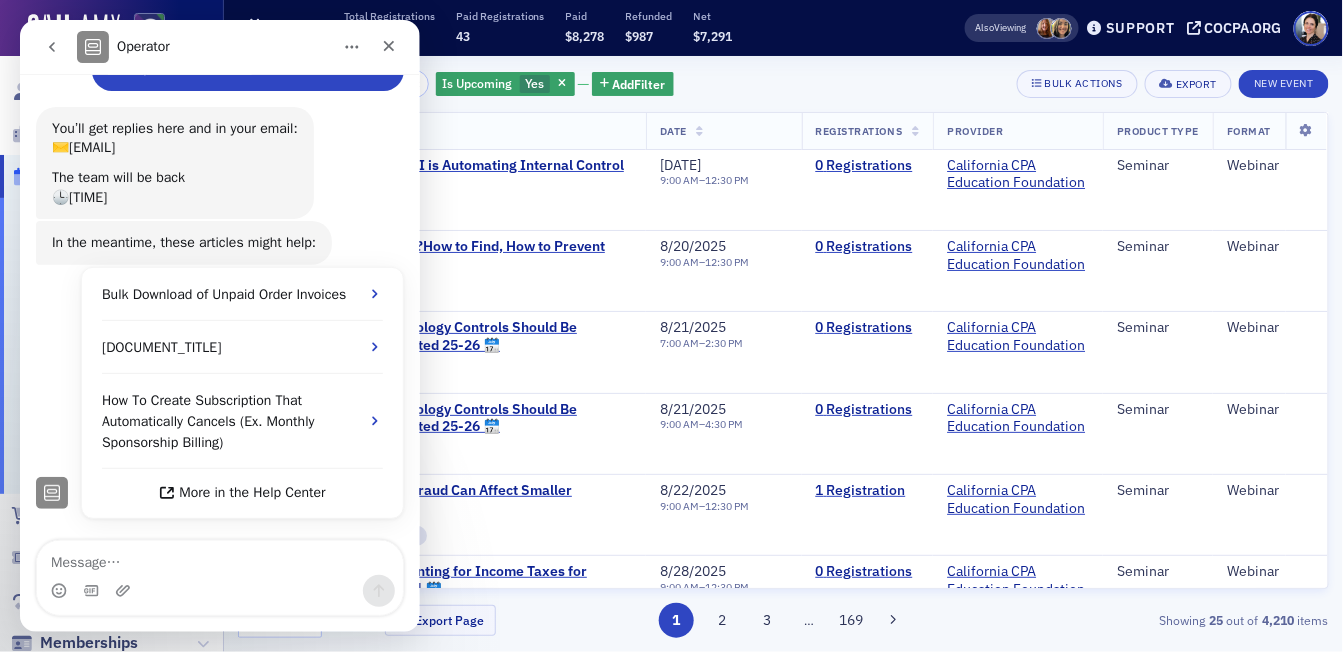 scroll, scrollTop: 305, scrollLeft: 0, axis: vertical 